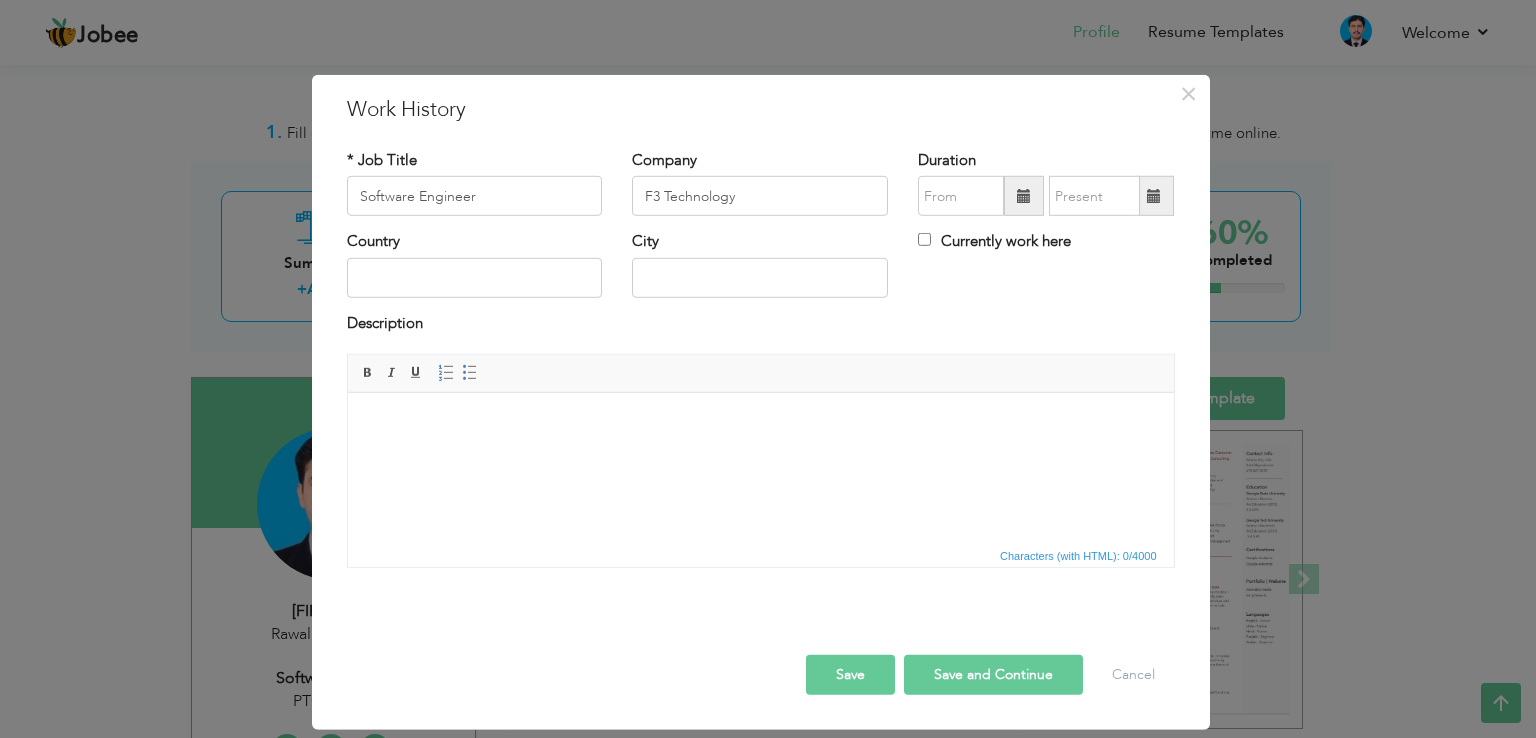 scroll, scrollTop: 220, scrollLeft: 0, axis: vertical 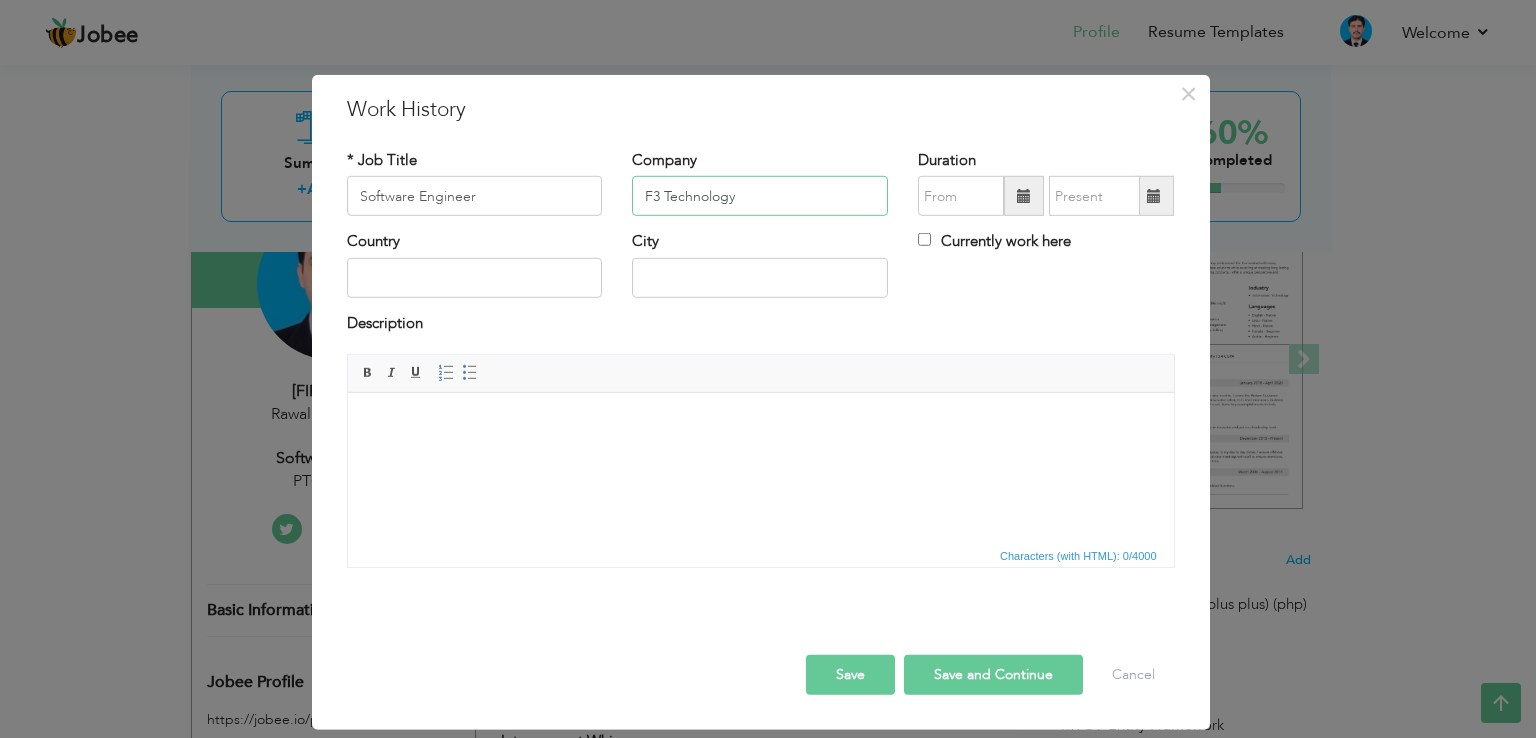 click on "F3 Technology" at bounding box center [760, 196] 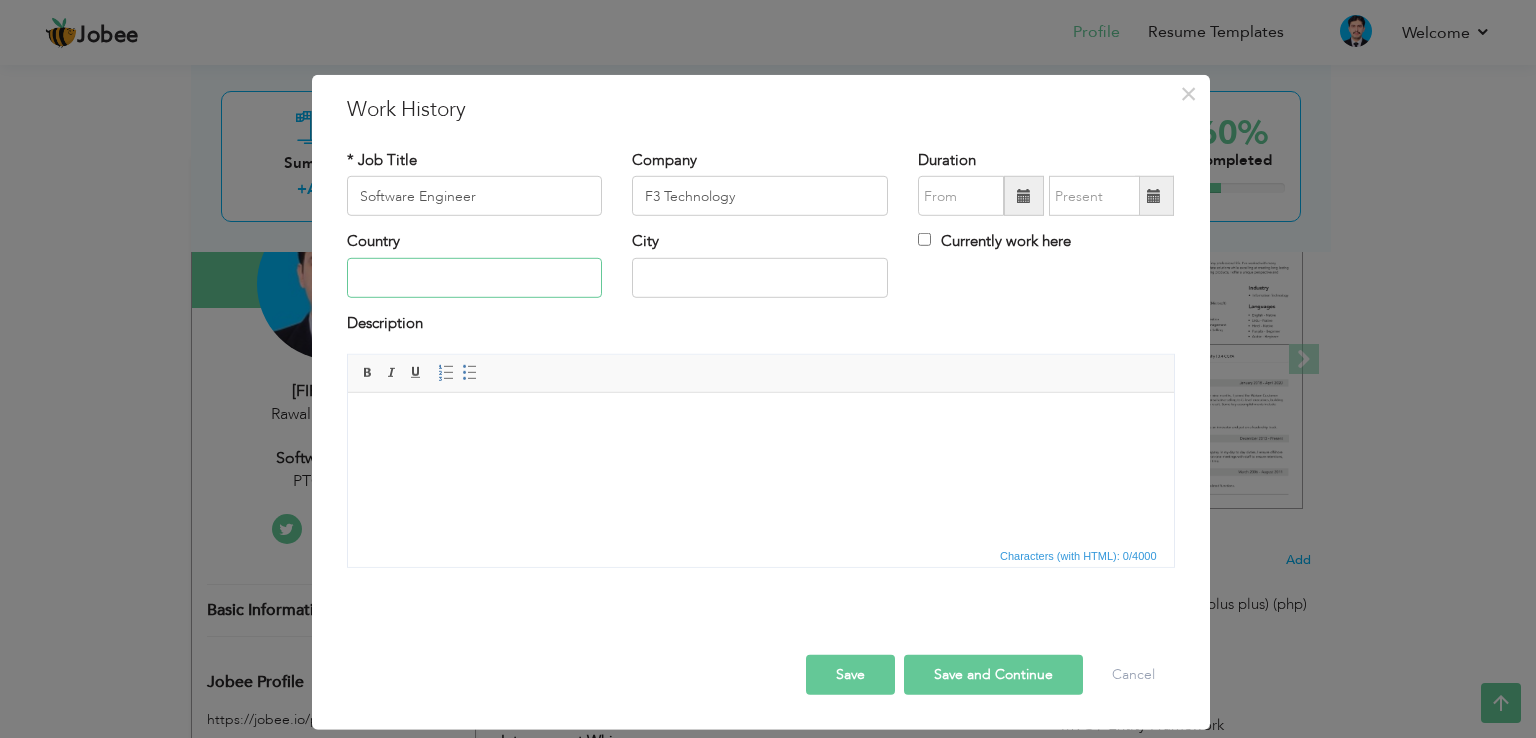 click at bounding box center (475, 278) 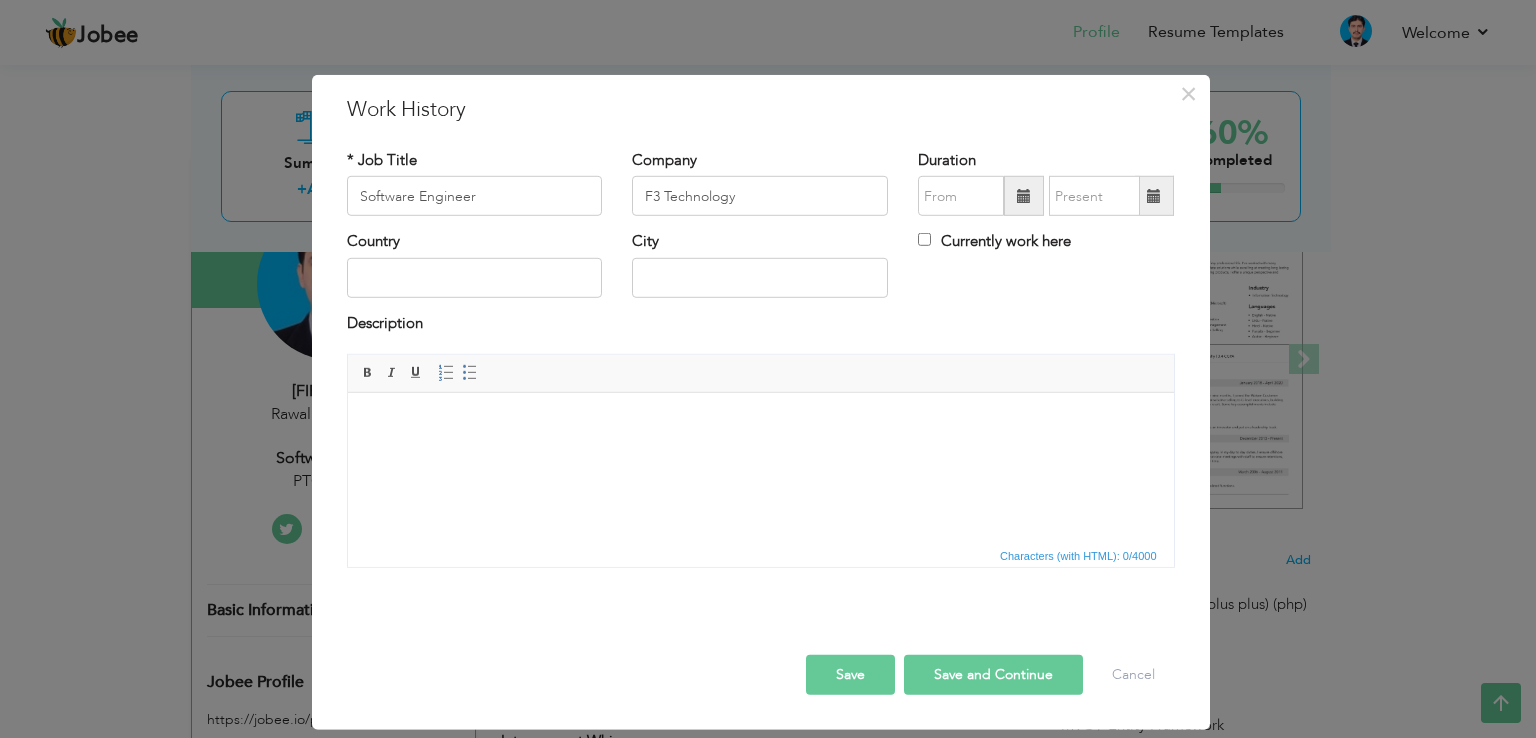 click at bounding box center [760, 423] 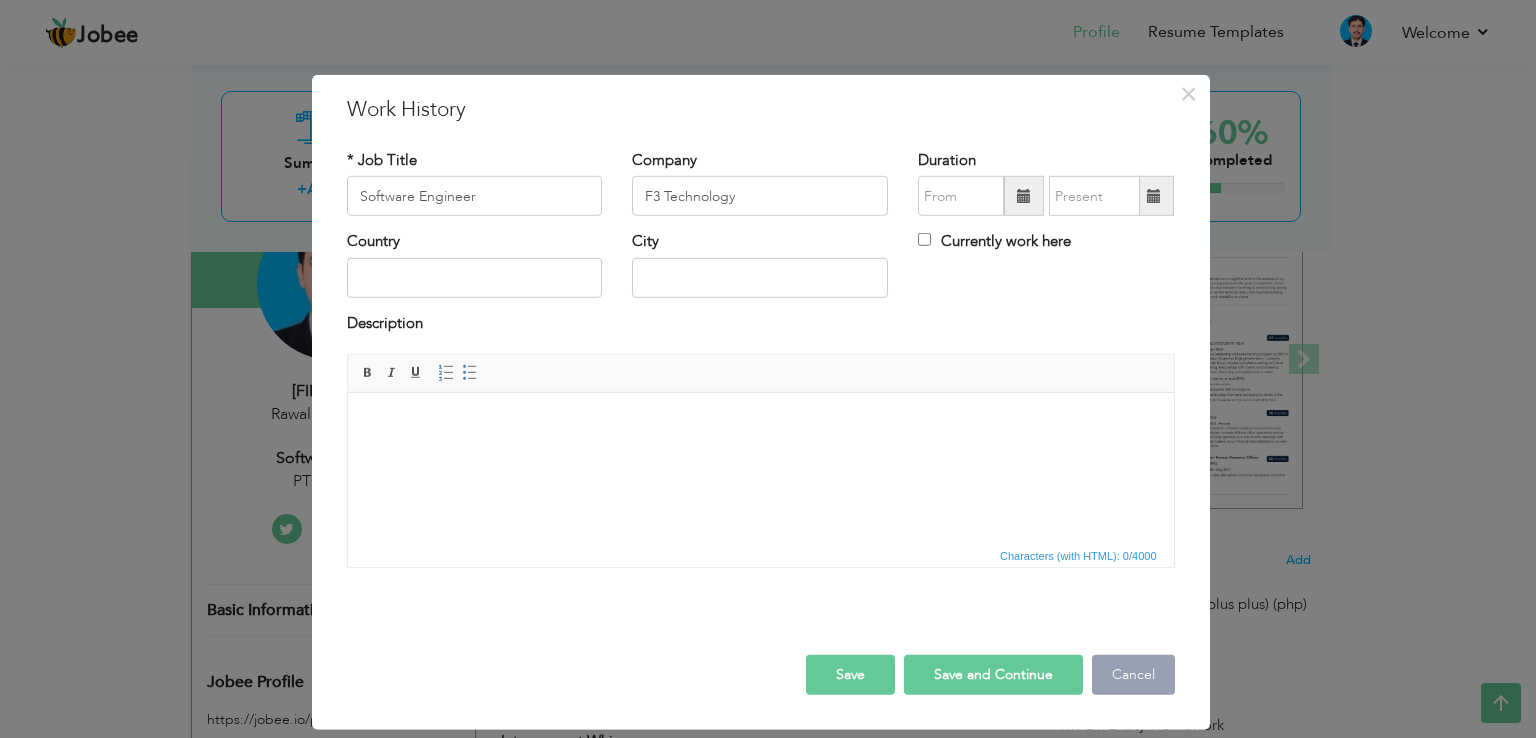click on "Cancel" at bounding box center (1133, 675) 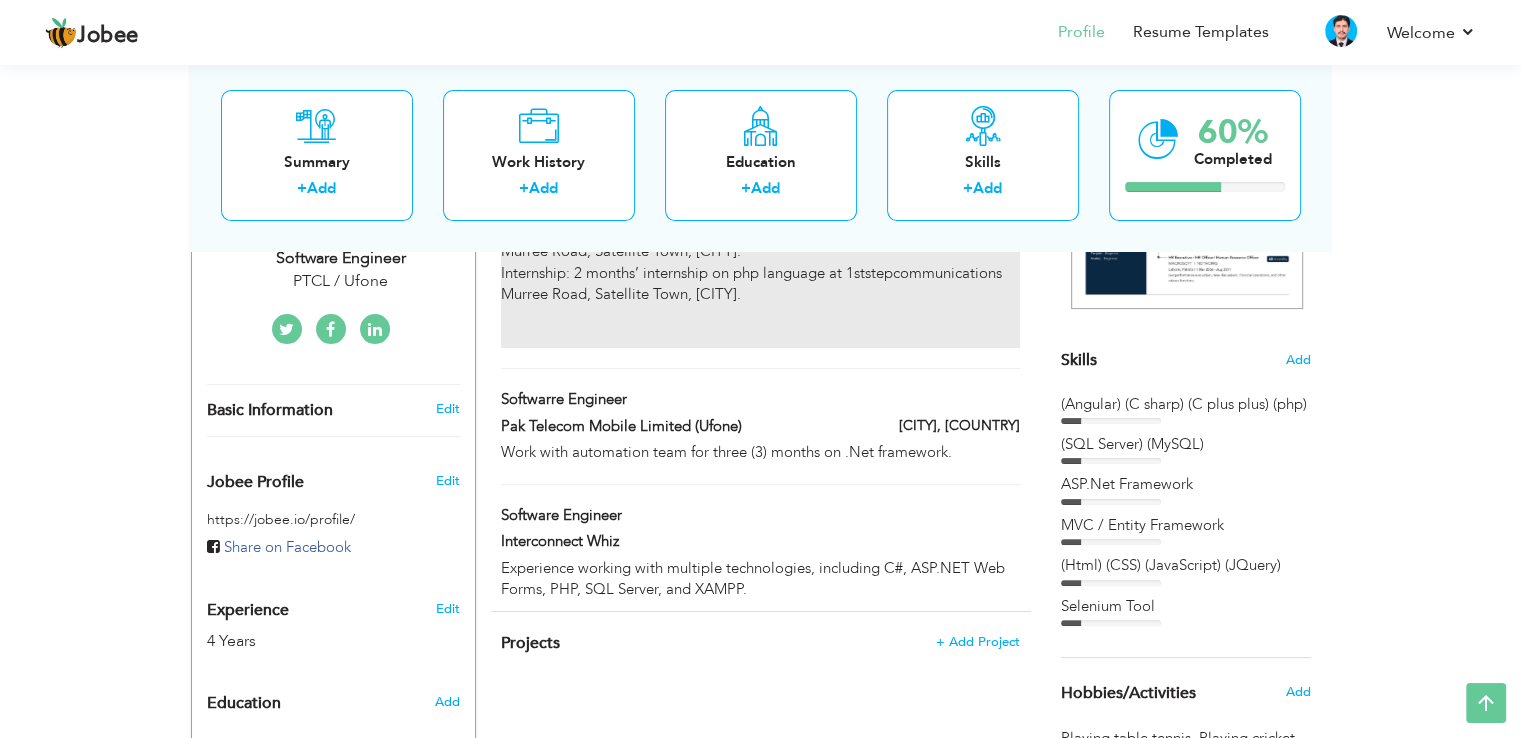 scroll, scrollTop: 520, scrollLeft: 0, axis: vertical 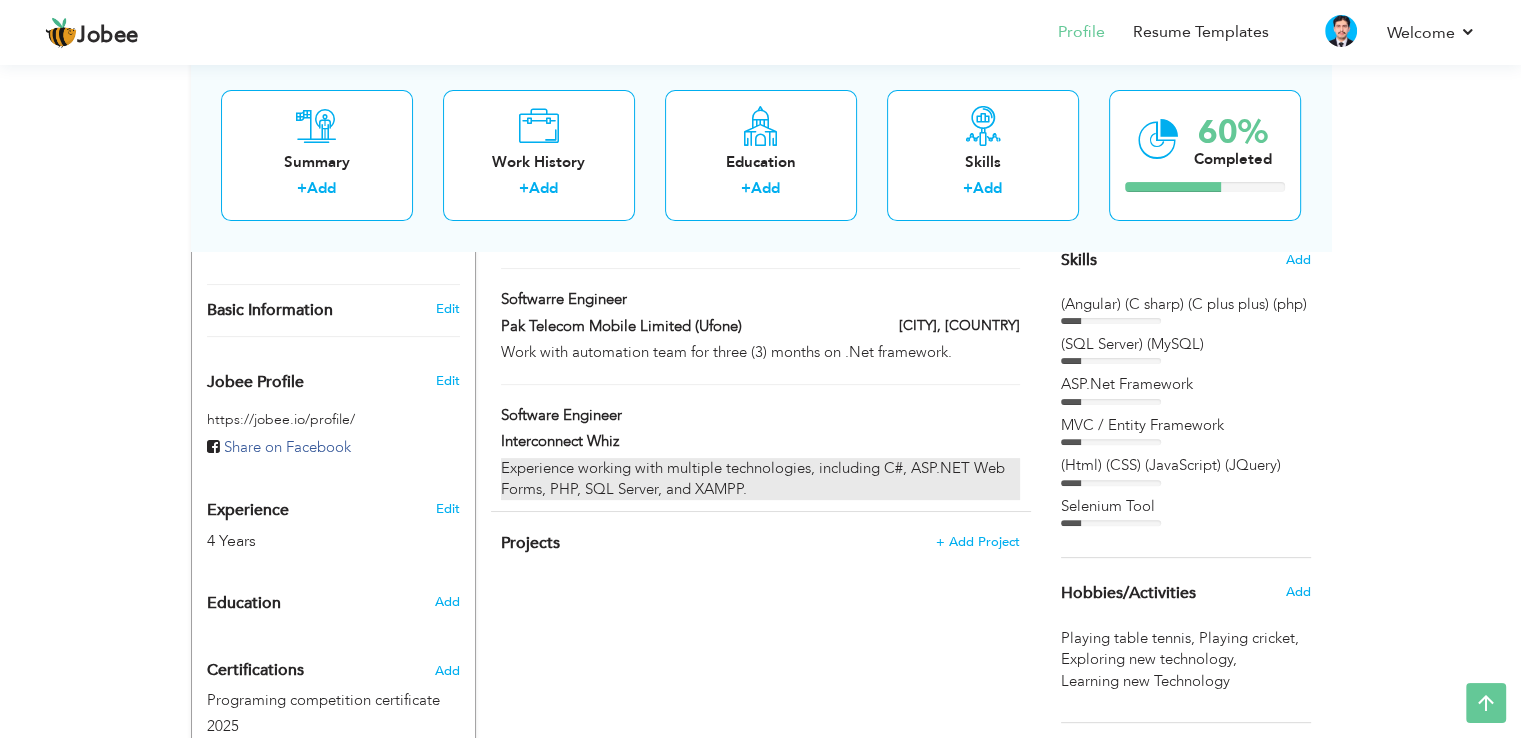 click on "Experience working with multiple technologies, including C#, ASP.NET Web Forms, PHP, SQL Server, and XAMPP." at bounding box center (760, 479) 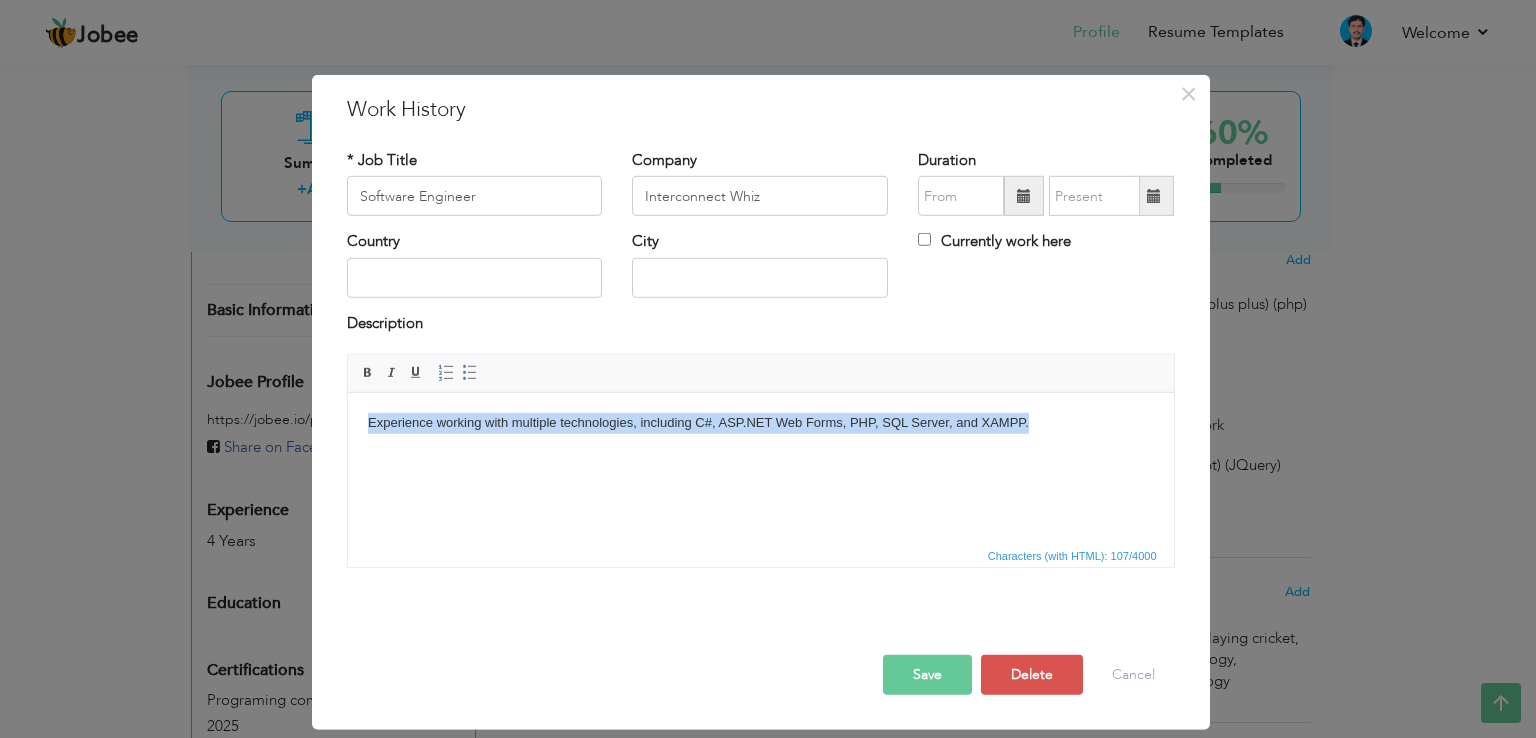 drag, startPoint x: 1041, startPoint y: 419, endPoint x: 683, endPoint y: 820, distance: 537.5546 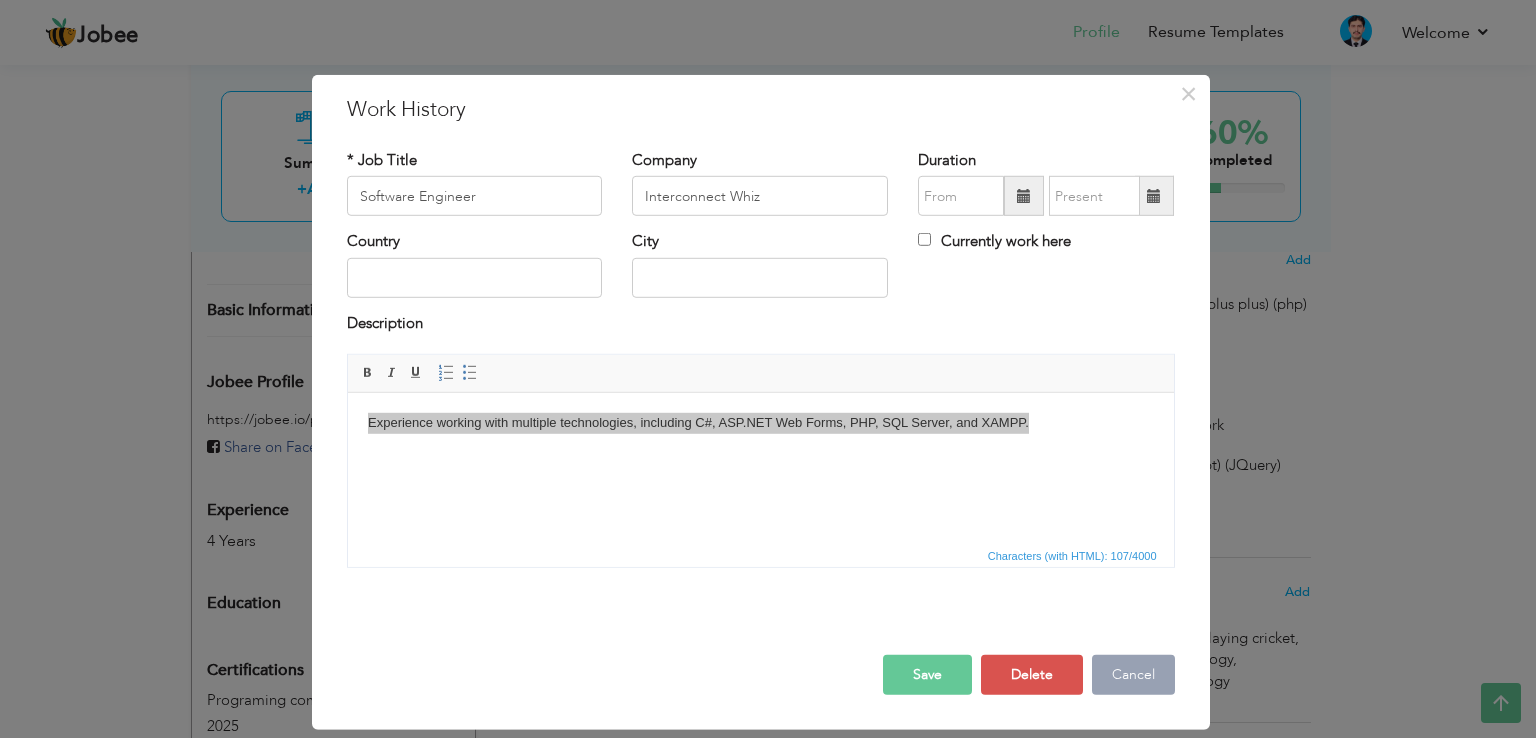 click on "Cancel" at bounding box center (1133, 675) 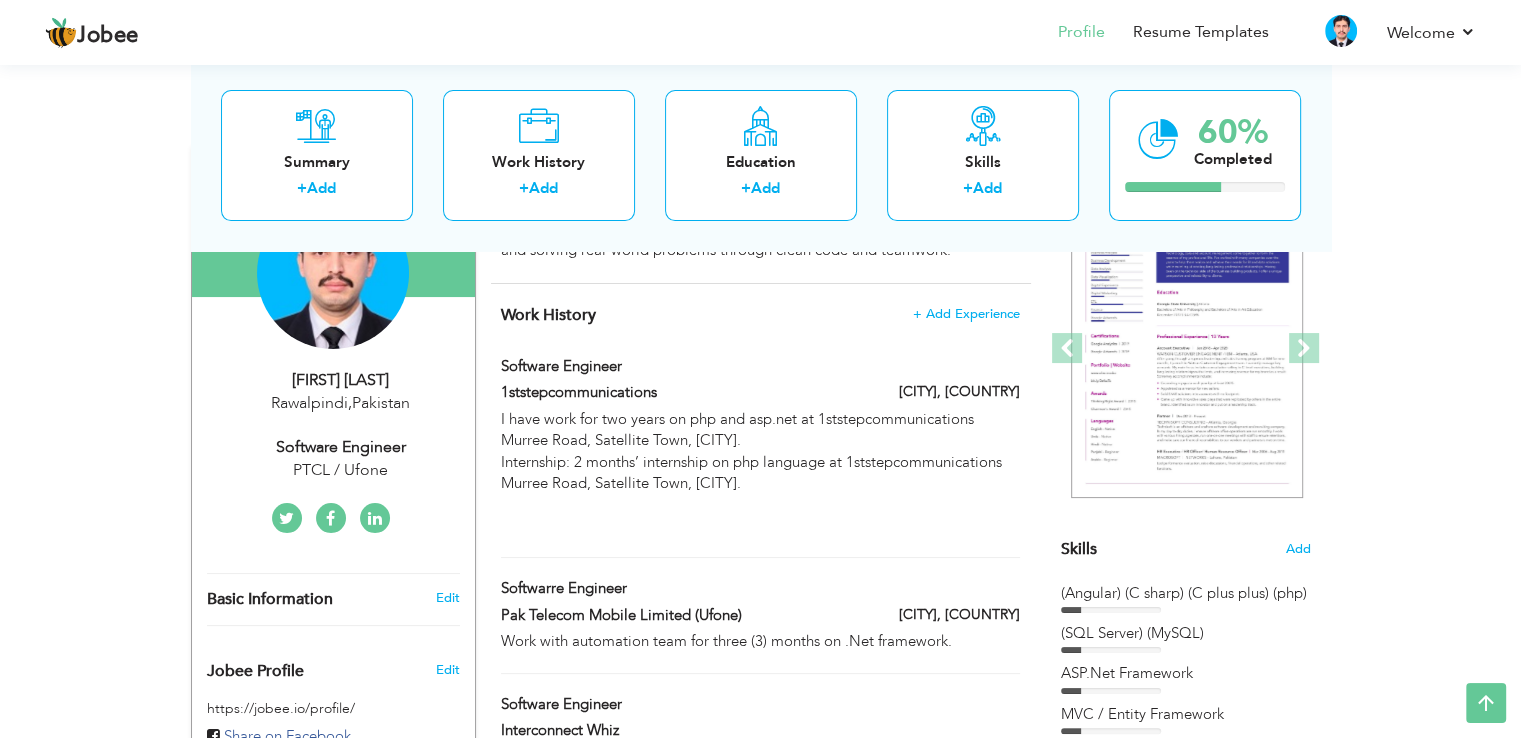 scroll, scrollTop: 220, scrollLeft: 0, axis: vertical 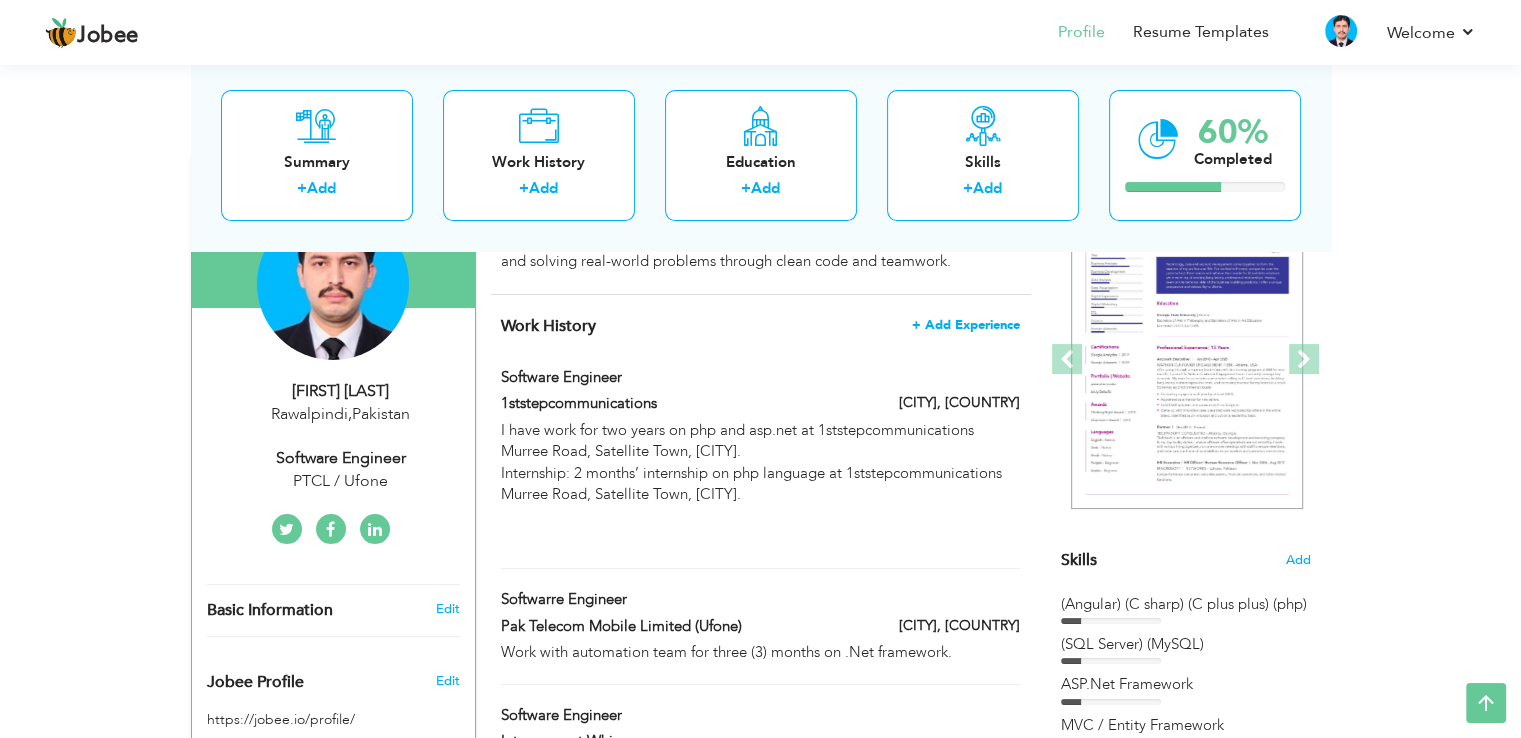 click on "+ Add Experience" at bounding box center (966, 325) 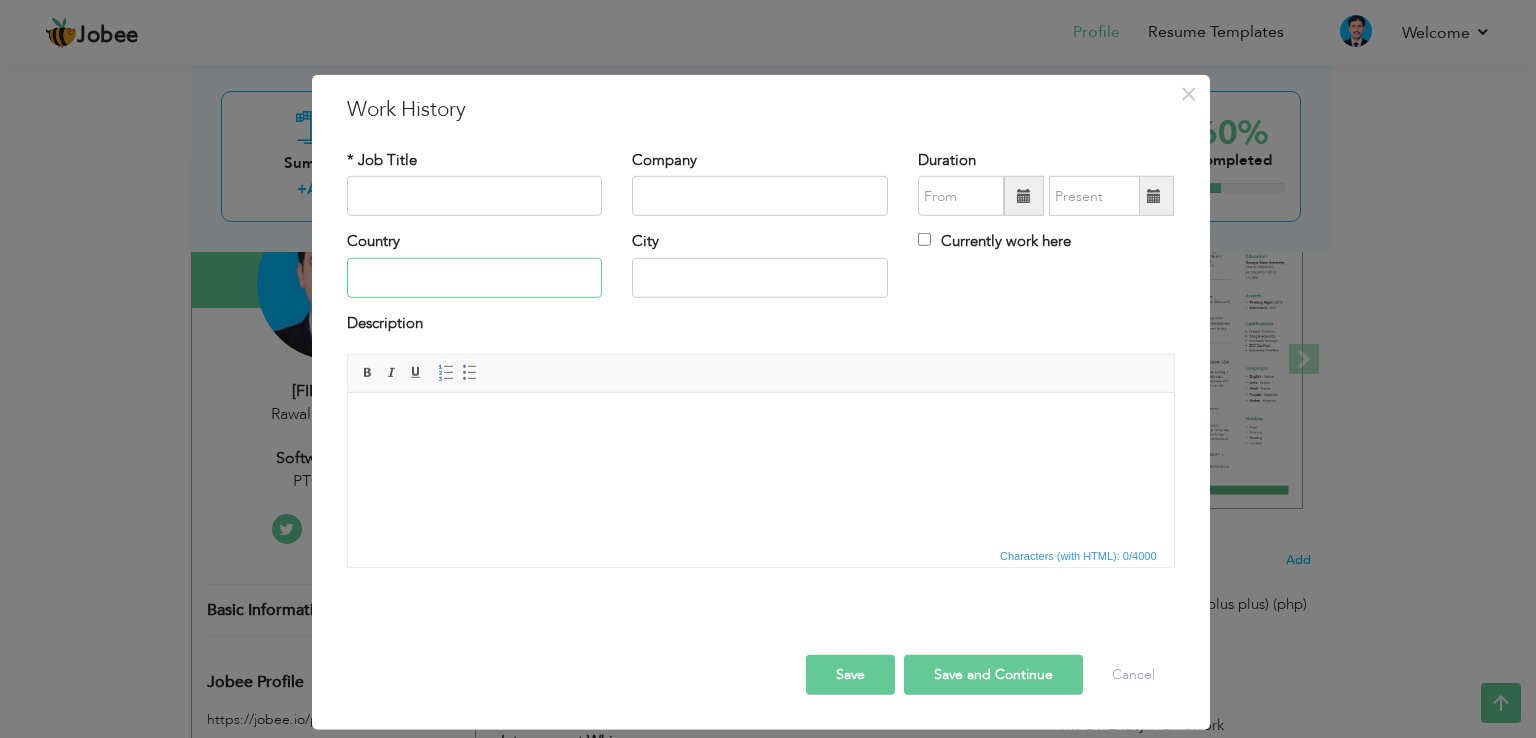 click at bounding box center [475, 278] 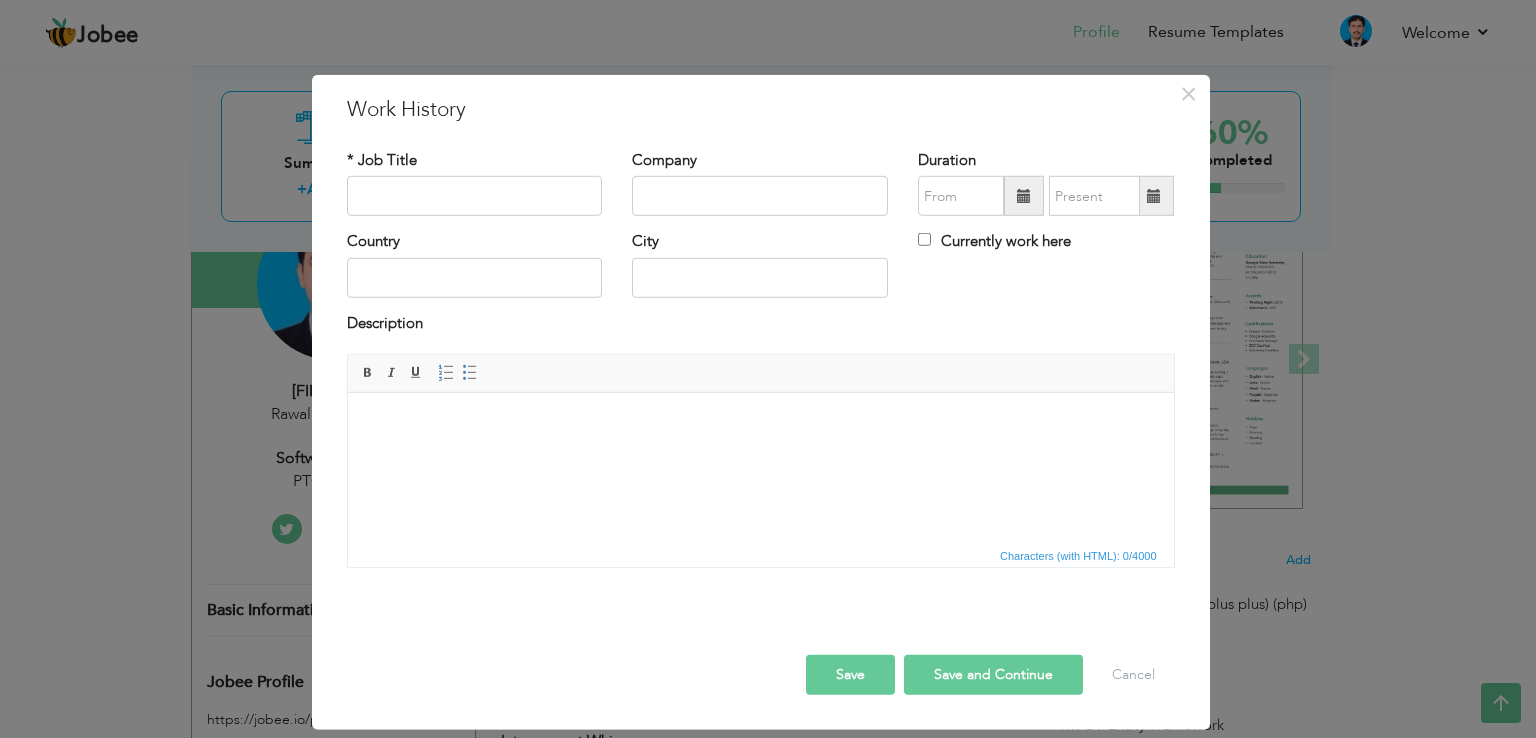 click at bounding box center (760, 423) 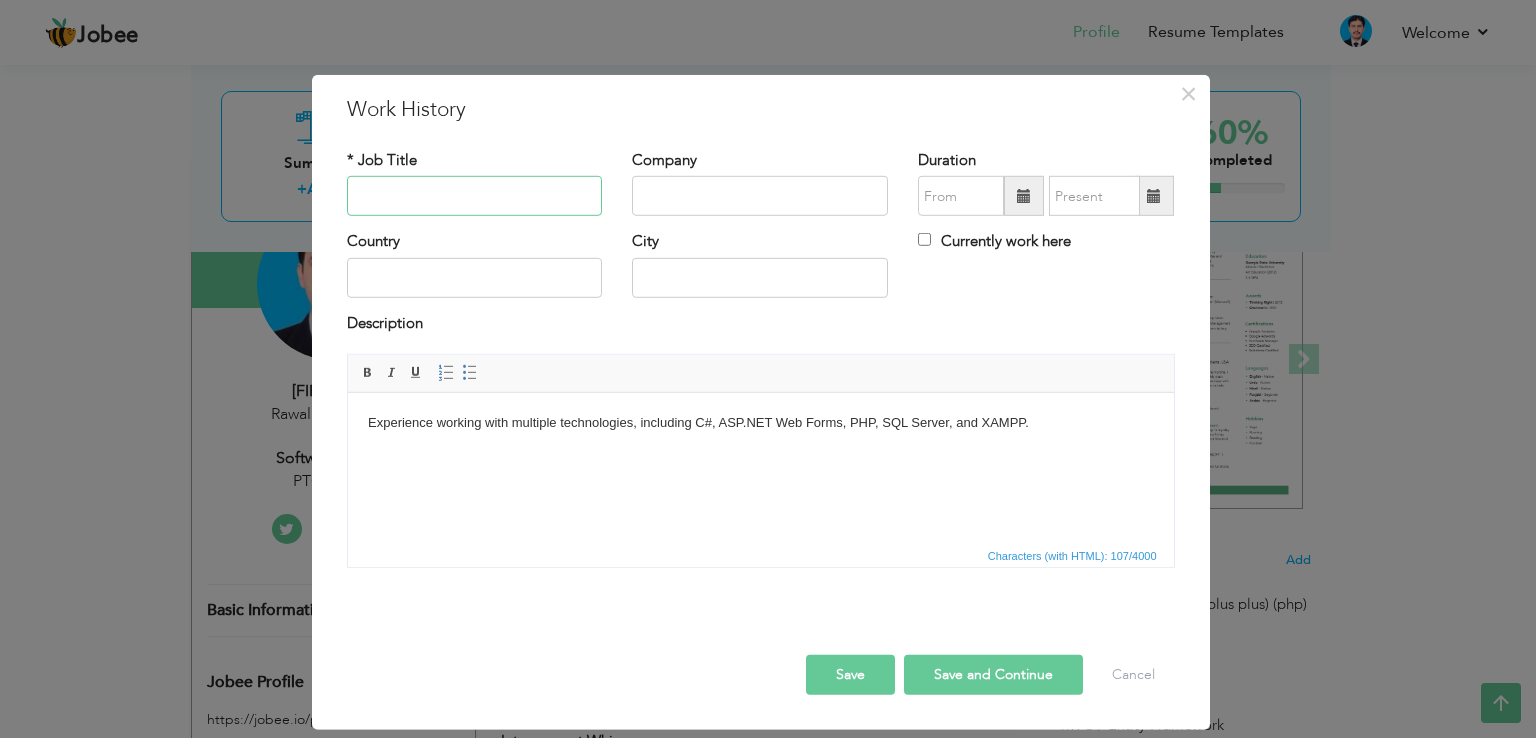 click at bounding box center [475, 196] 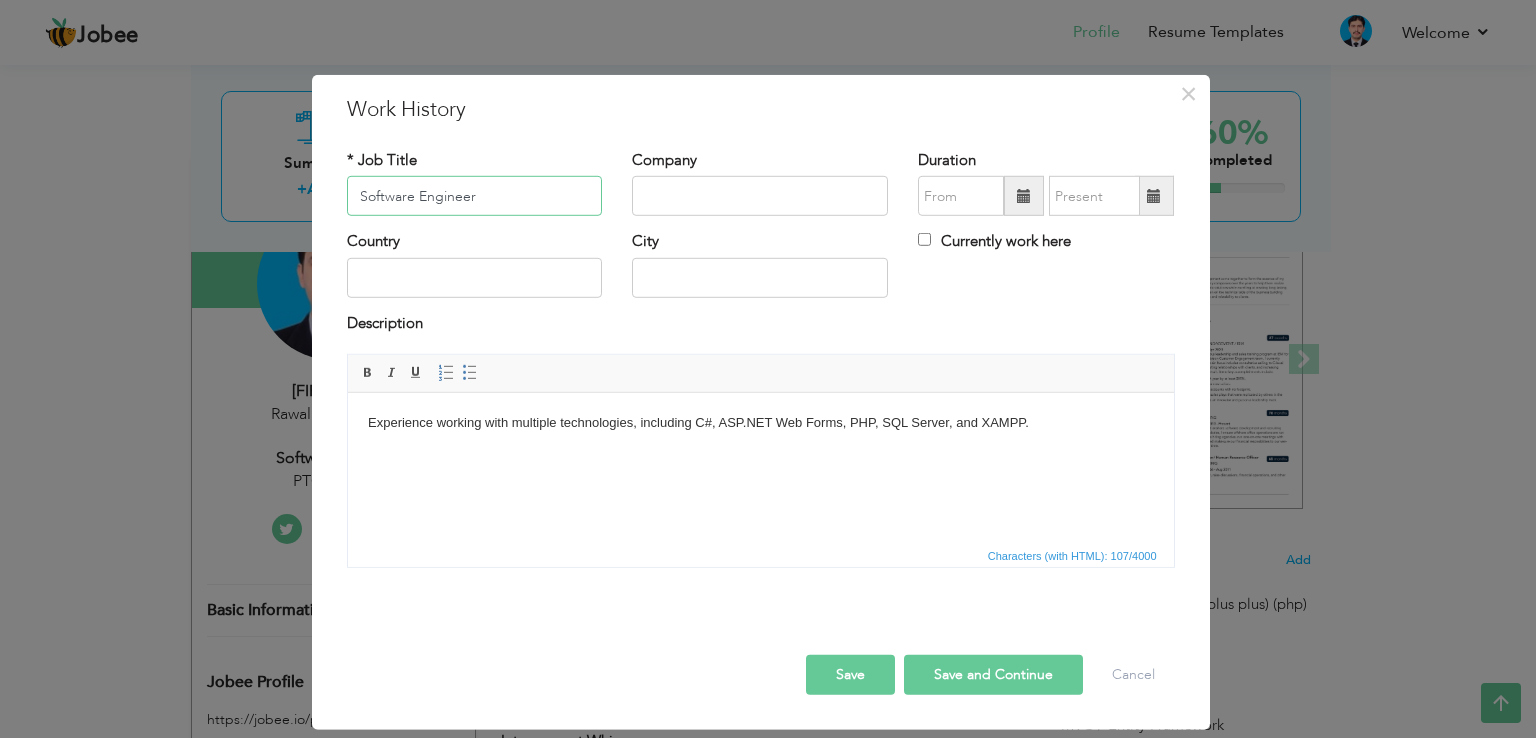 click on "Software Engineer" at bounding box center (475, 196) 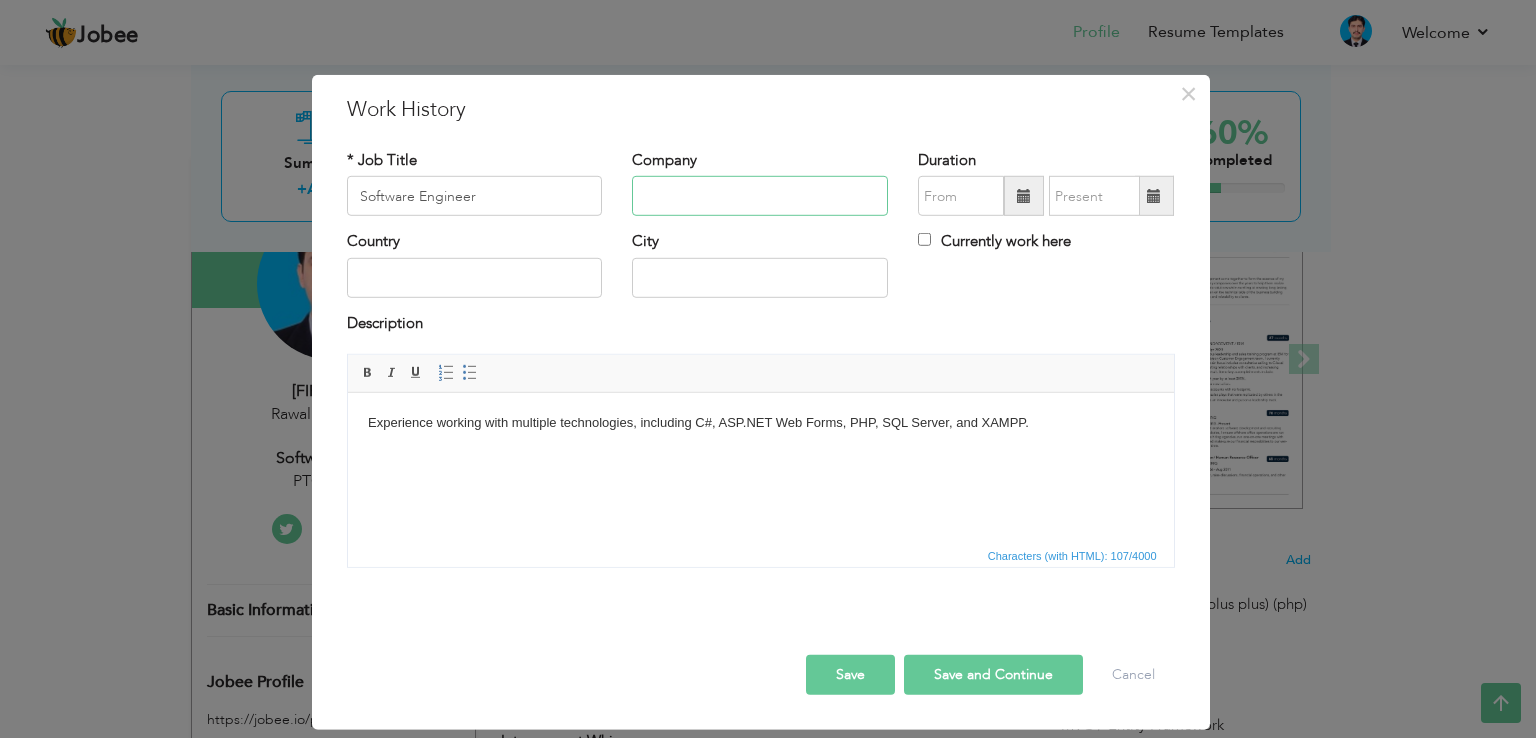 click at bounding box center [760, 196] 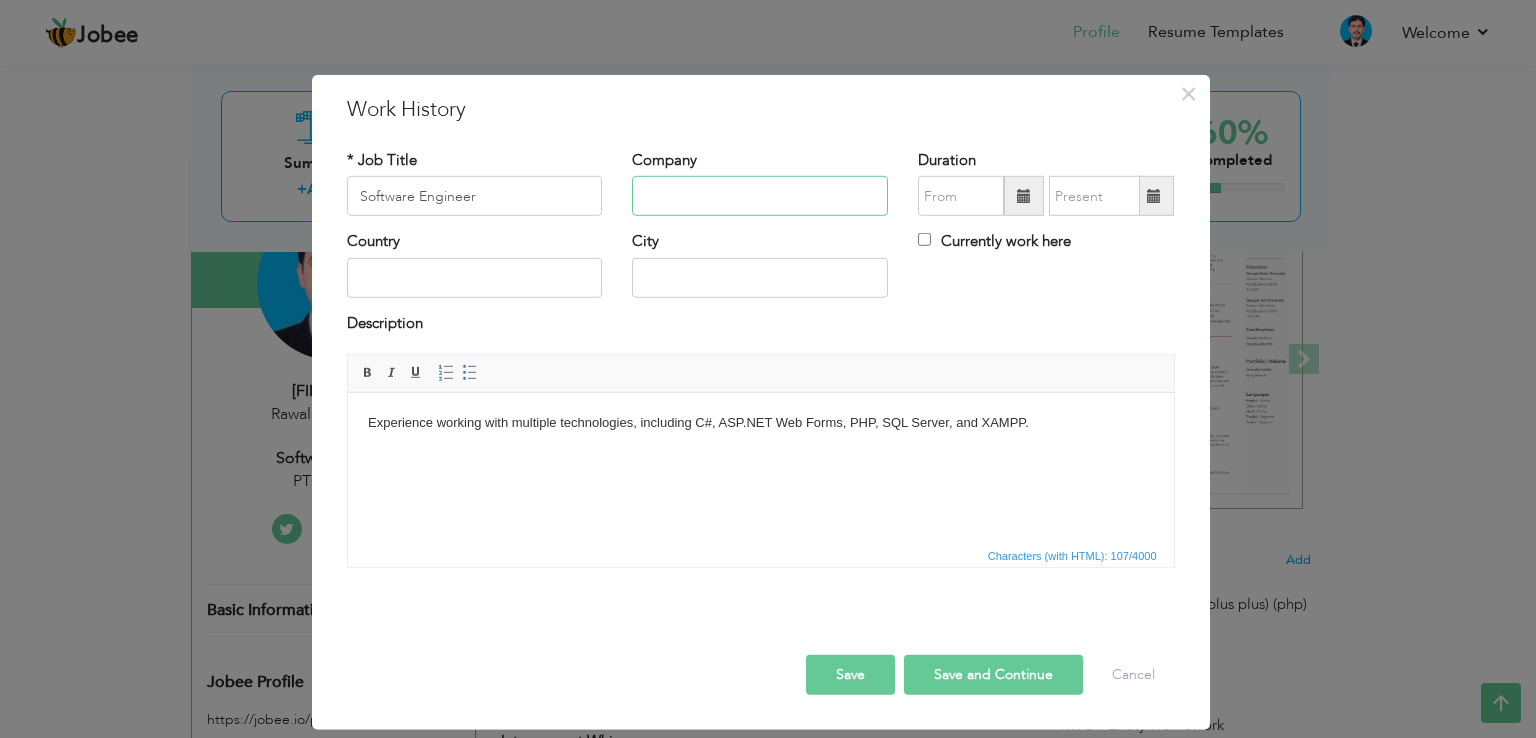paste on "F3 Technology" 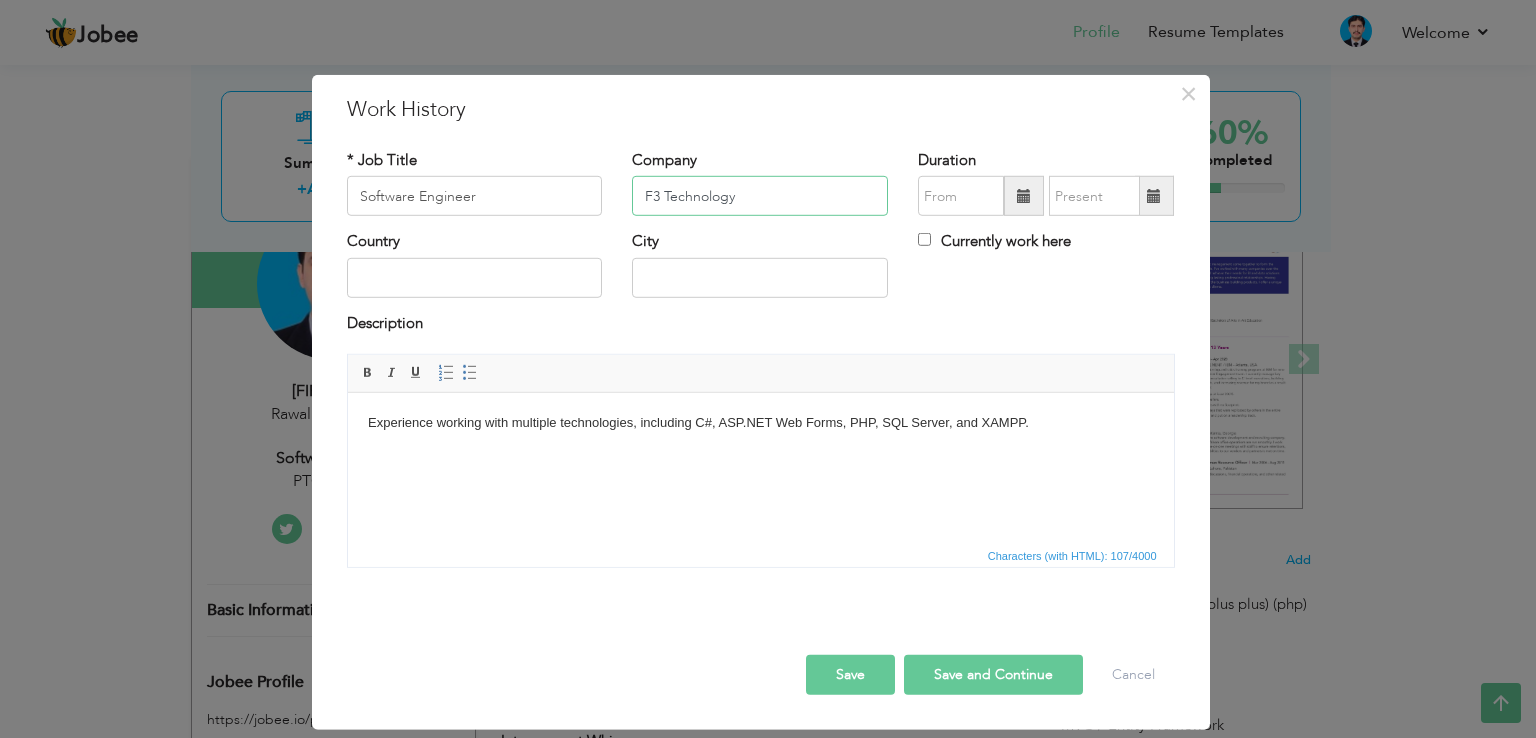 type on "F3 Technology" 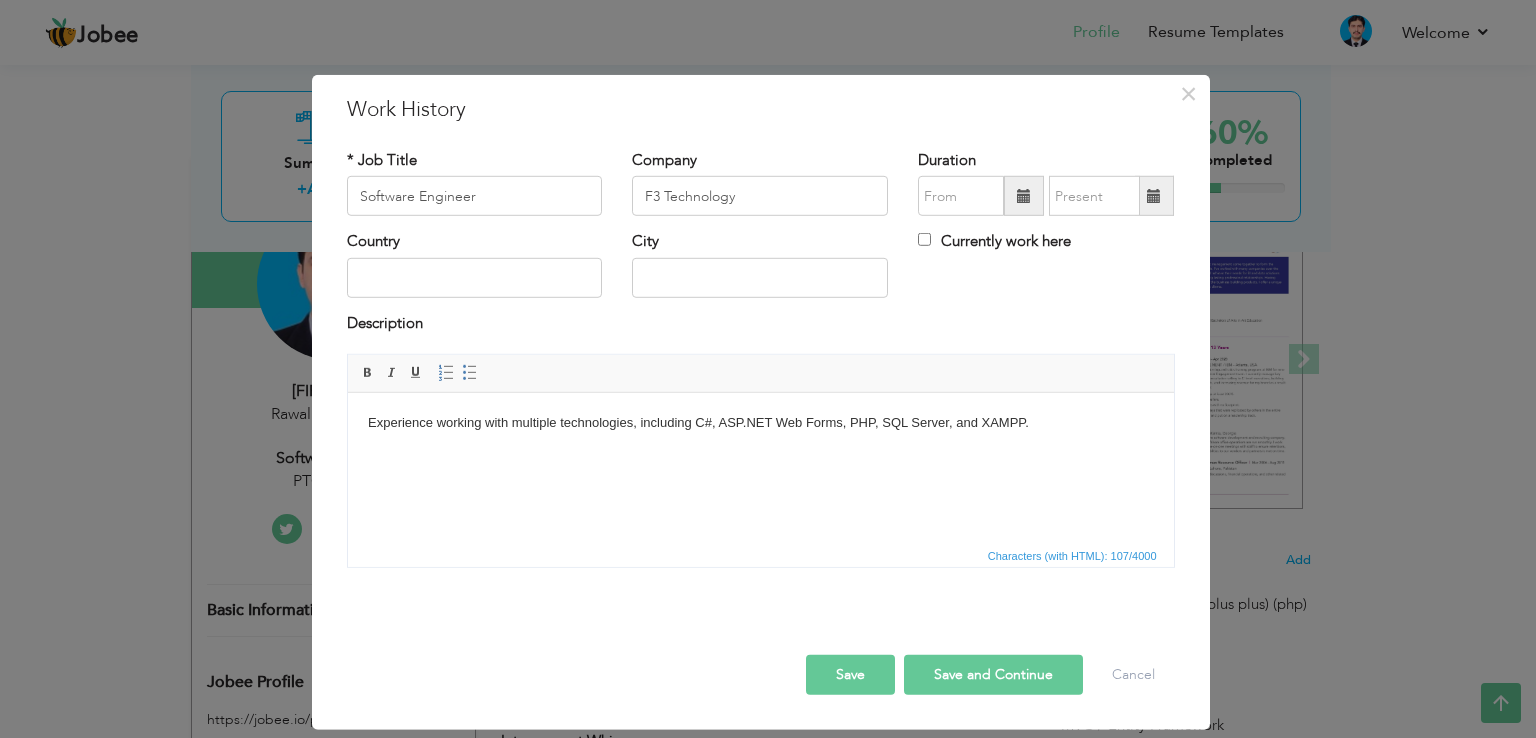 click on "Experience working with multiple technologies, including C#, ASP.NET Web Forms, PHP, SQL Server, and XAMPP." at bounding box center [760, 423] 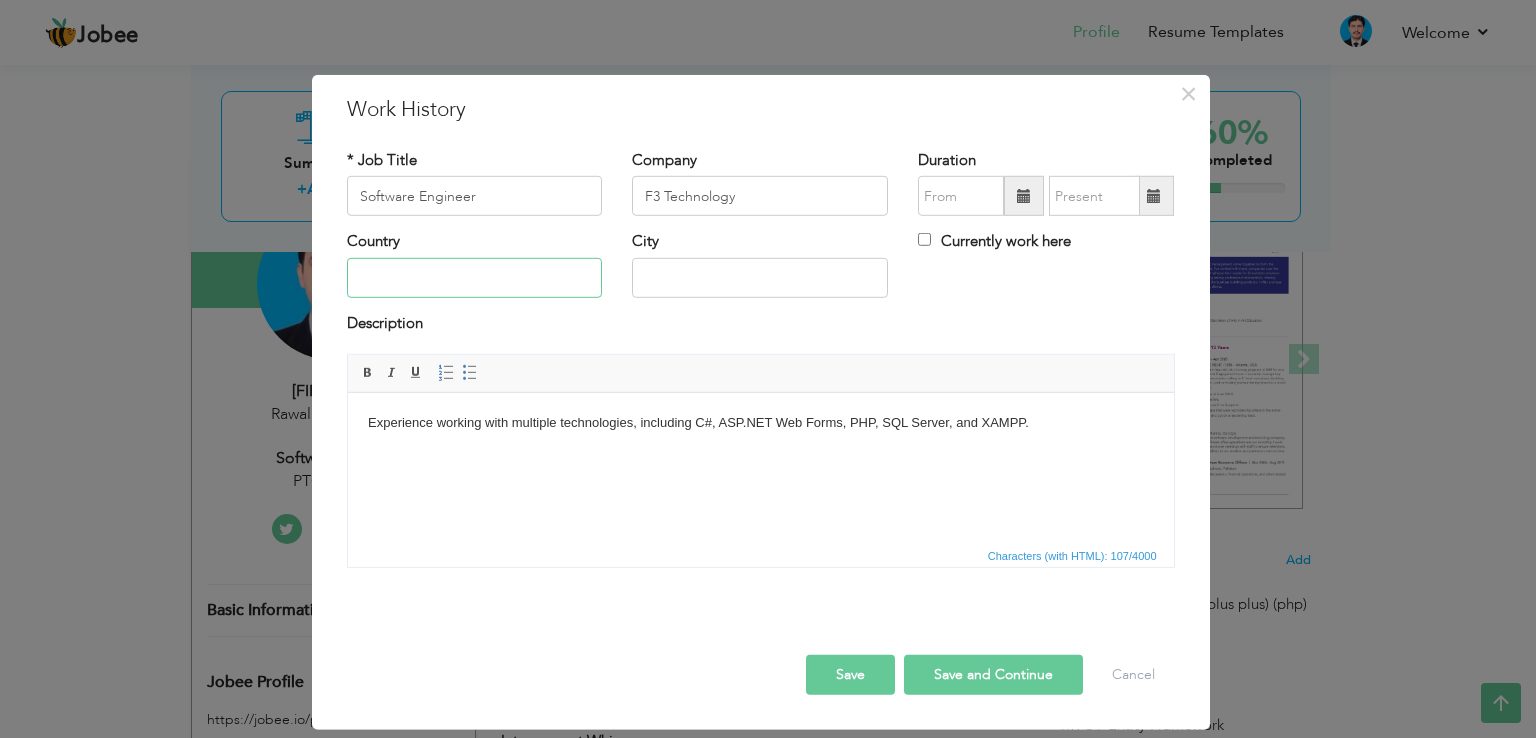 click at bounding box center (475, 278) 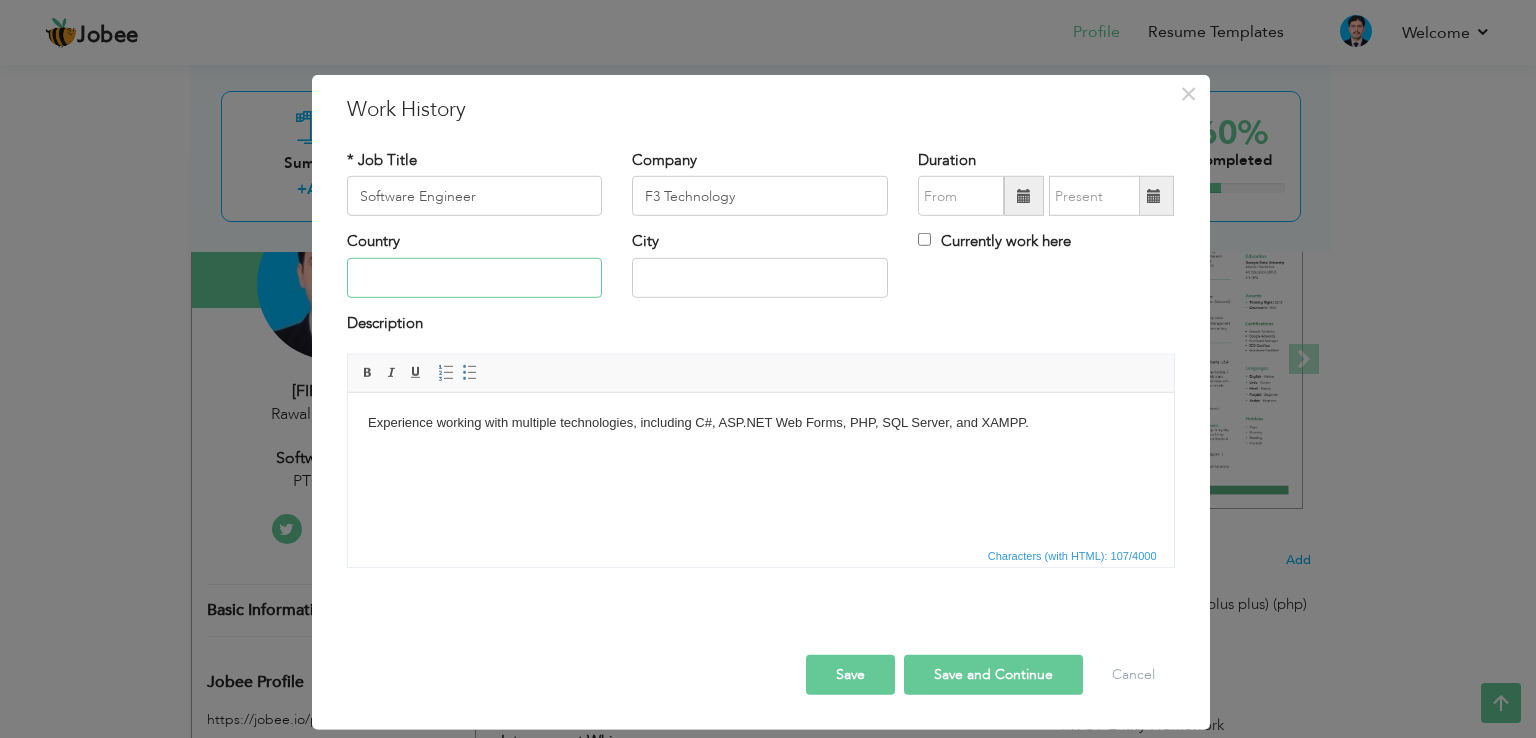 type on "Pakistan" 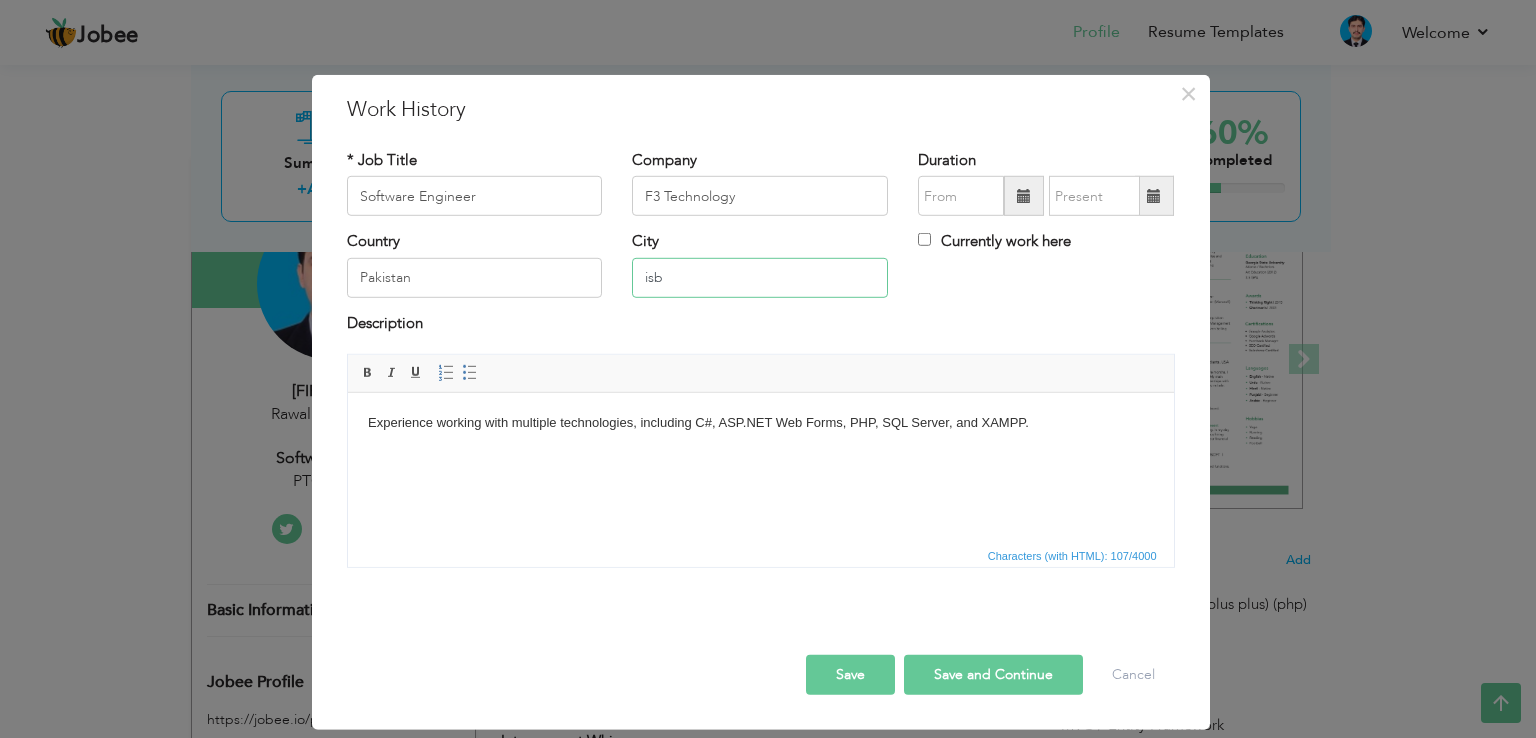 click on "isb" at bounding box center (760, 278) 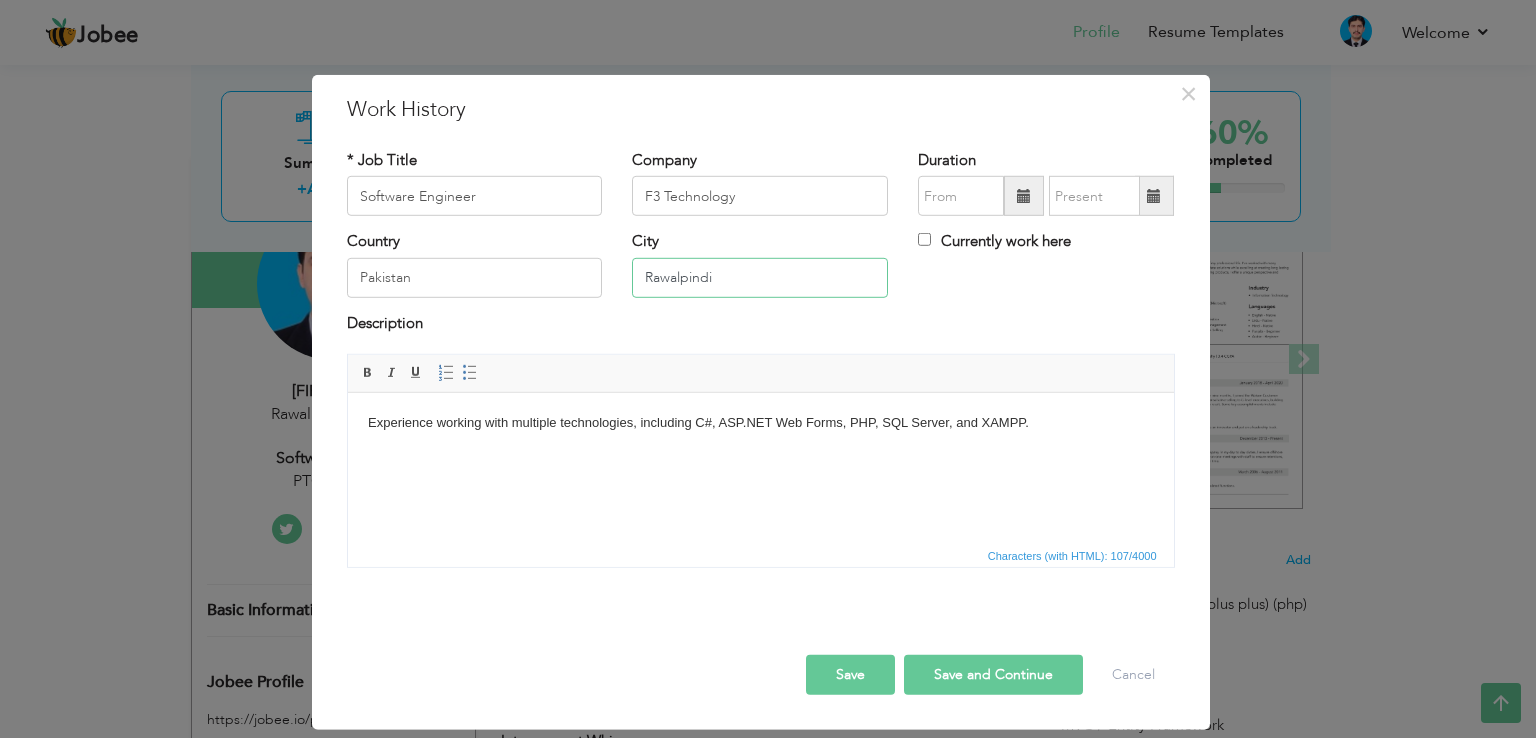 type on "Rawalpindi" 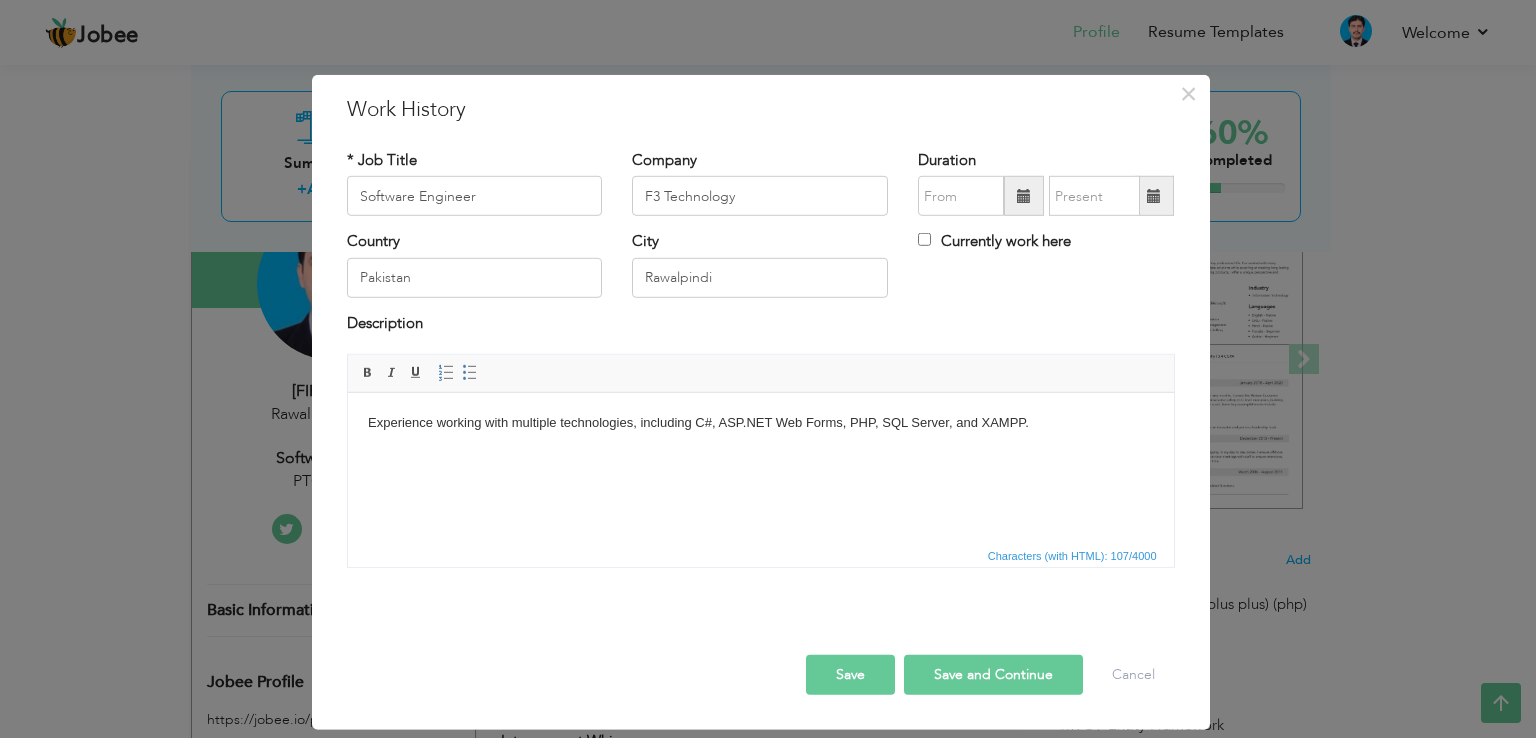 click on "Save" at bounding box center [850, 675] 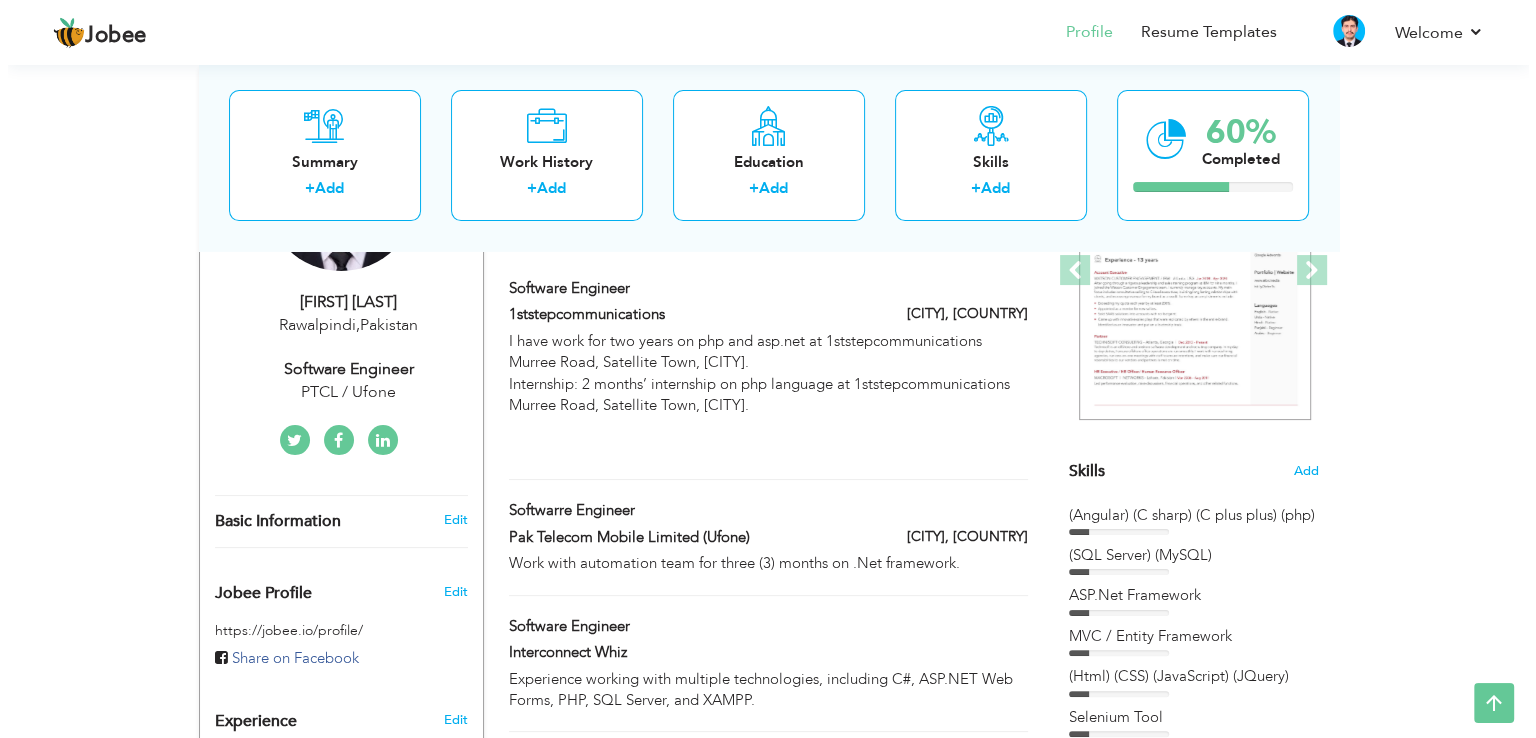 scroll, scrollTop: 220, scrollLeft: 0, axis: vertical 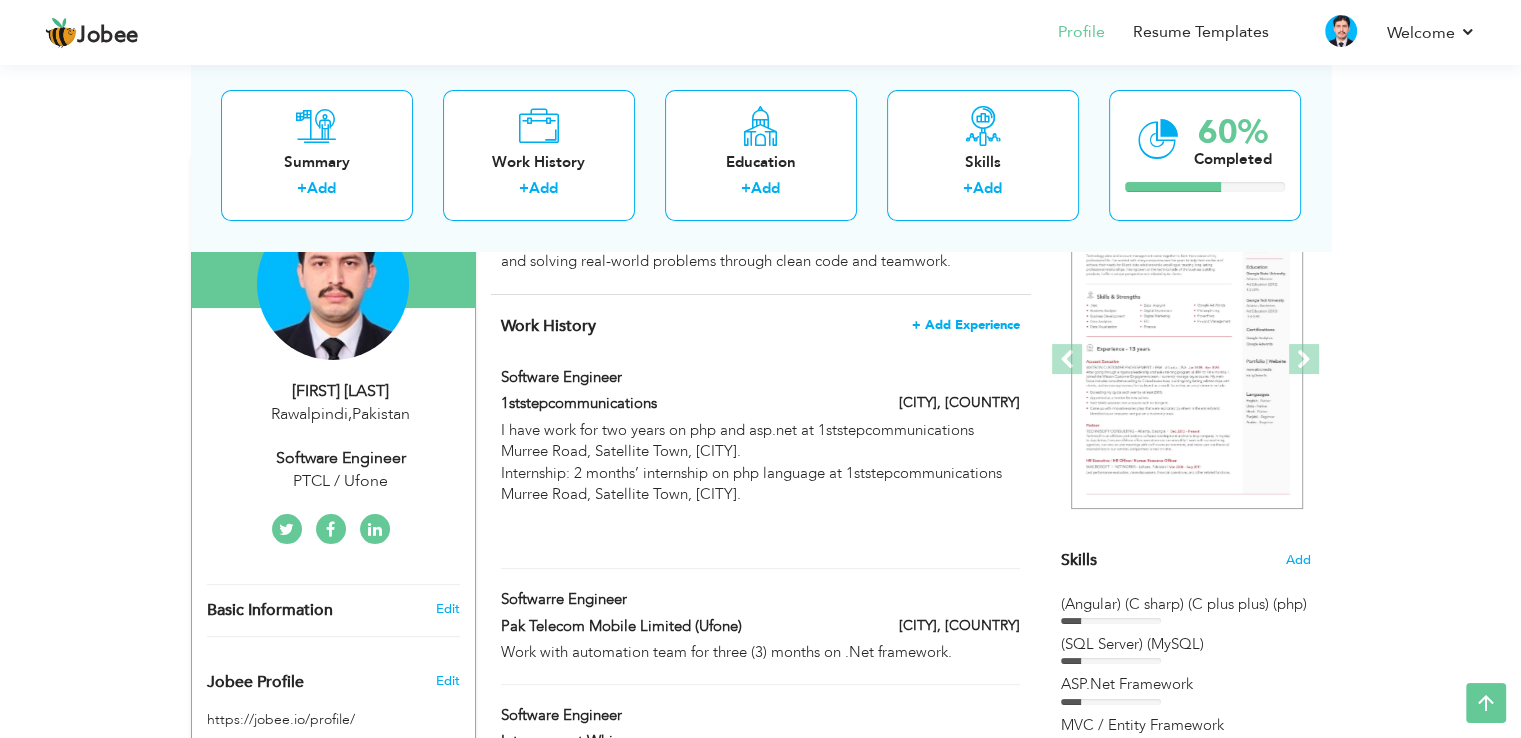 click on "+ Add Experience" at bounding box center [966, 325] 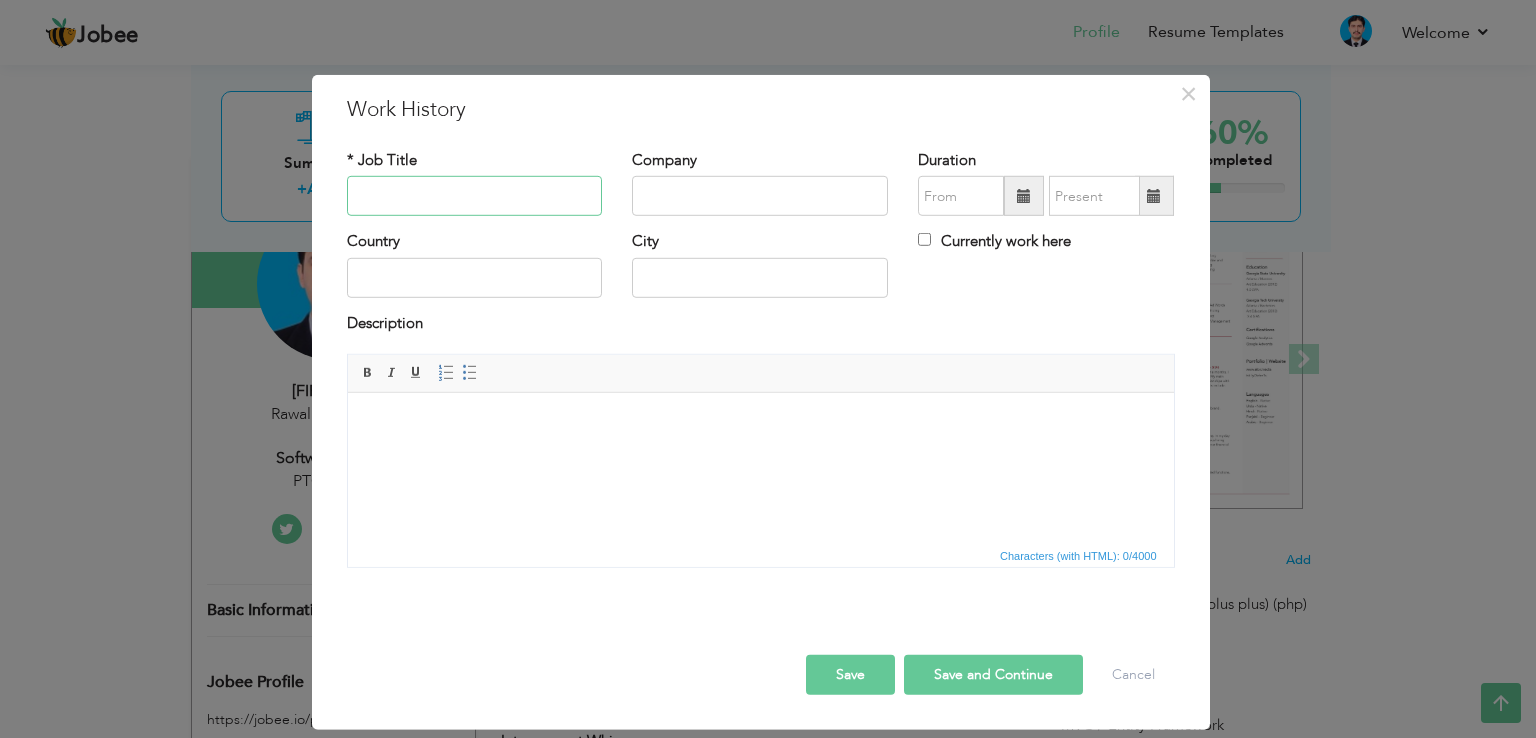 click at bounding box center (475, 196) 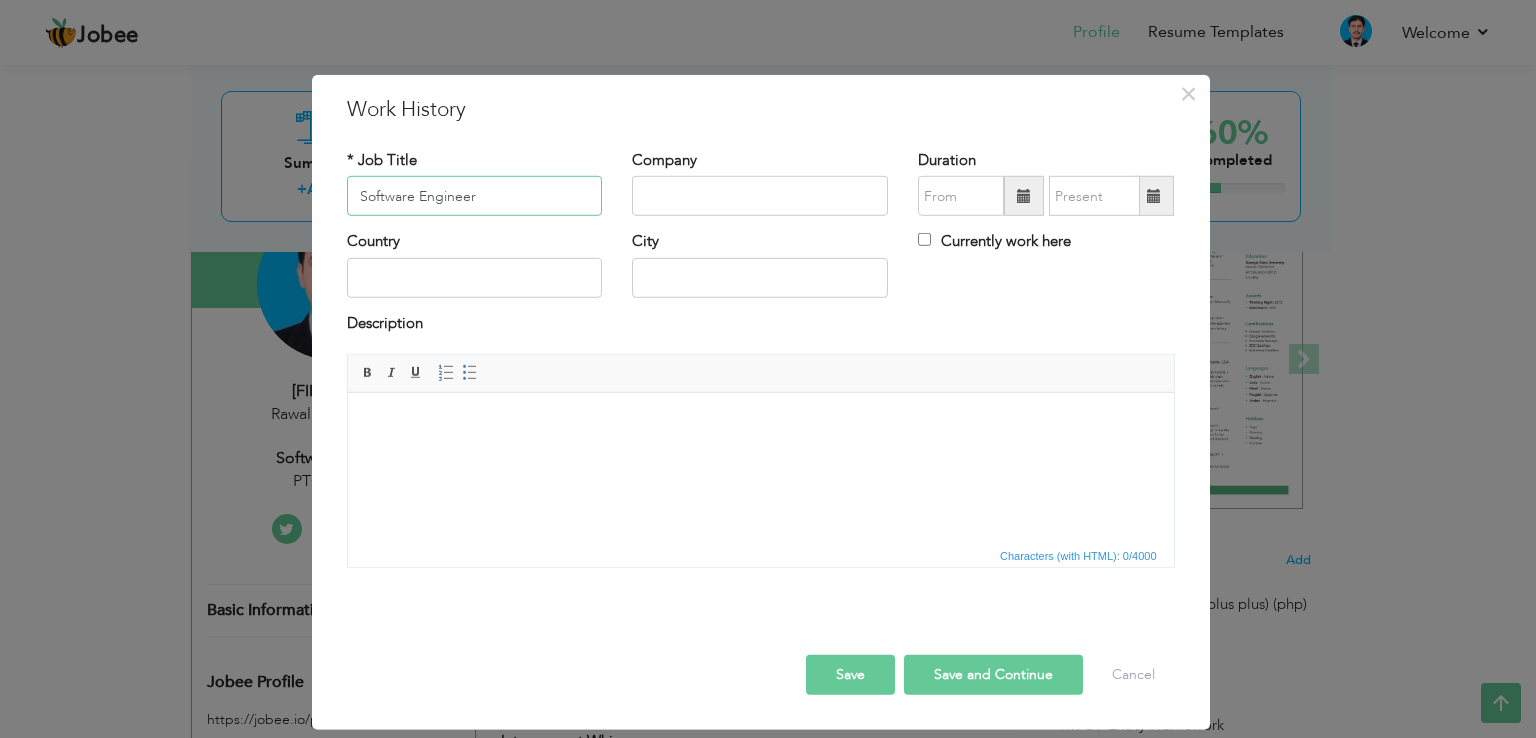 type on "Software Engineer" 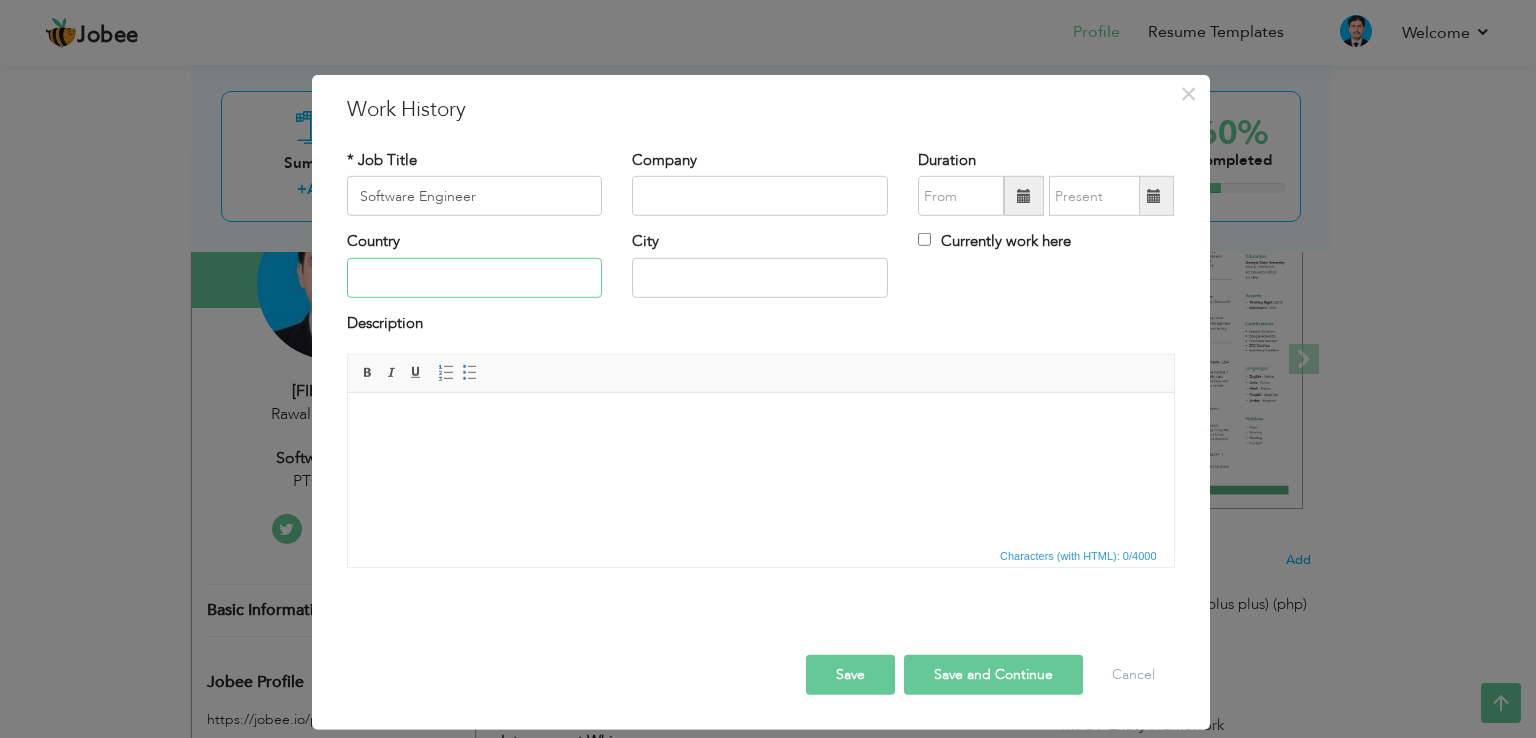 click at bounding box center [475, 278] 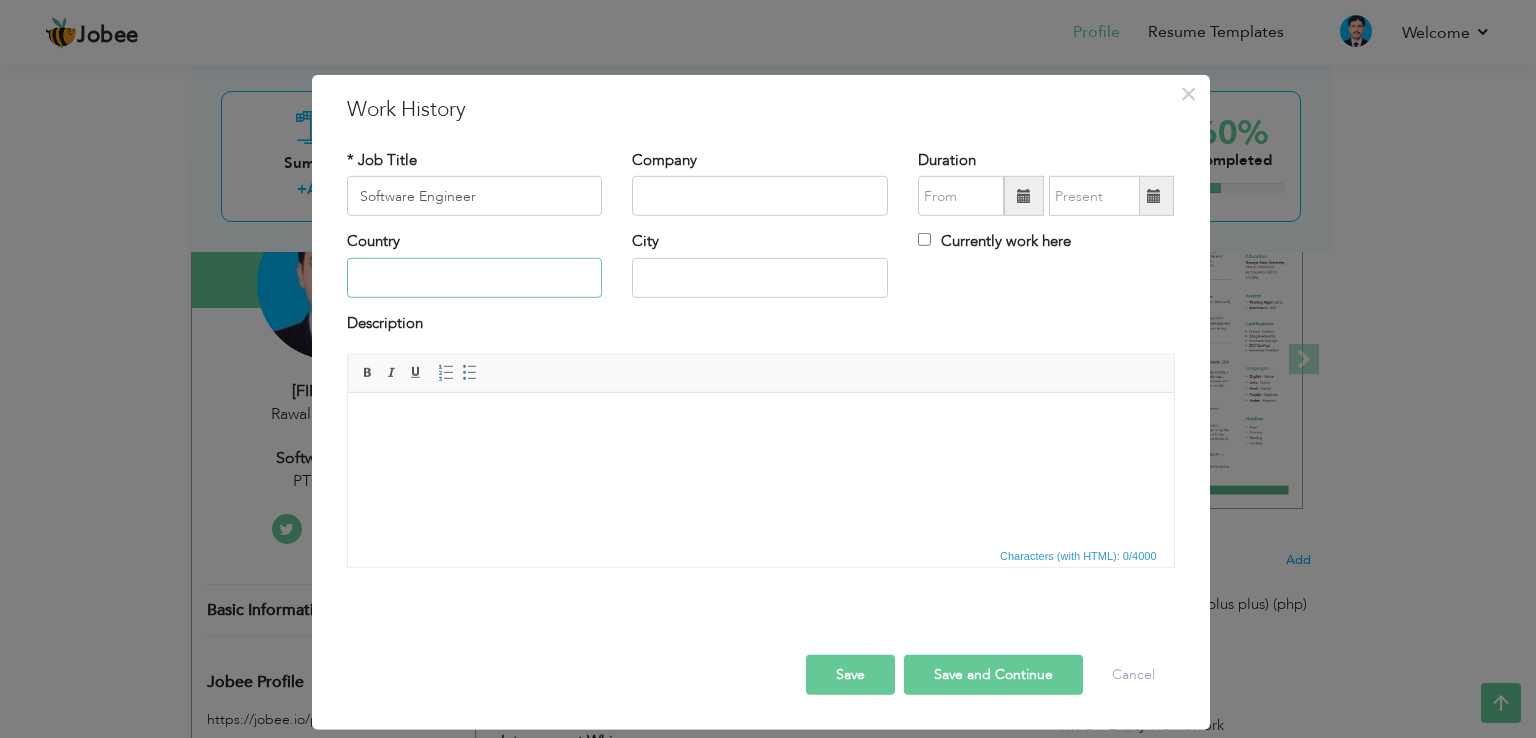 type on "Pakistan" 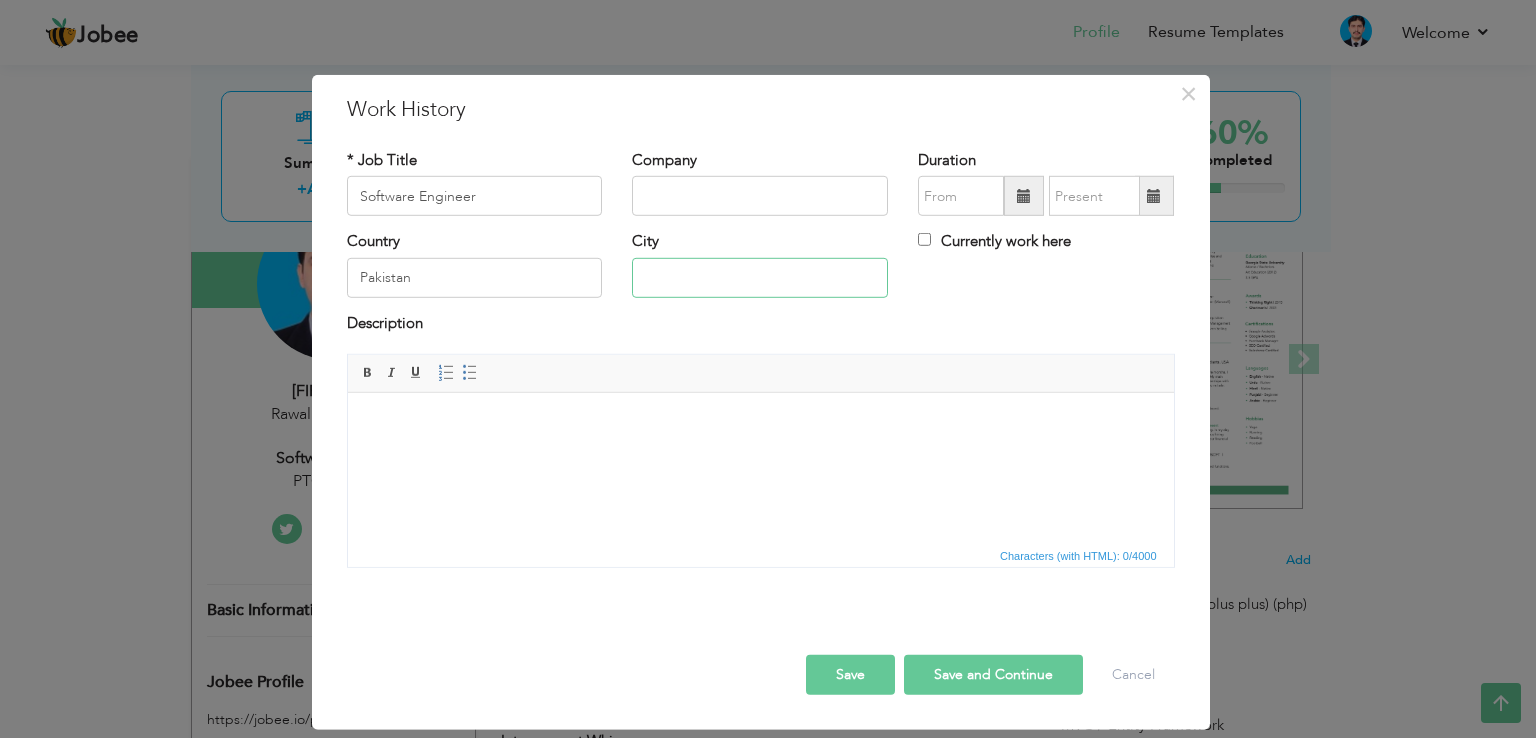 type on "isb" 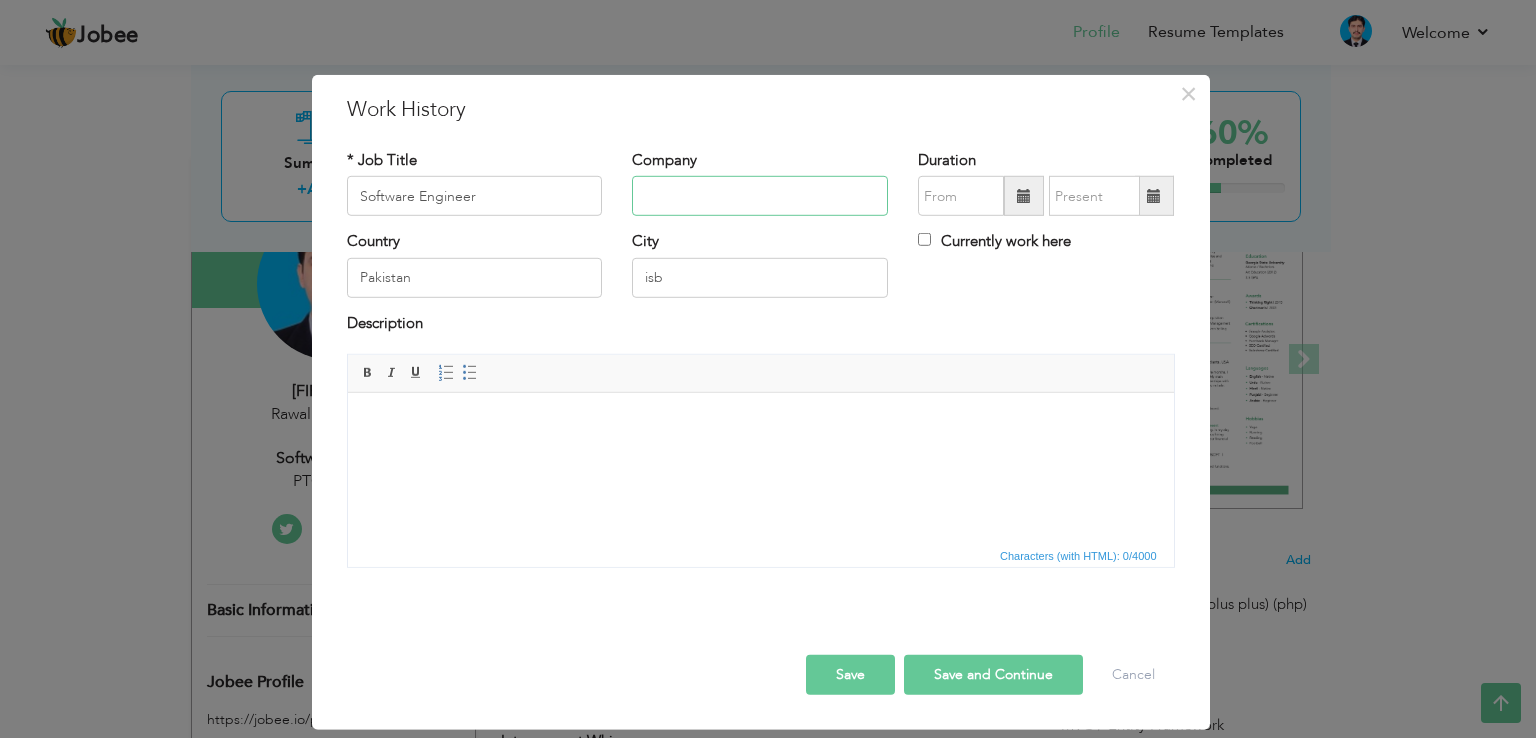 click at bounding box center (760, 196) 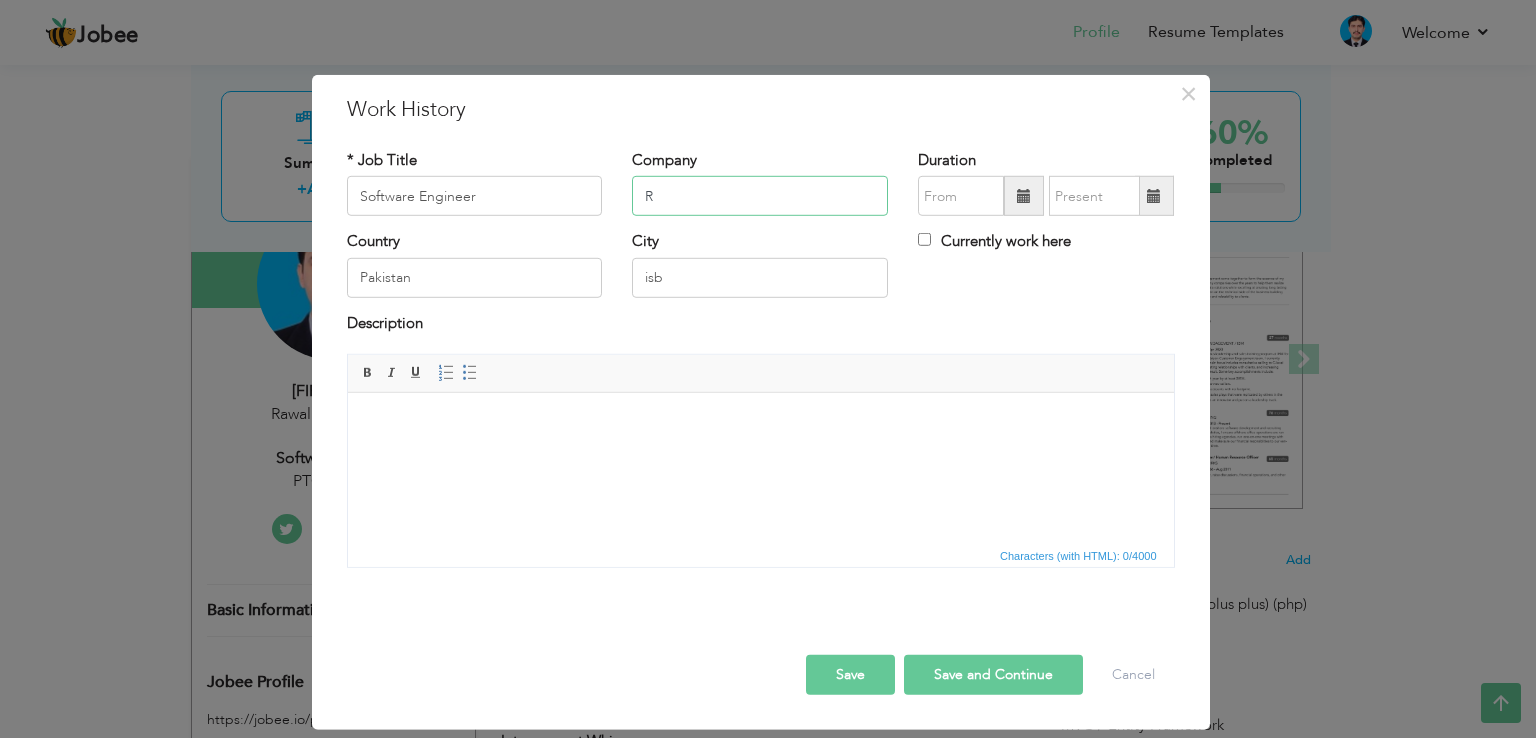 drag, startPoint x: 672, startPoint y: 191, endPoint x: 600, endPoint y: 194, distance: 72.06247 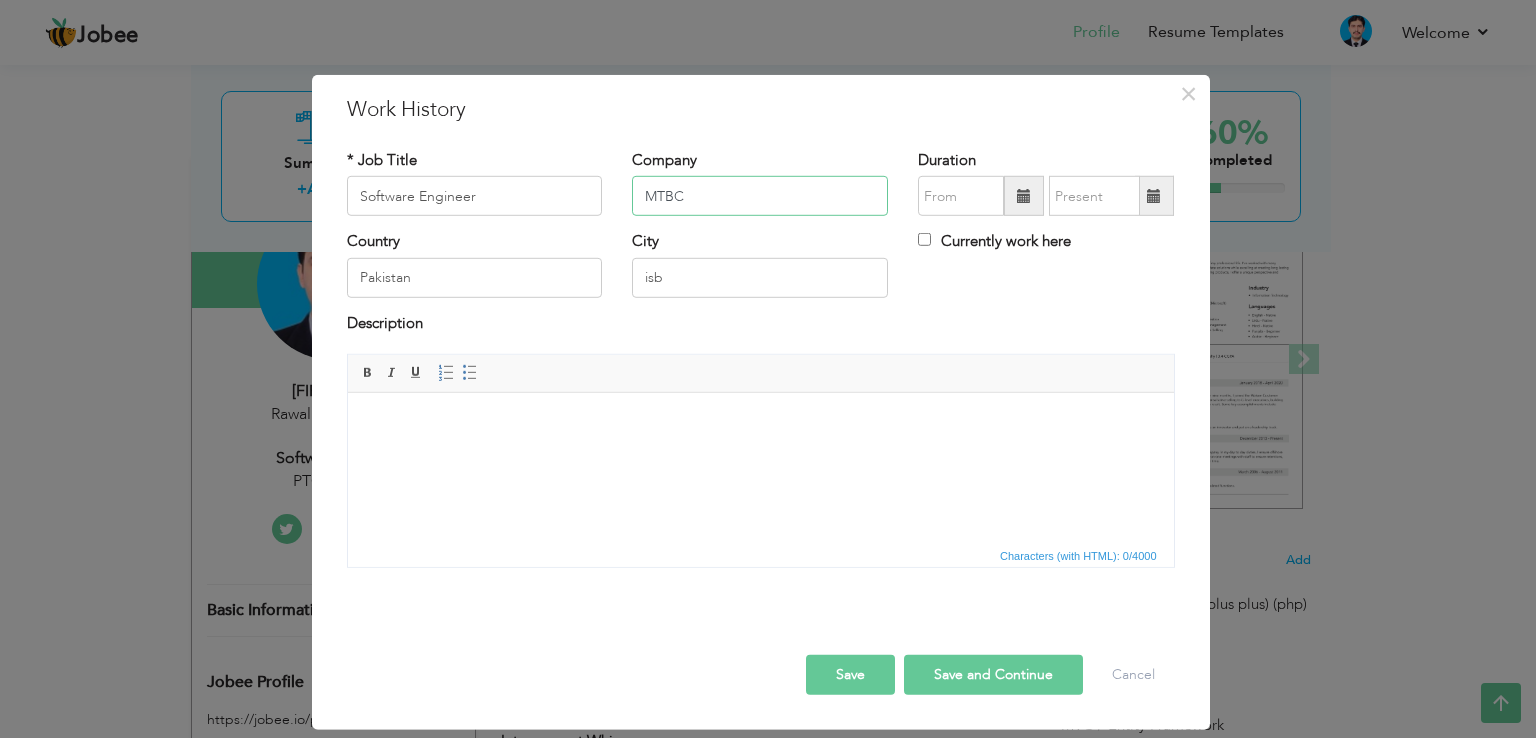 type on "MTBC" 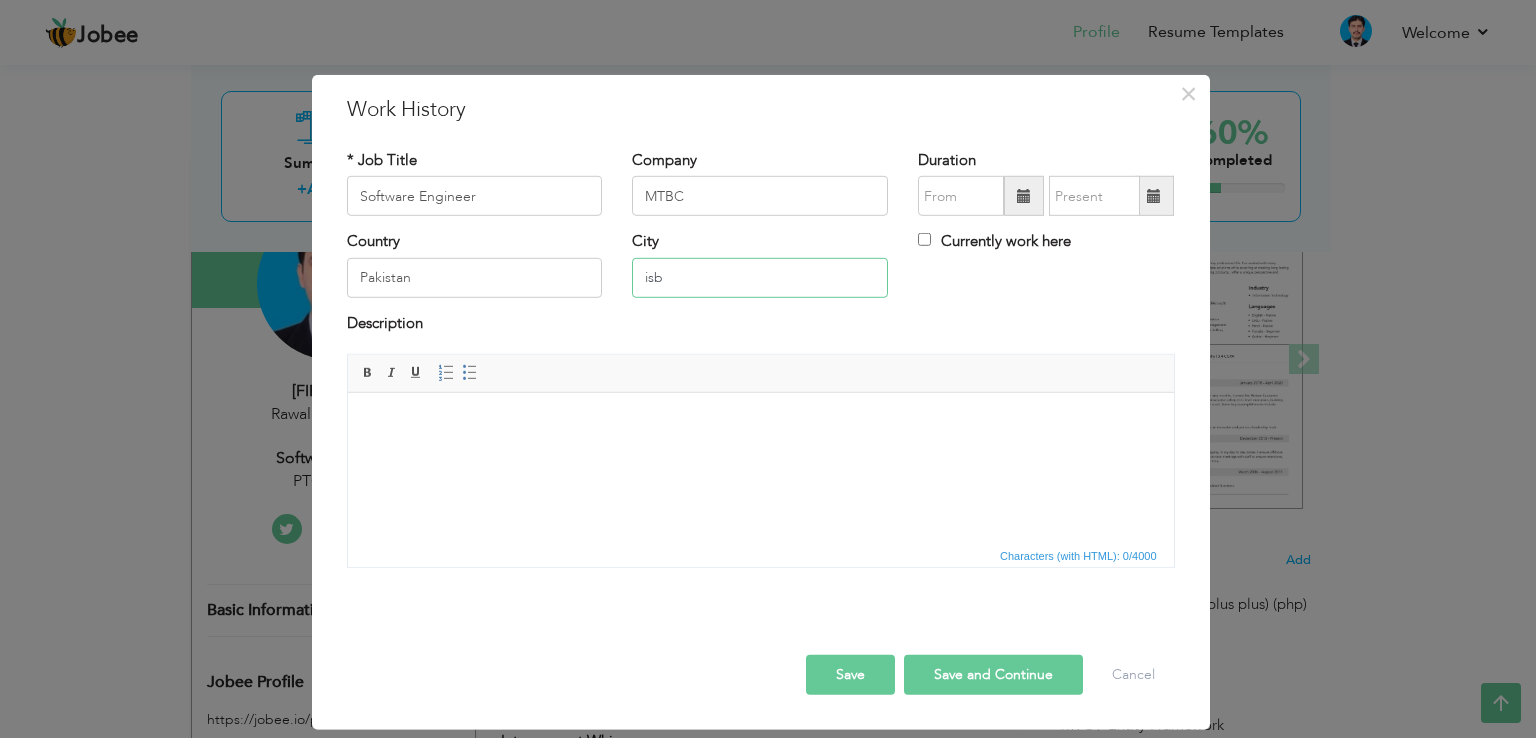 drag, startPoint x: 691, startPoint y: 279, endPoint x: 448, endPoint y: 294, distance: 243.46252 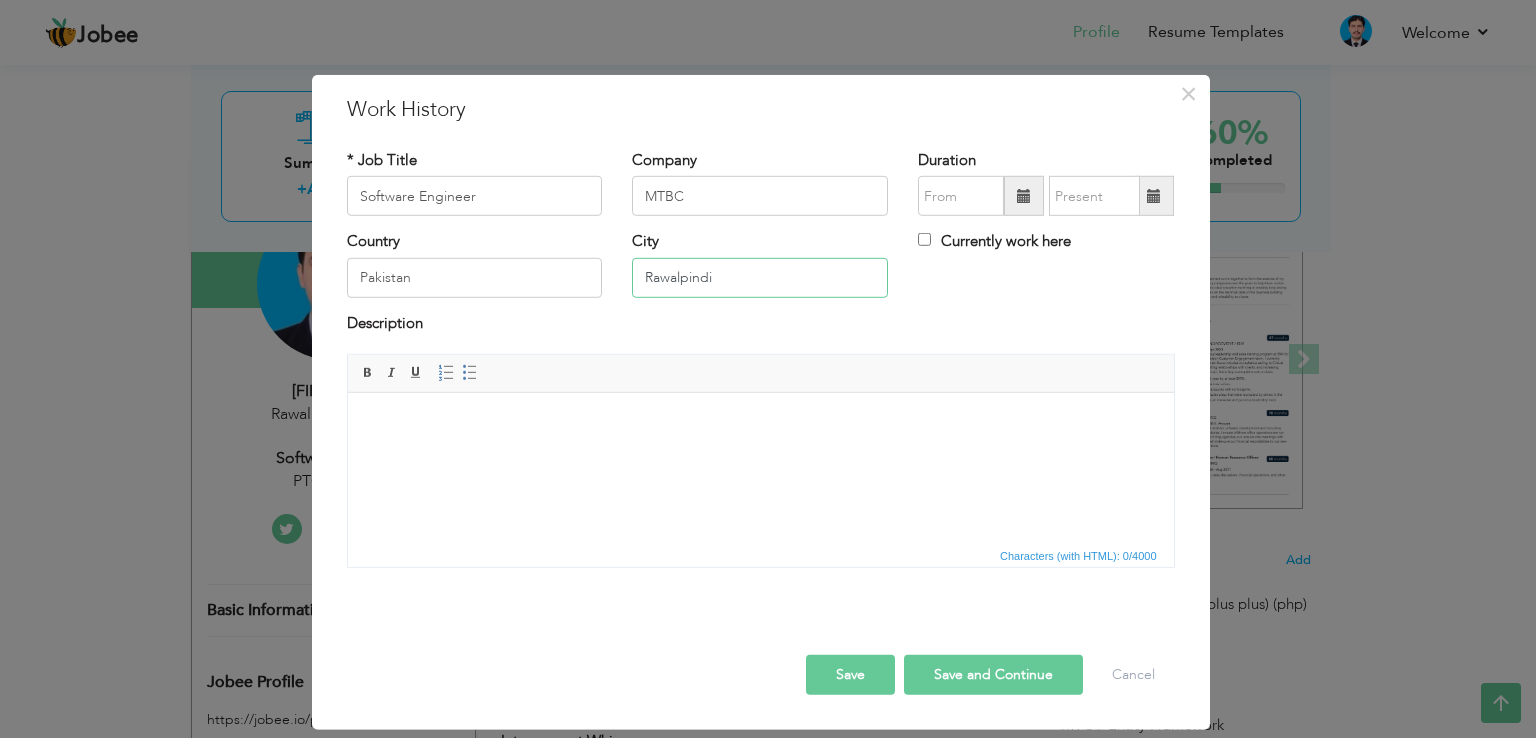 type on "Rawalpindi" 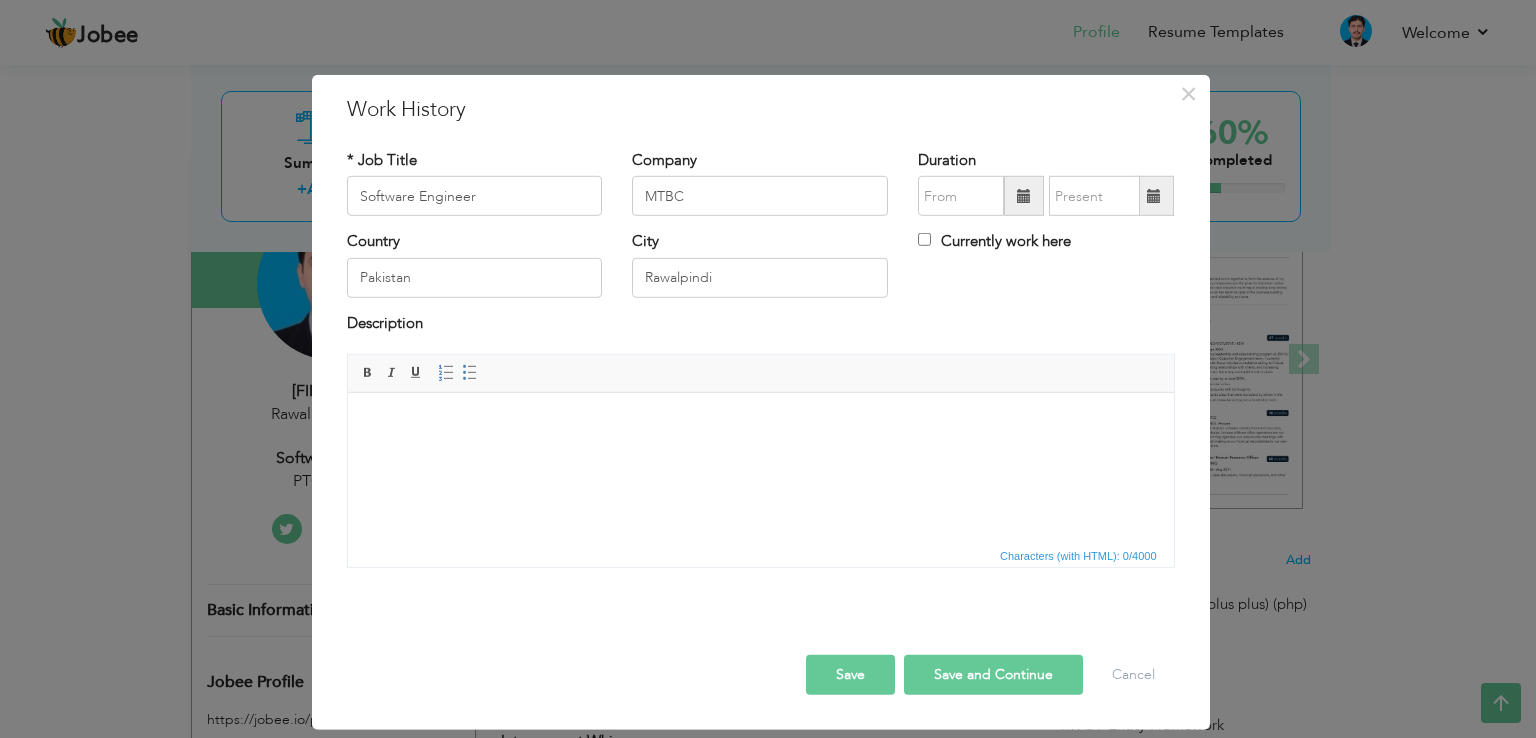 click at bounding box center (760, 423) 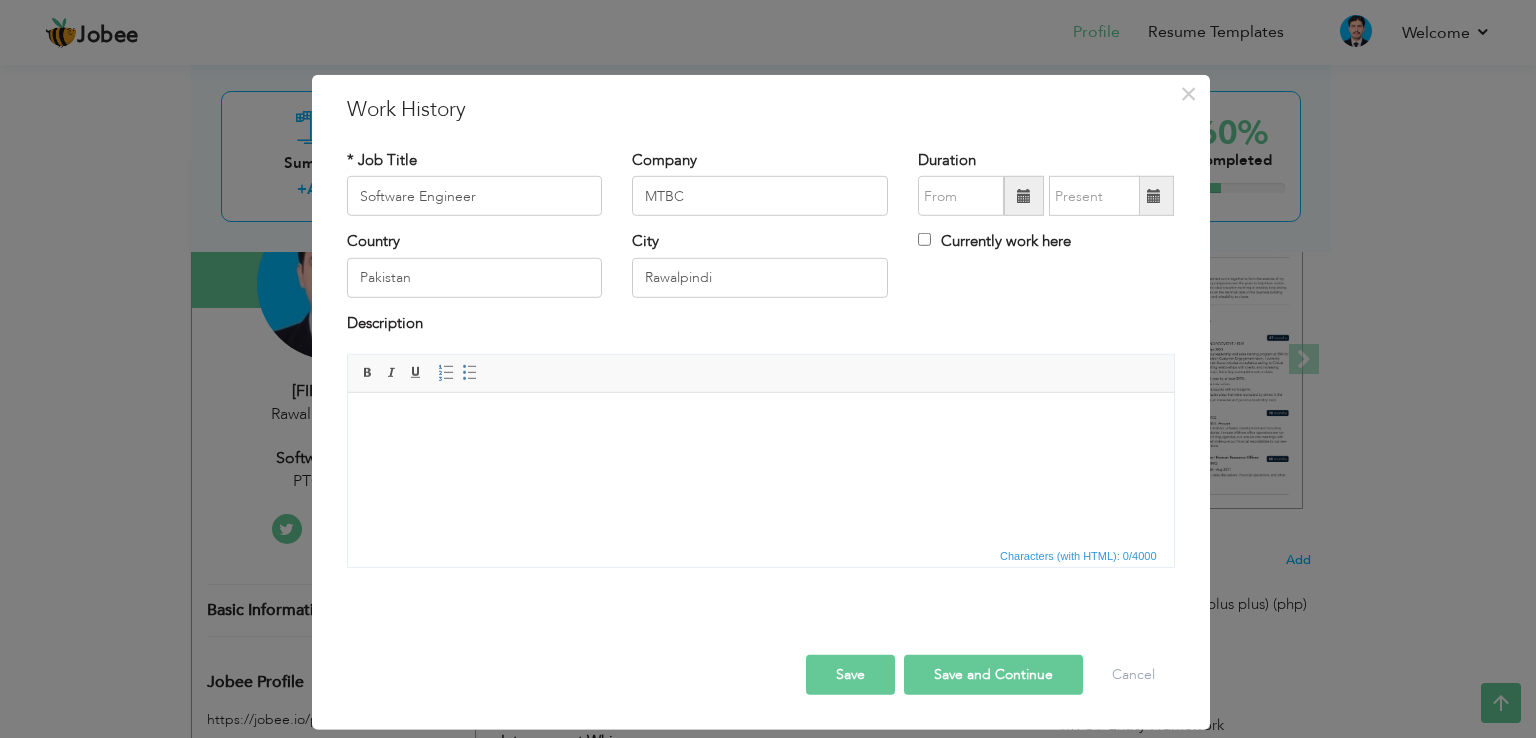 click at bounding box center [760, 423] 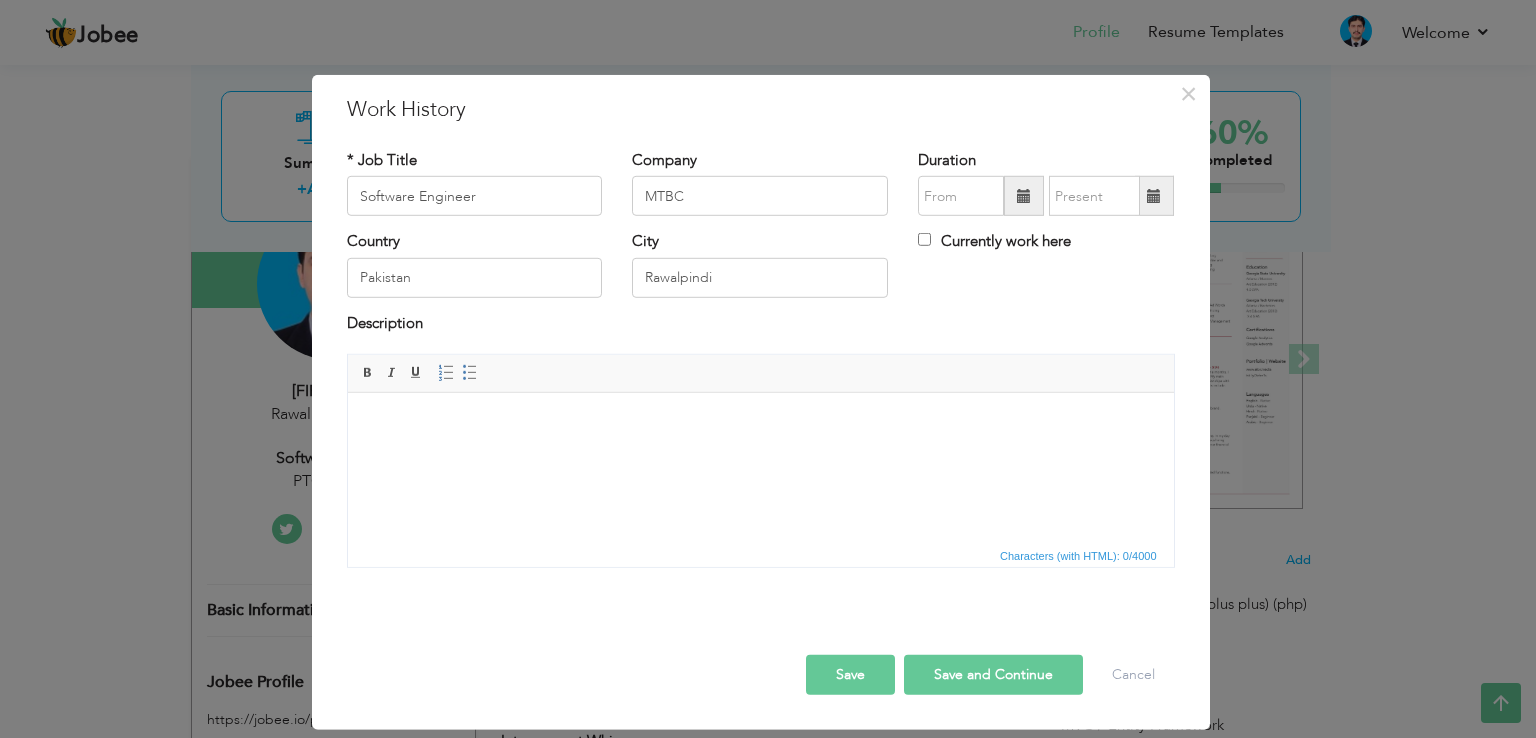click at bounding box center [760, 423] 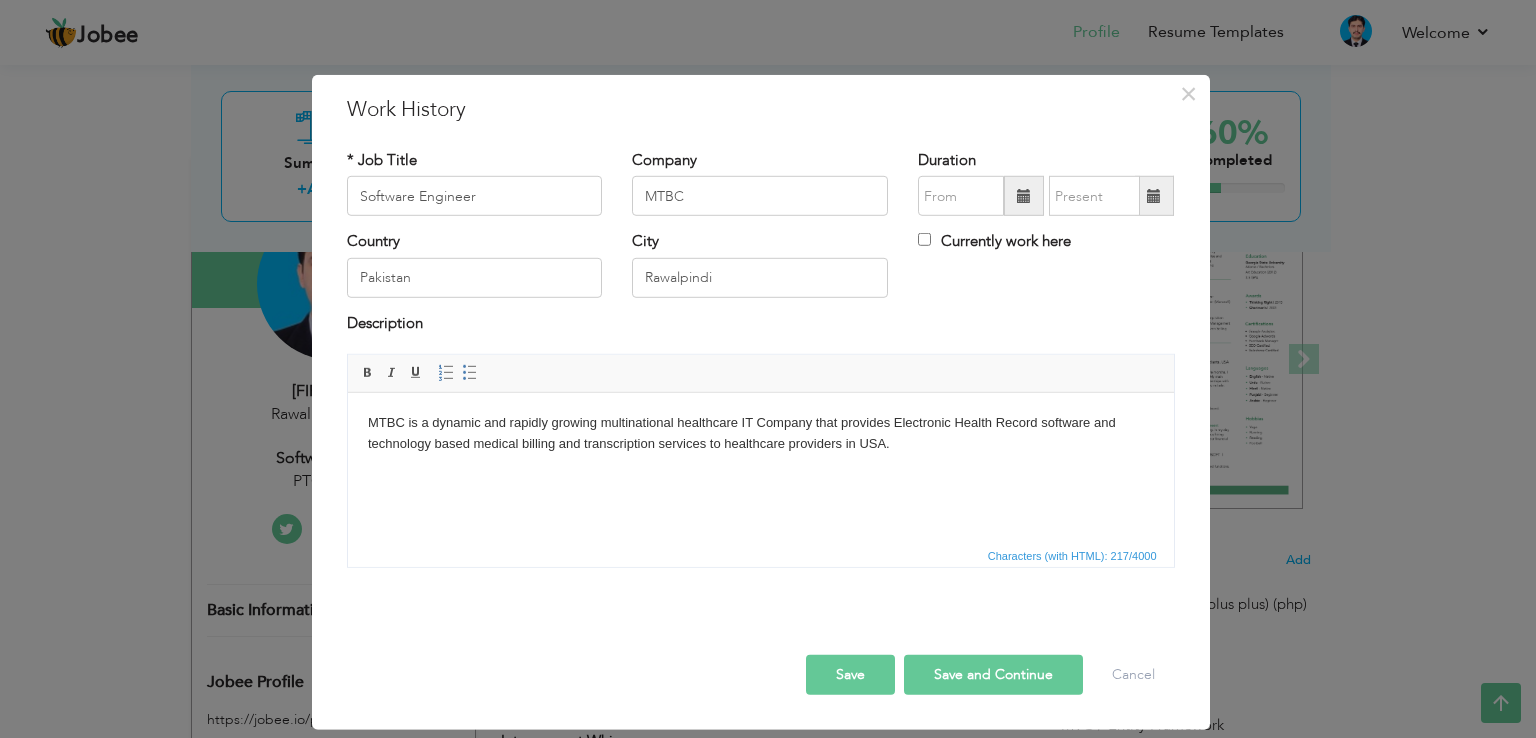 click on "MTBC is a dynamic and rapidly growing multinational healthcare IT Company that provides Electronic Health Record software and technology based medical billing and transcription services to healthcare providers in USA." at bounding box center (760, 434) 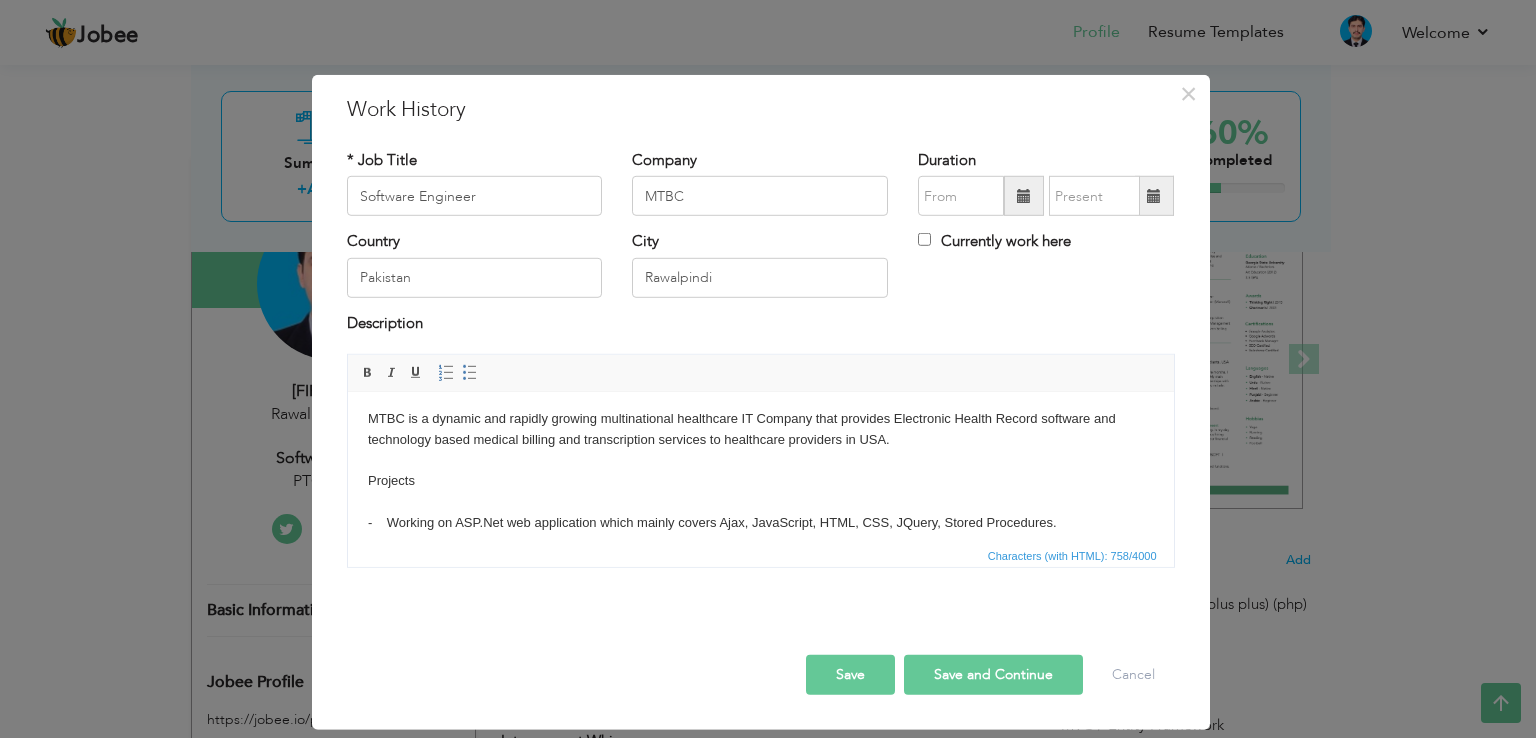 scroll, scrollTop: 0, scrollLeft: 0, axis: both 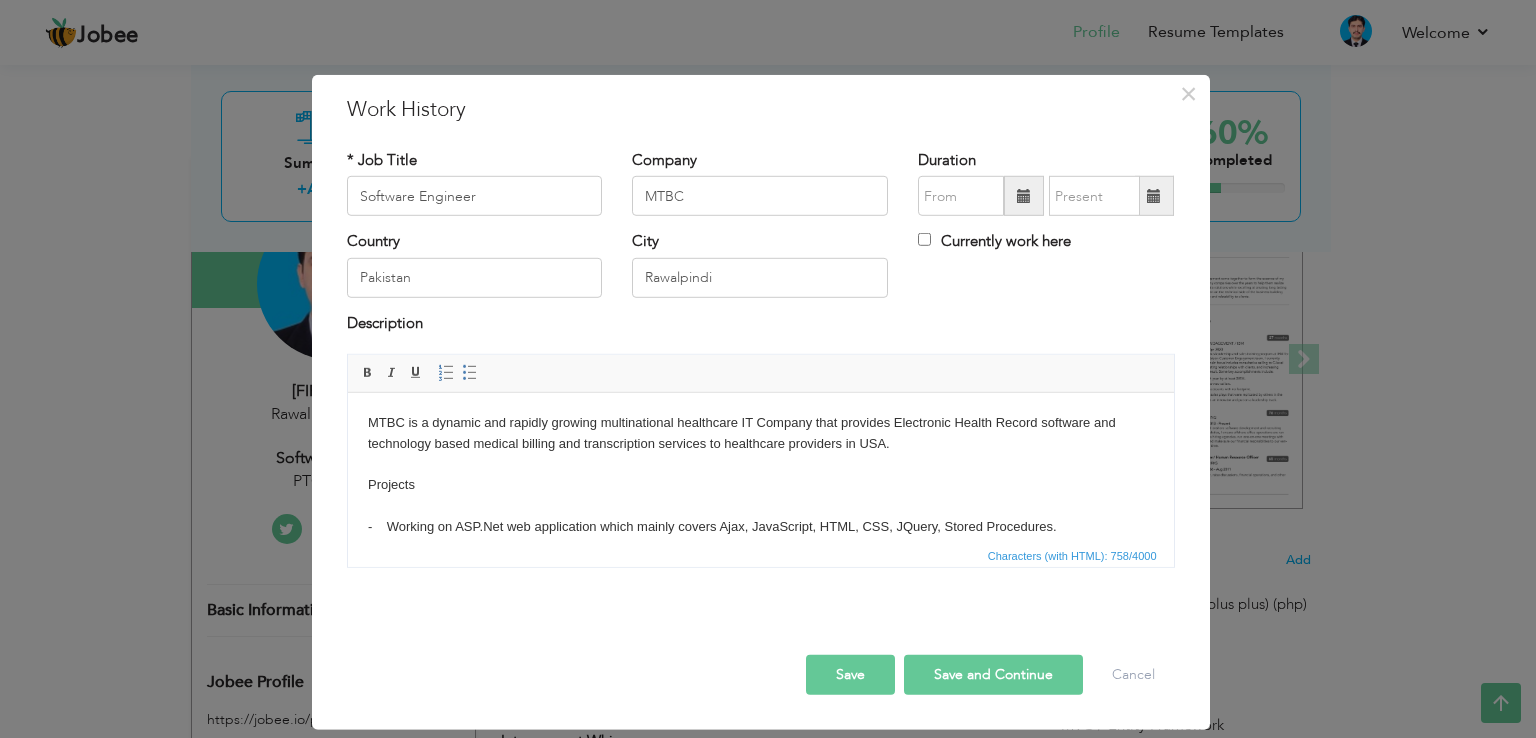click on "MTBC is a dynamic and rapidly growing multinational healthcare IT Company that provides Electronic Health Record software and technology based medical billing and transcription services to healthcare providers in USA. ​​​​​​​ Projects -    Working on ASP.Net web application which mainly covers Ajax, JavaScript, HTML, CSS, JQuery, Stored Procedures. -    Worked on Angular, .Net services and stored procedures based tasks of one of the major products of MTBC. -    Worked on a C# Web API services for android APP of MTBC Employee Global Portal, maintenance and addition of new modules etc. in the app using C# Web API services, Swagger library, SQL Server Queries." at bounding box center [760, 538] 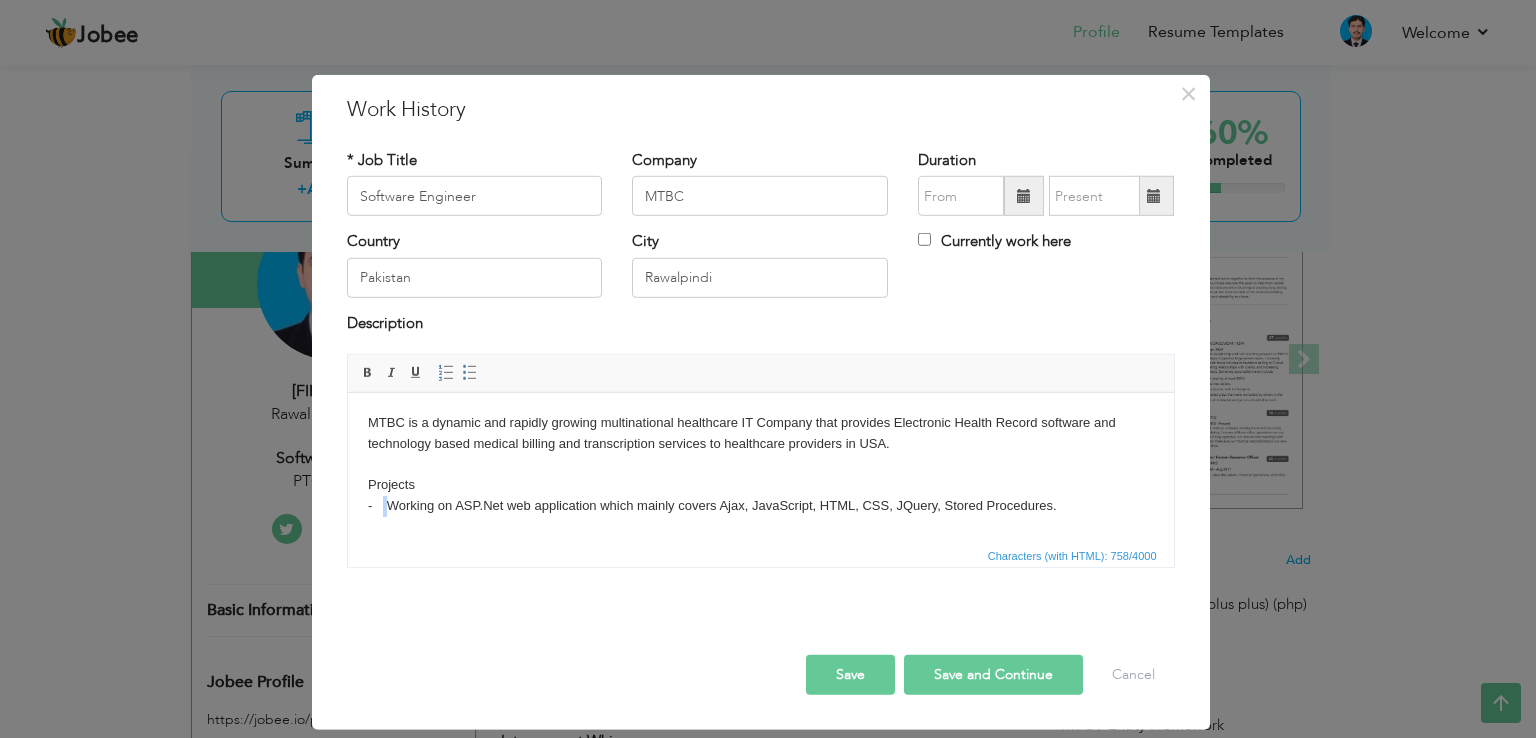 click on "MTBC is a dynamic and rapidly growing multinational healthcare IT Company that provides Electronic Health Record software and technology based medical billing and transcription services to healthcare providers in USA. Projects -    Working on ASP.Net web application which mainly covers Ajax, JavaScript, HTML, CSS, JQuery, Stored Procedures. -    Worked on Angular, .Net services and stored procedures based tasks of one of the major products of MTBC. -    Worked on a C# Web API services for android APP of MTBC Employee Global Portal, maintenance and addition of new modules etc. in the app using C# Web API services, Swagger library, SQL Server Queries." at bounding box center [760, 527] 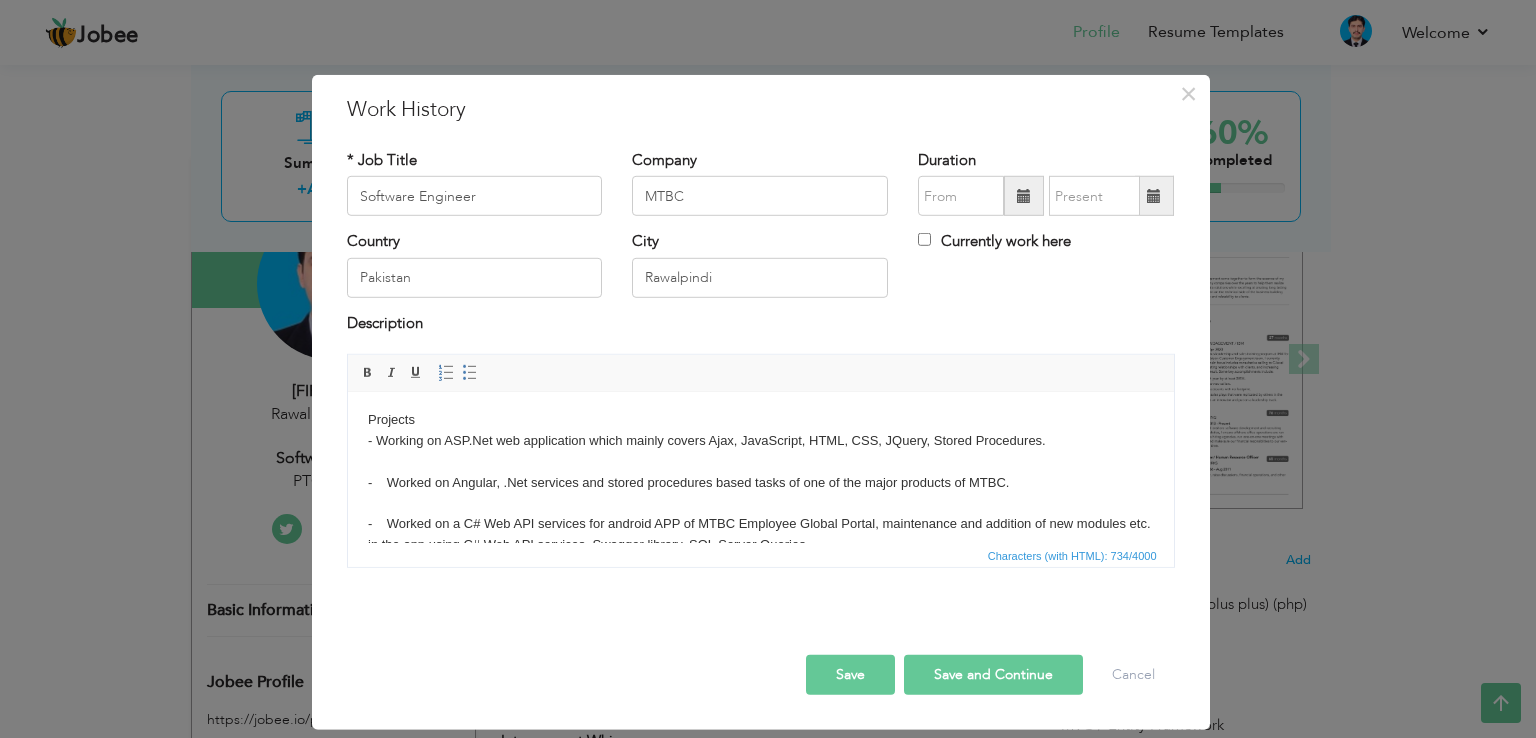 scroll, scrollTop: 100, scrollLeft: 0, axis: vertical 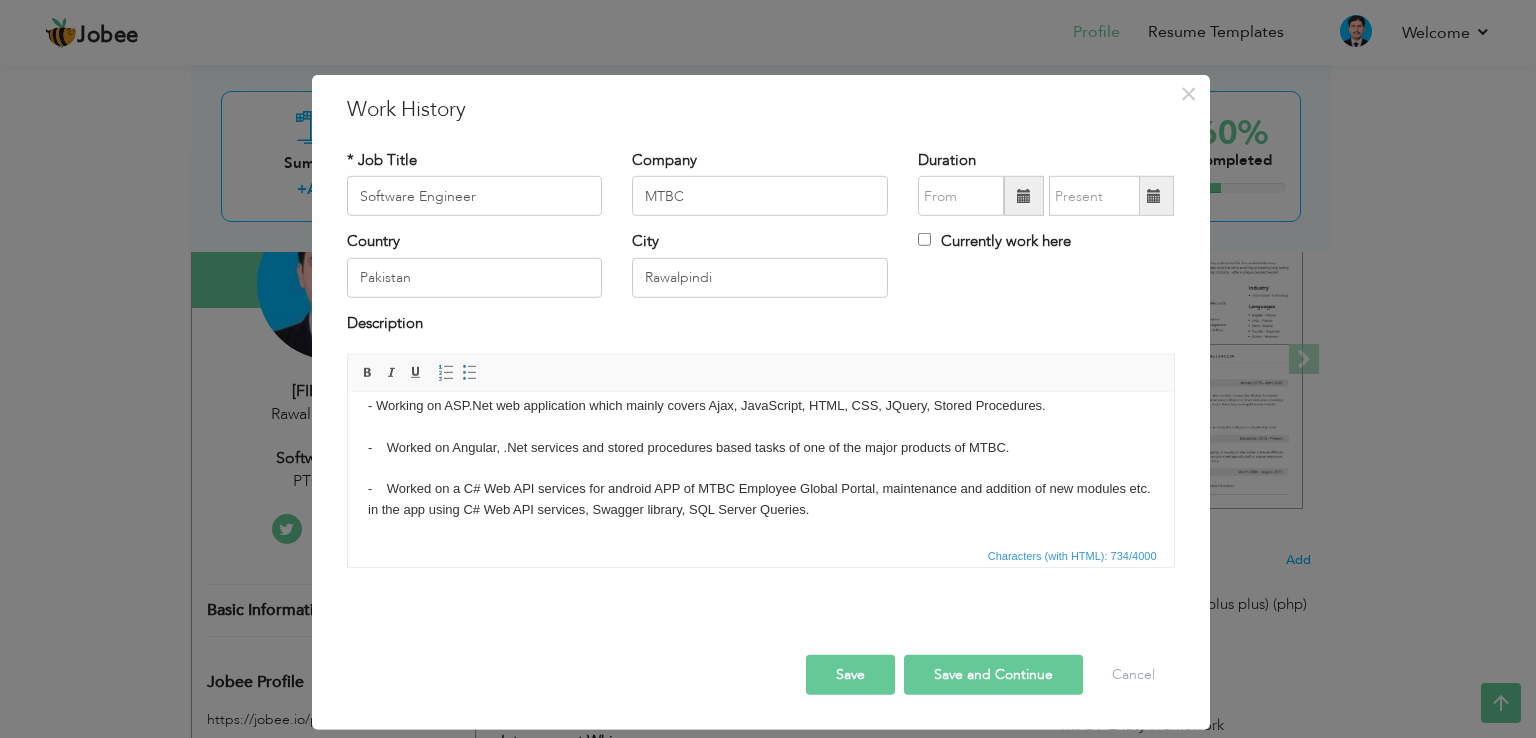 click on "MTBC is a dynamic and rapidly growing multinational healthcare IT Company that provides Electronic Health Record software and technology based medical billing and transcription services to healthcare providers in USA. Projects - Working on ASP.Net web application which mainly covers Ajax, JavaScript, HTML, CSS, JQuery, Stored Procedures. -    Worked on Angular, .Net services and stored procedures based tasks of one of the major products of MTBC. -    Worked on a C# Web API services for android APP of MTBC Employee Global Portal, maintenance and addition of new modules etc. in the app using C# Web API services, Swagger library, SQL Server Queries." at bounding box center [760, 427] 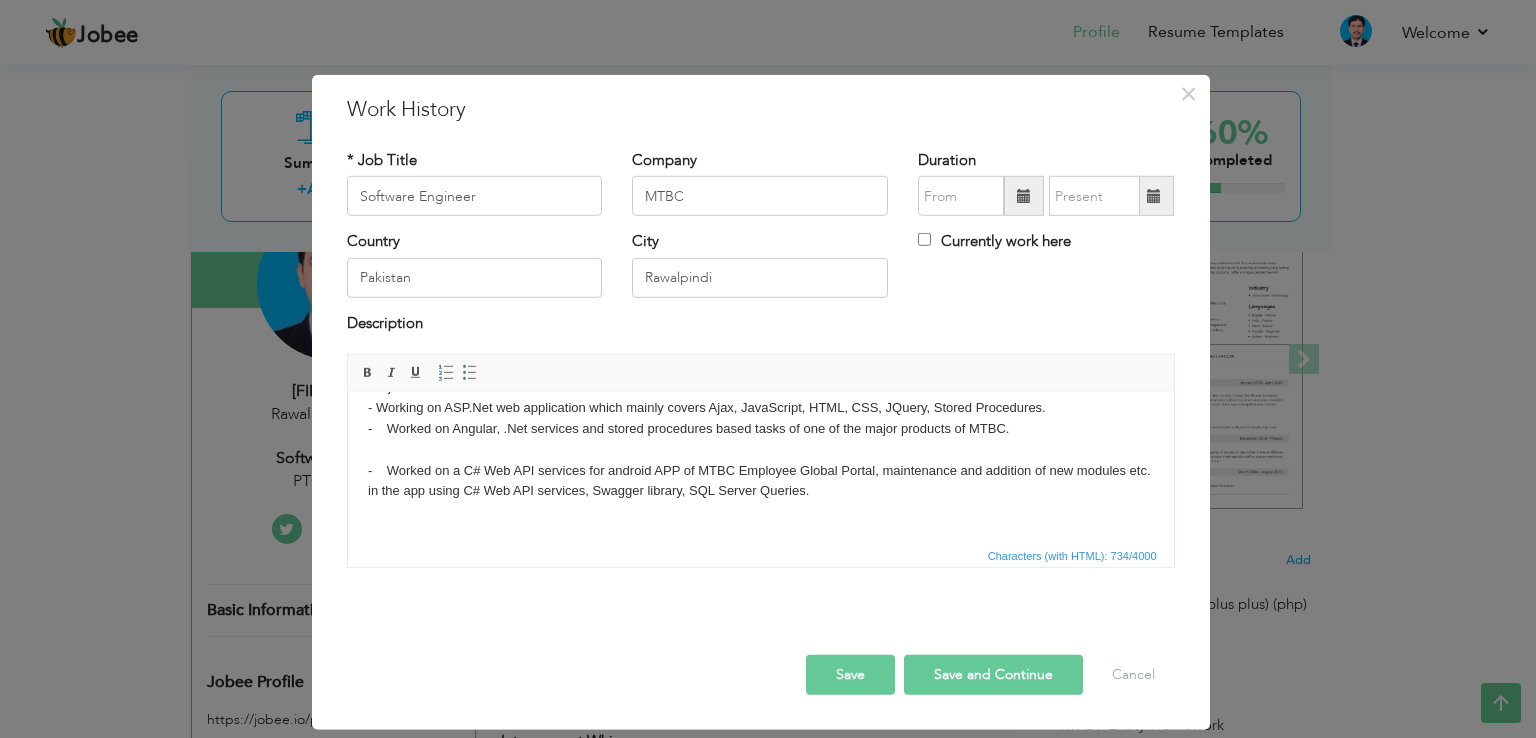 scroll, scrollTop: 97, scrollLeft: 0, axis: vertical 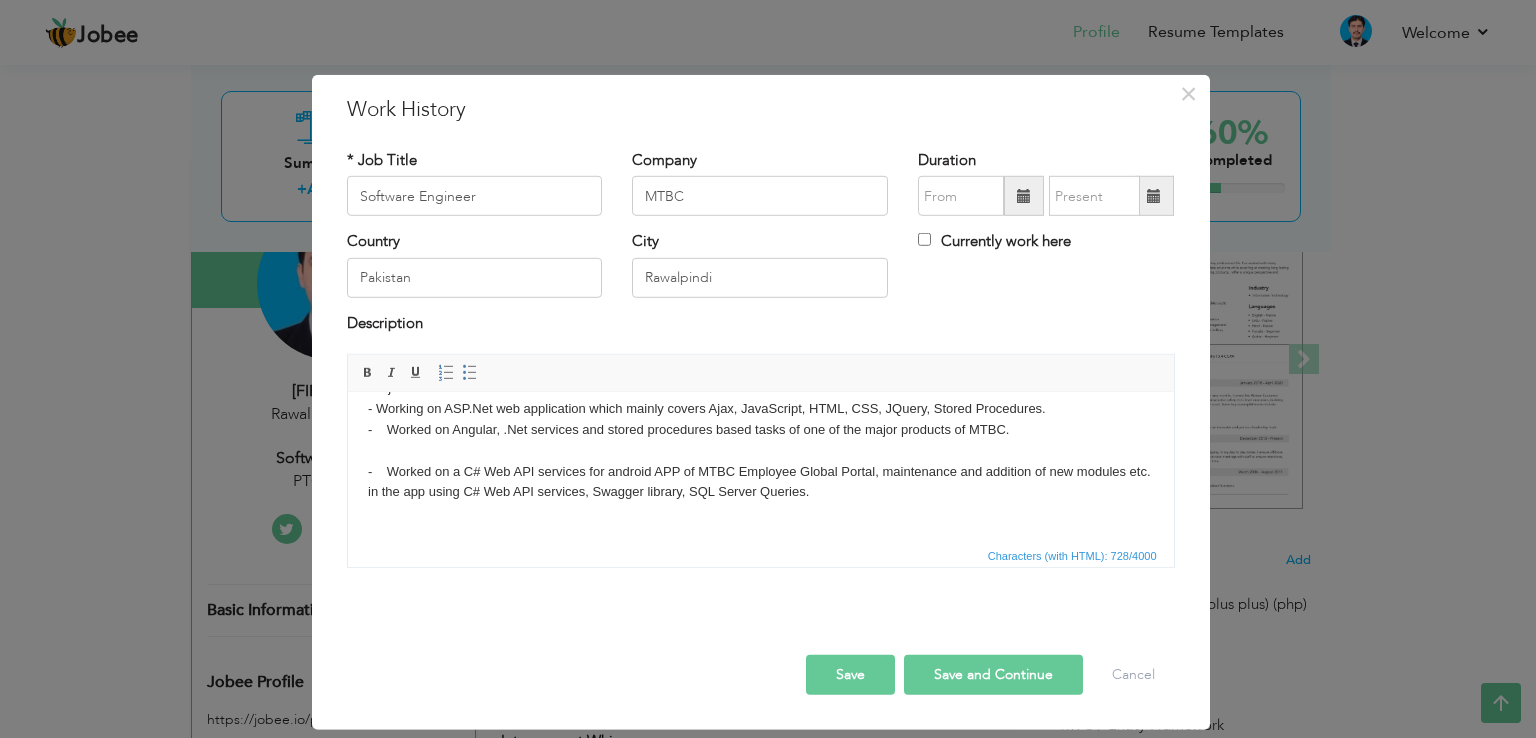 click on "MTBC is a dynamic and rapidly growing multinational healthcare IT Company that provides Electronic Health Record software and technology based medical billing and transcription services to healthcare providers in USA. Projects - Working on ASP.Net web application which mainly covers Ajax, JavaScript, HTML, CSS, JQuery, Stored Procedures. -    Worked on Angular, .Net services and stored procedures based tasks of one of the major products of MTBC. -    Worked on a C# Web API services for android APP of MTBC Employee Global Portal, maintenance and addition of new modules etc. in the app using C# Web API services, Swagger library, SQL Server Queries." at bounding box center (760, 420) 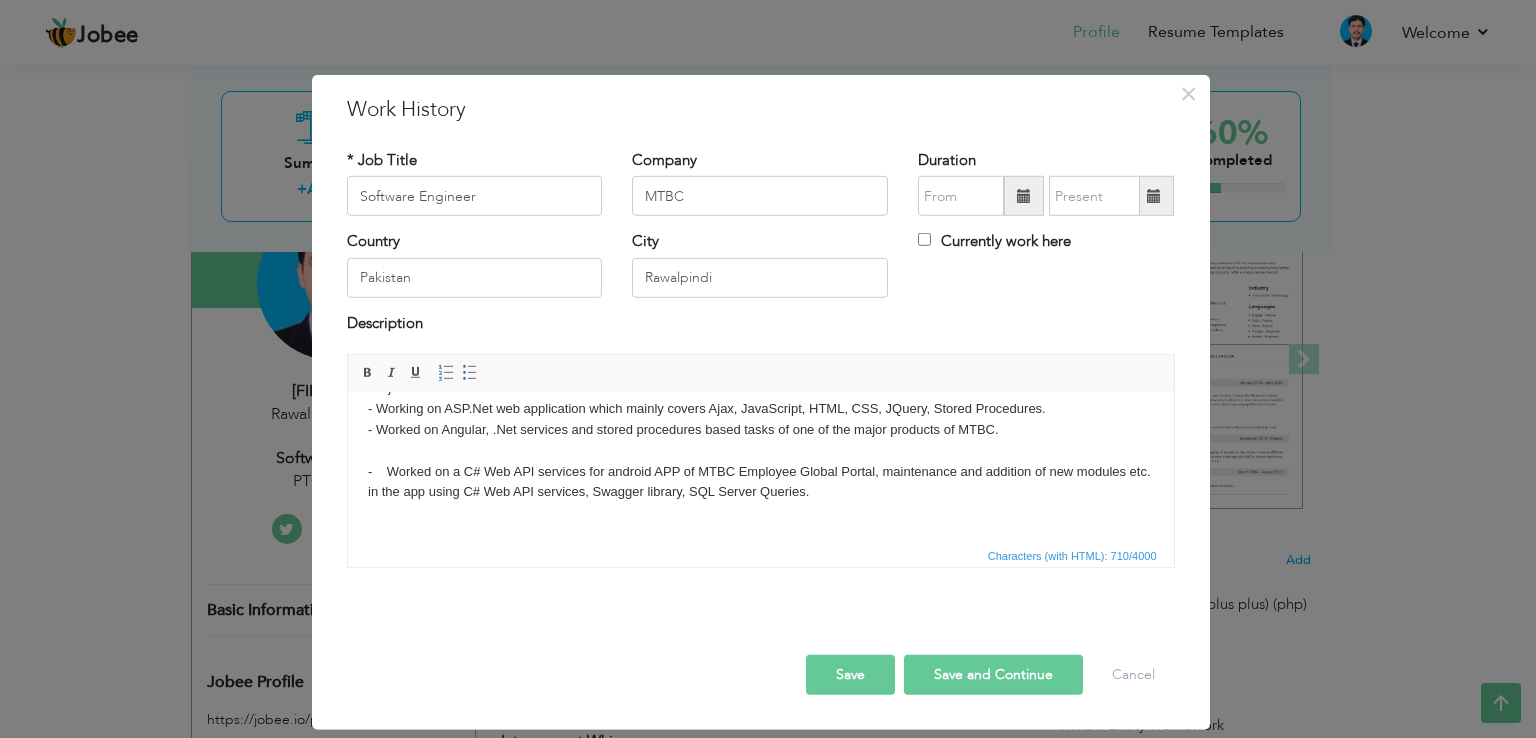 click on "MTBC is a dynamic and rapidly growing multinational healthcare IT Company that provides Electronic Health Record software and technology based medical billing and transcription services to healthcare providers in USA. Projects - Working on ASP.Net web application which mainly covers Ajax, JavaScript, HTML, CSS, JQuery, Stored Procedures. - Worked on Angular, .Net services and stored procedures based tasks of one of the major products of MTBC. -    Worked on a C# Web API services for android APP of MTBC Employee Global Portal, maintenance and addition of new modules etc. in the app using C# Web API services, Swagger library, SQL Server Queries." at bounding box center [760, 420] 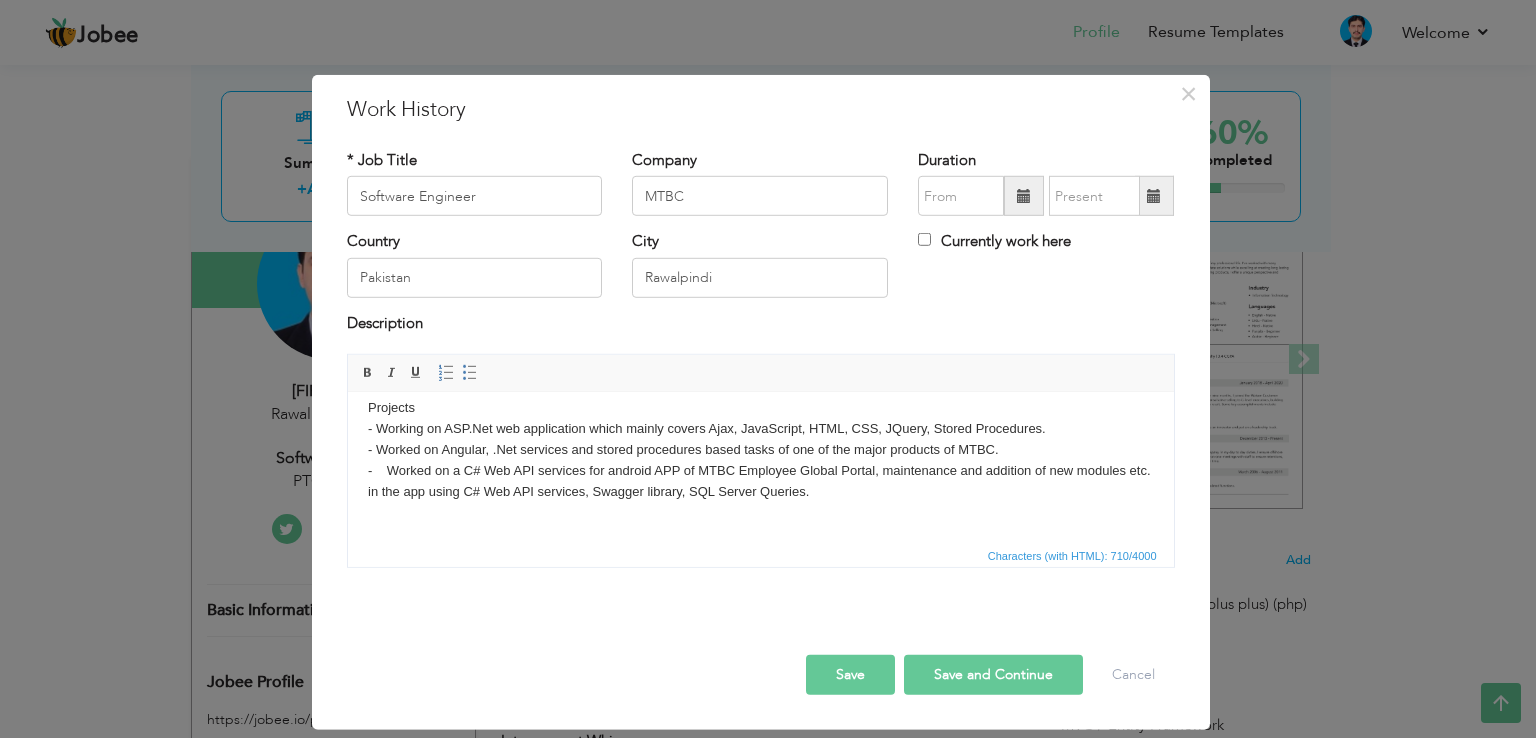 scroll, scrollTop: 76, scrollLeft: 0, axis: vertical 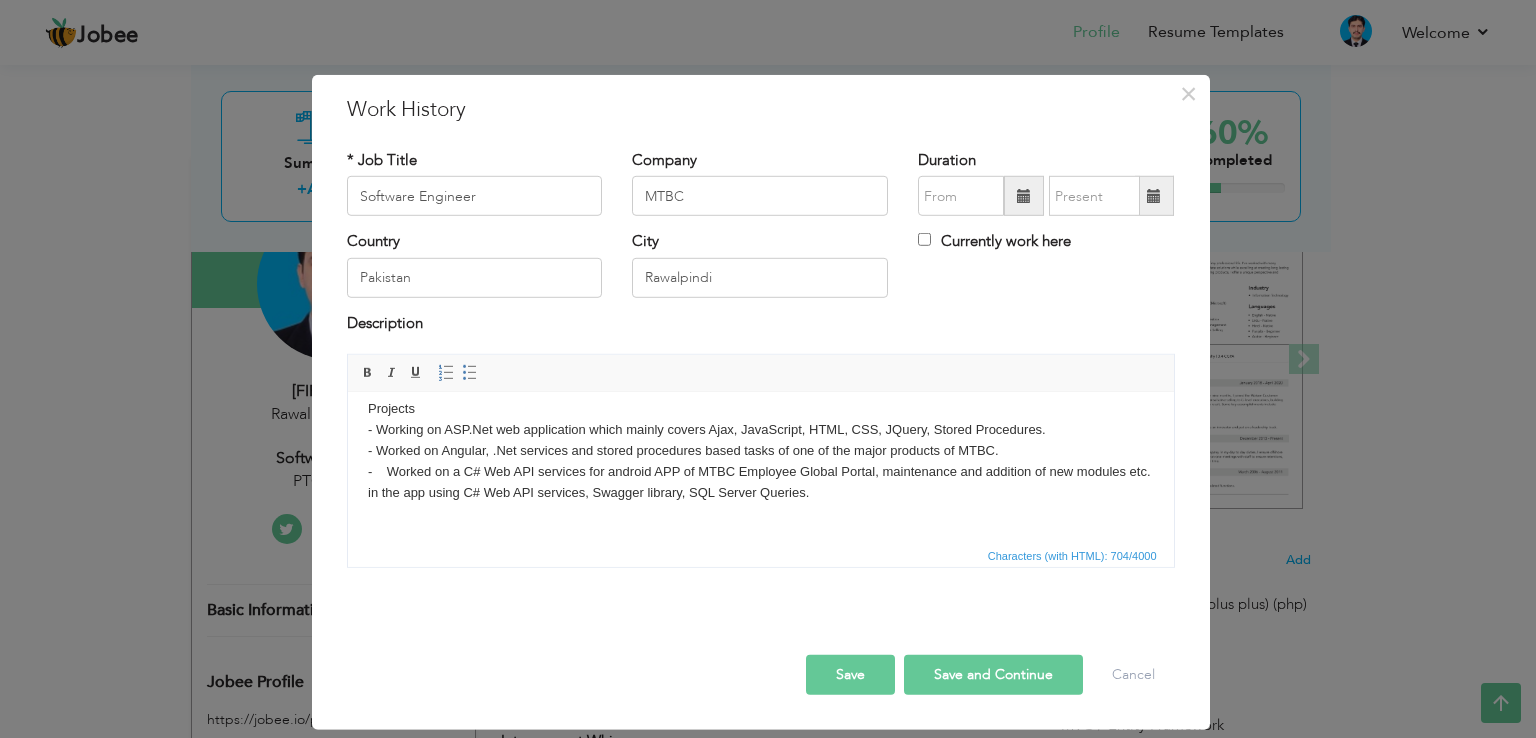 click on "MTBC is a dynamic and rapidly growing multinational healthcare IT Company that provides Electronic Health Record software and technology based medical billing and transcription services to healthcare providers in USA. Projects - Working on ASP.Net web application which mainly covers Ajax, JavaScript, HTML, CSS, JQuery, Stored Procedures. - Worked on Angular, .Net services and stored procedures based tasks of one of the major products of MTBC. -    Worked on a C# Web API services for android APP of MTBC Employee Global Portal, maintenance and addition of new modules etc. in the app using C# Web API services, Swagger library, SQL Server Queries." at bounding box center [760, 430] 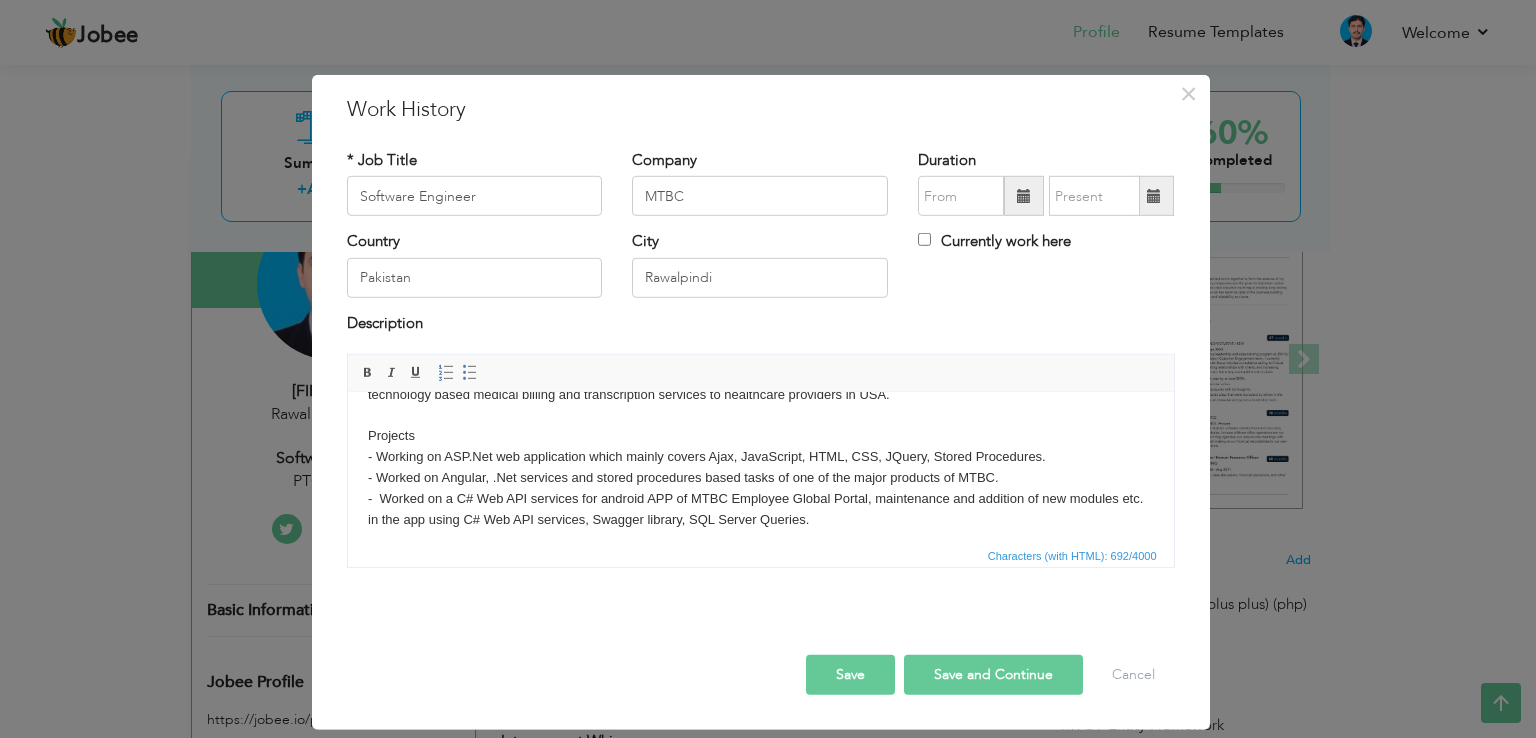 scroll, scrollTop: 76, scrollLeft: 0, axis: vertical 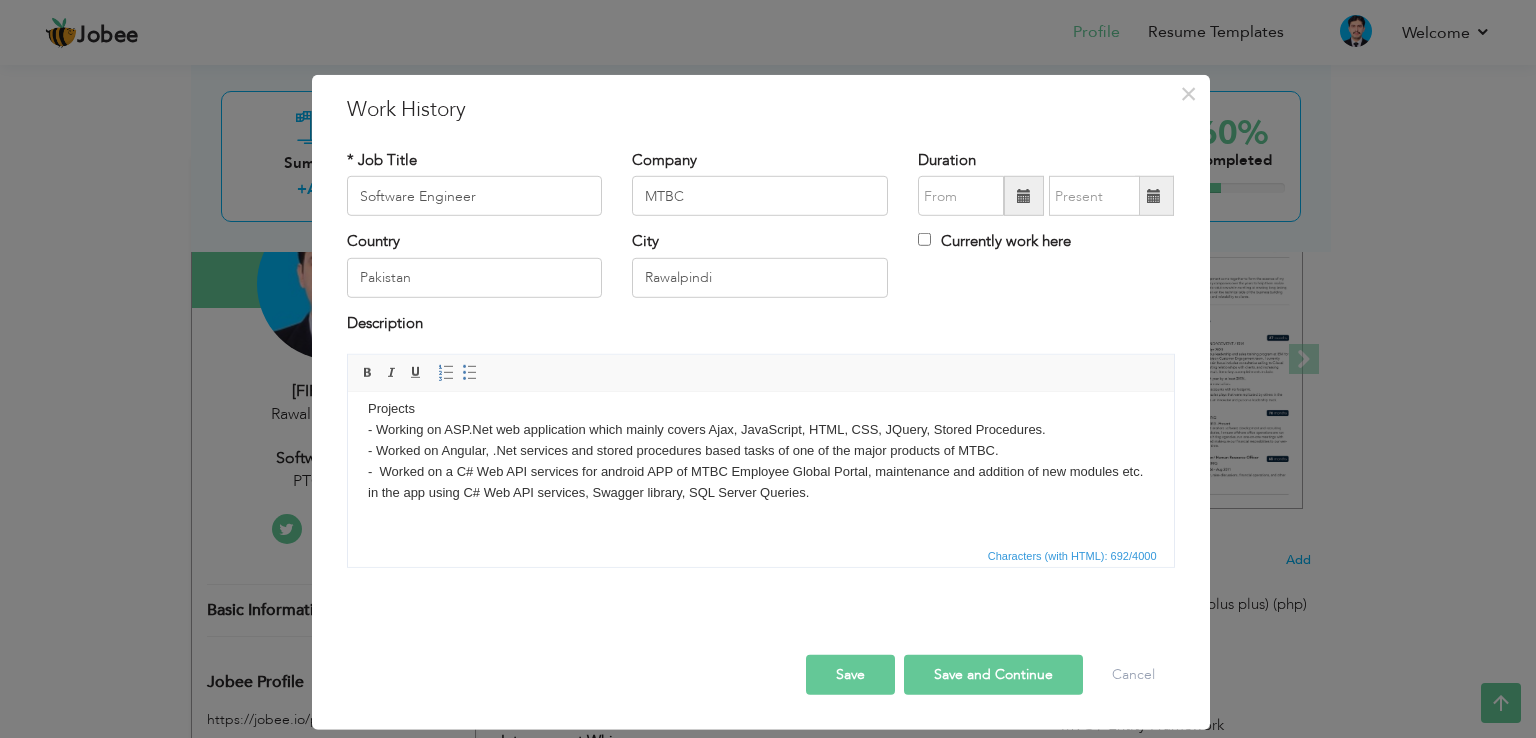click on "MTBC is a dynamic and rapidly growing multinational healthcare IT Company that provides Electronic Health Record software and technology based medical billing and transcription services to healthcare providers in USA. Projects - Working on ASP.Net web application which mainly covers Ajax, JavaScript, HTML, CSS, JQuery, Stored Procedures. - Worked on Angular, .Net services and stored procedures based tasks of one of the major products of MTBC. -  Worked on a C# Web API services for android APP of MTBC Employee Global Portal, maintenance and addition of new modules etc. in the app using C# Web API services, Swagger library, SQL Server Queries." at bounding box center [760, 430] 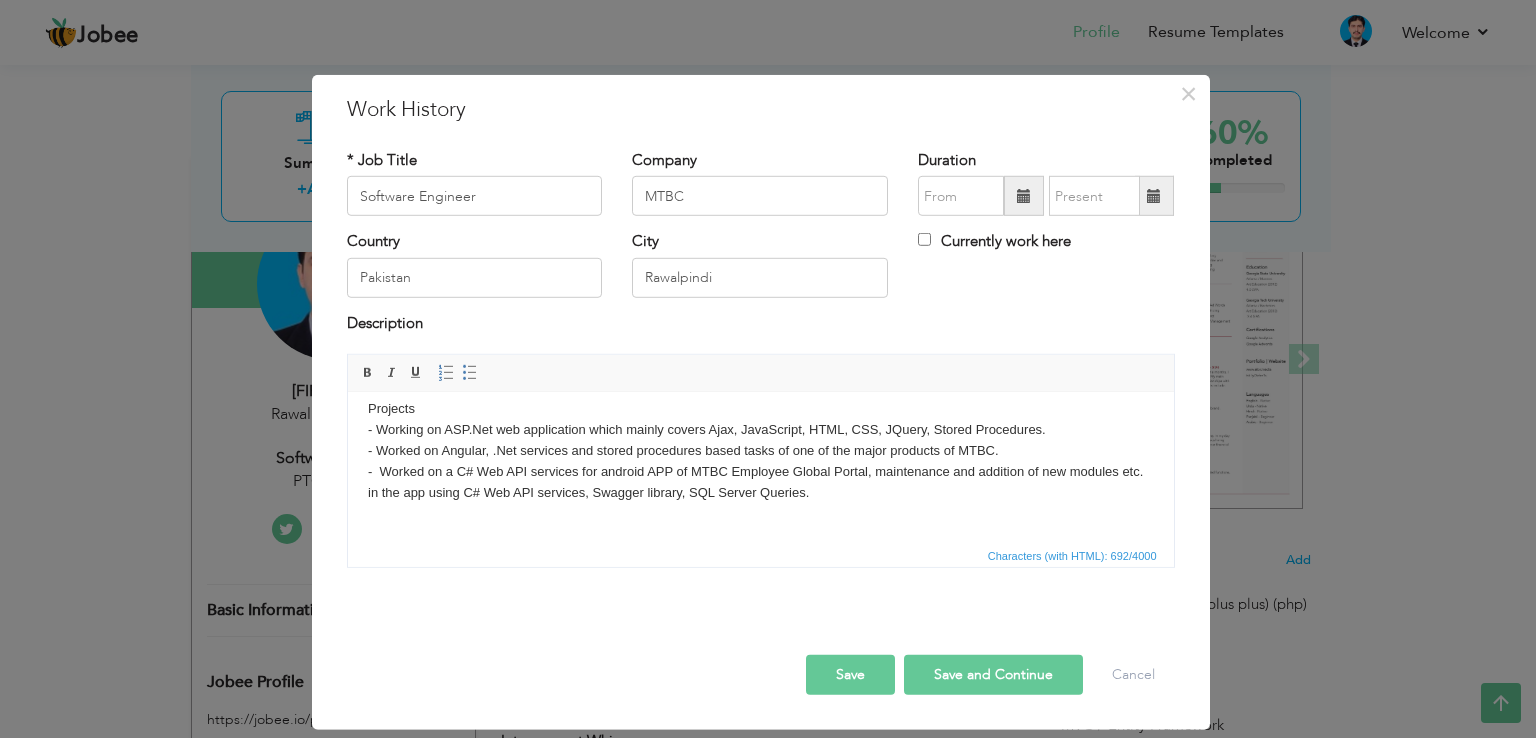 click on "Save" at bounding box center [850, 675] 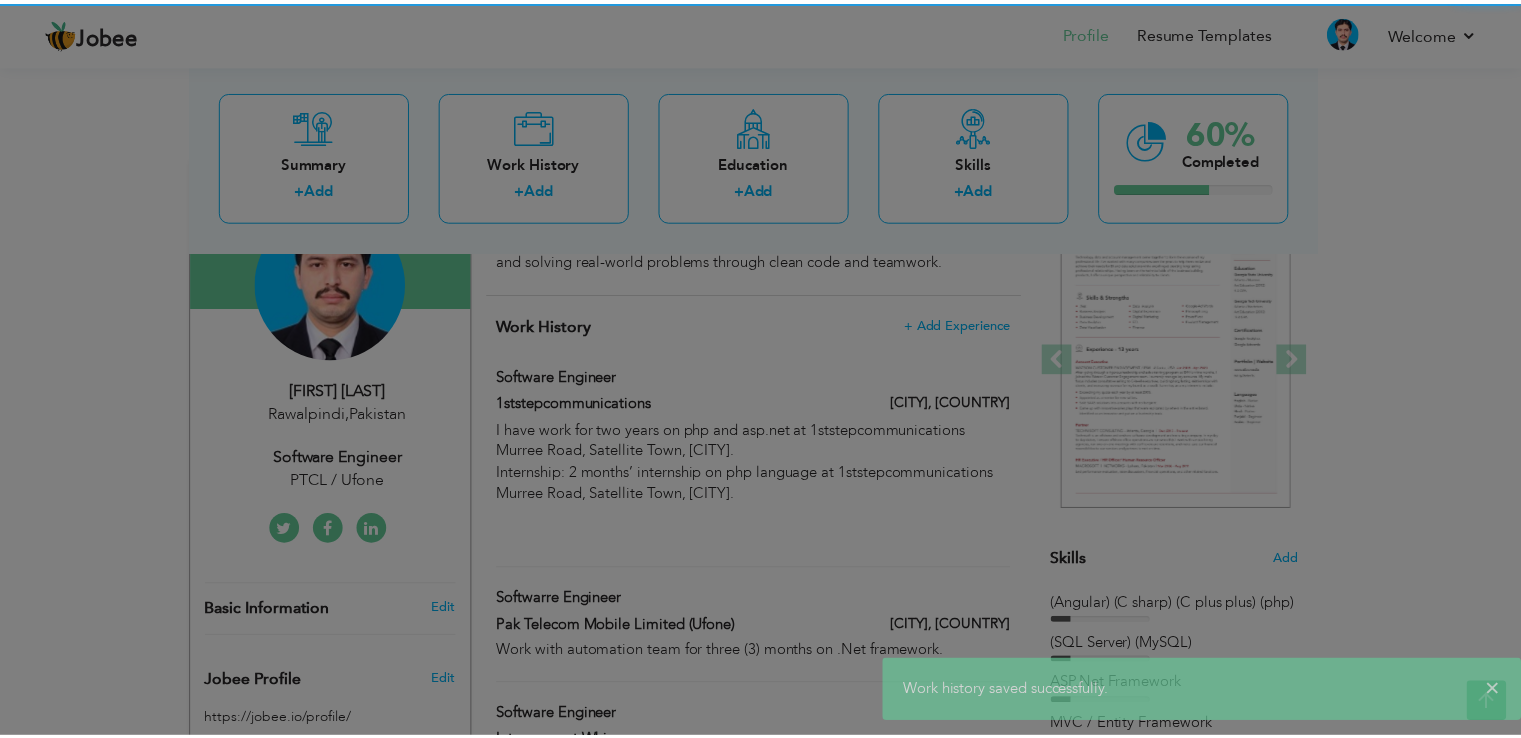 scroll, scrollTop: 0, scrollLeft: 0, axis: both 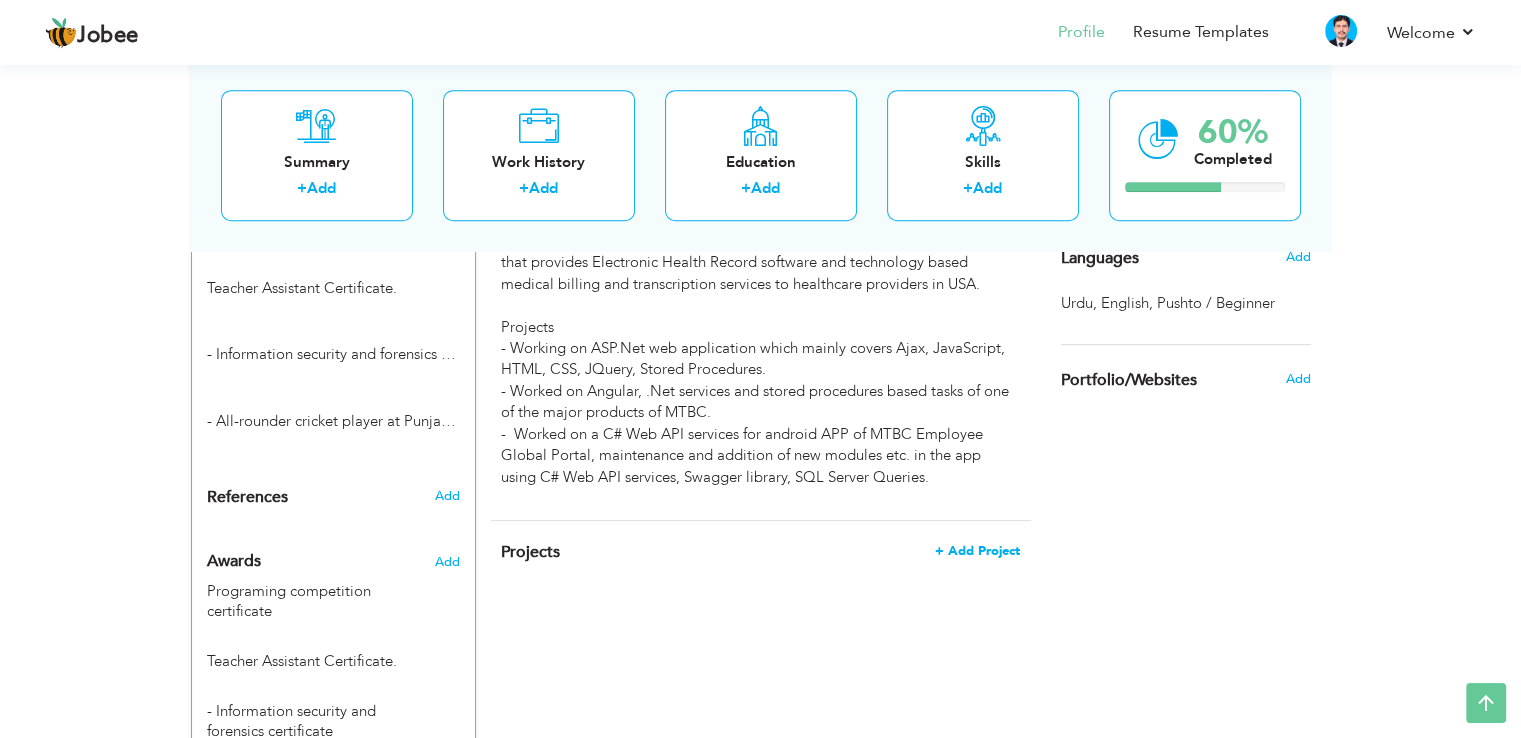 click on "+ Add Project" at bounding box center [977, 551] 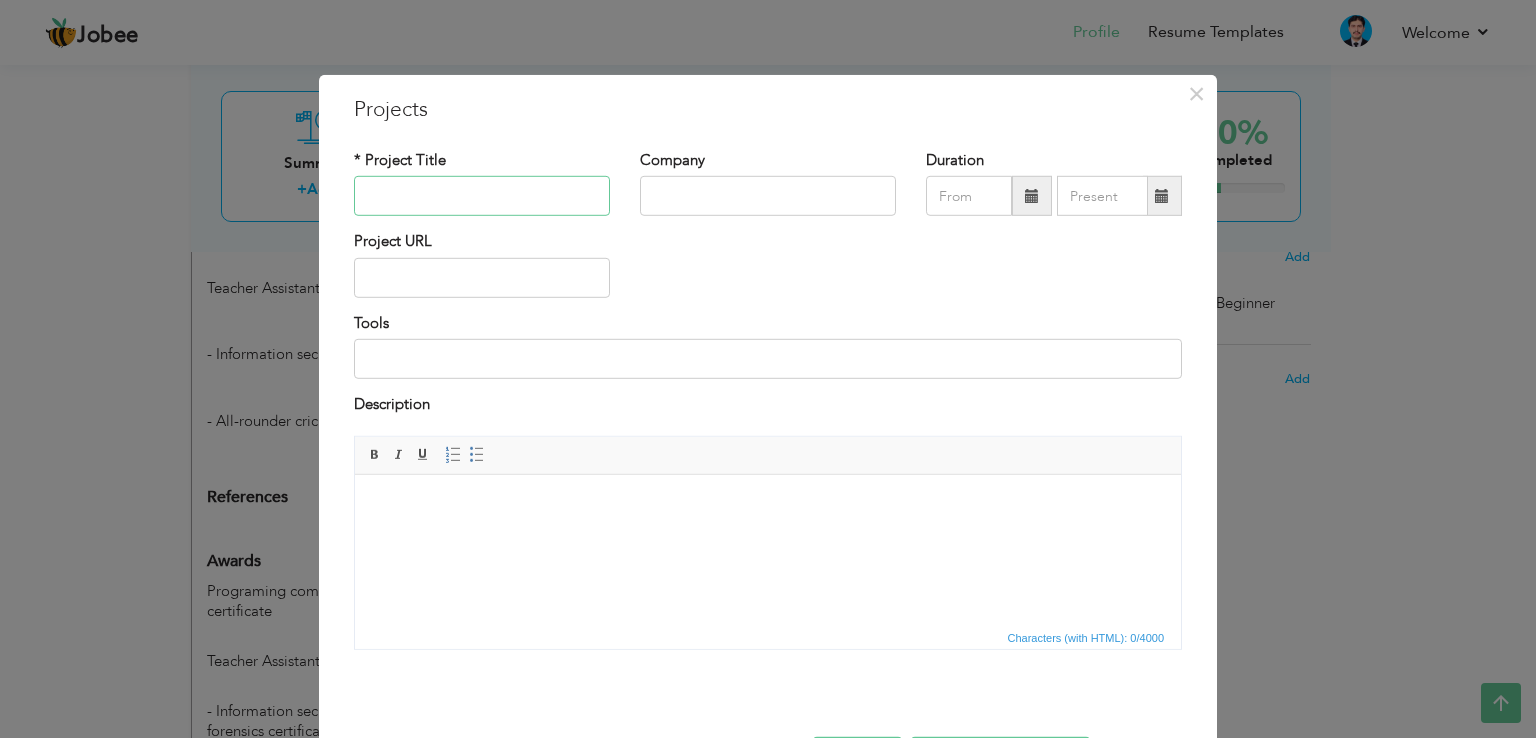 click at bounding box center (482, 196) 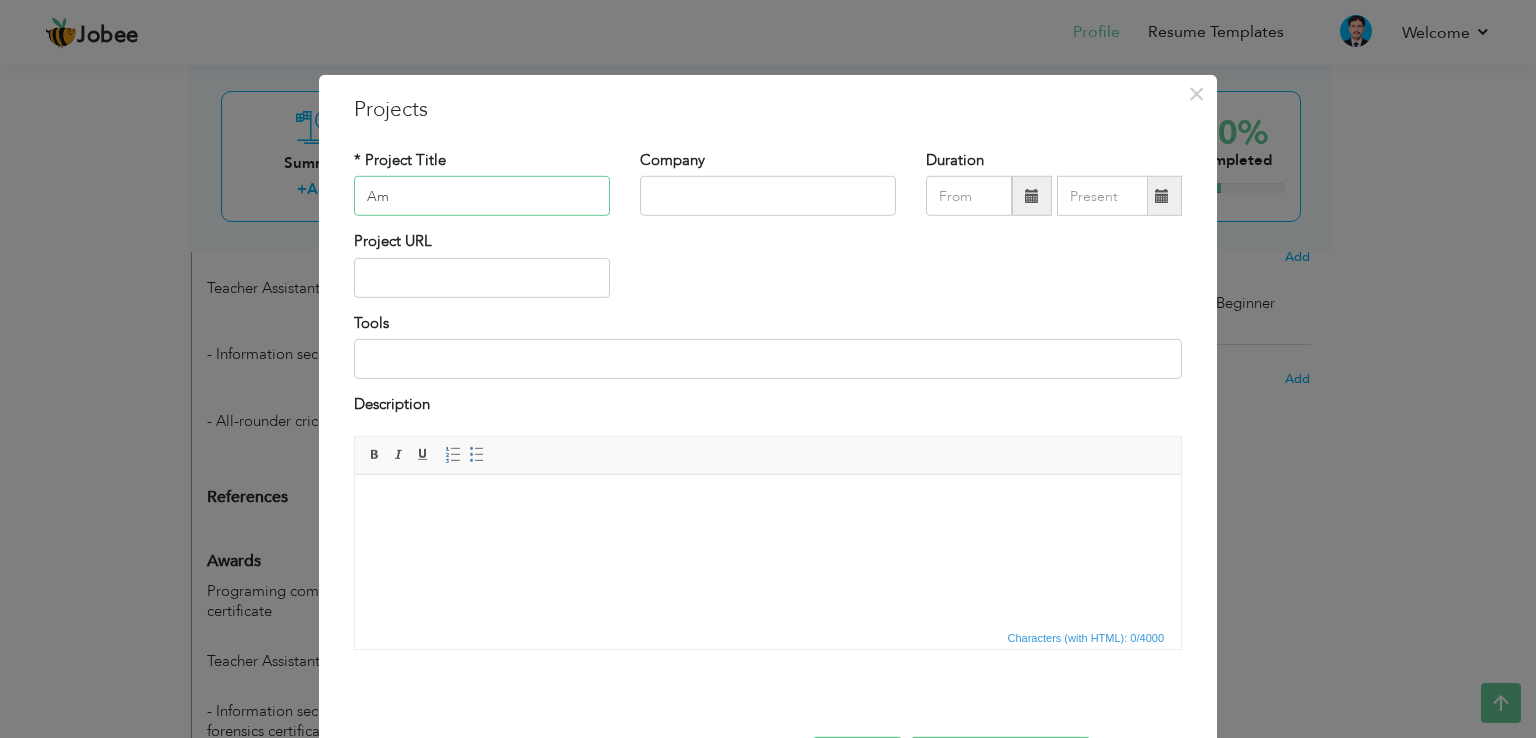type on "A" 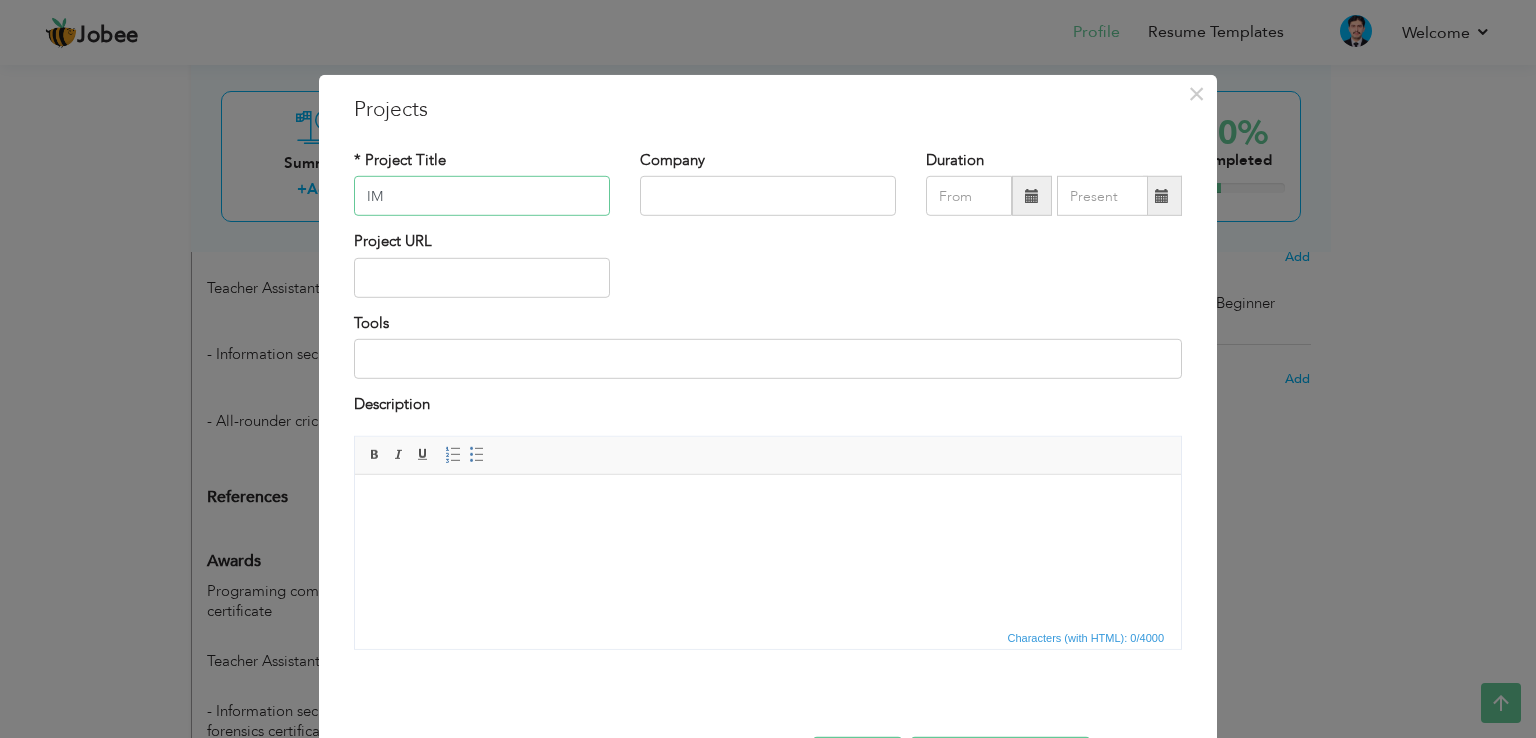 type on "I" 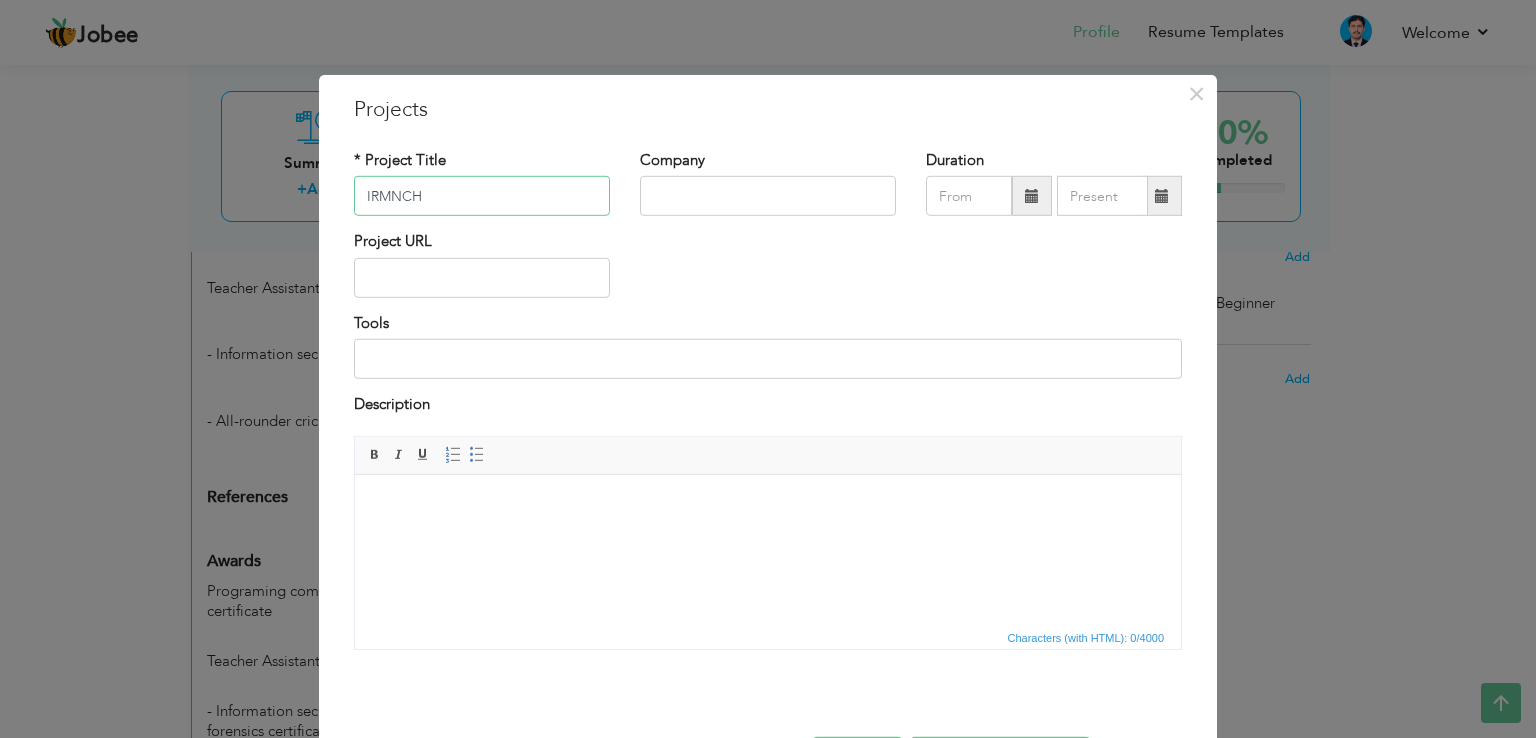 type on "IRMNCH" 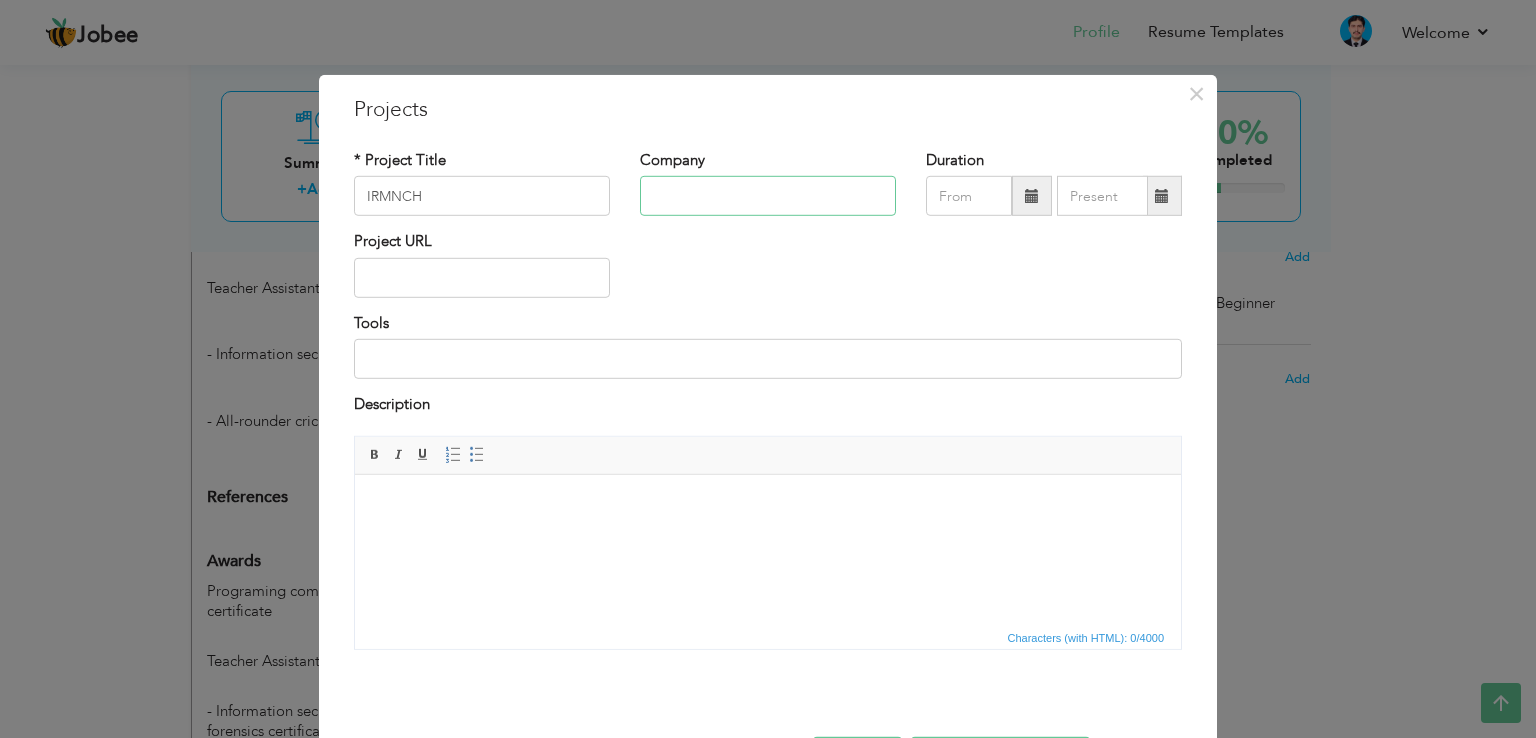 click at bounding box center [768, 196] 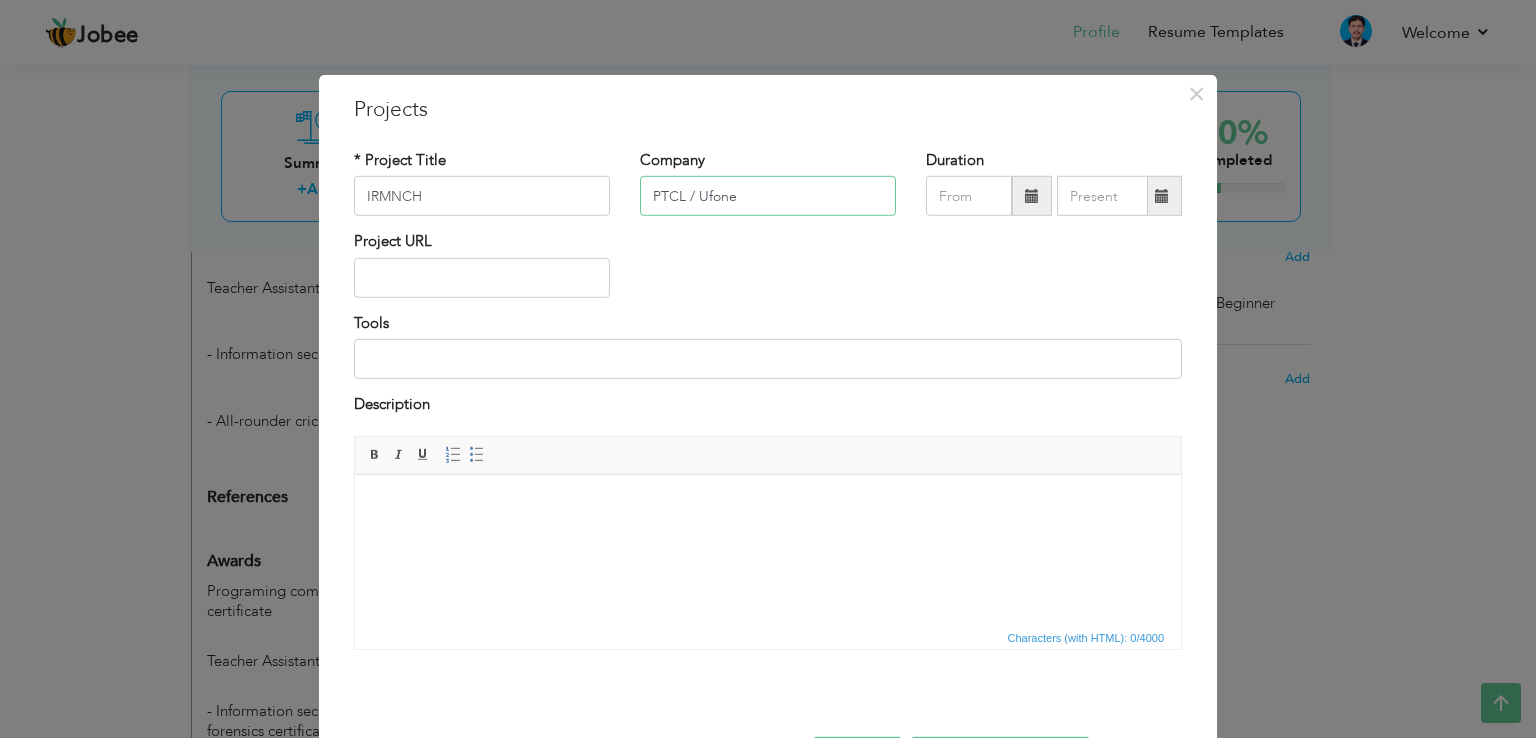 type on "PTCL / Ufone" 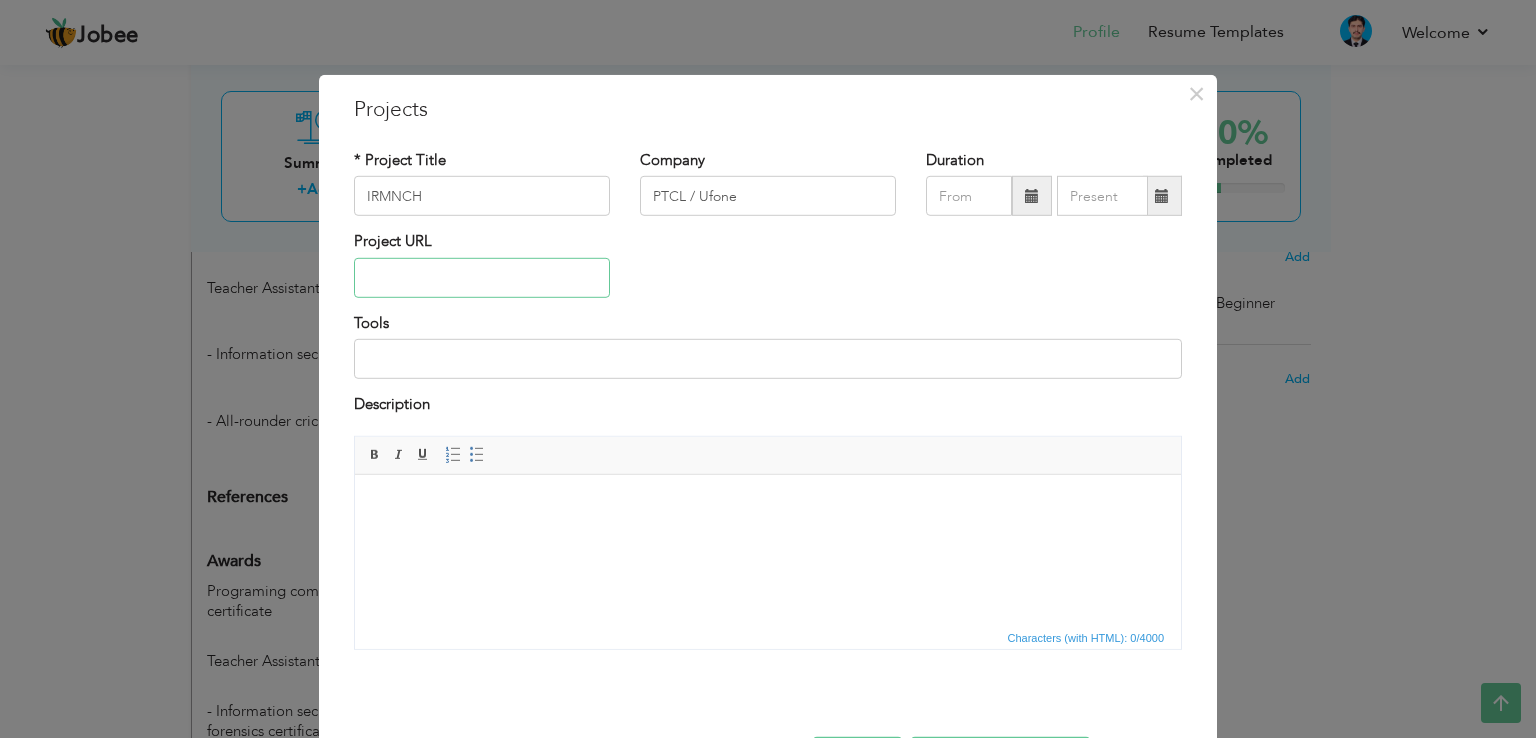click at bounding box center (482, 278) 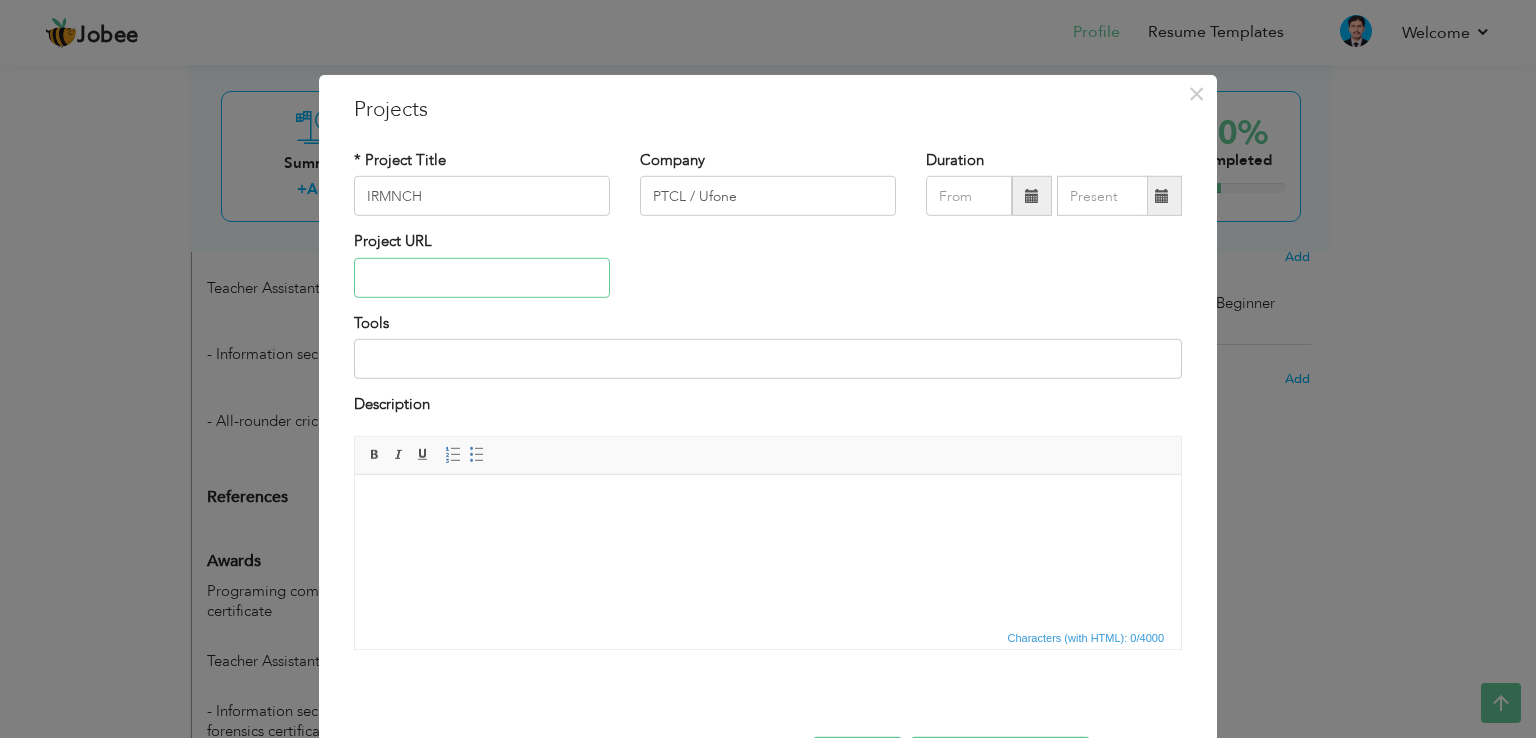 paste on "https://bpocops.ufone.com/Login.aspx" 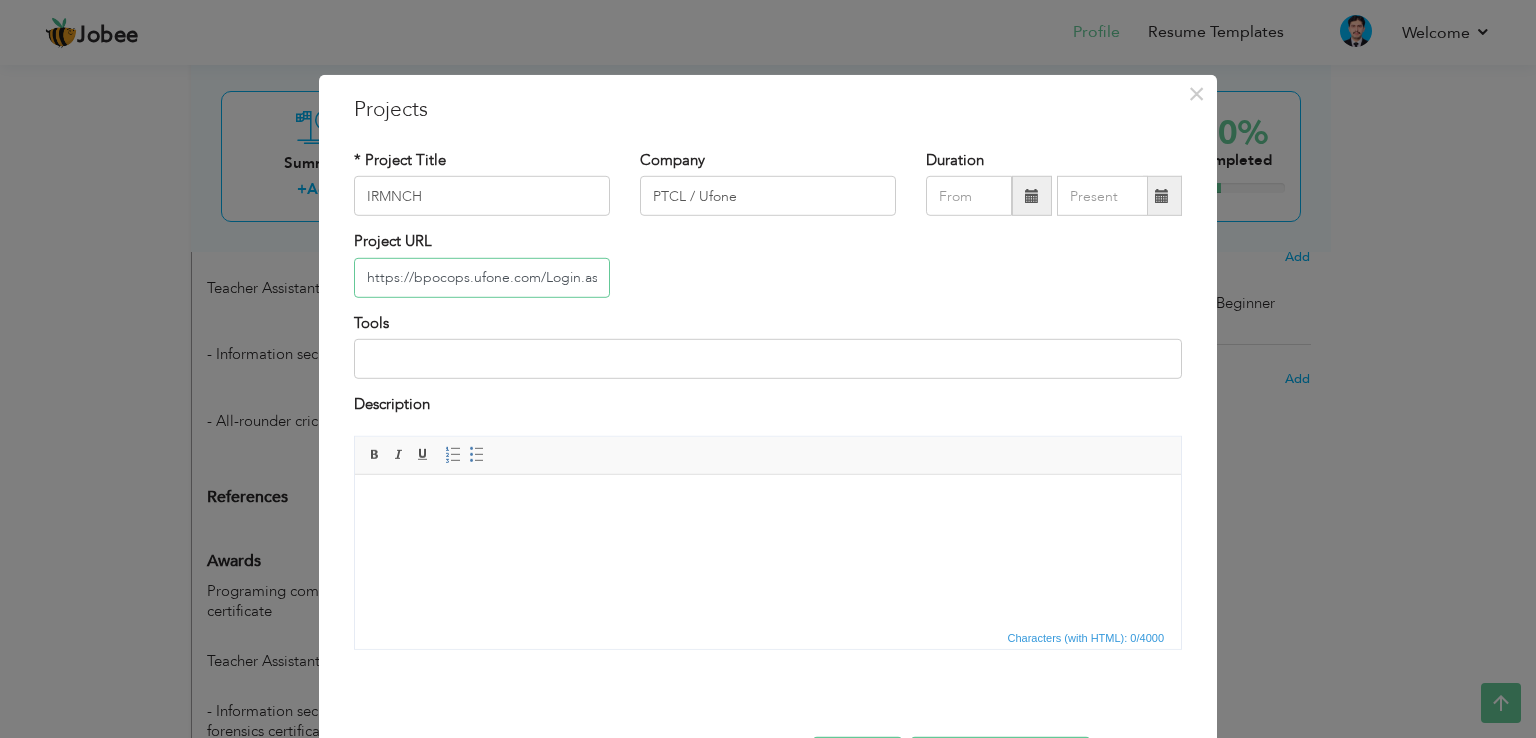 scroll, scrollTop: 0, scrollLeft: 12, axis: horizontal 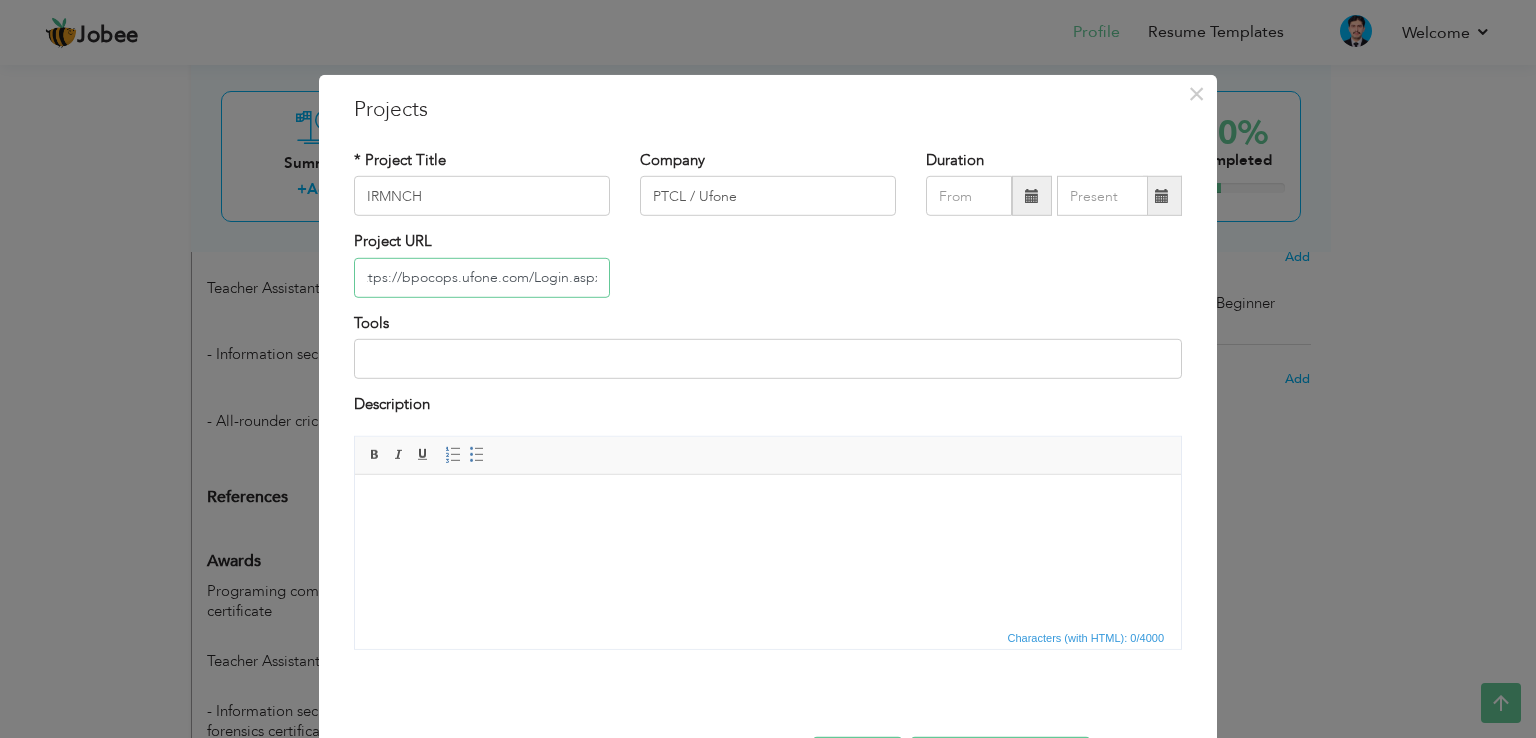 type on "https://bpocops.ufone.com/Login.aspx" 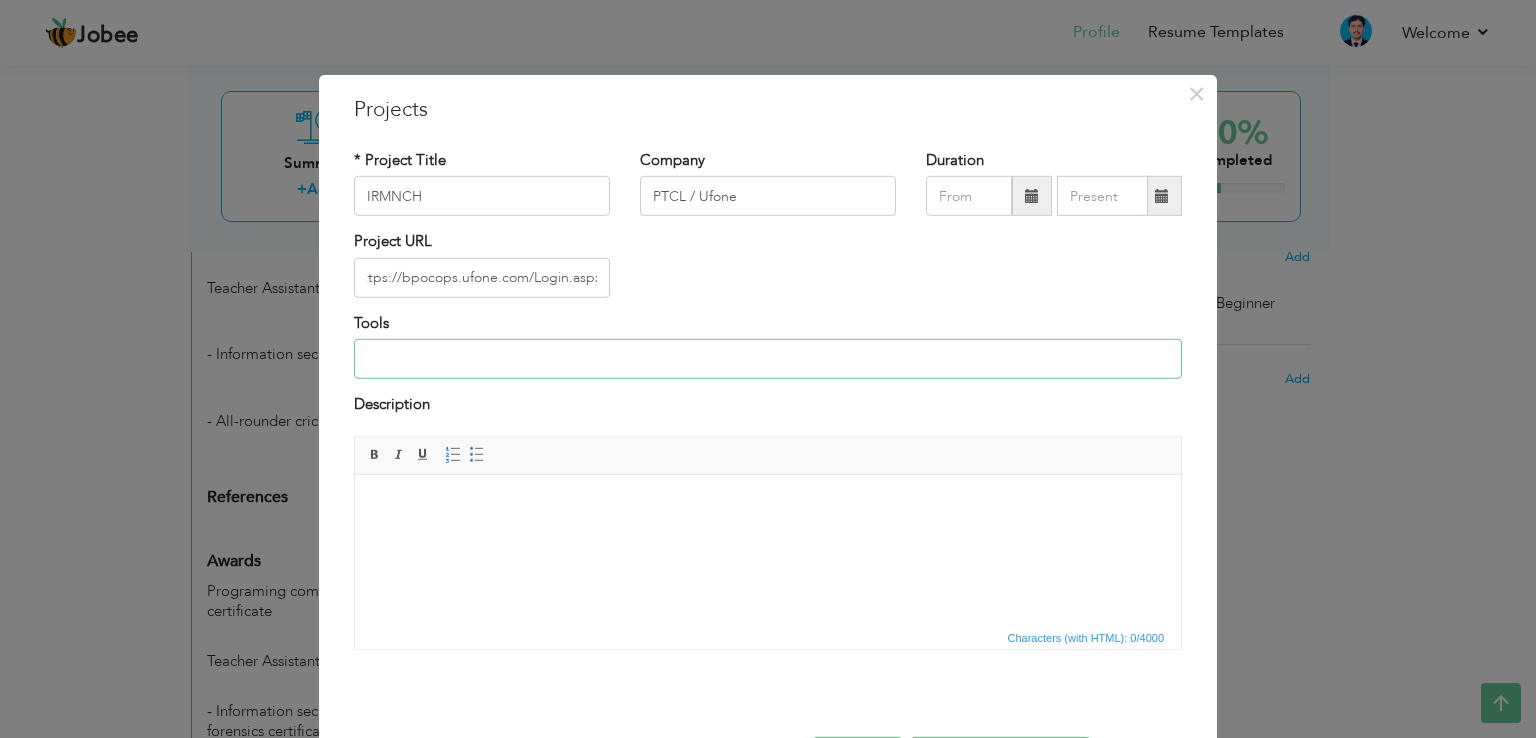 click at bounding box center [768, 359] 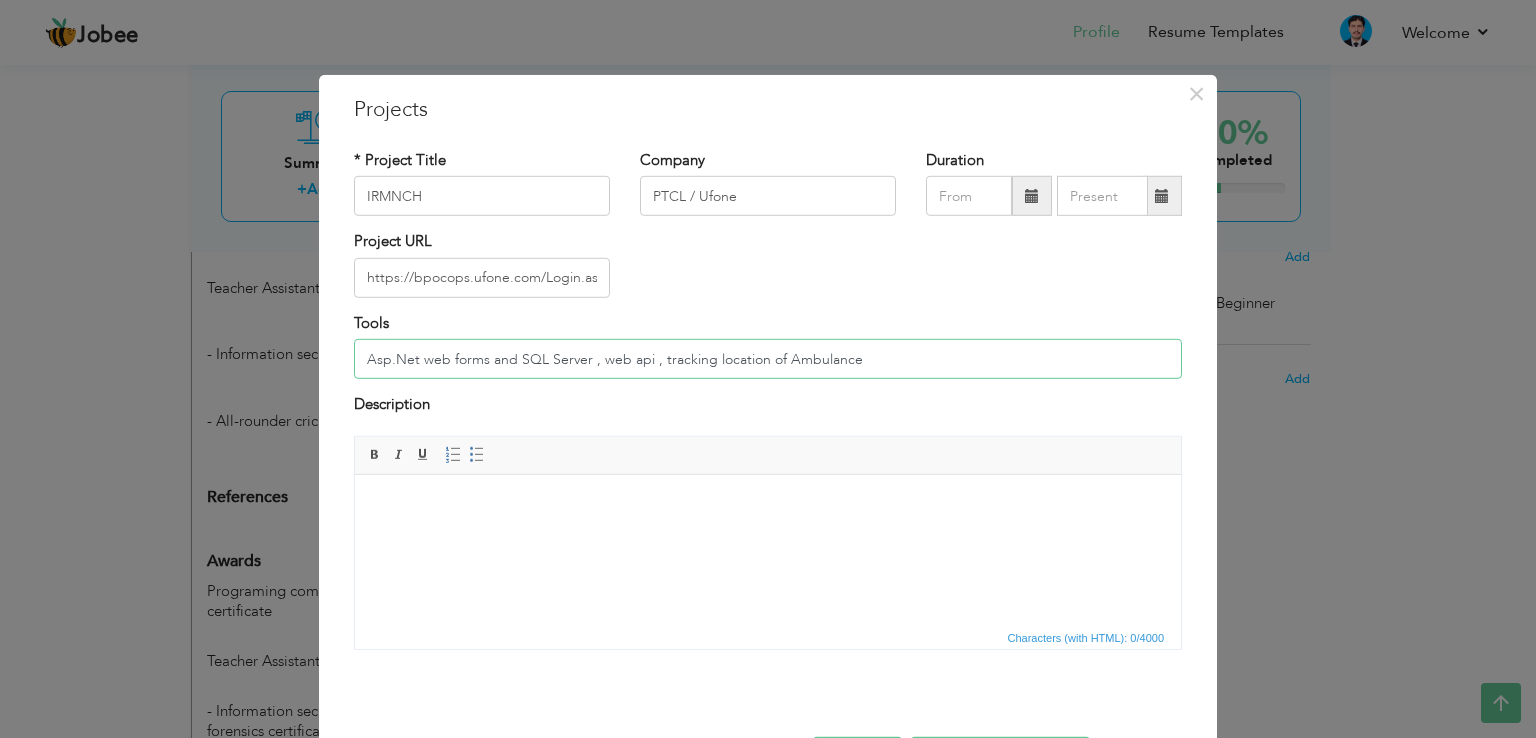 type on "Asp.Net web forms and SQL Server , web api , tracking location of Ambulance" 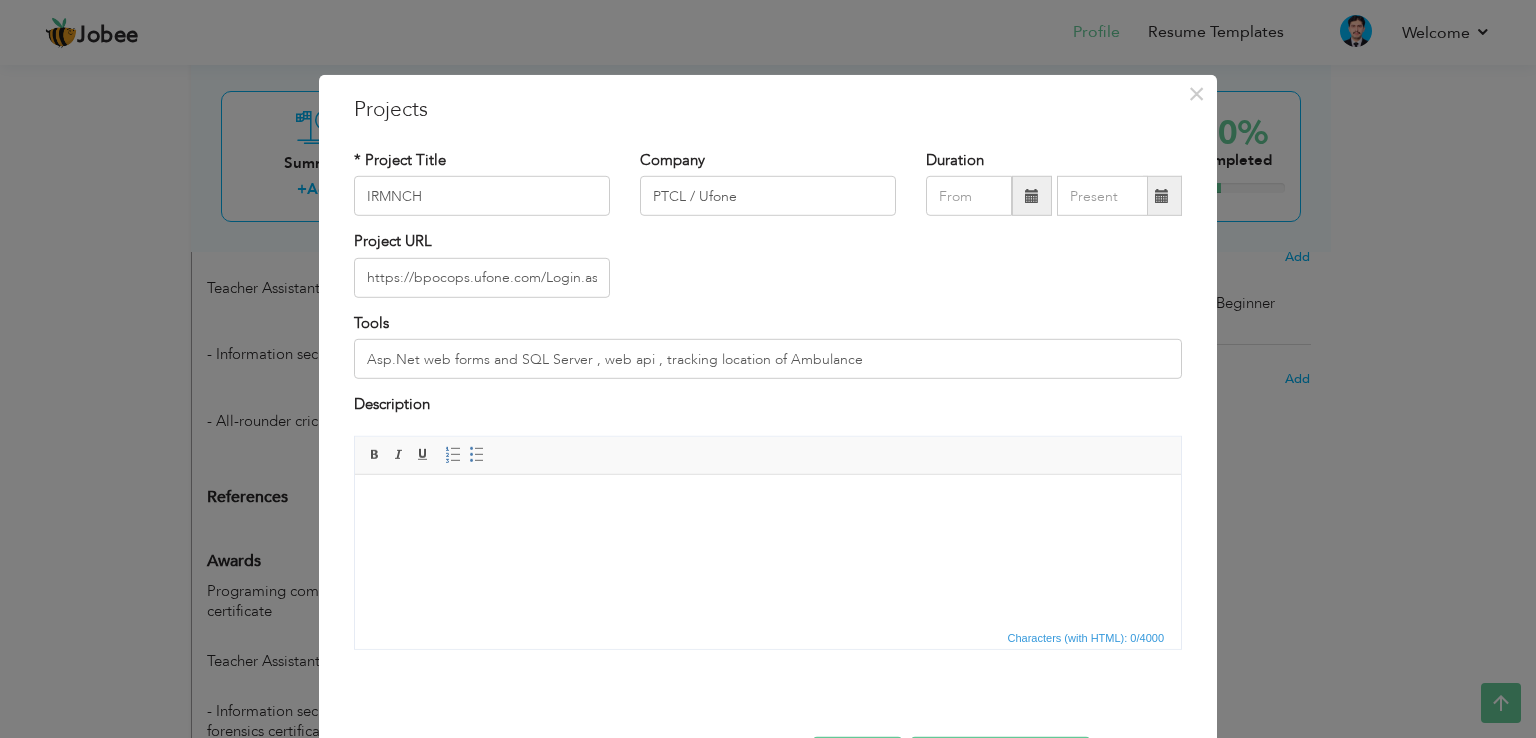 click at bounding box center [768, 504] 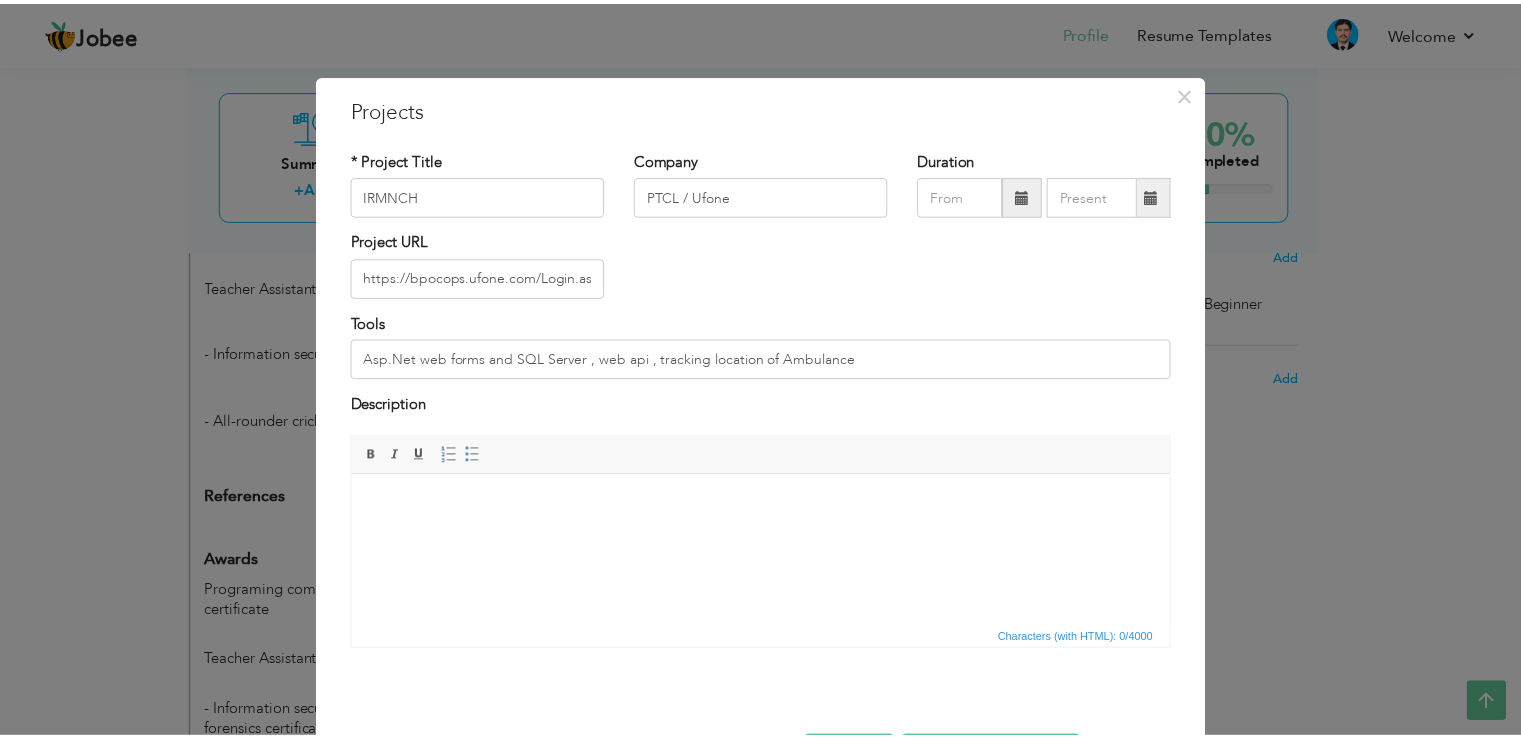 scroll, scrollTop: 72, scrollLeft: 0, axis: vertical 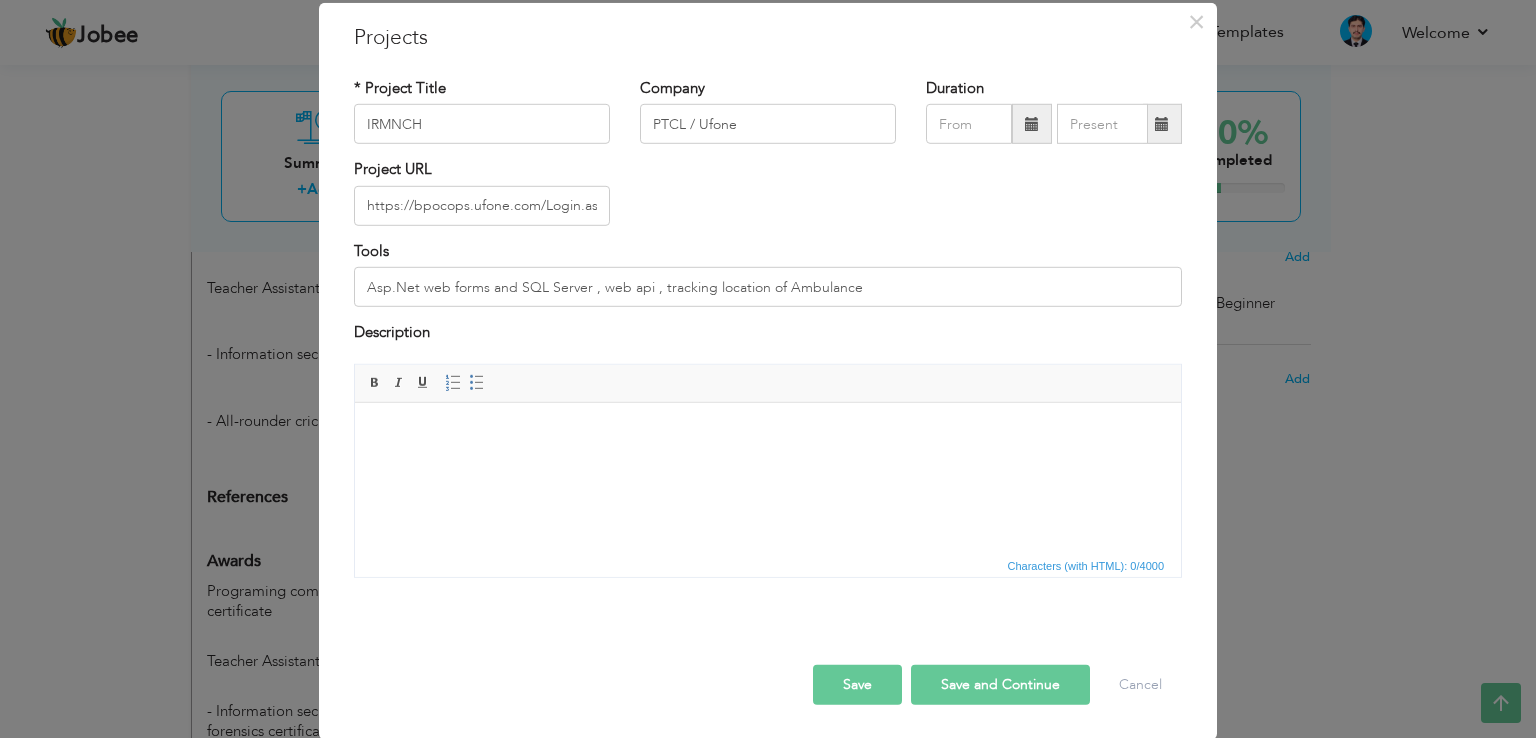 click on "Save" at bounding box center (857, 684) 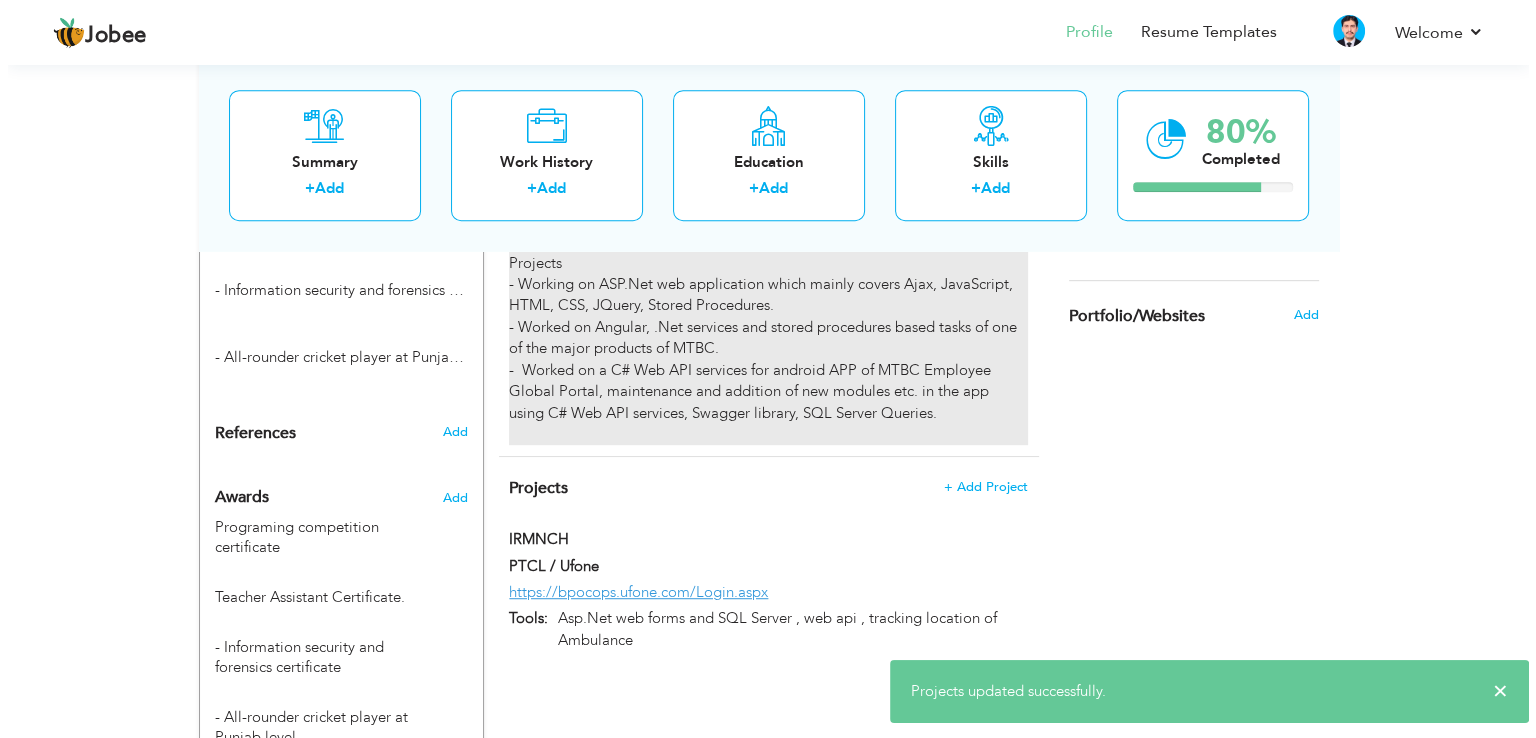 scroll, scrollTop: 1167, scrollLeft: 0, axis: vertical 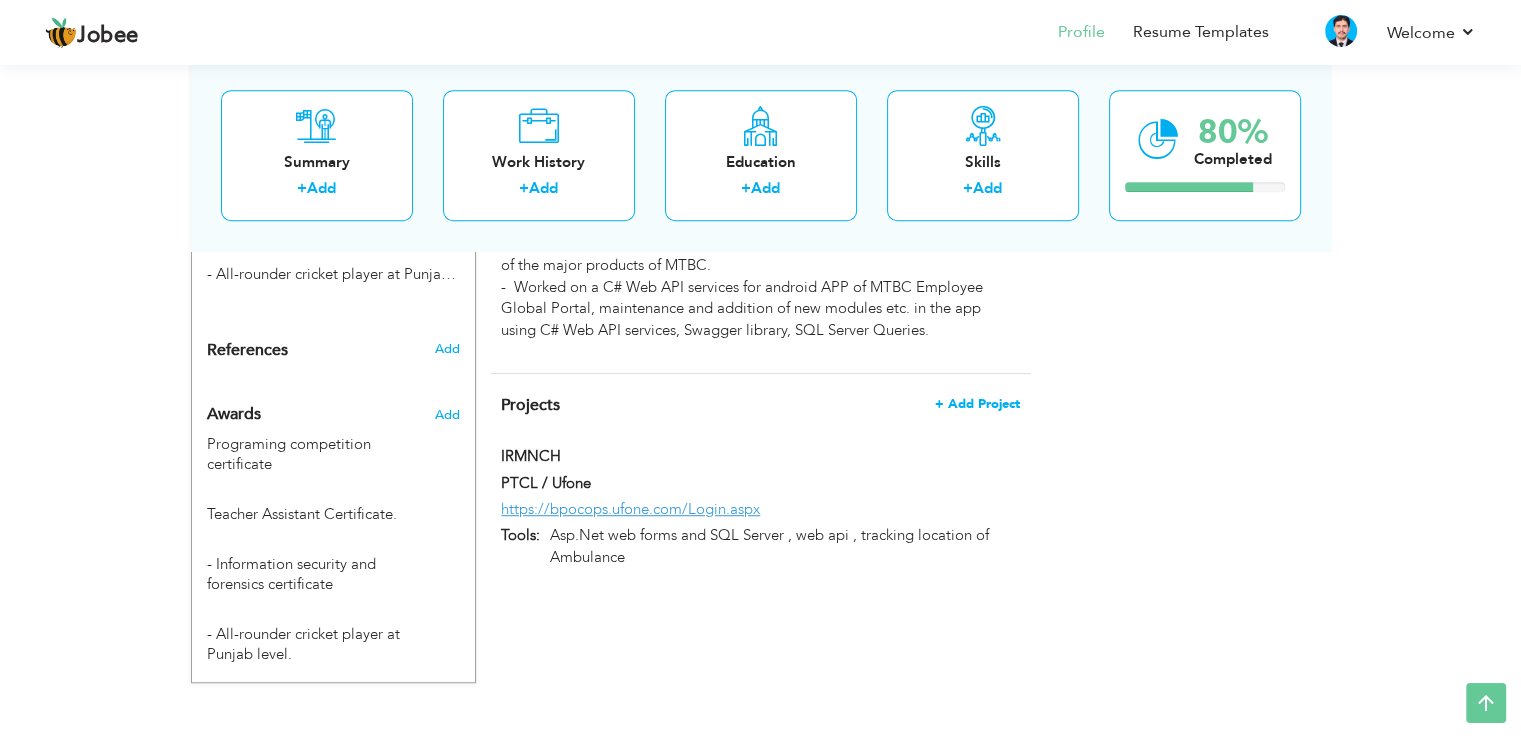 click on "+ Add Project" at bounding box center [977, 404] 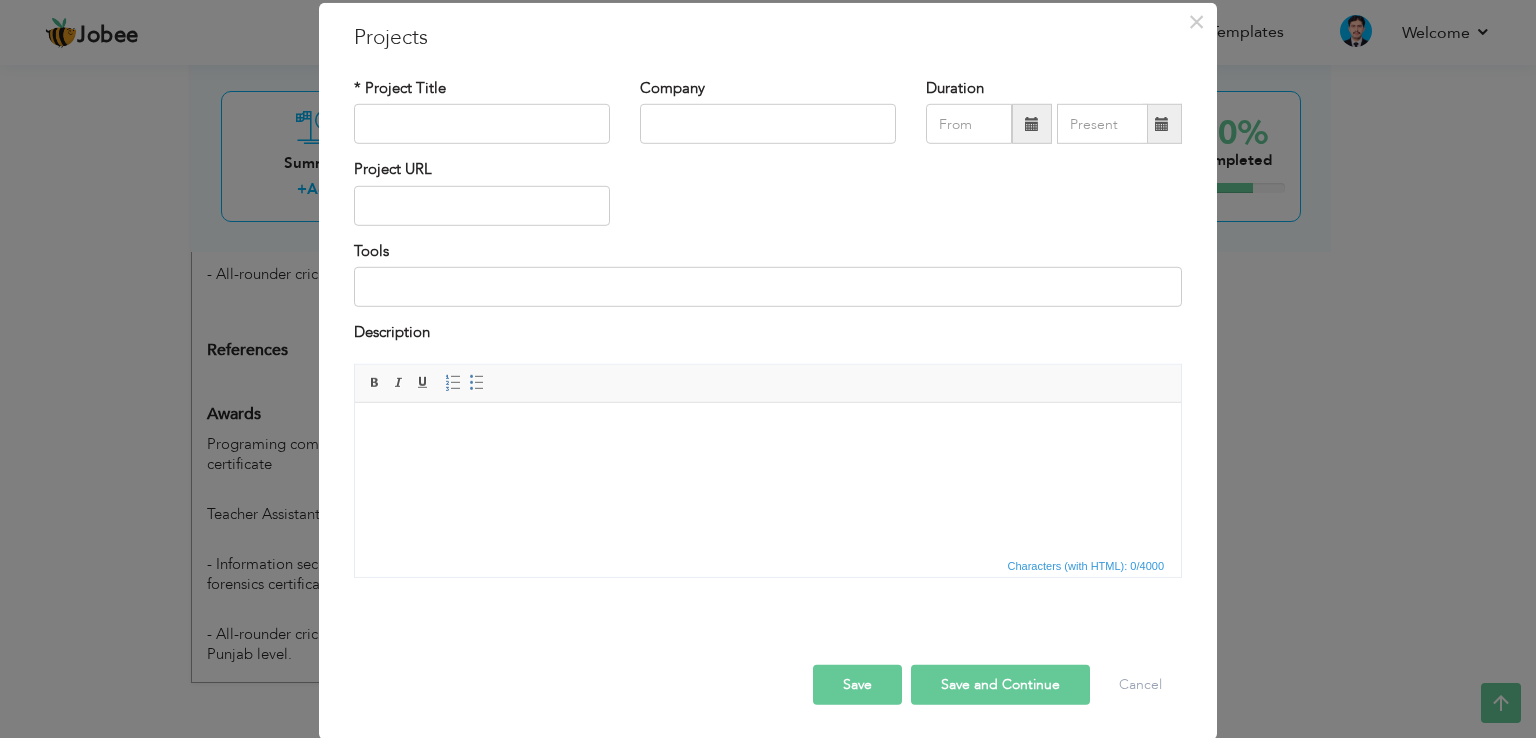 scroll, scrollTop: 0, scrollLeft: 0, axis: both 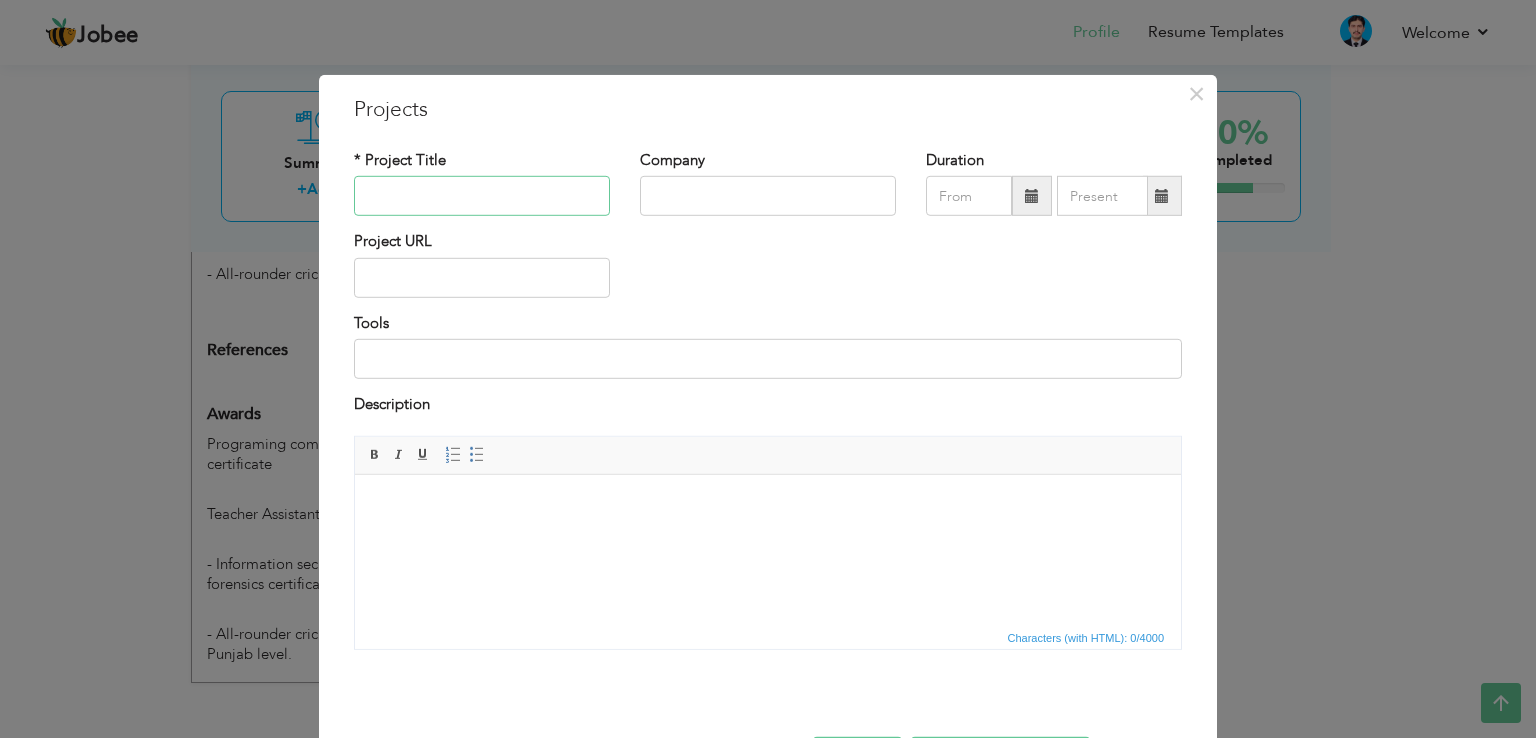 click at bounding box center [482, 196] 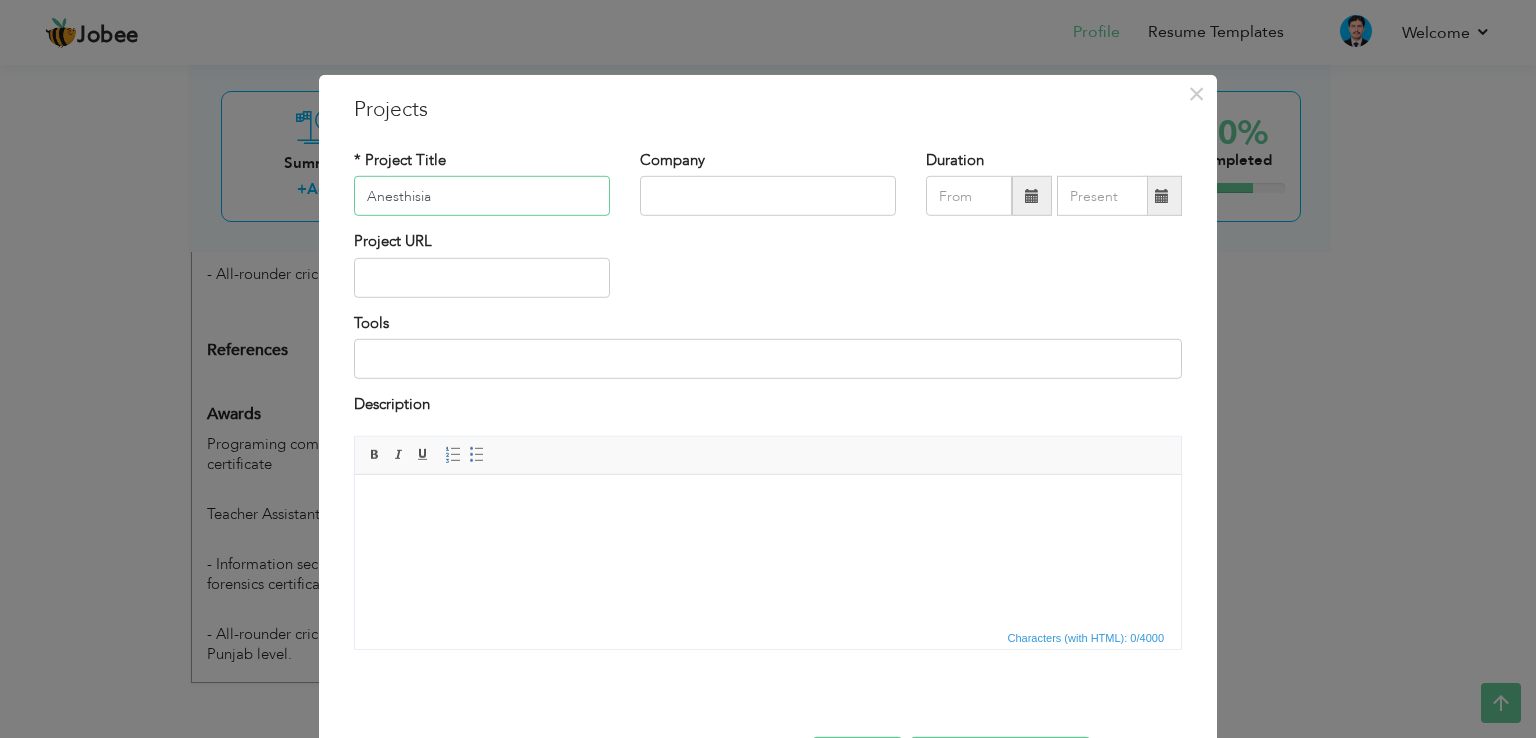 type on "Anesthisia" 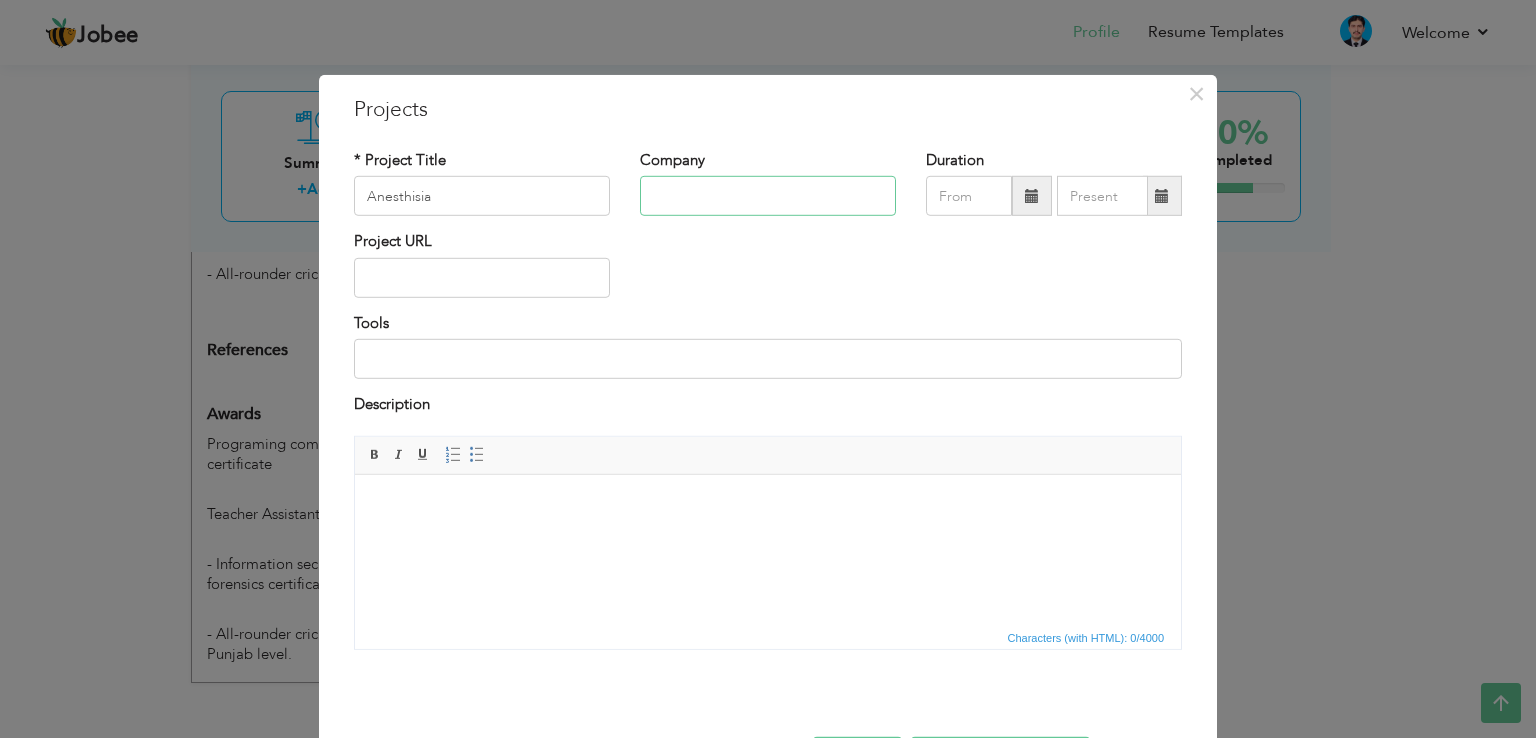 click at bounding box center [768, 196] 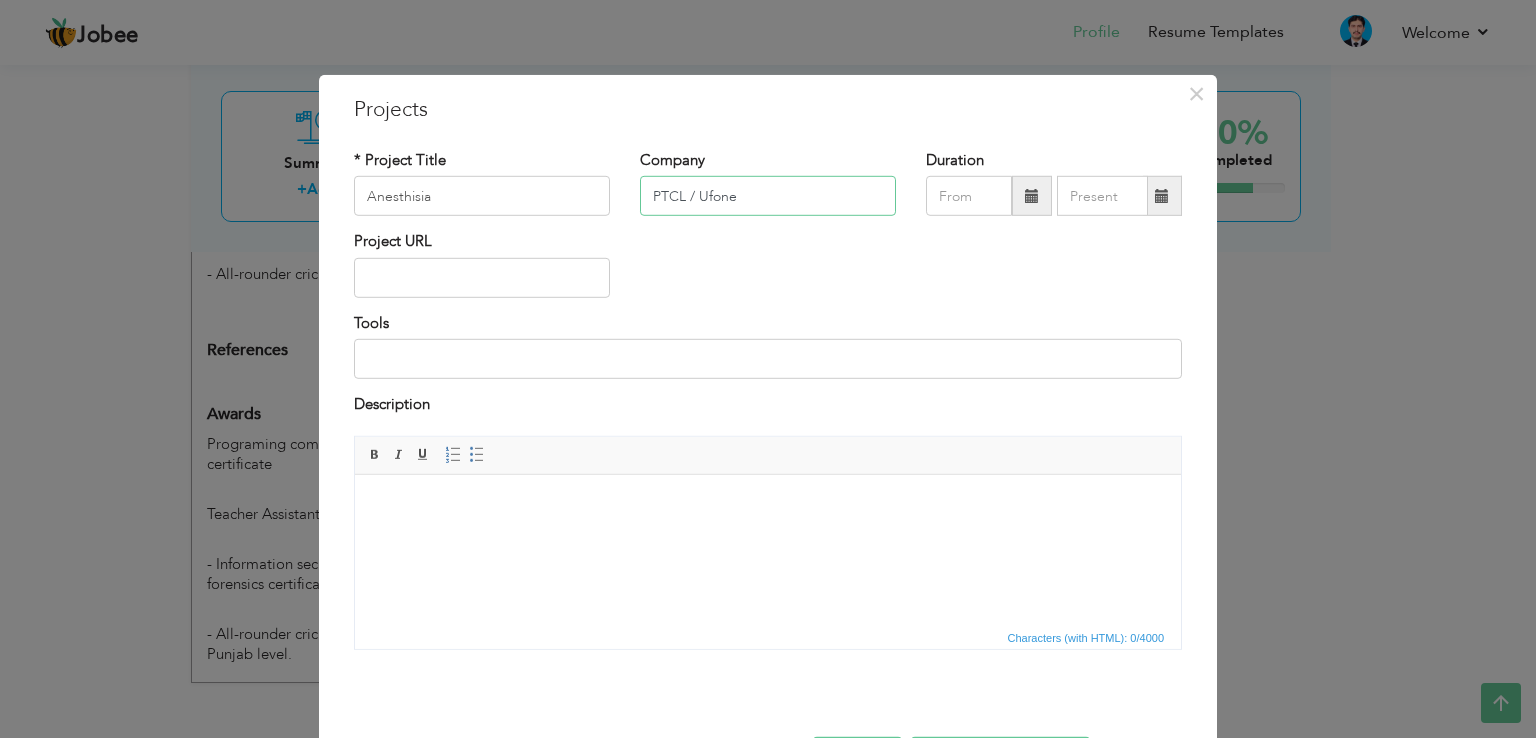 type on "PTCL / Ufone" 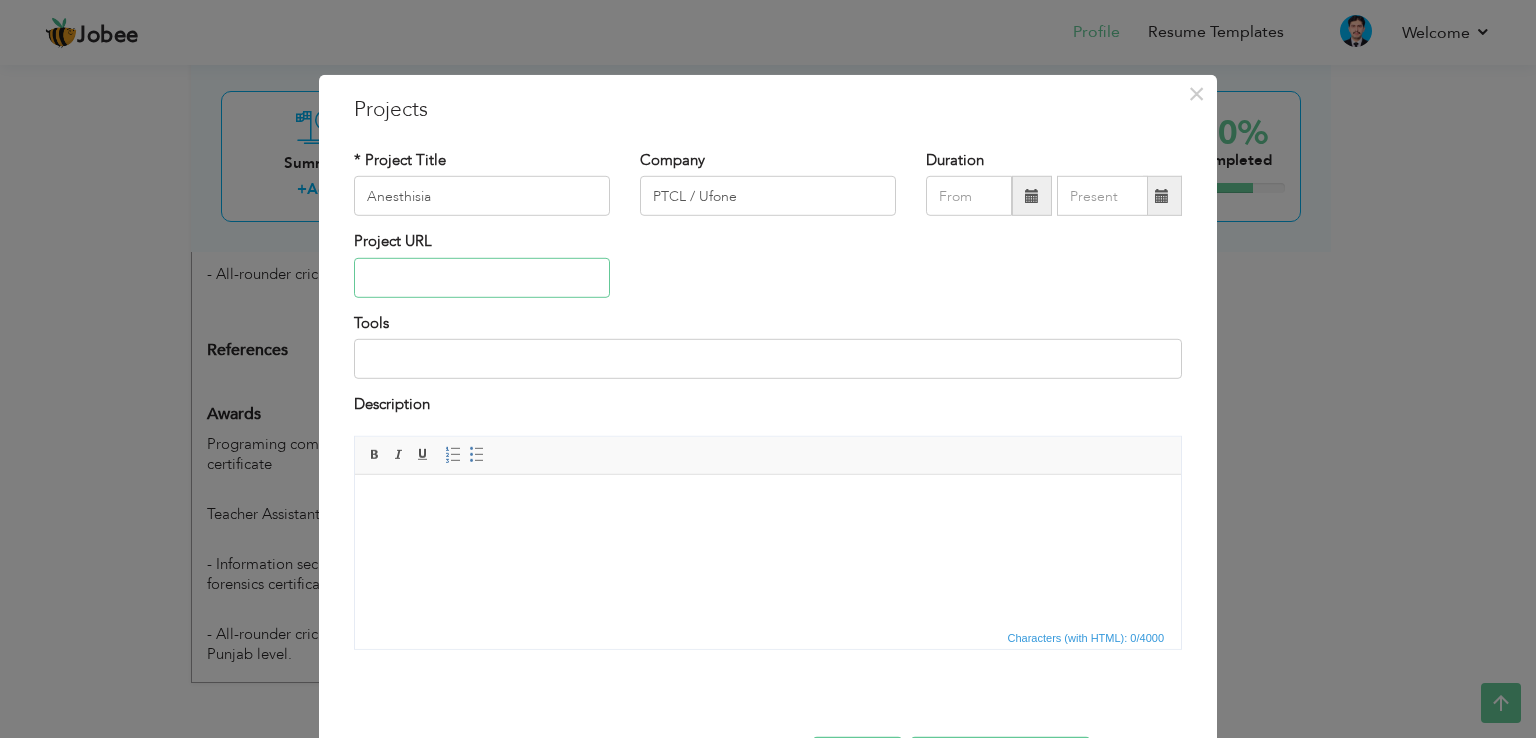 click at bounding box center [482, 278] 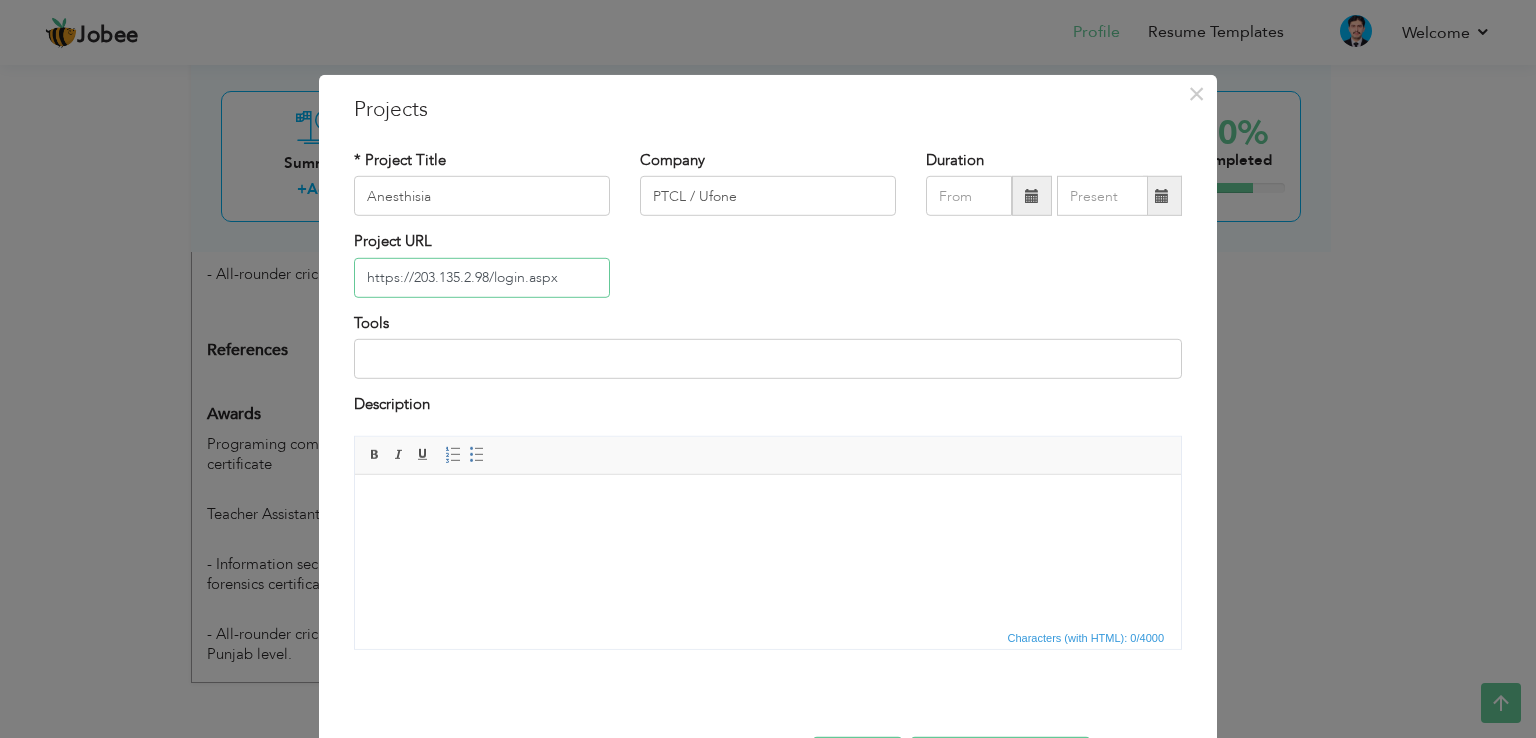 type on "https://203.135.2.98/login.aspx" 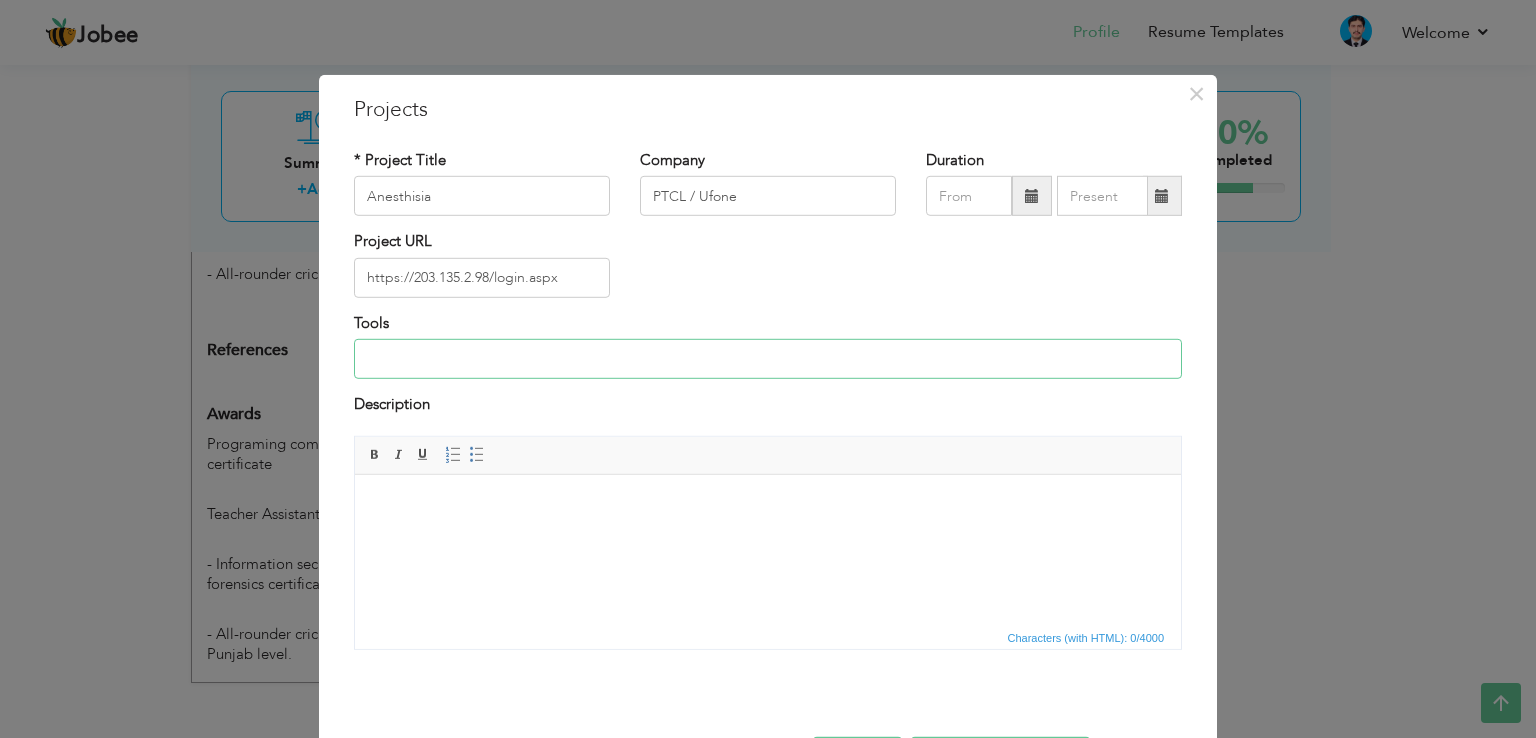 click at bounding box center (768, 359) 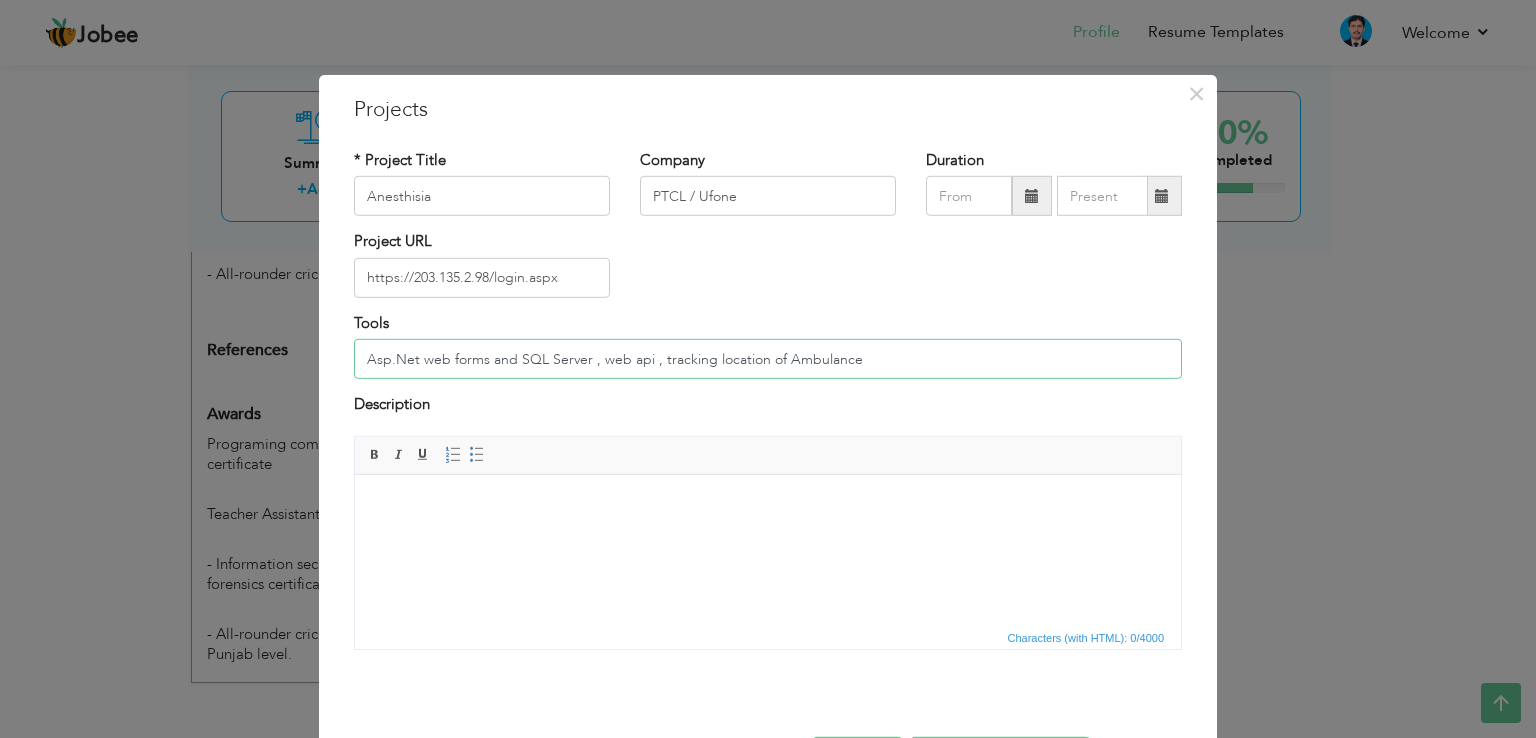 click on "Asp.Net web forms and SQL Server , web api , tracking location of Ambulance" at bounding box center (768, 359) 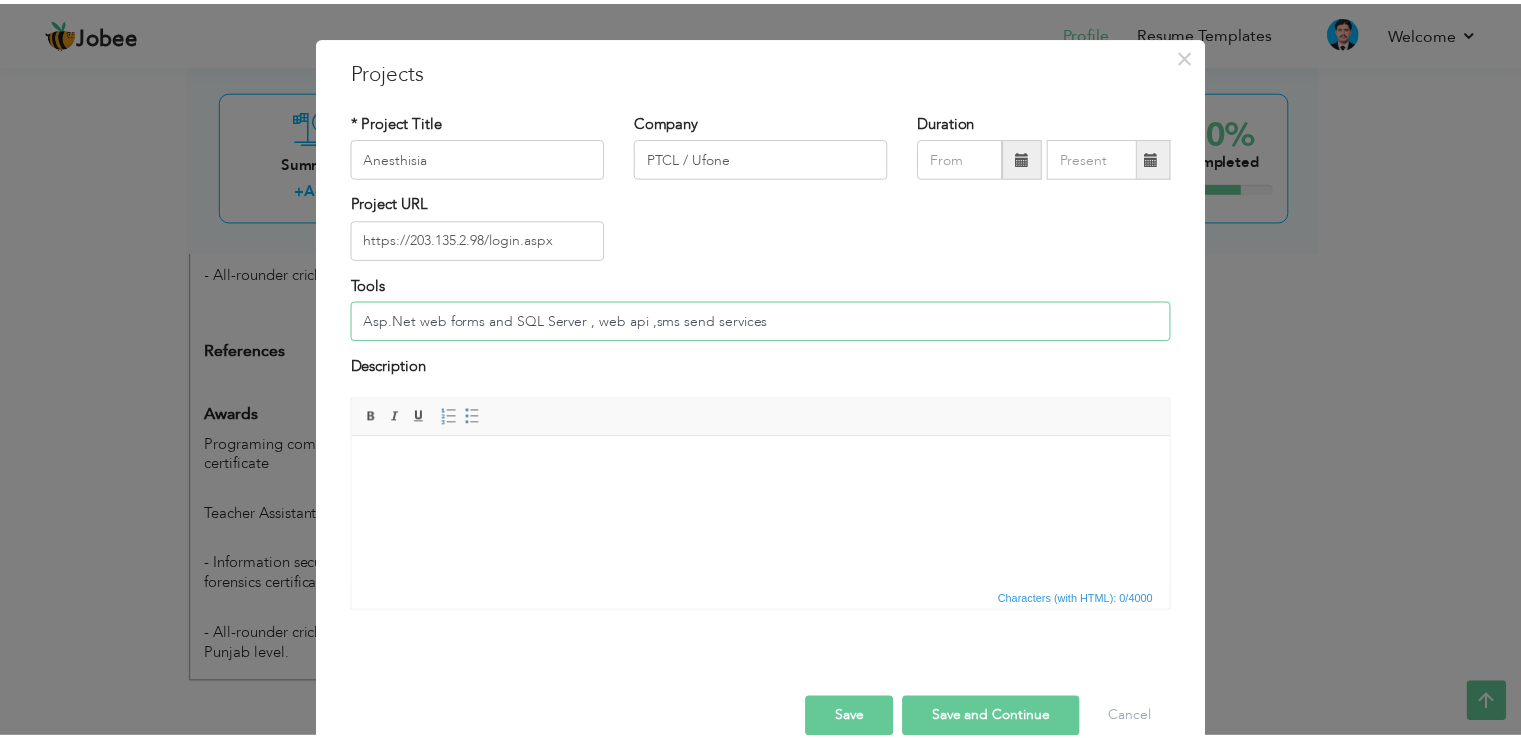 scroll, scrollTop: 72, scrollLeft: 0, axis: vertical 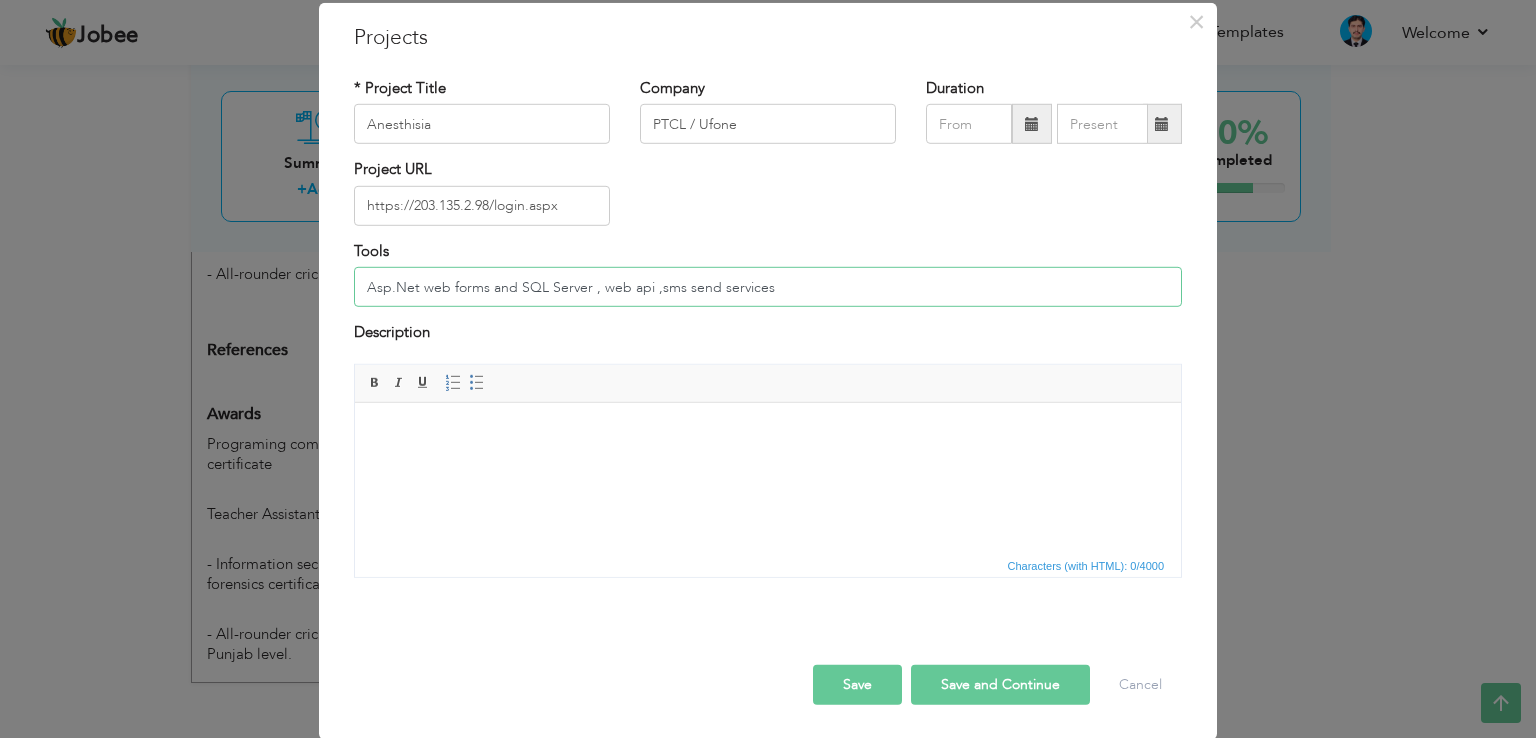 type on "Asp.Net web forms and SQL Server , web api ,sms send services" 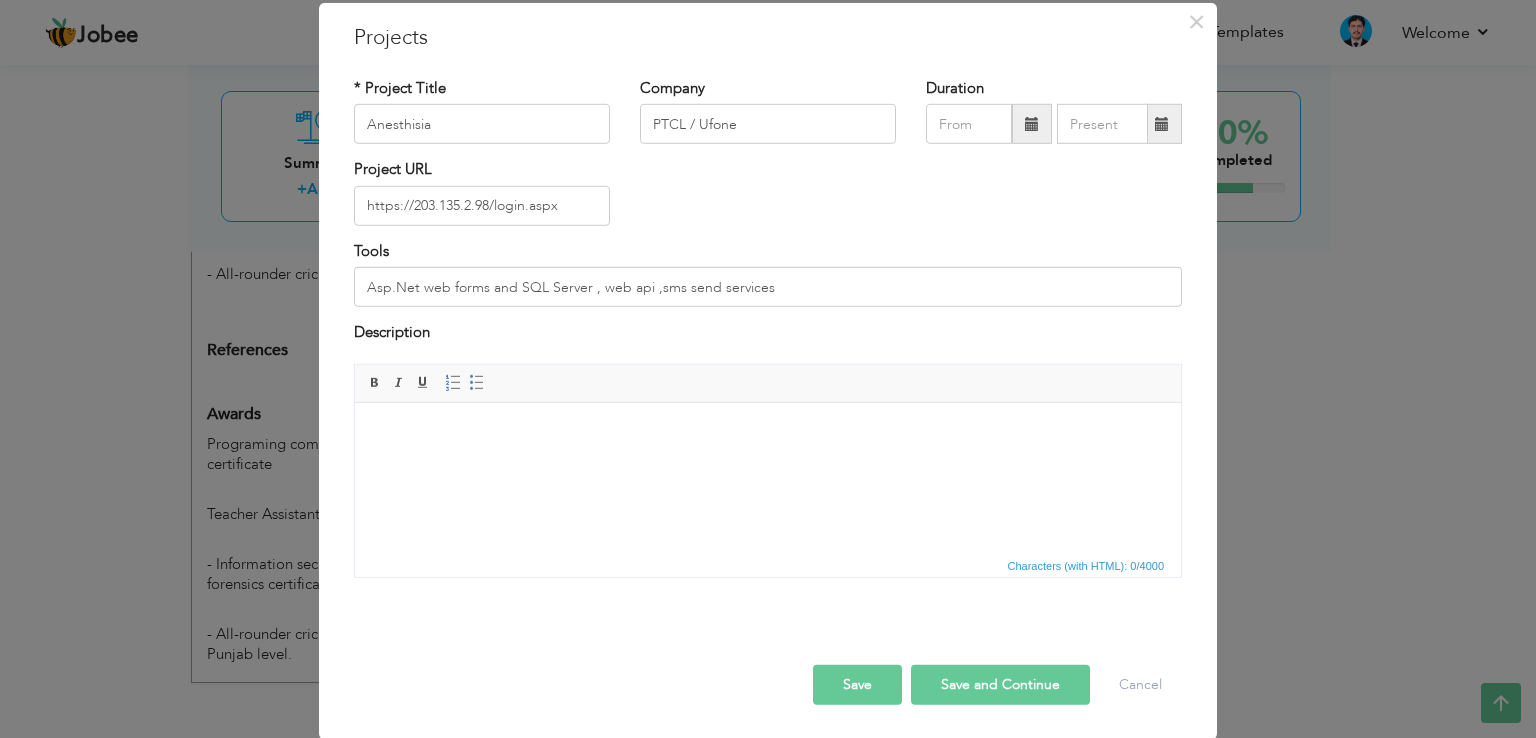 click on "Save" at bounding box center (857, 684) 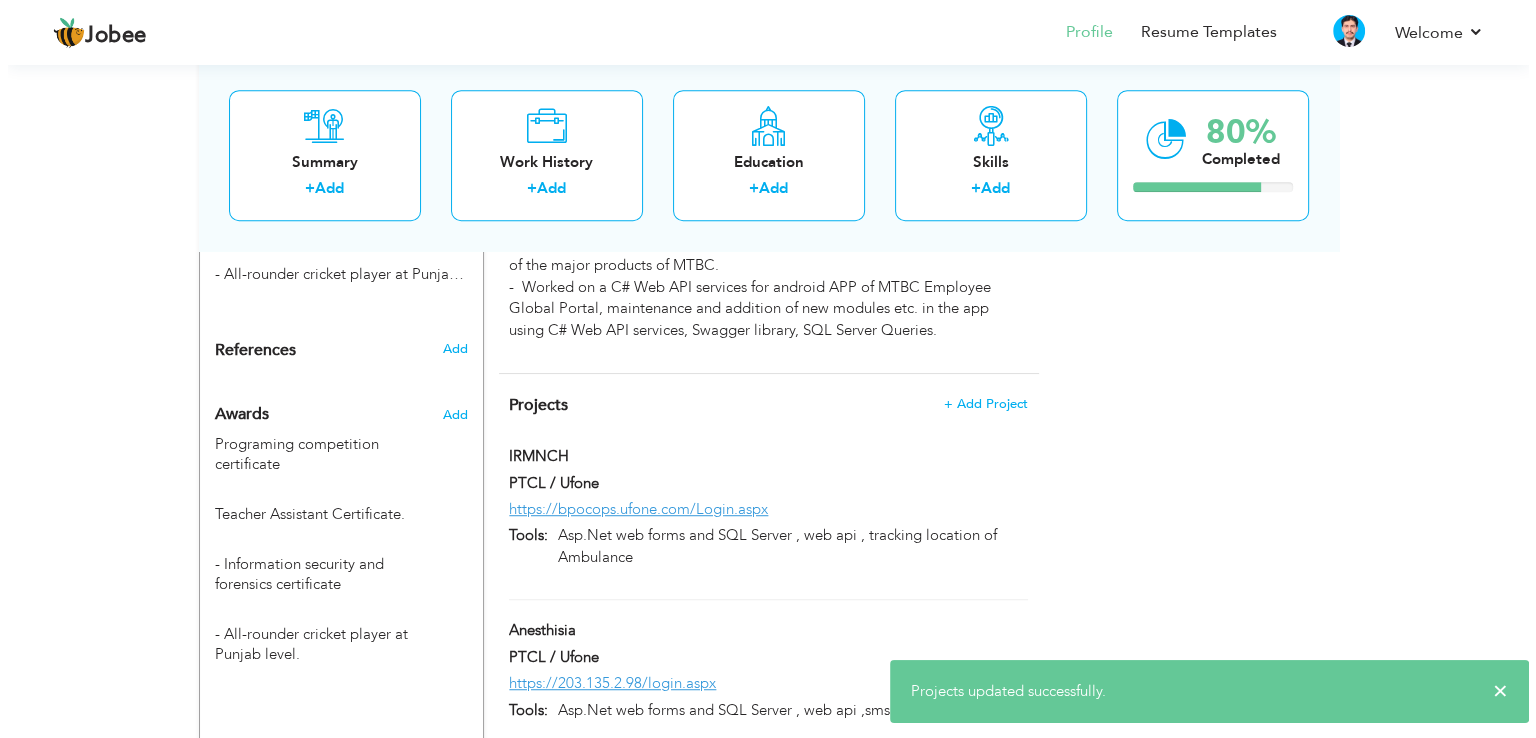 scroll, scrollTop: 1247, scrollLeft: 0, axis: vertical 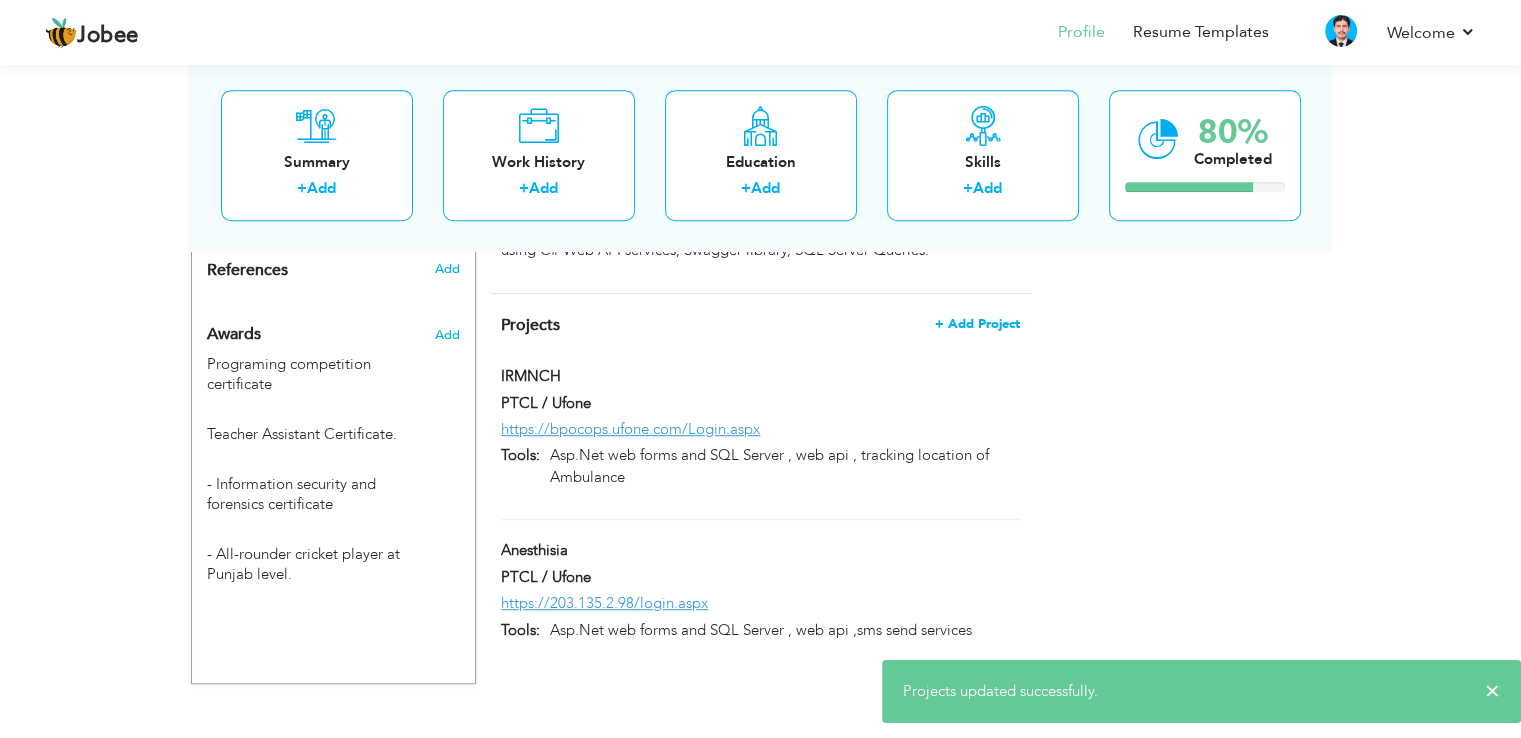click on "+ Add Project" at bounding box center [977, 324] 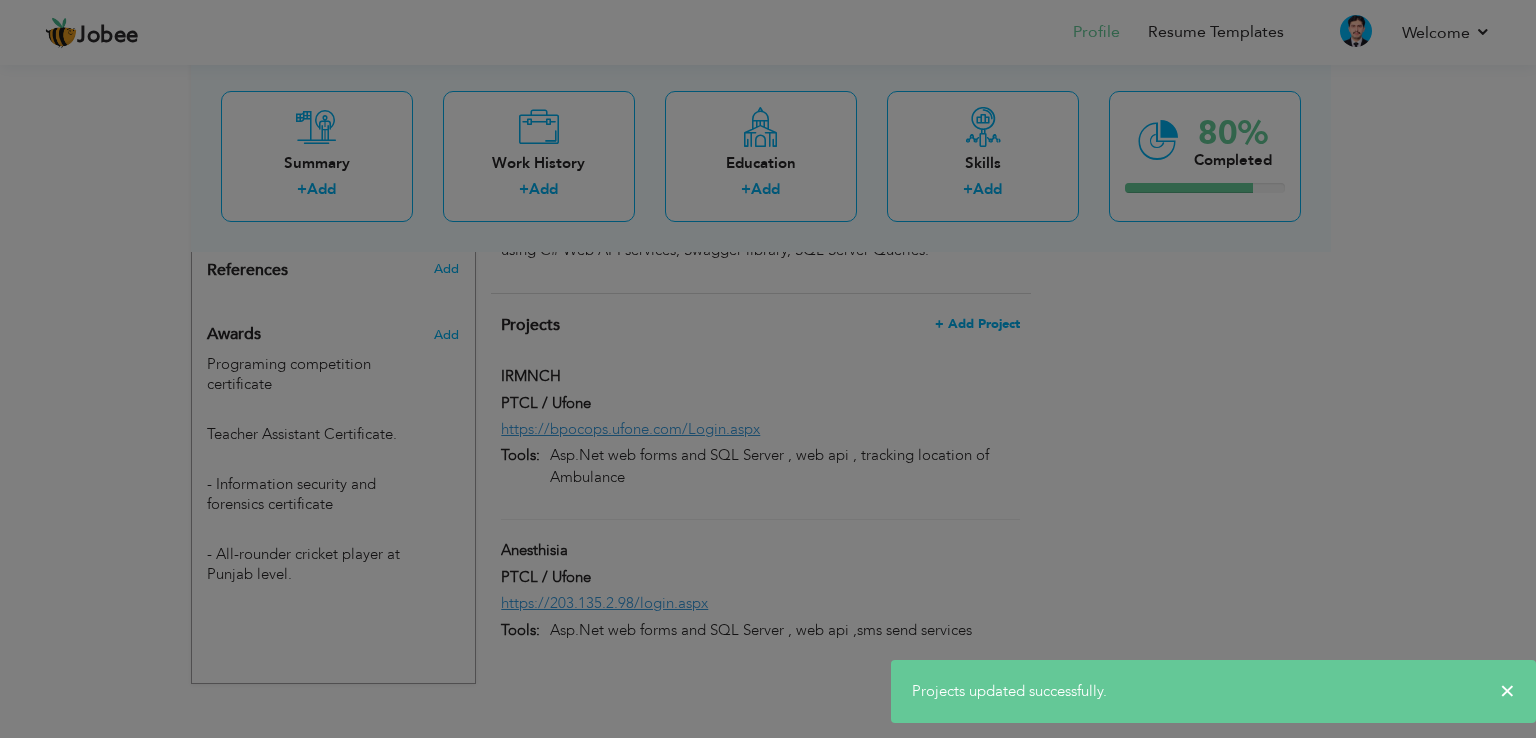 scroll, scrollTop: 0, scrollLeft: 0, axis: both 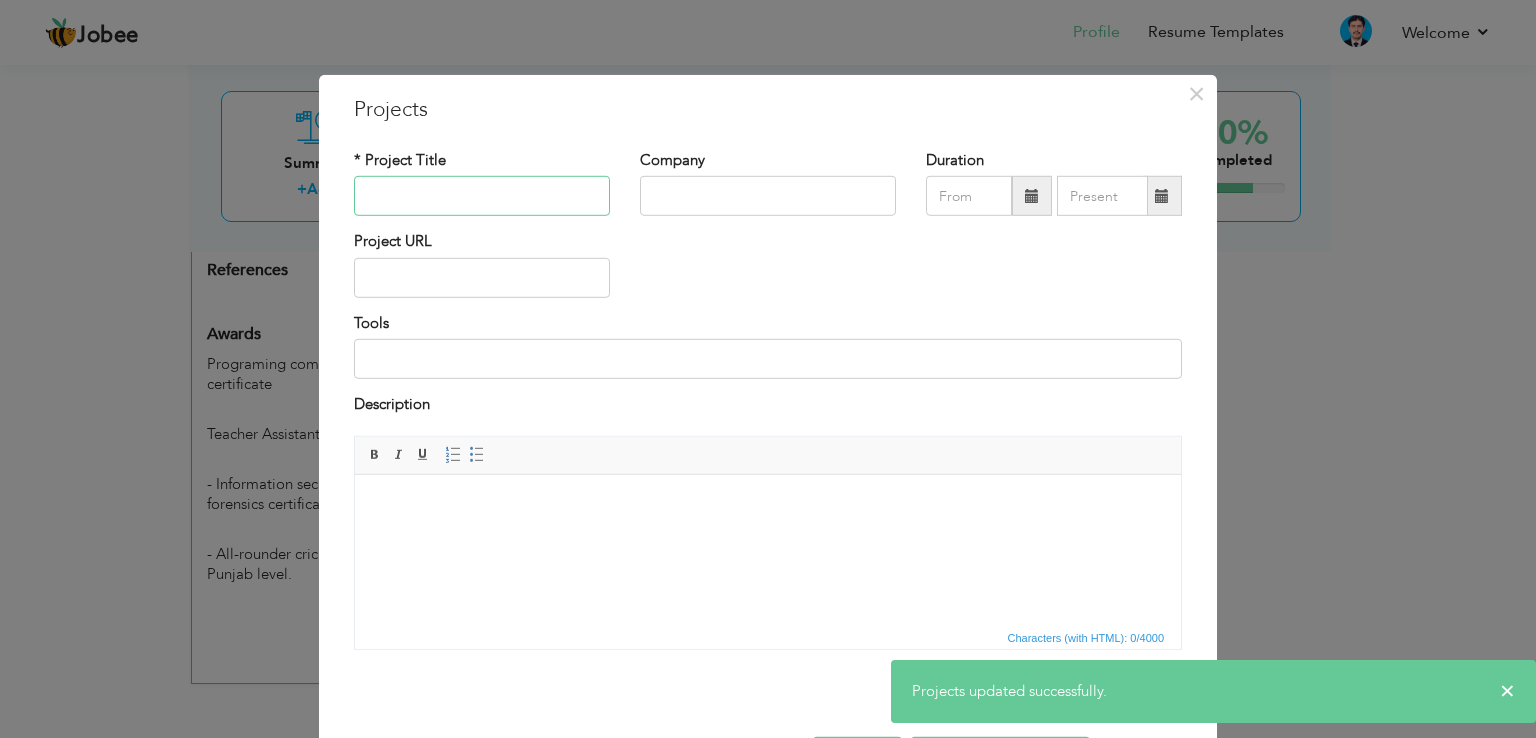 click at bounding box center [482, 196] 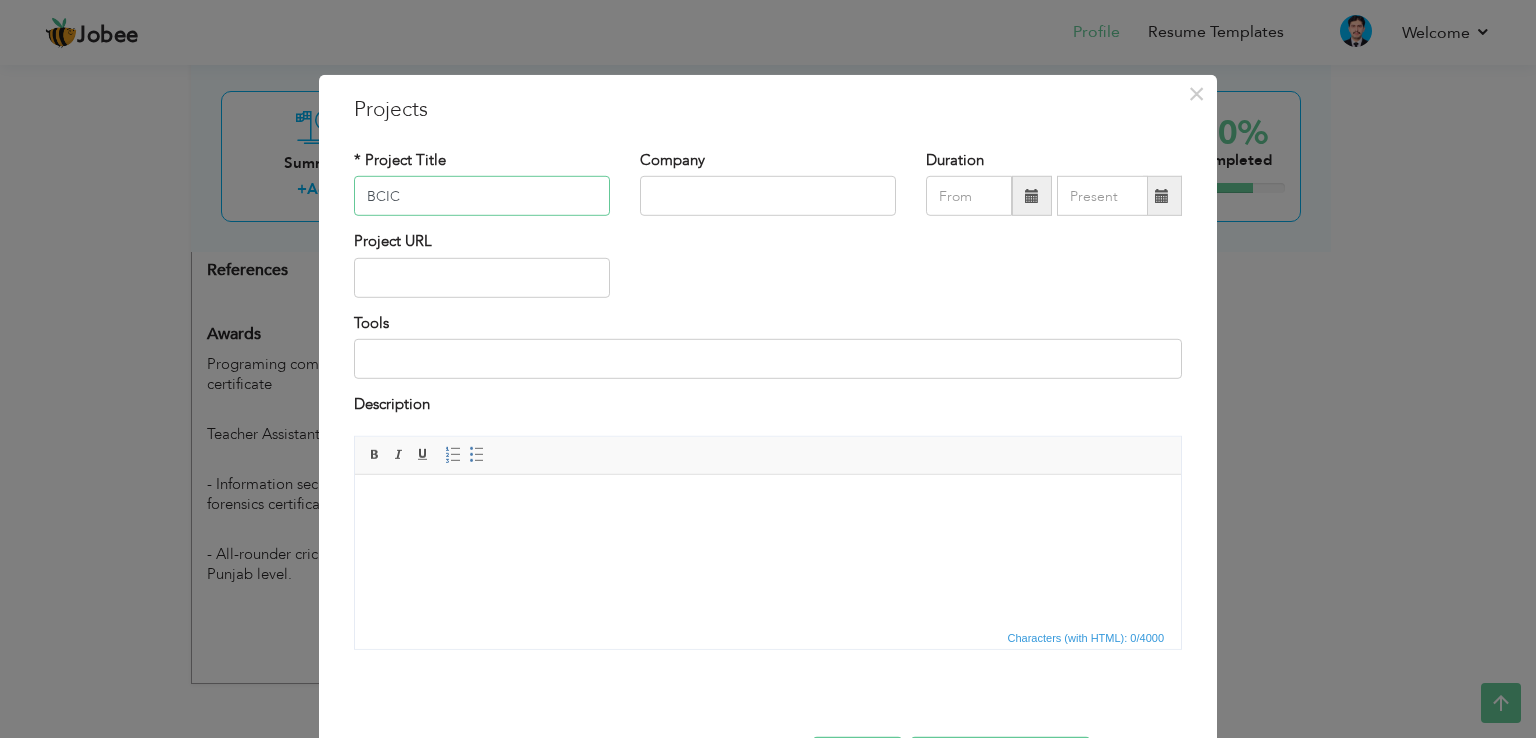 type on "BCIC" 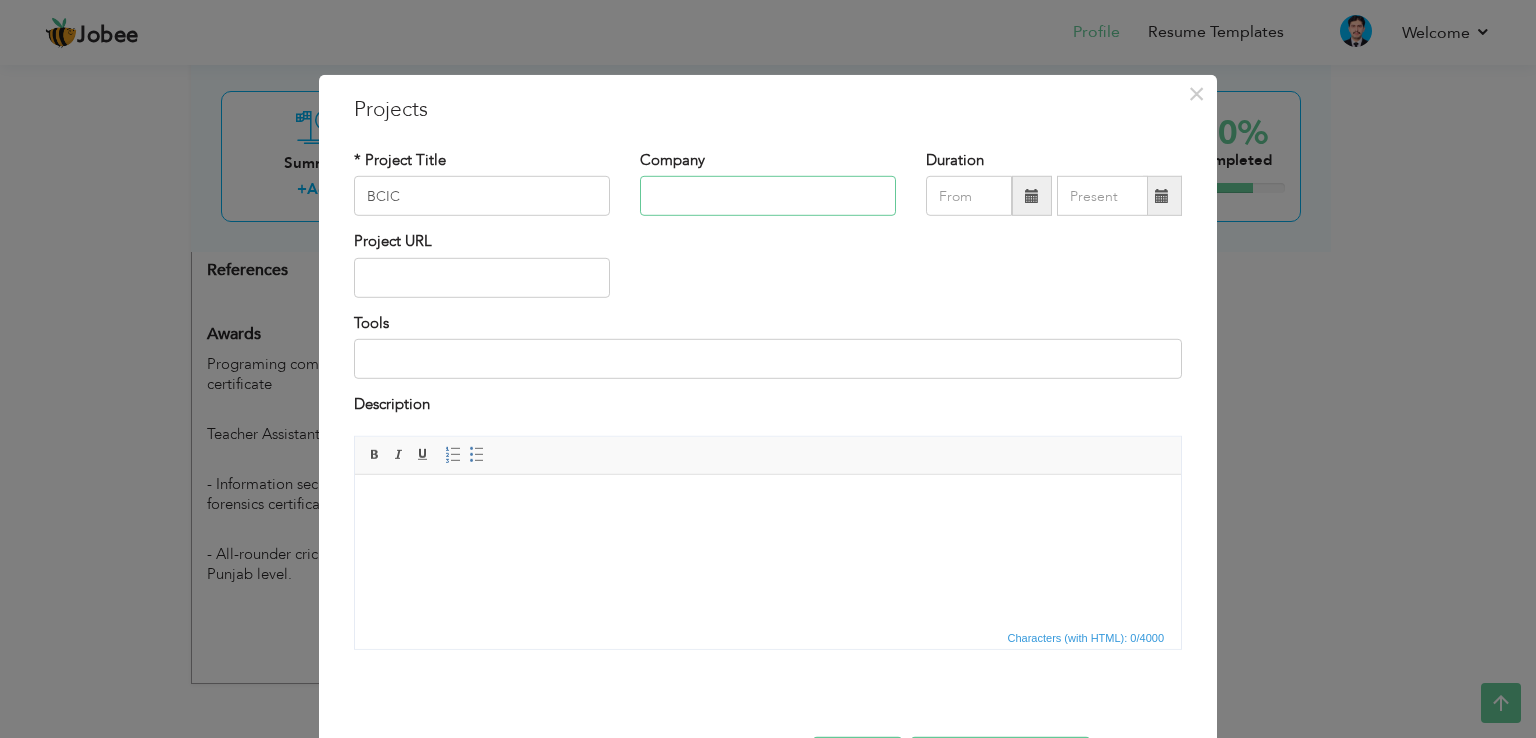 click at bounding box center [768, 196] 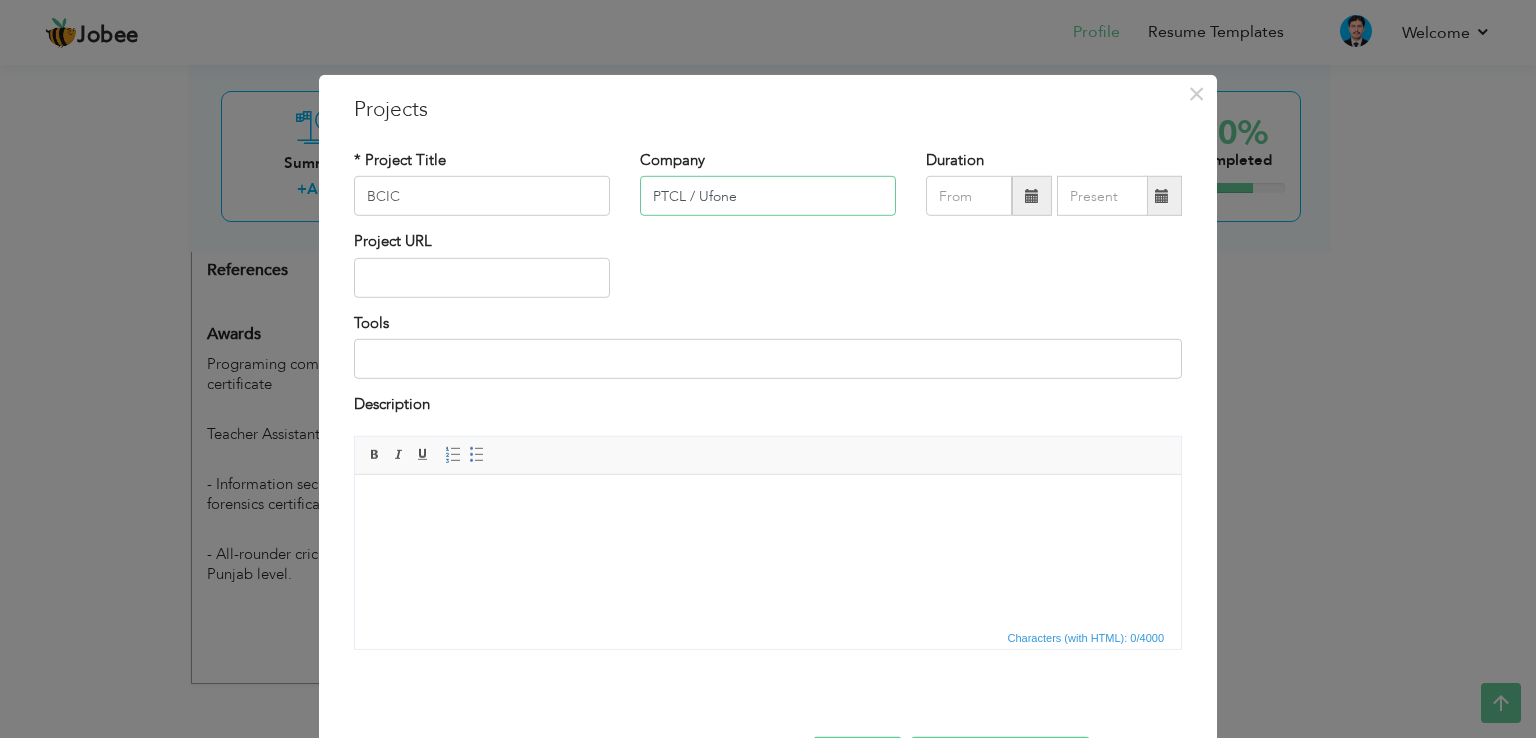 type on "PTCL / Ufone" 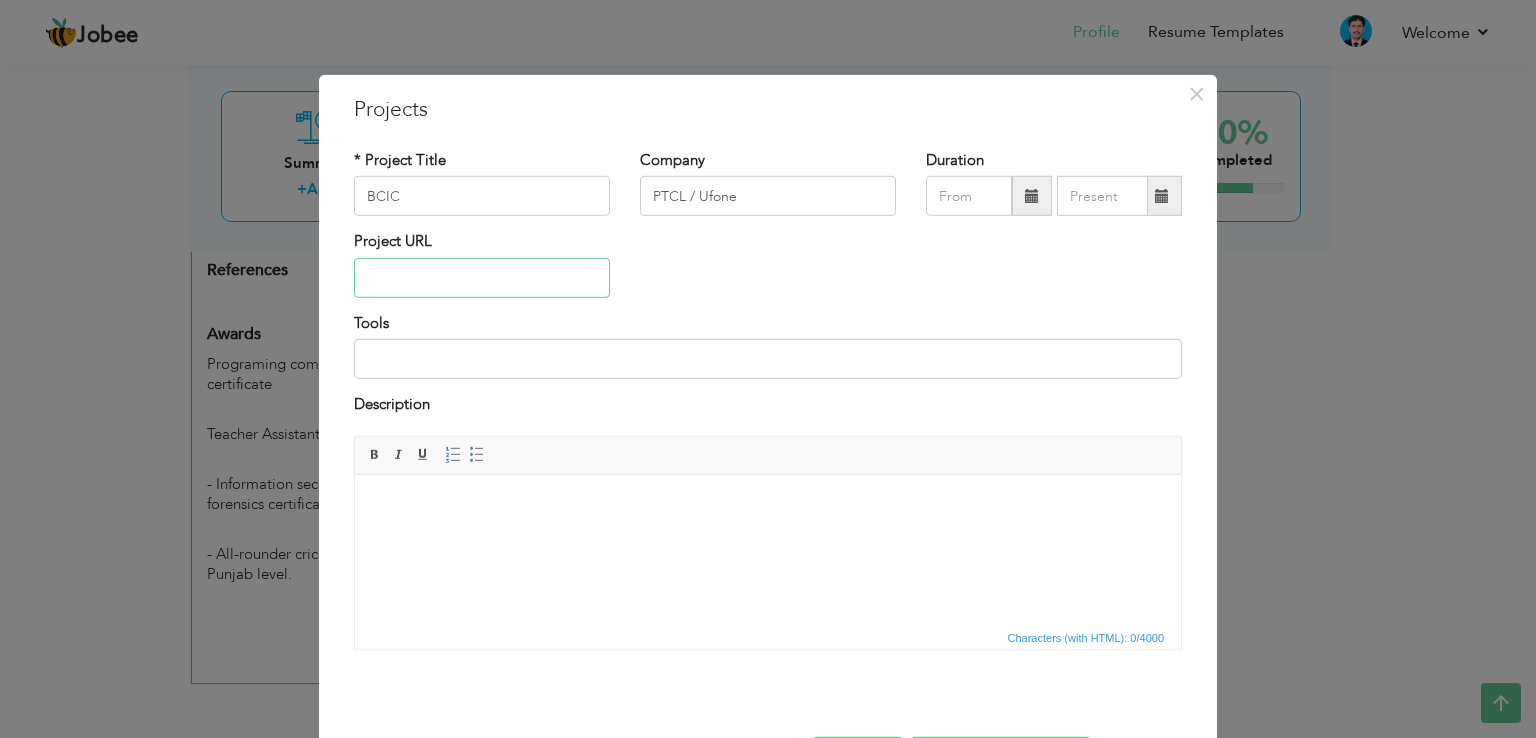 click at bounding box center [482, 278] 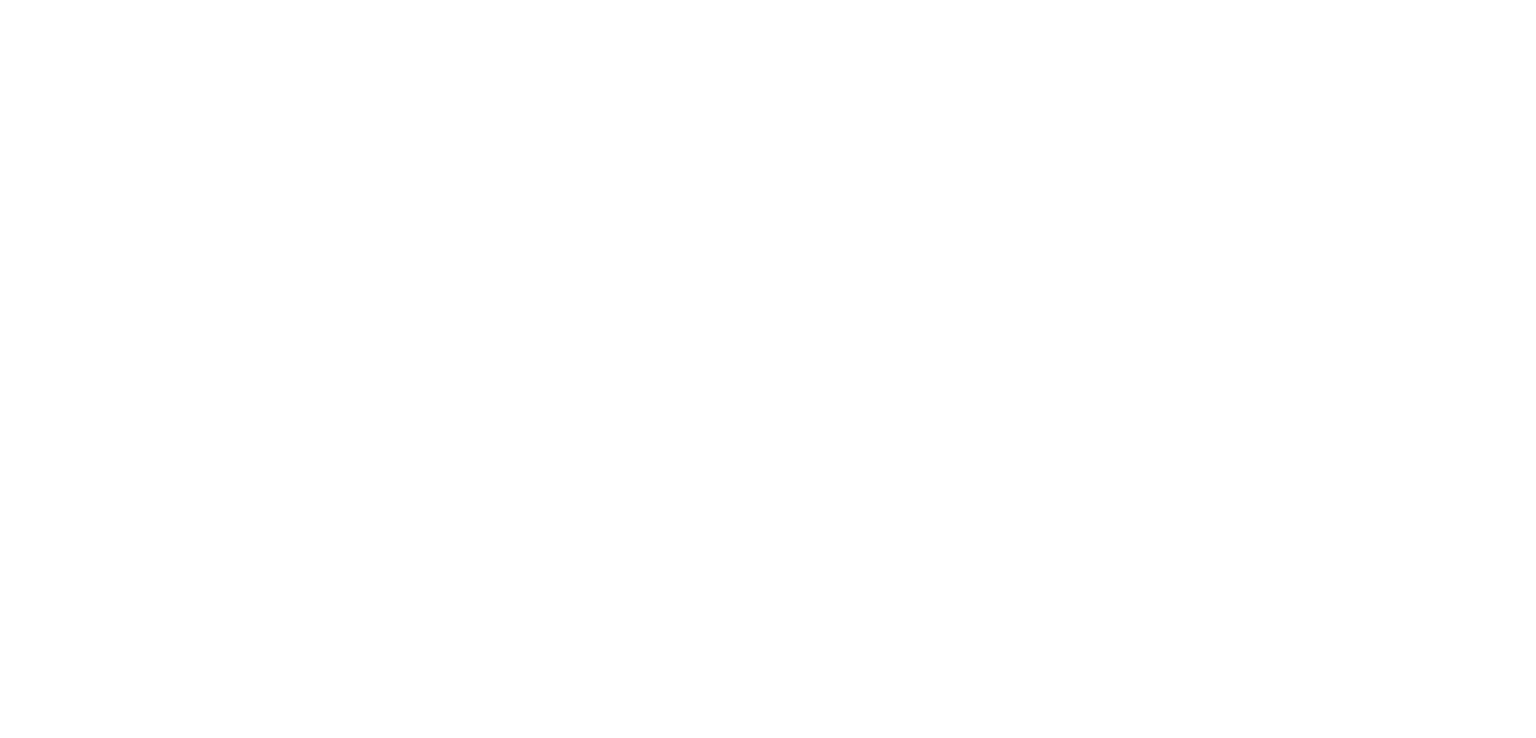 scroll, scrollTop: 0, scrollLeft: 0, axis: both 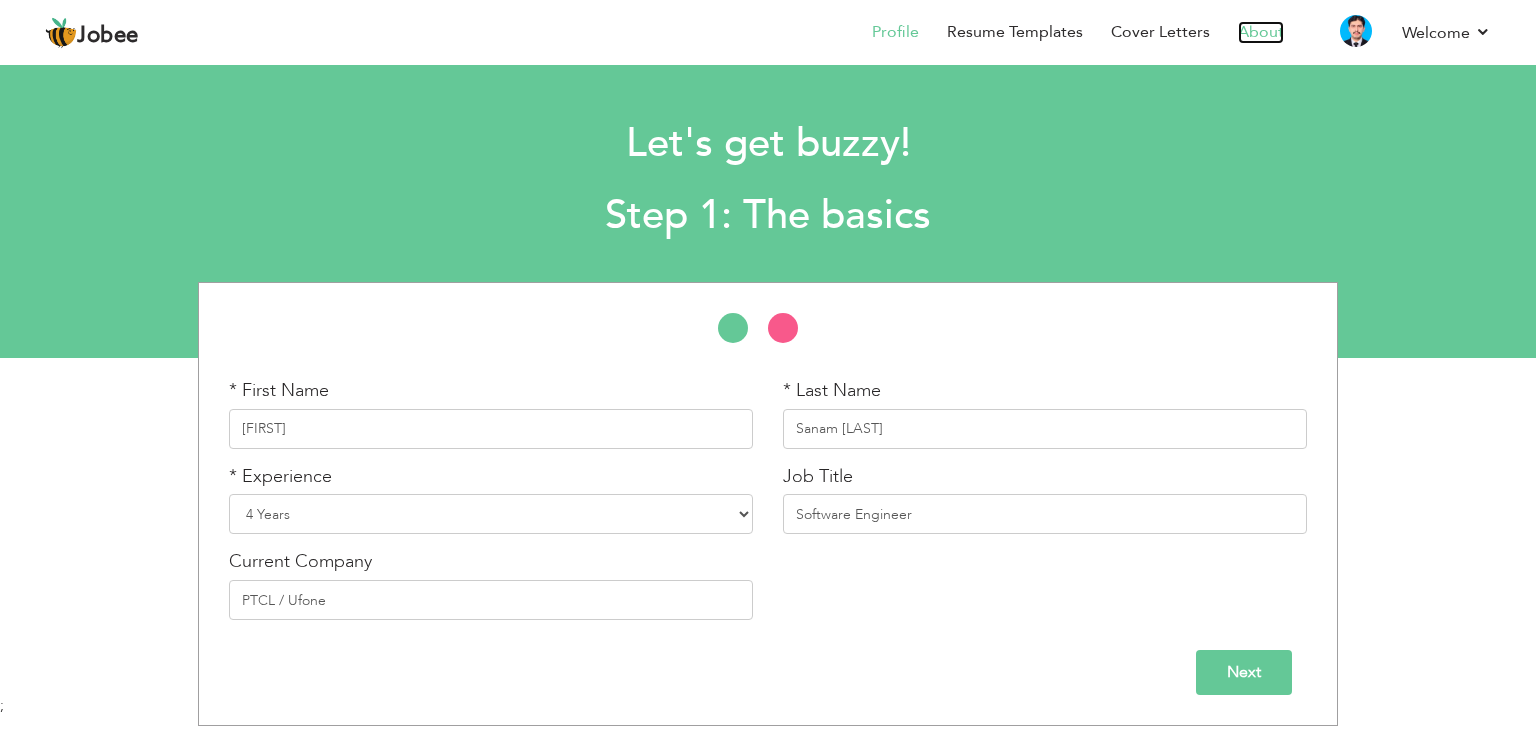 click on "About" at bounding box center (1261, 32) 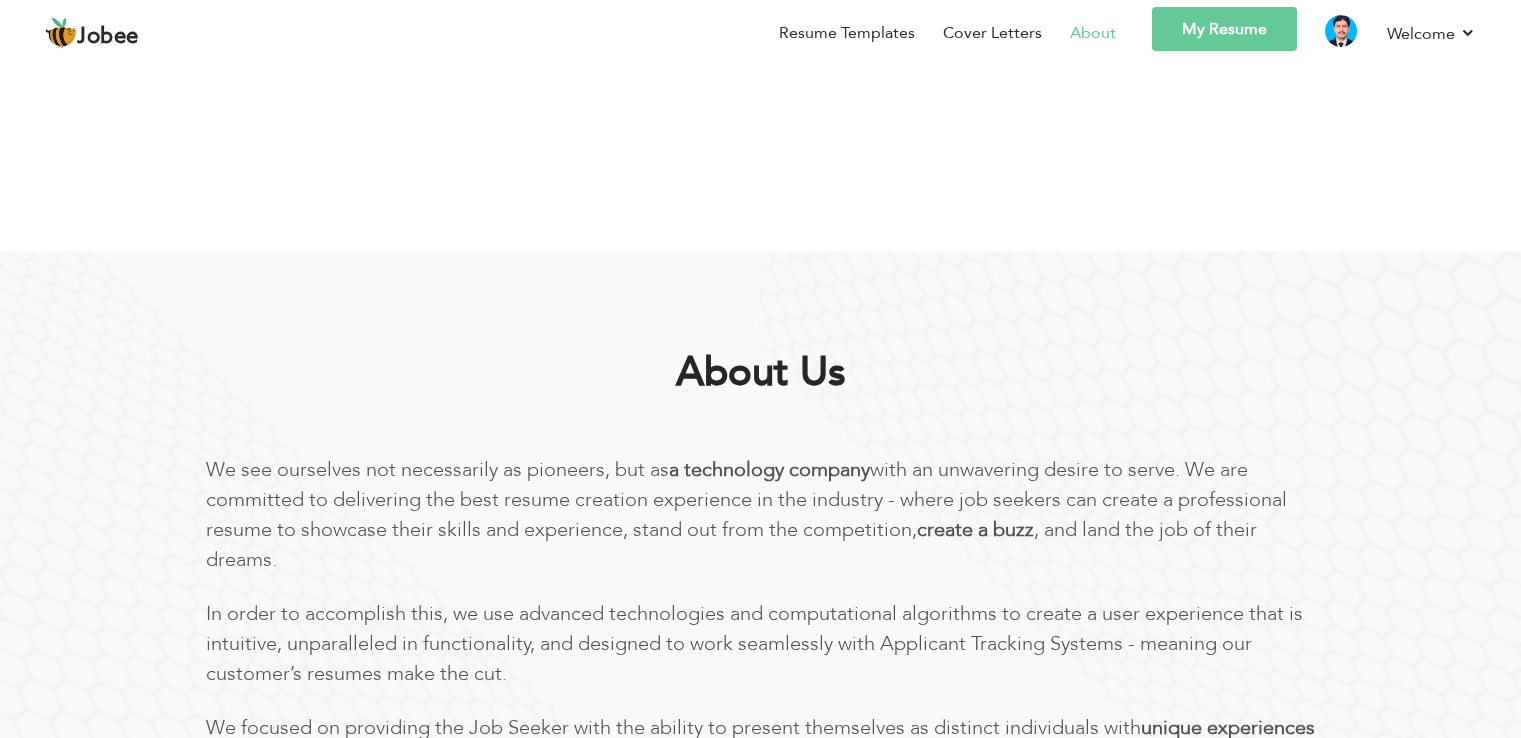 scroll, scrollTop: 0, scrollLeft: 0, axis: both 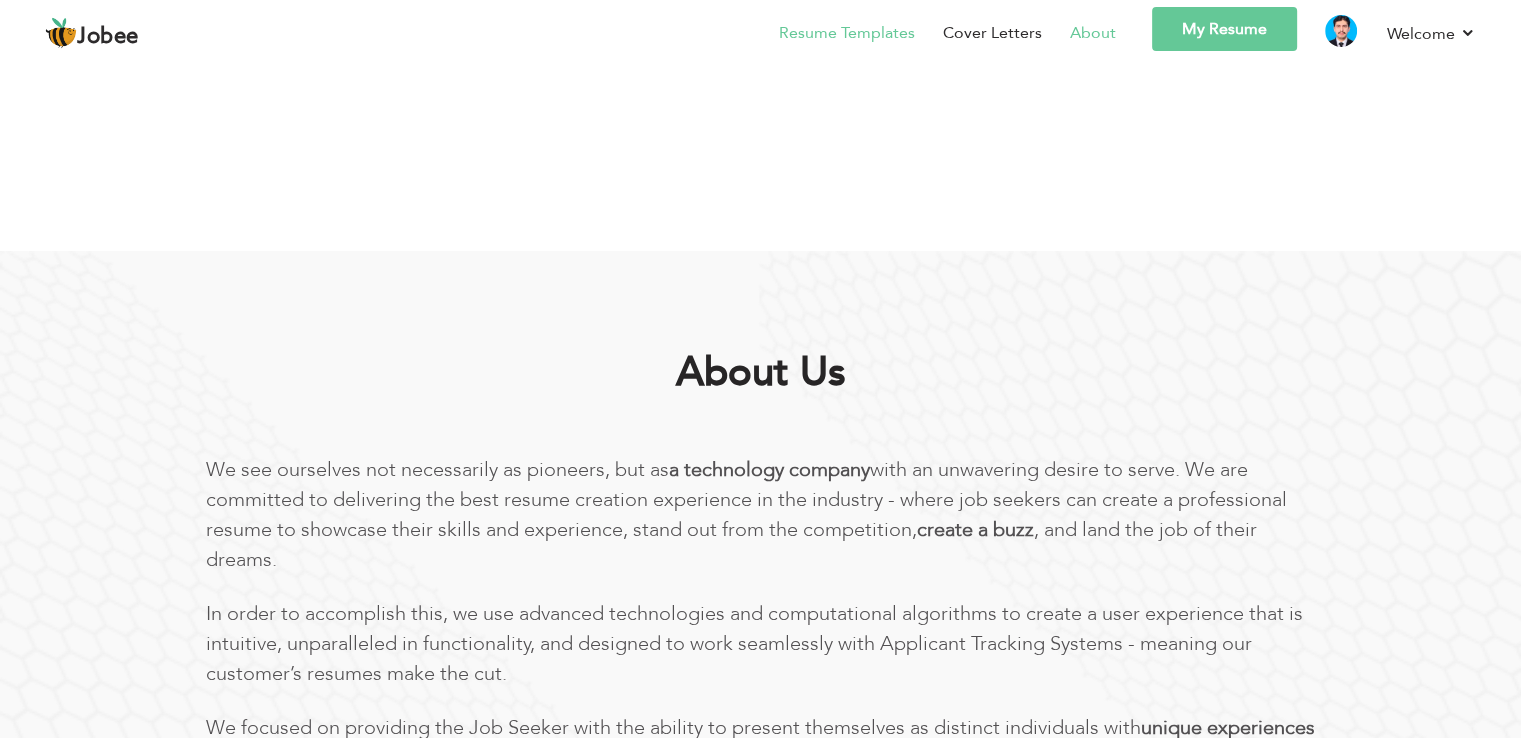 click on "Resume Templates" at bounding box center [847, 33] 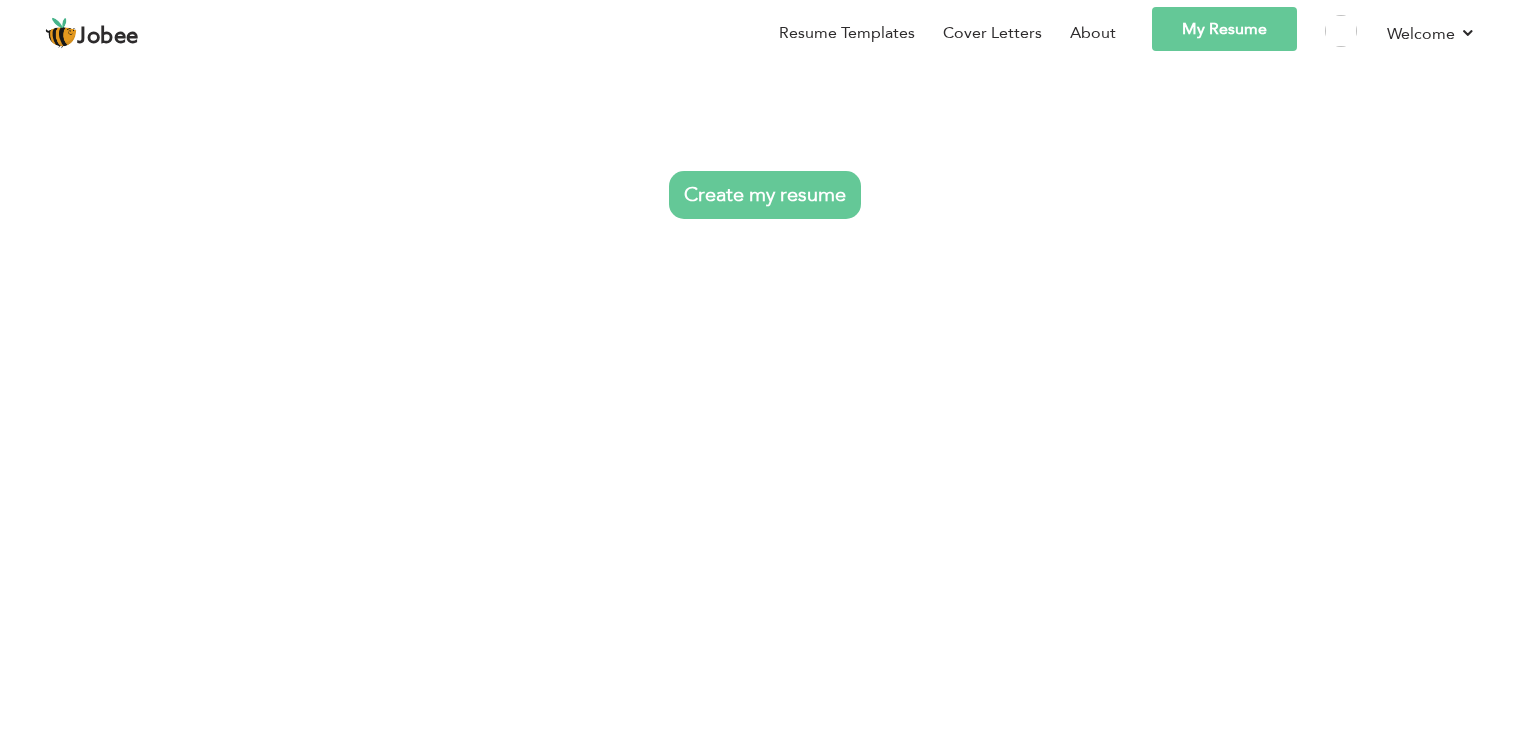 scroll, scrollTop: 0, scrollLeft: 0, axis: both 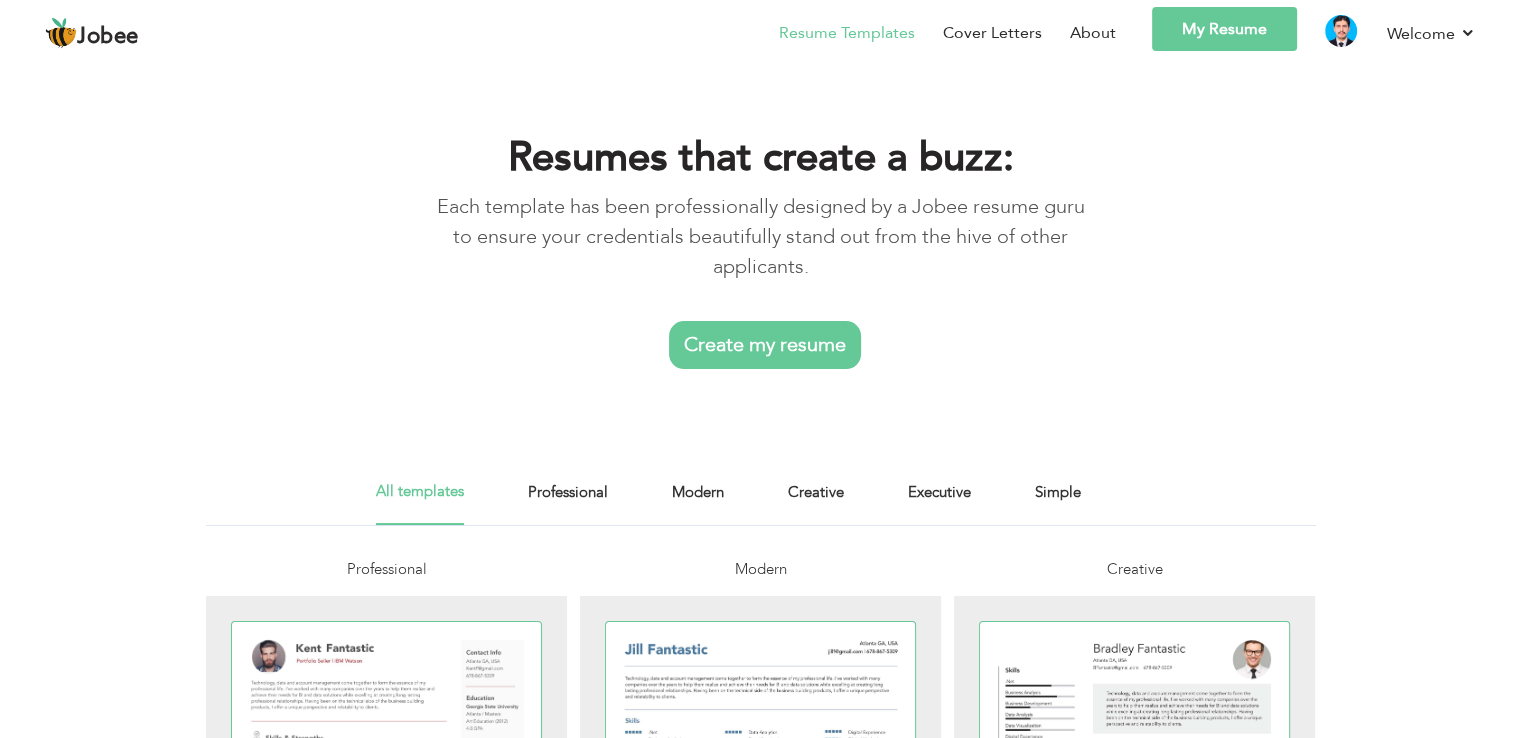 click on "My Resume" at bounding box center [1224, 29] 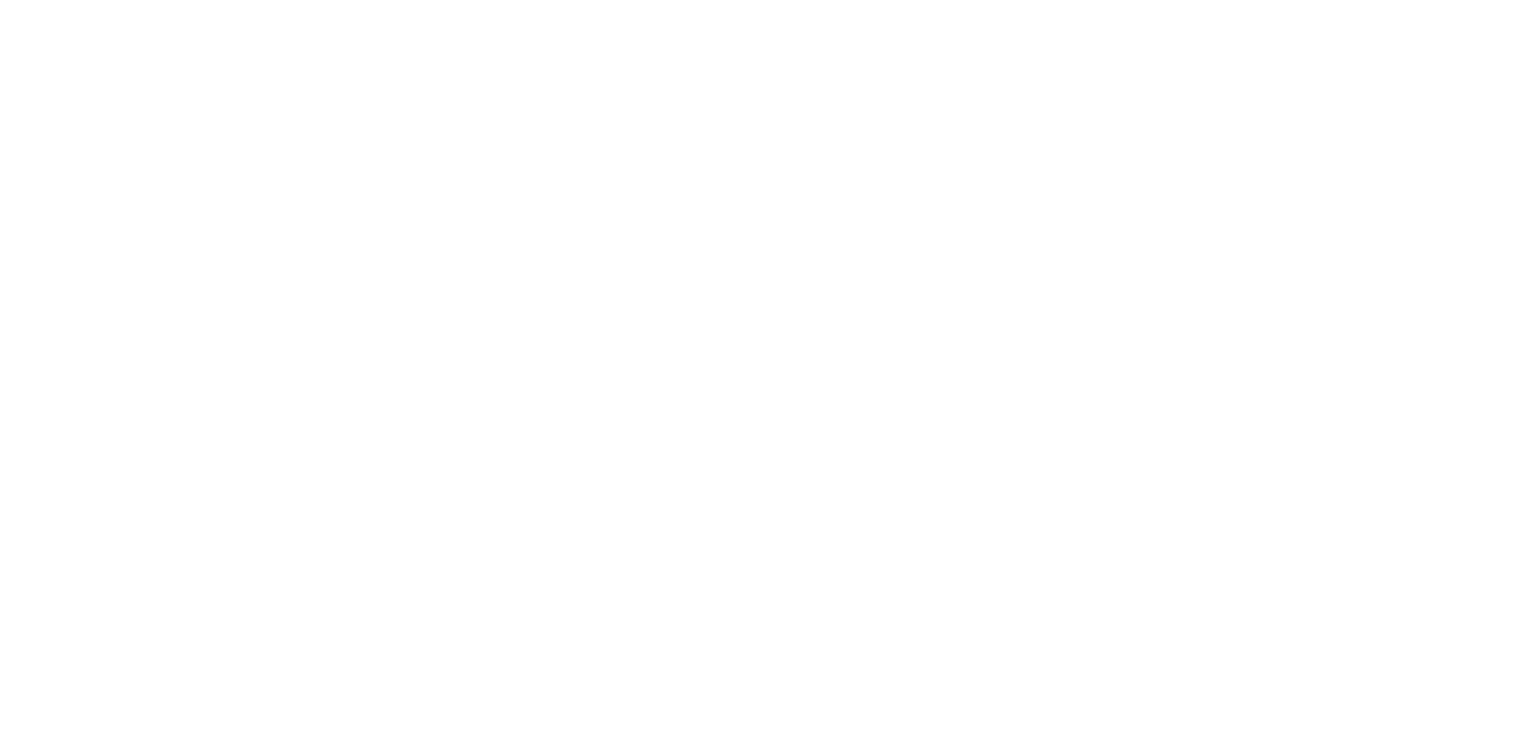 scroll, scrollTop: 0, scrollLeft: 0, axis: both 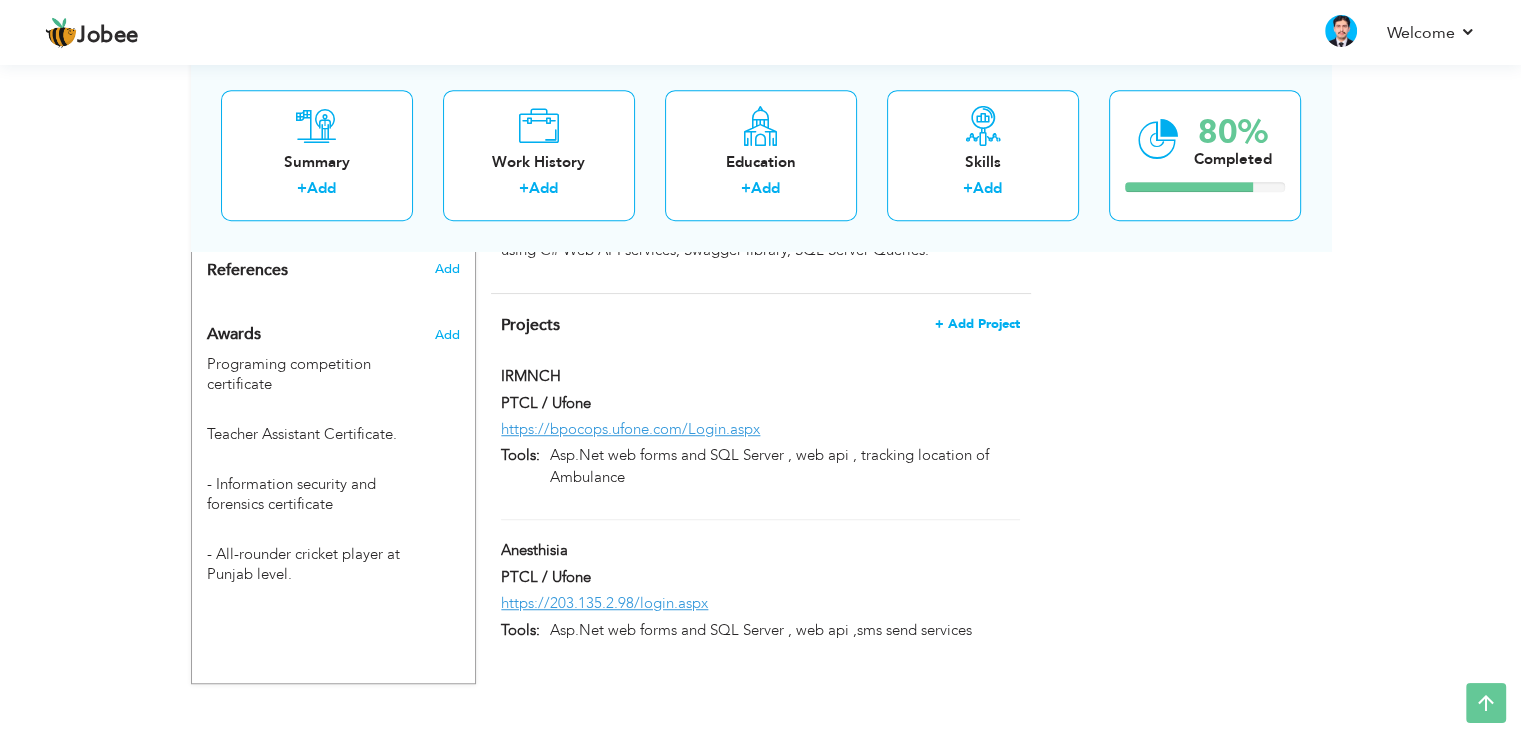 click on "+ Add Project" at bounding box center [977, 324] 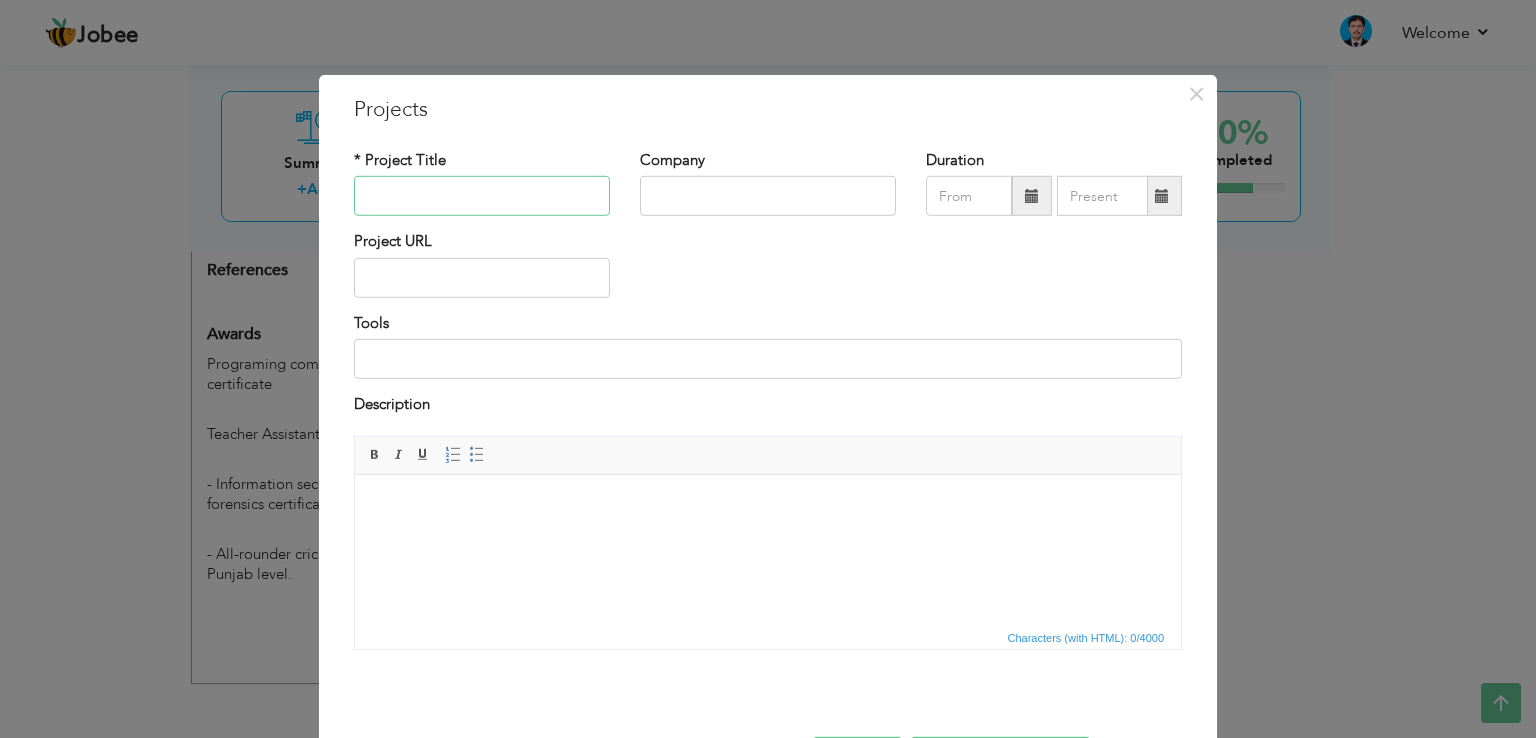 click at bounding box center (482, 196) 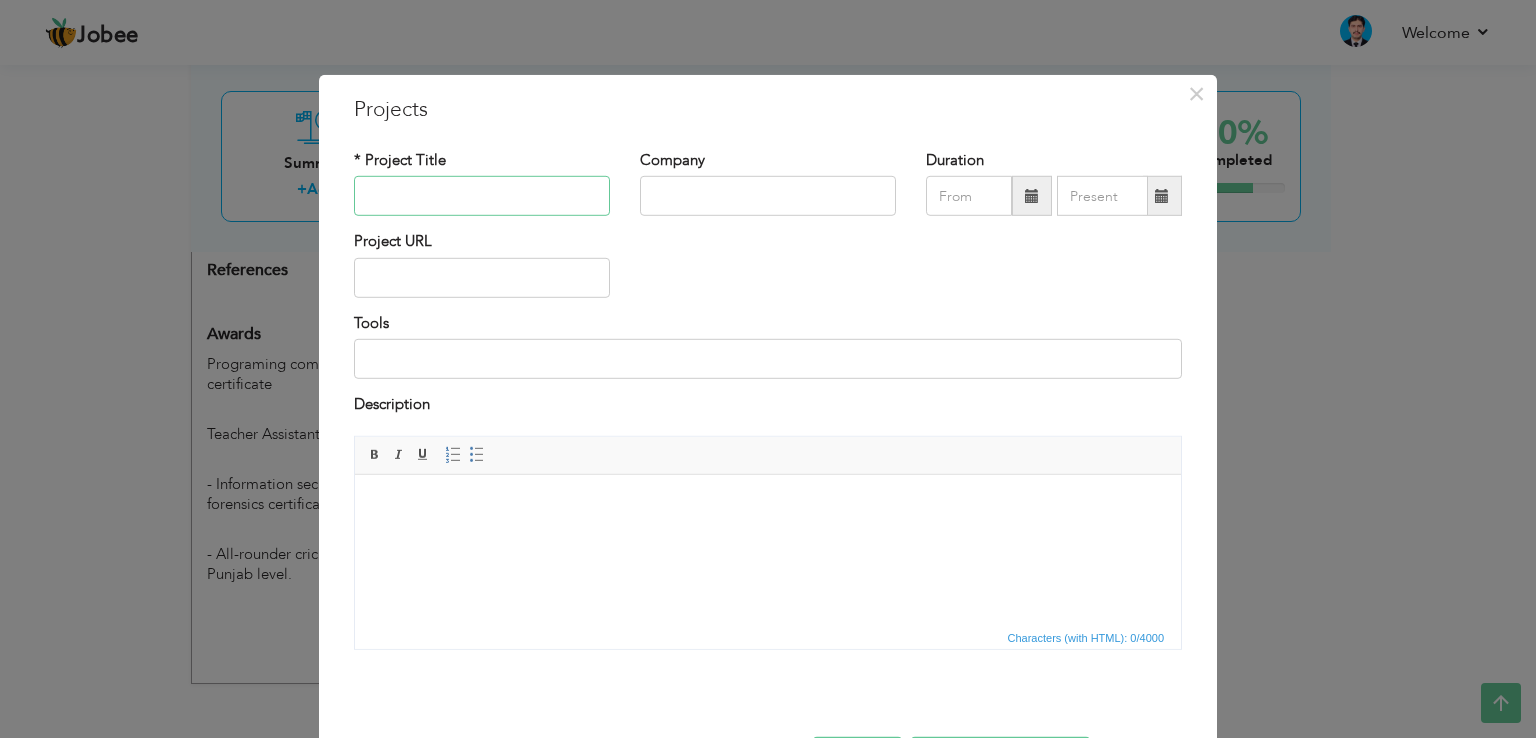 type on "N" 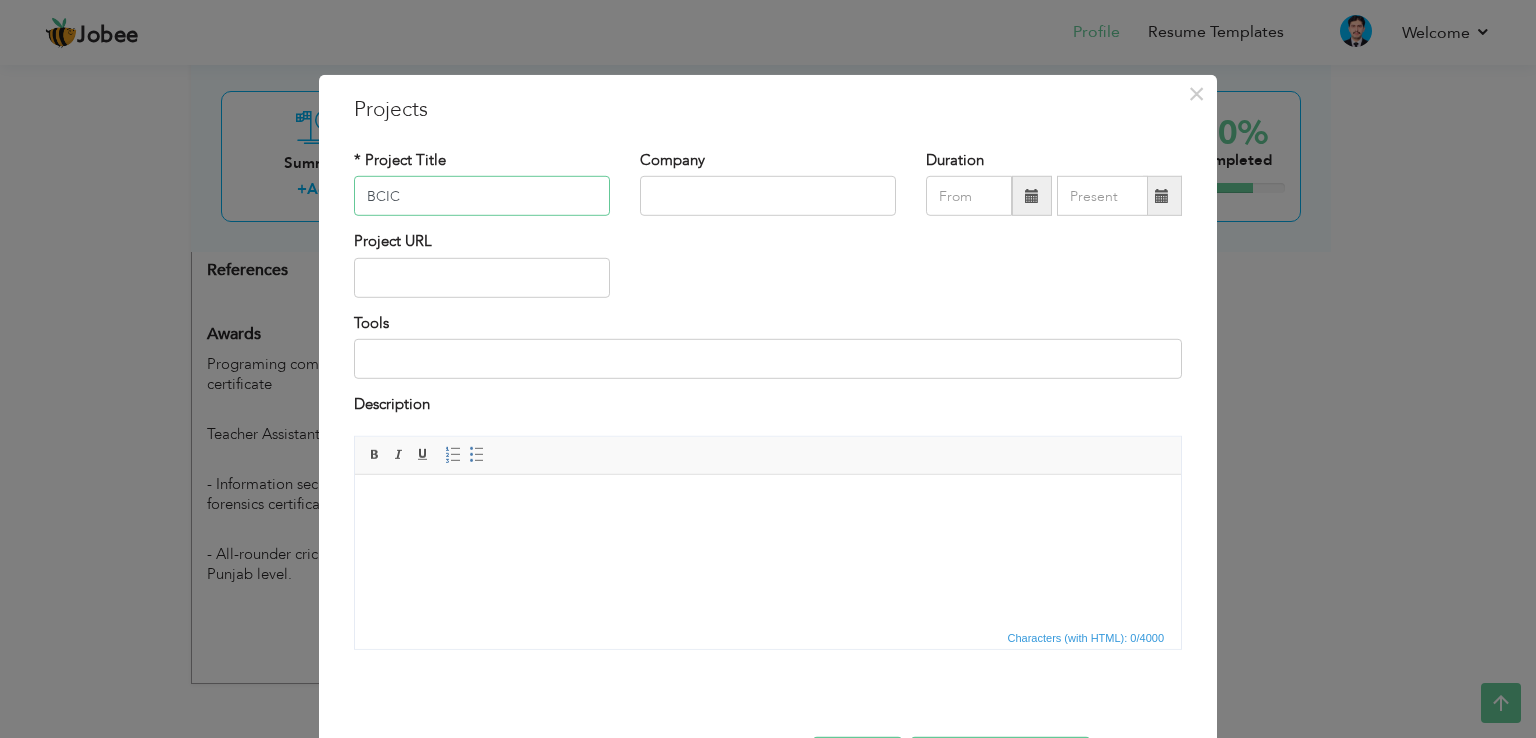 type on "BCIC" 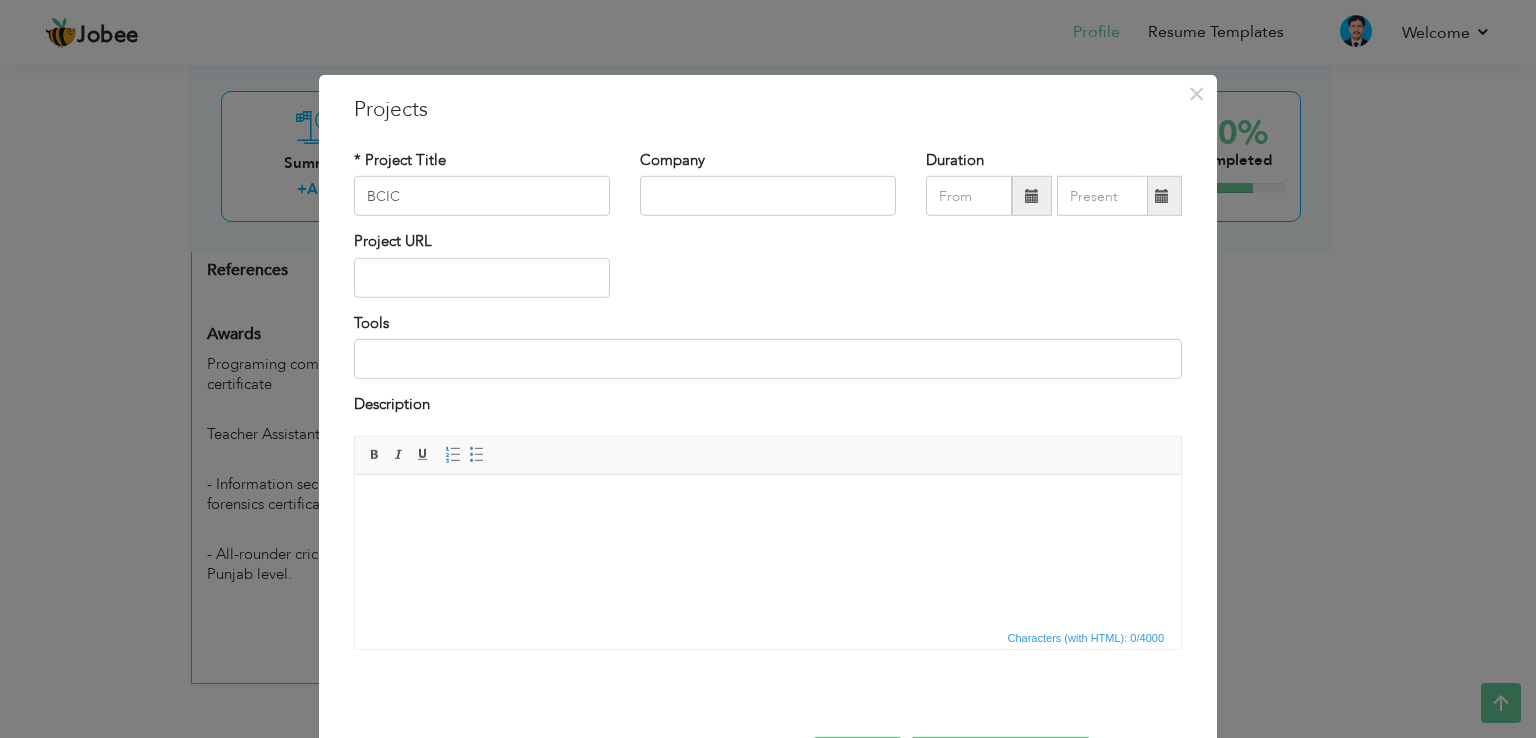 click on "Company" at bounding box center [768, 190] 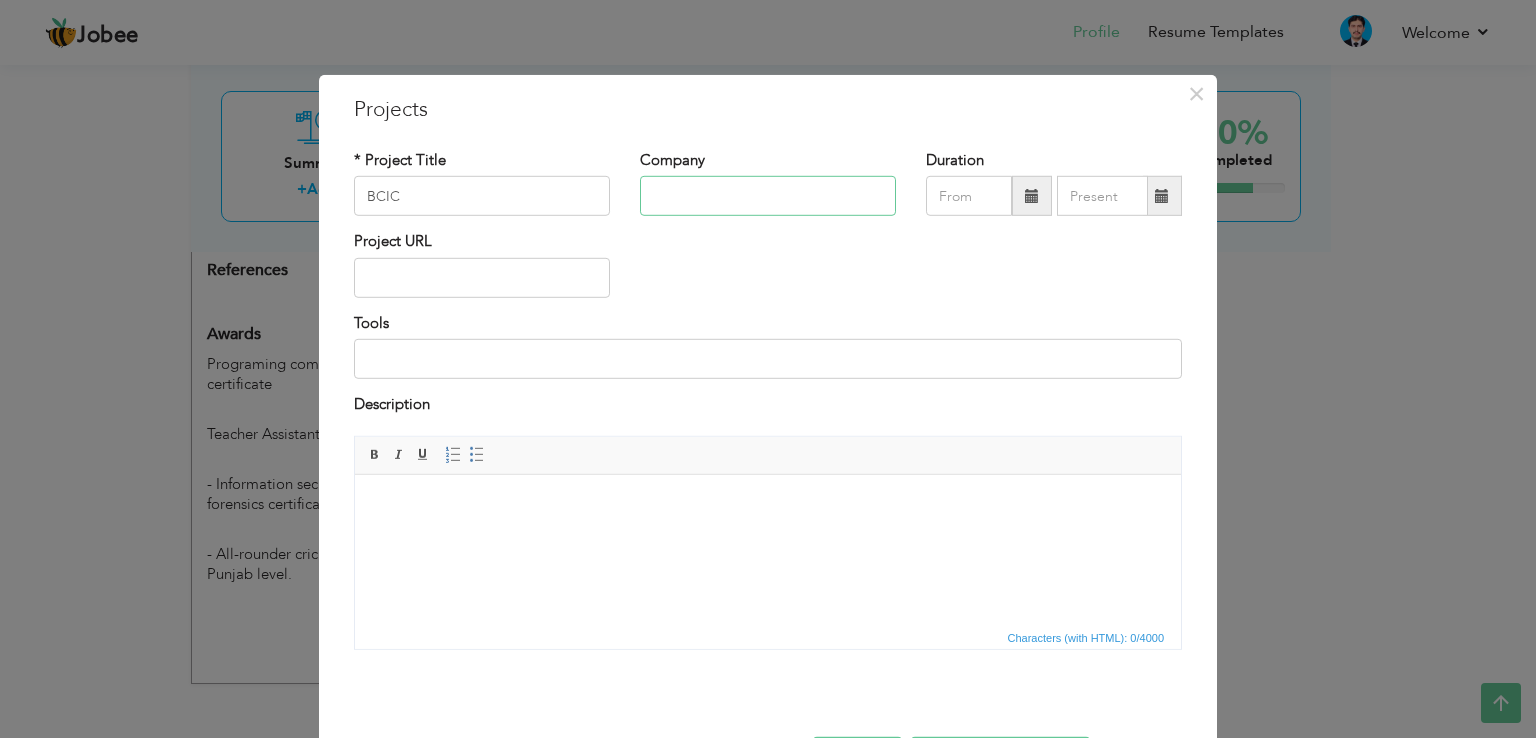 click at bounding box center (768, 196) 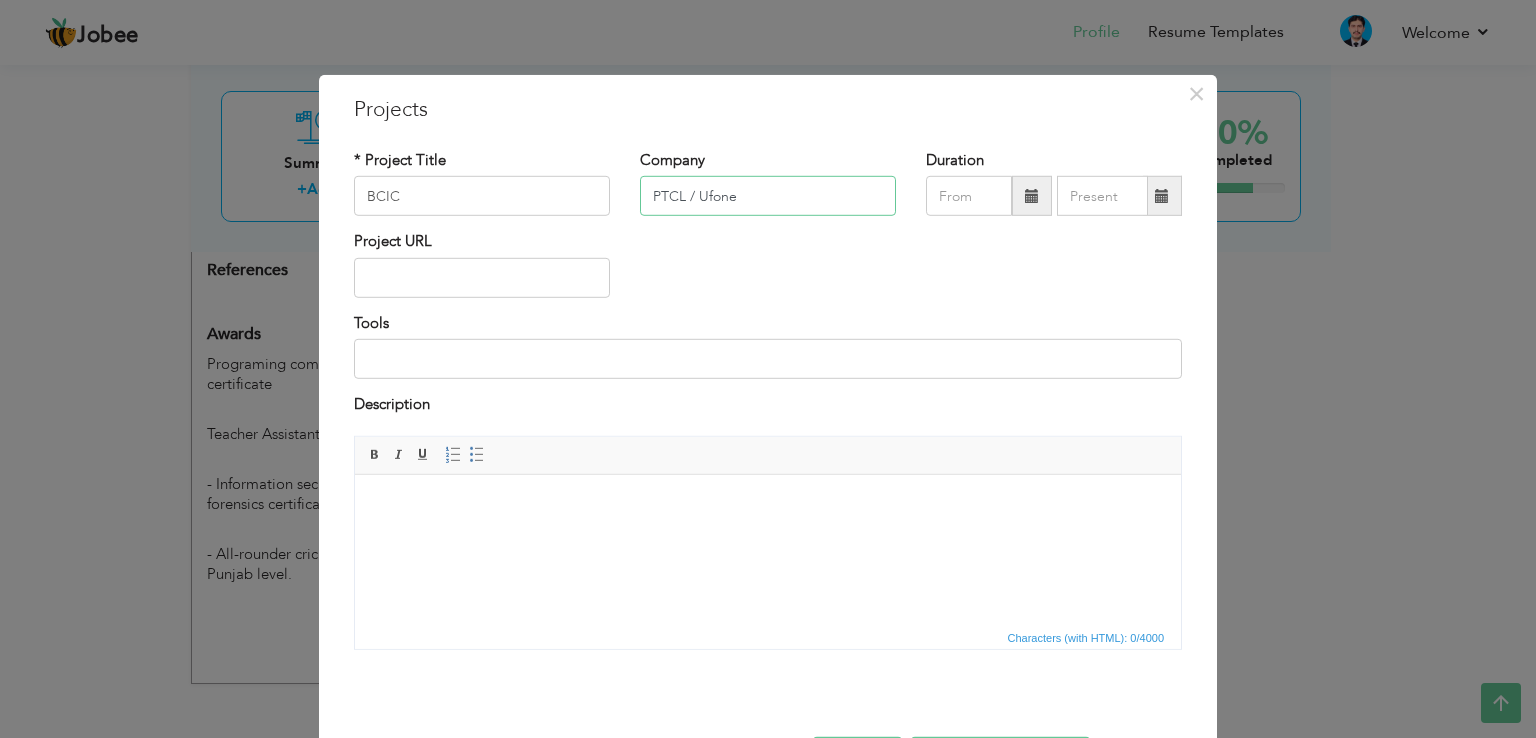 type on "PTCL / Ufone" 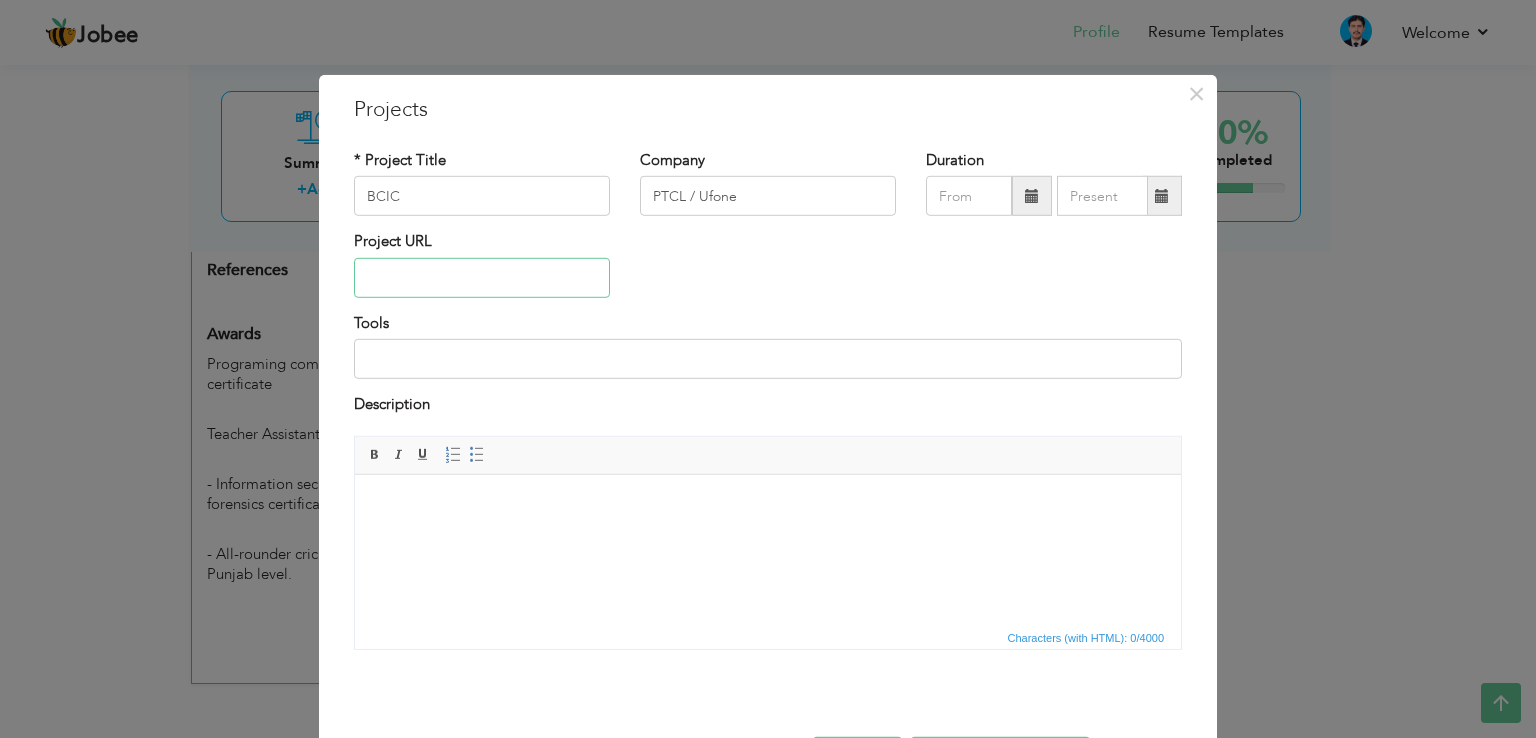 click at bounding box center [482, 278] 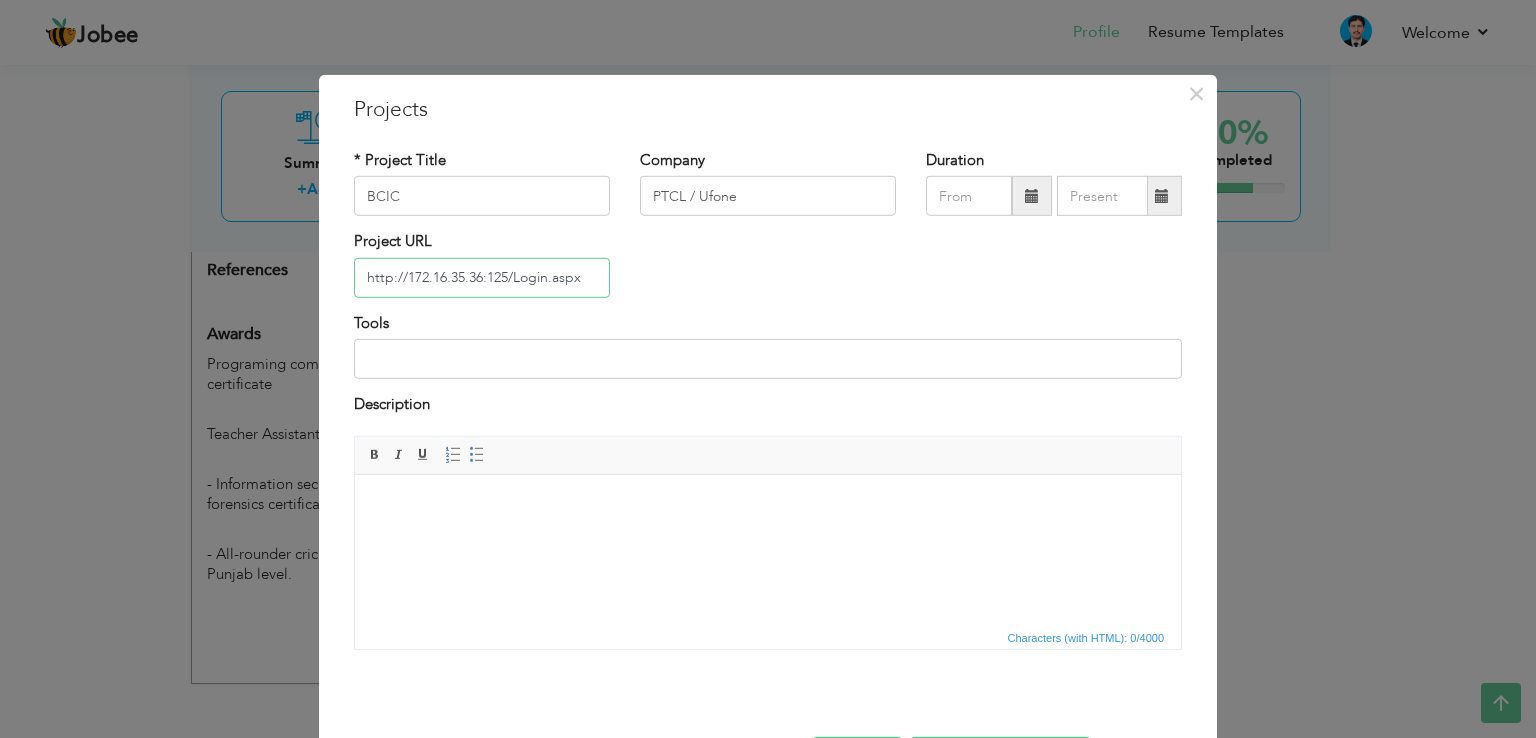 type on "http://172.16.35.36:125/Login.aspx" 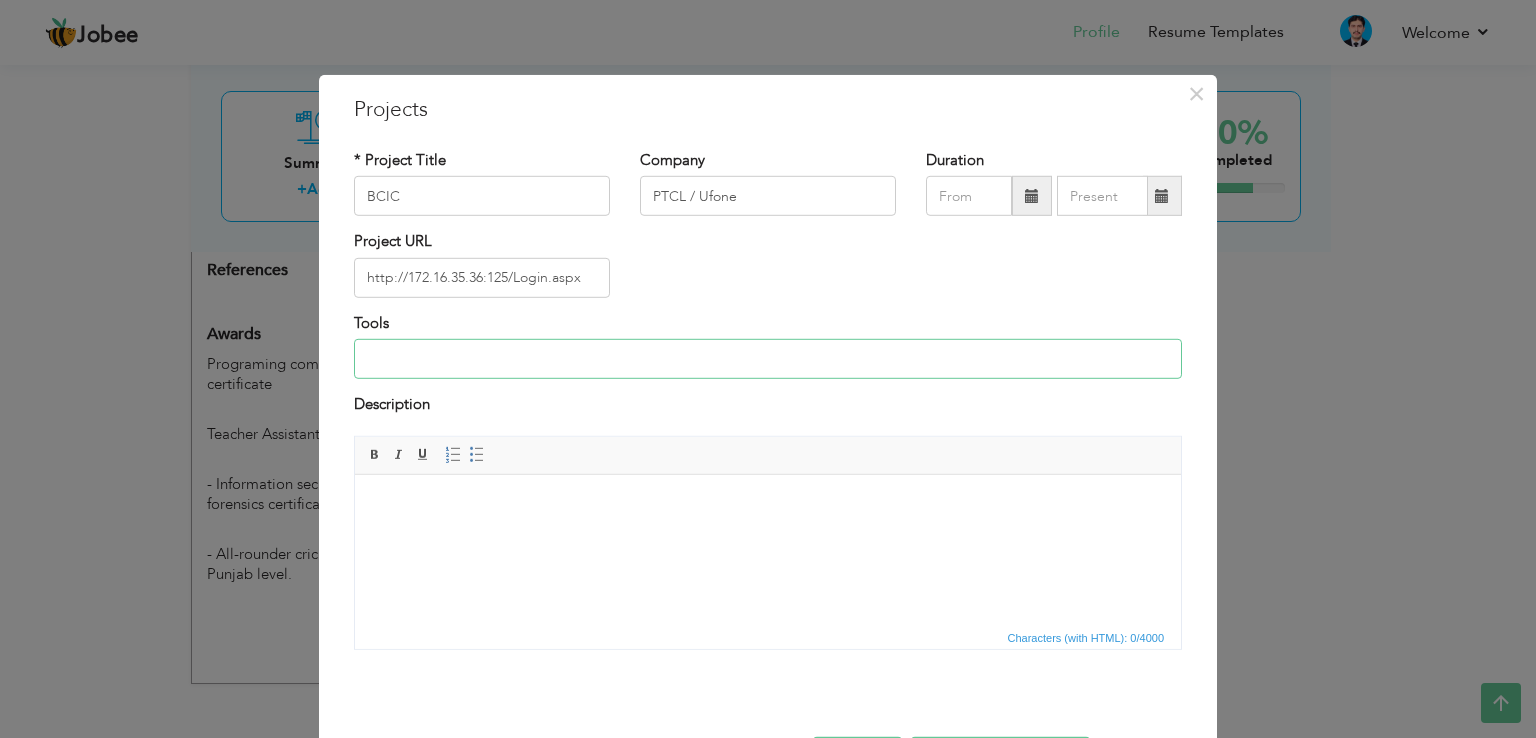 click at bounding box center (768, 359) 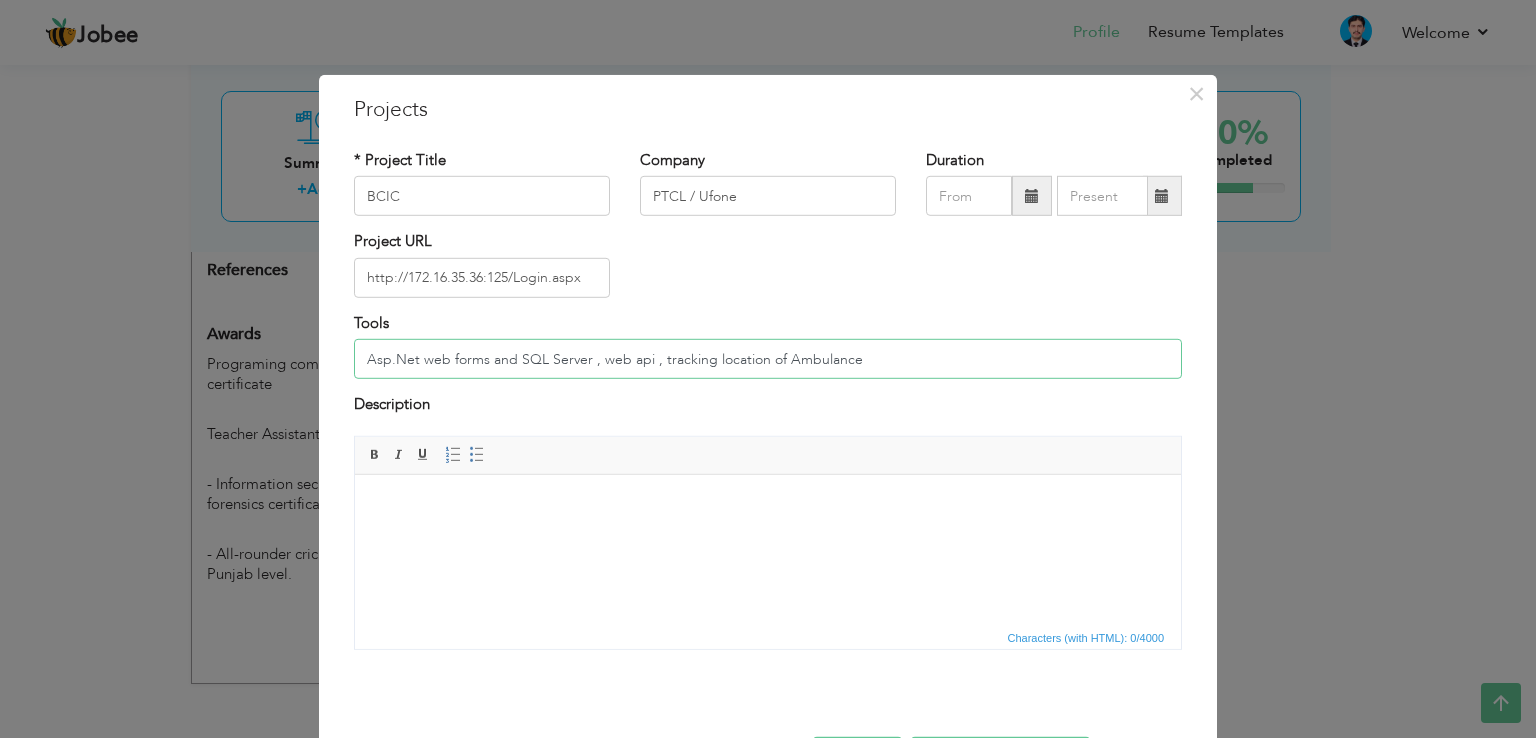 click on "Asp.Net web forms and SQL Server , web api , tracking location of Ambulance" at bounding box center [768, 359] 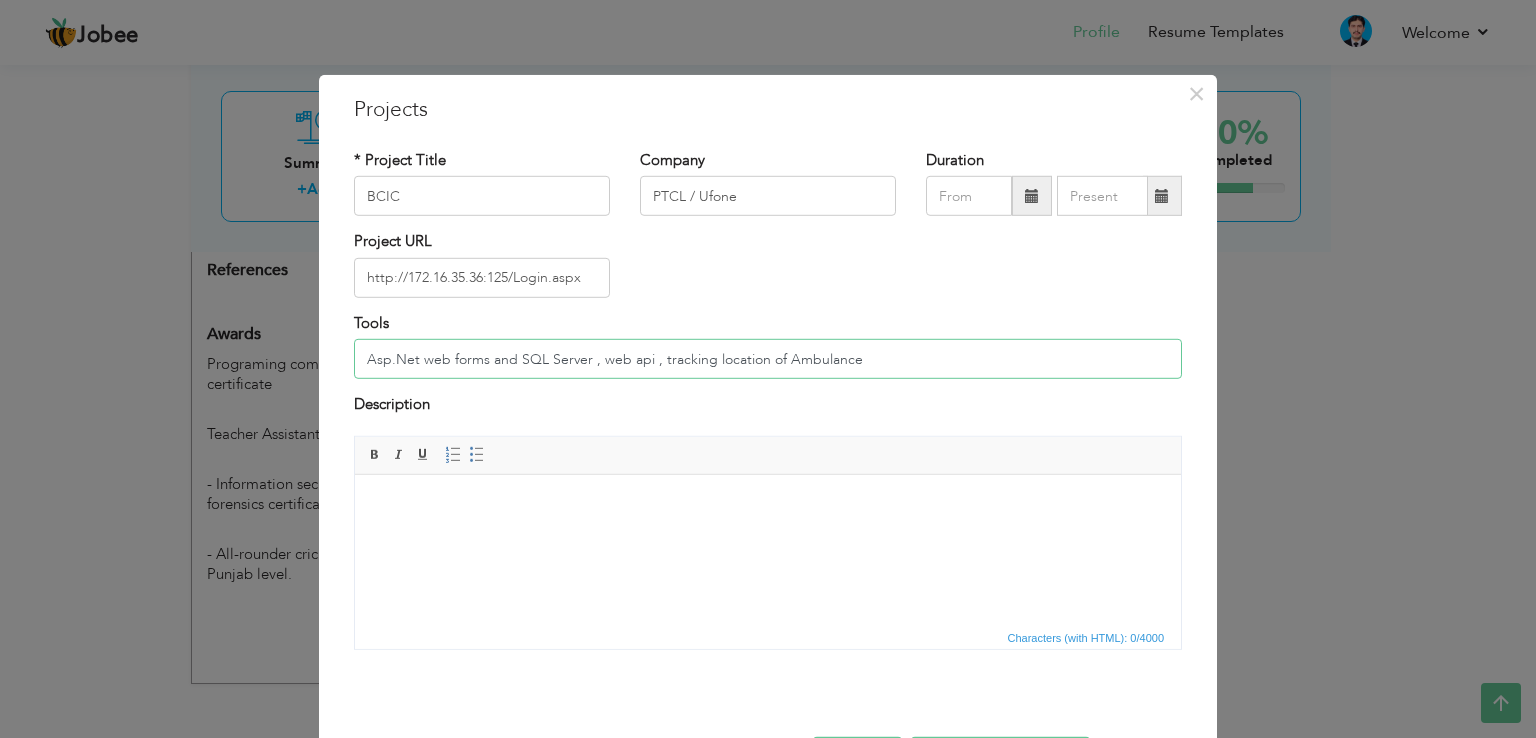 drag, startPoint x: 651, startPoint y: 364, endPoint x: 931, endPoint y: 362, distance: 280.00714 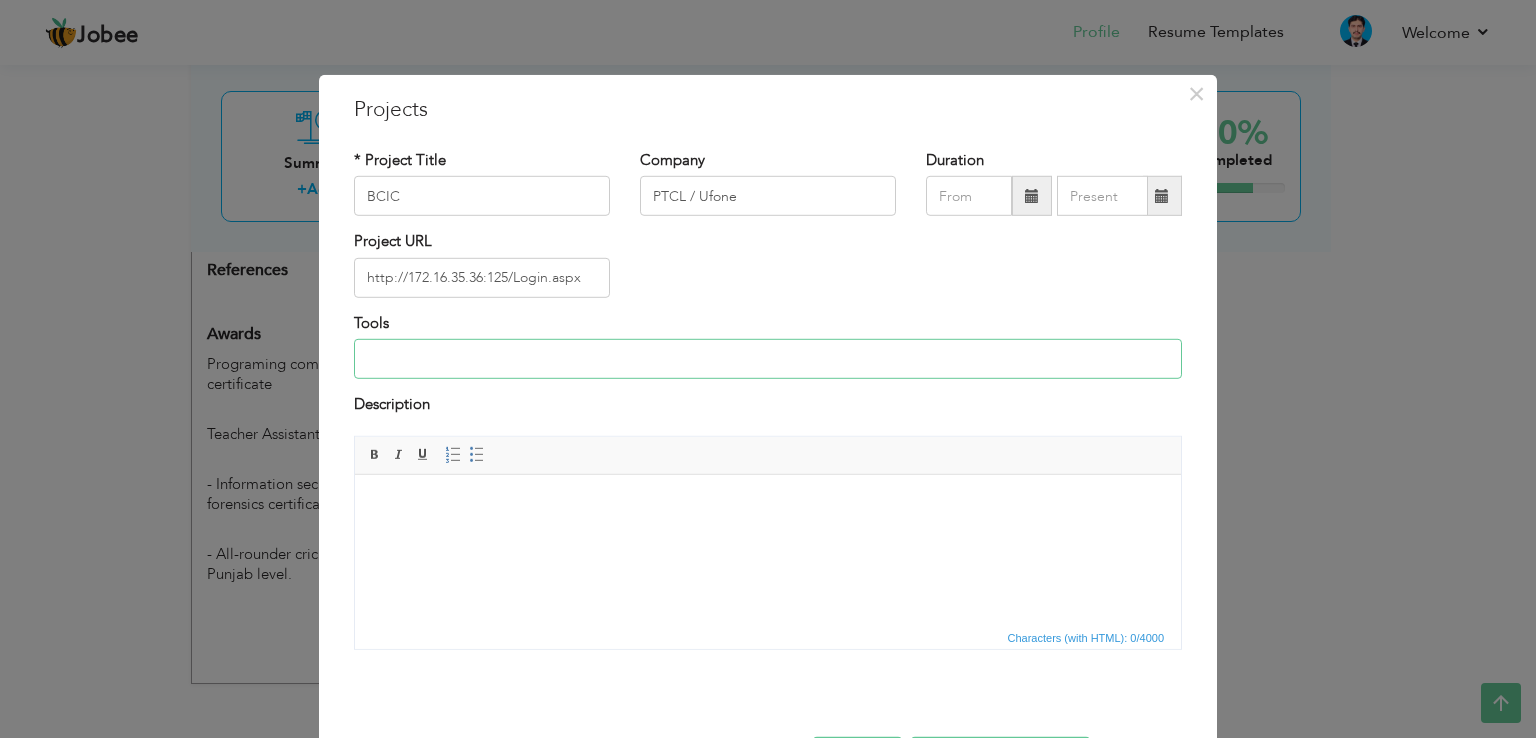 click at bounding box center (768, 359) 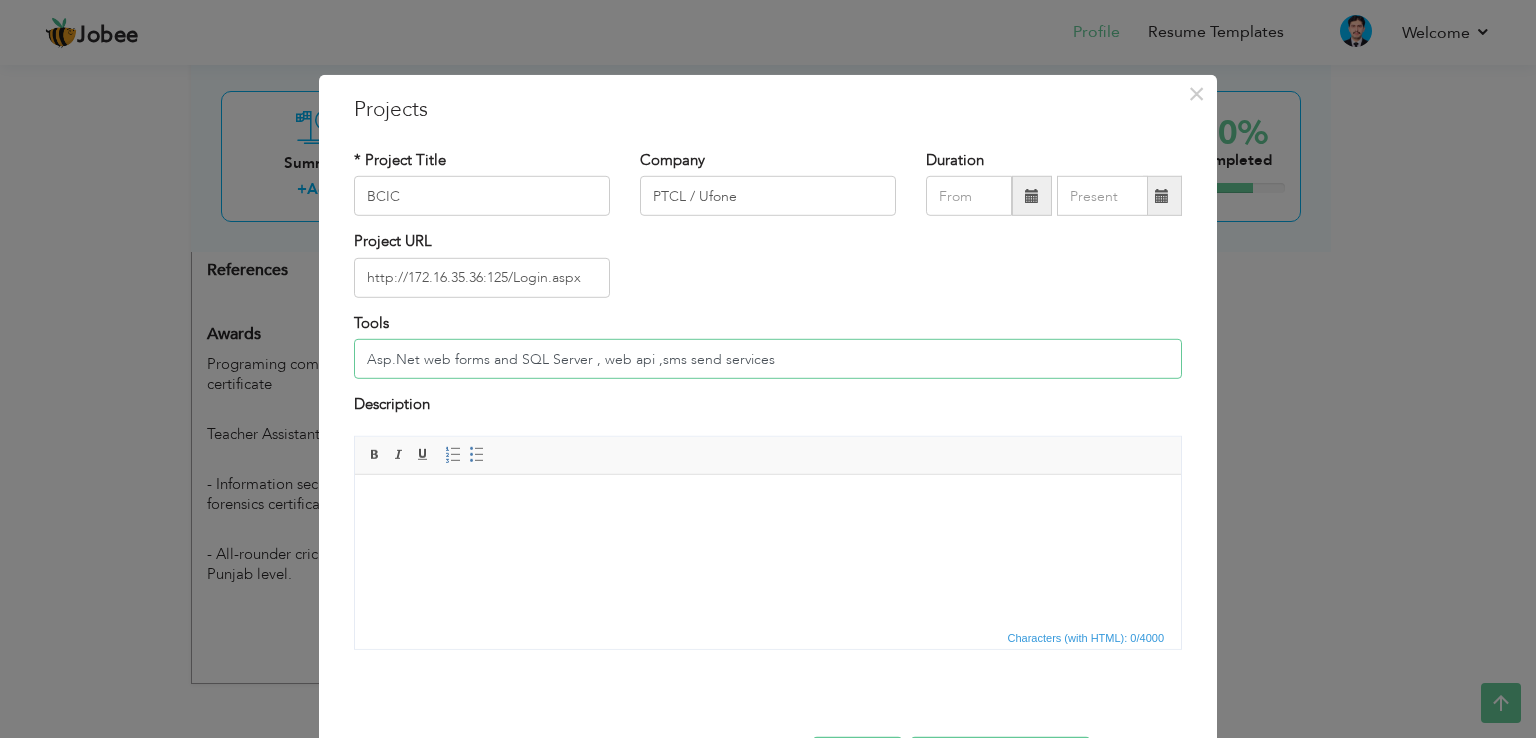 click on "Asp.Net web forms and SQL Server , web api ,sms send services" at bounding box center [768, 359] 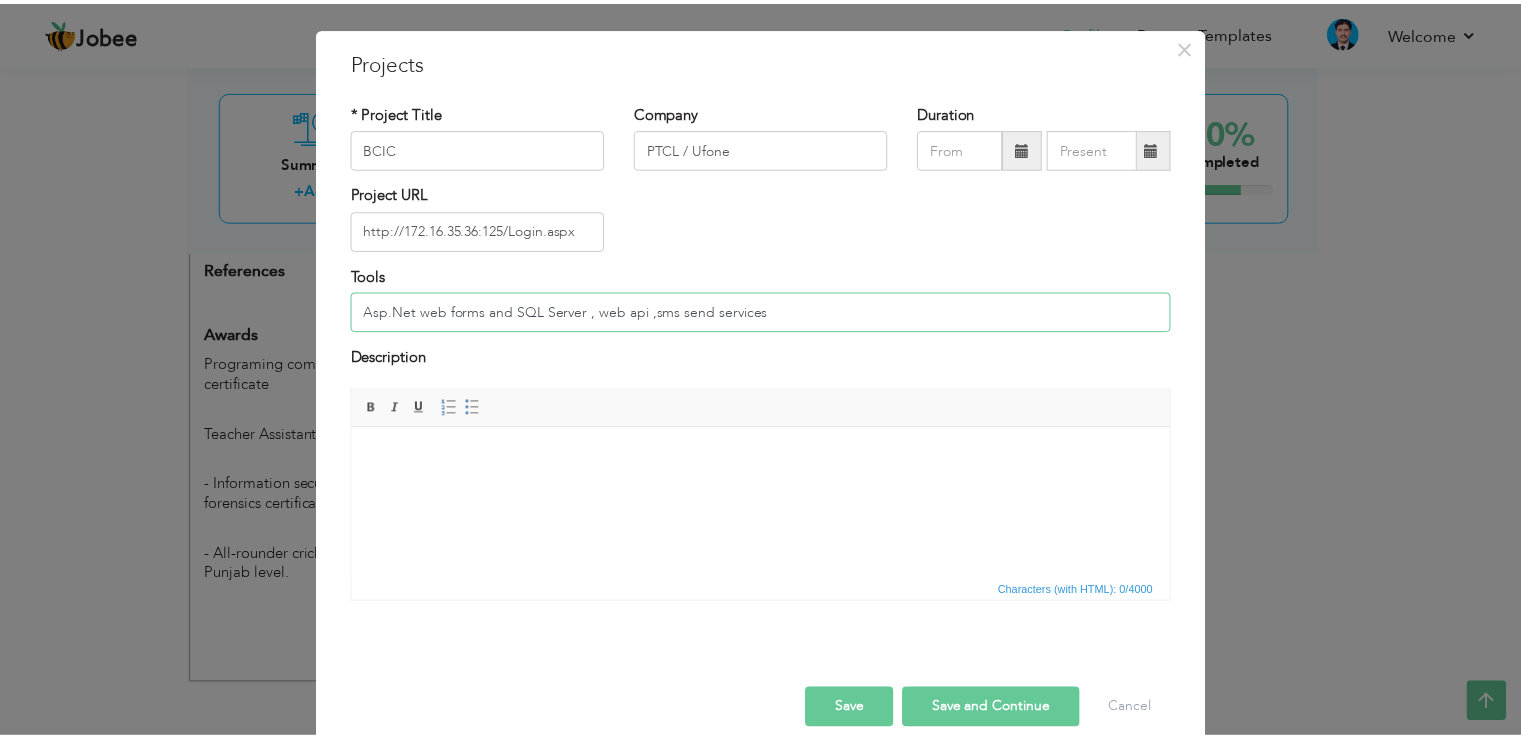 scroll, scrollTop: 72, scrollLeft: 0, axis: vertical 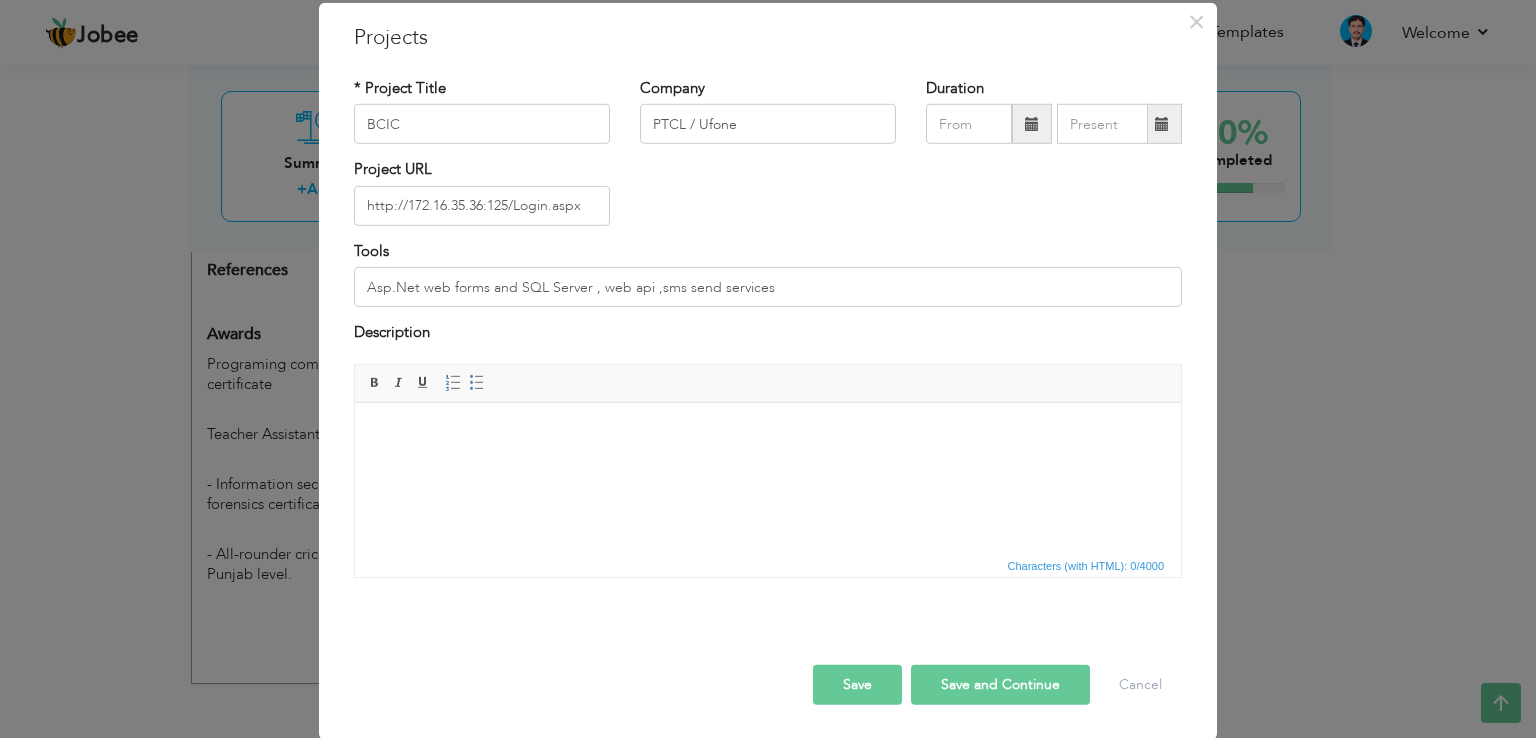 click on "Save" at bounding box center (857, 684) 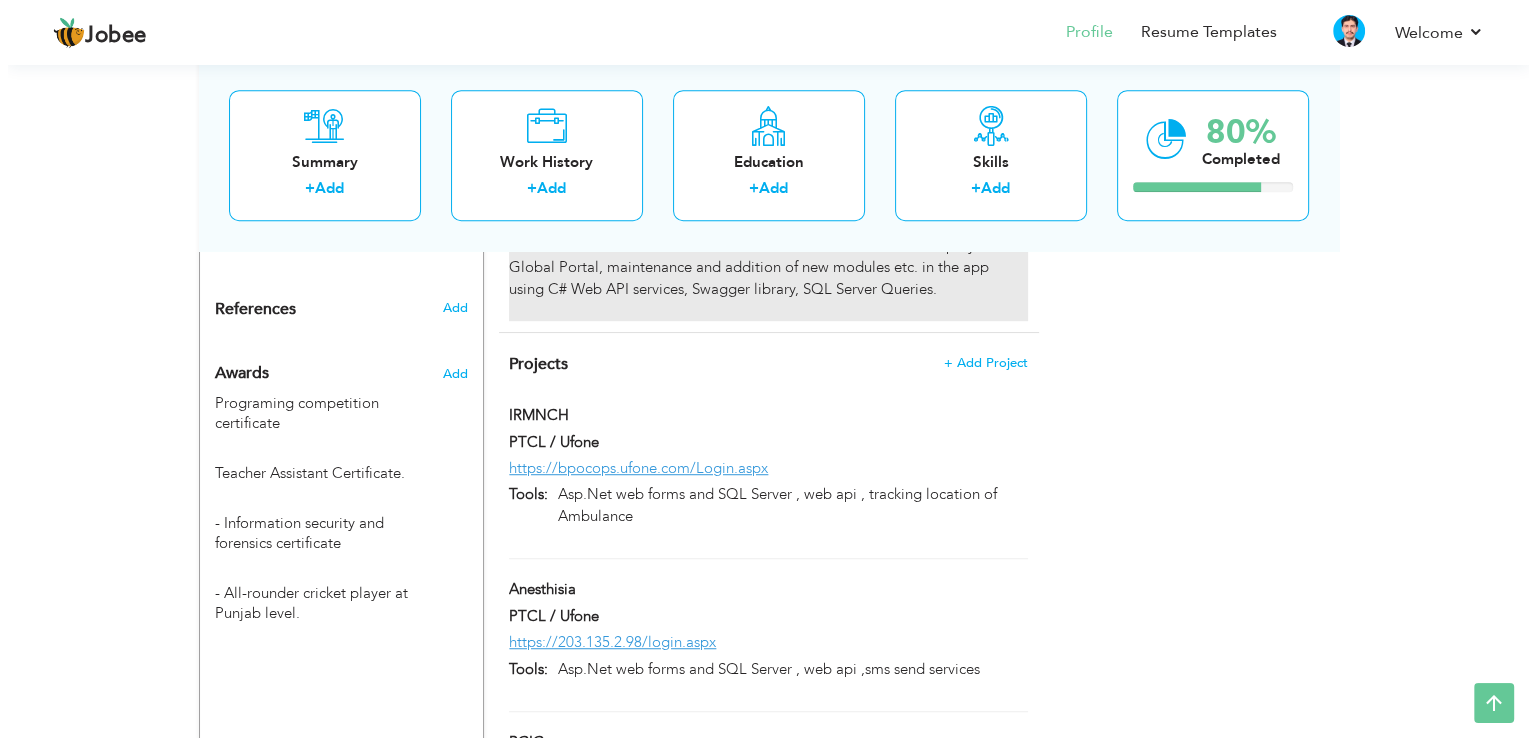 scroll, scrollTop: 1200, scrollLeft: 0, axis: vertical 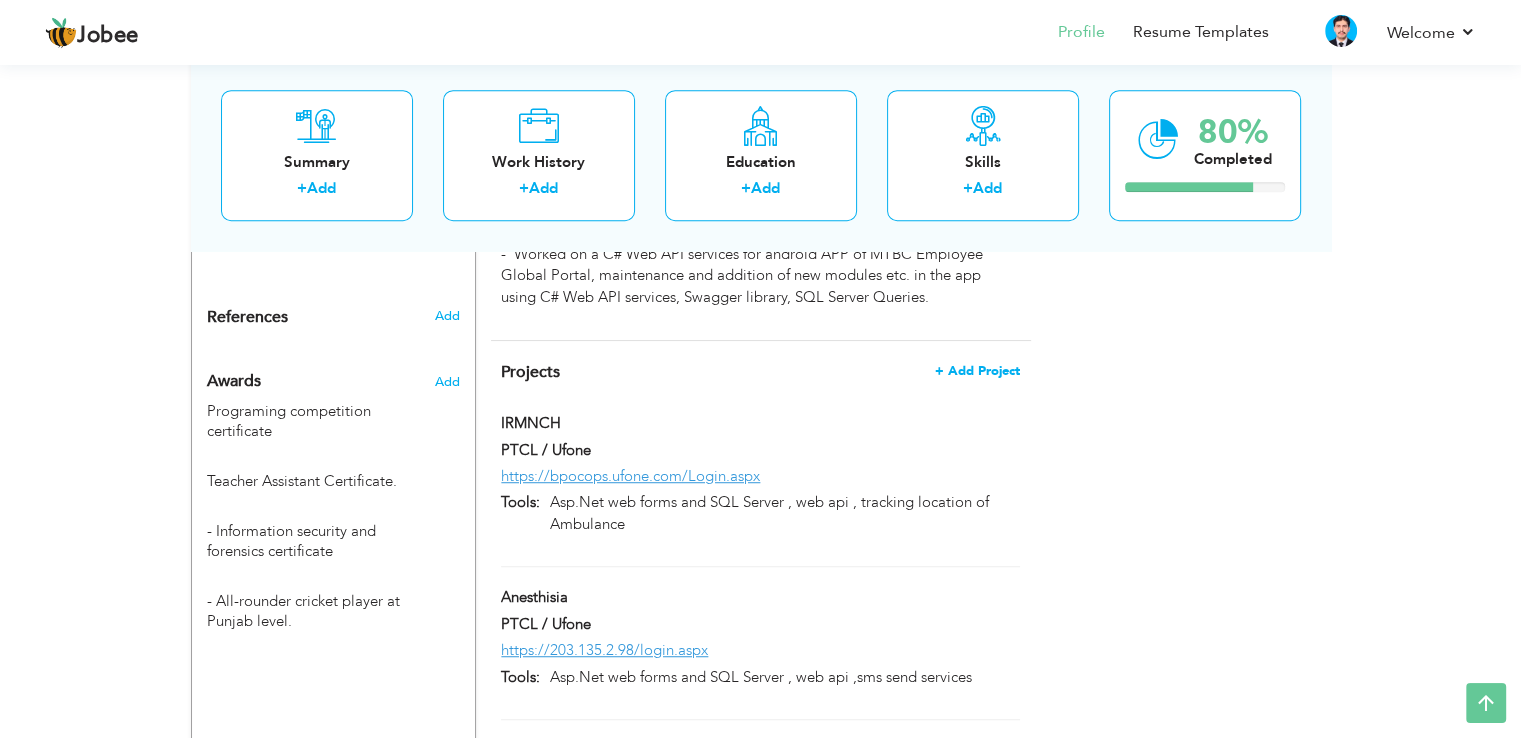 click on "+ Add Project" at bounding box center (977, 371) 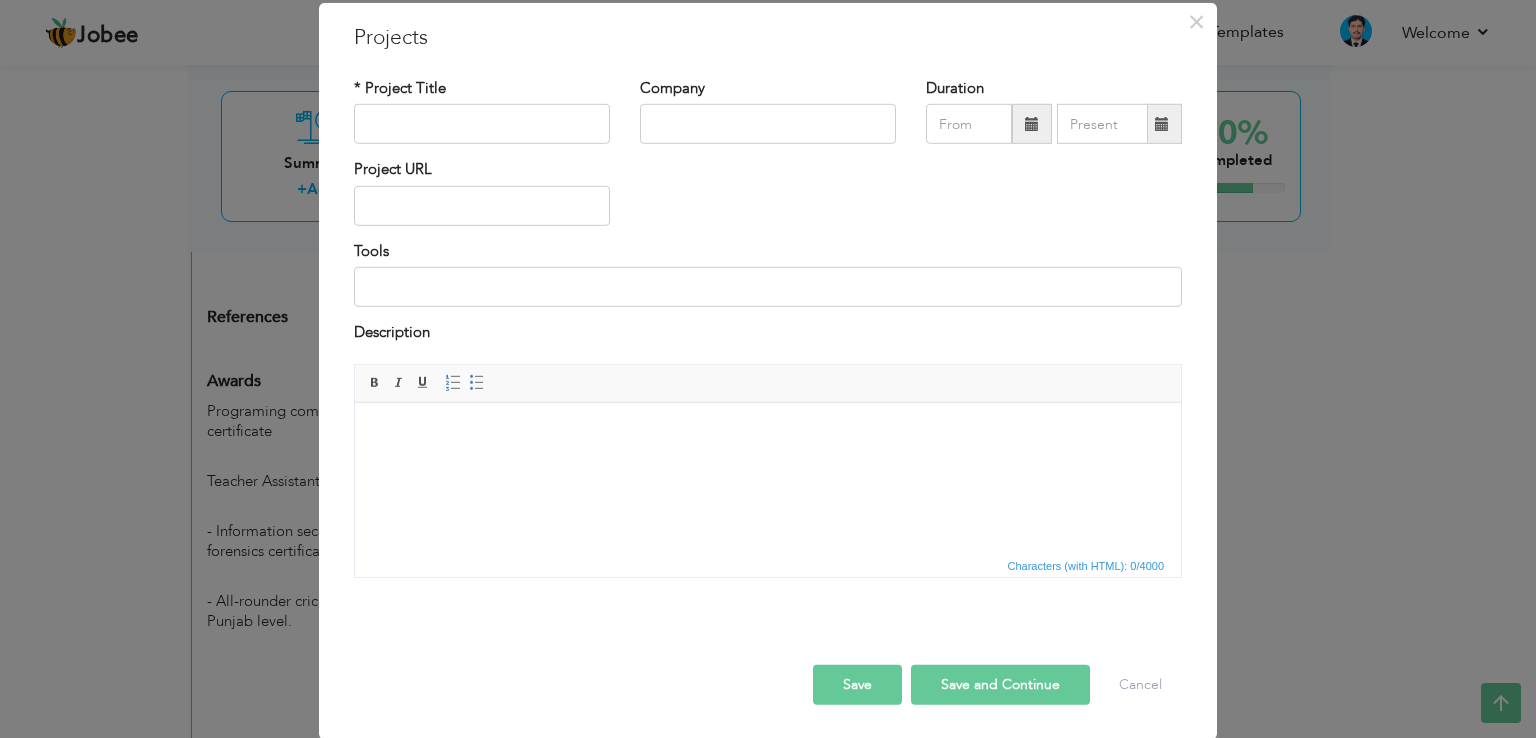 scroll, scrollTop: 0, scrollLeft: 0, axis: both 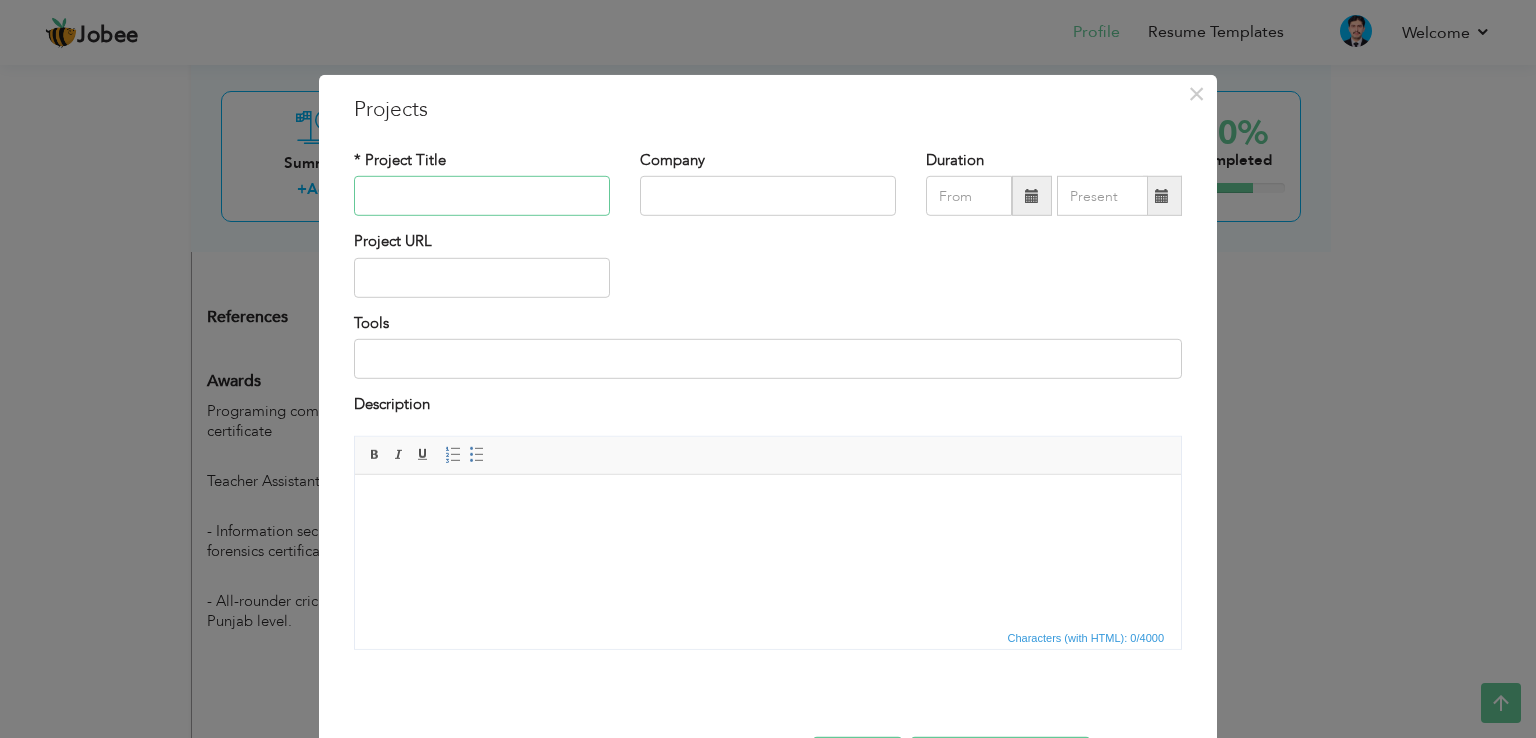 click at bounding box center [482, 196] 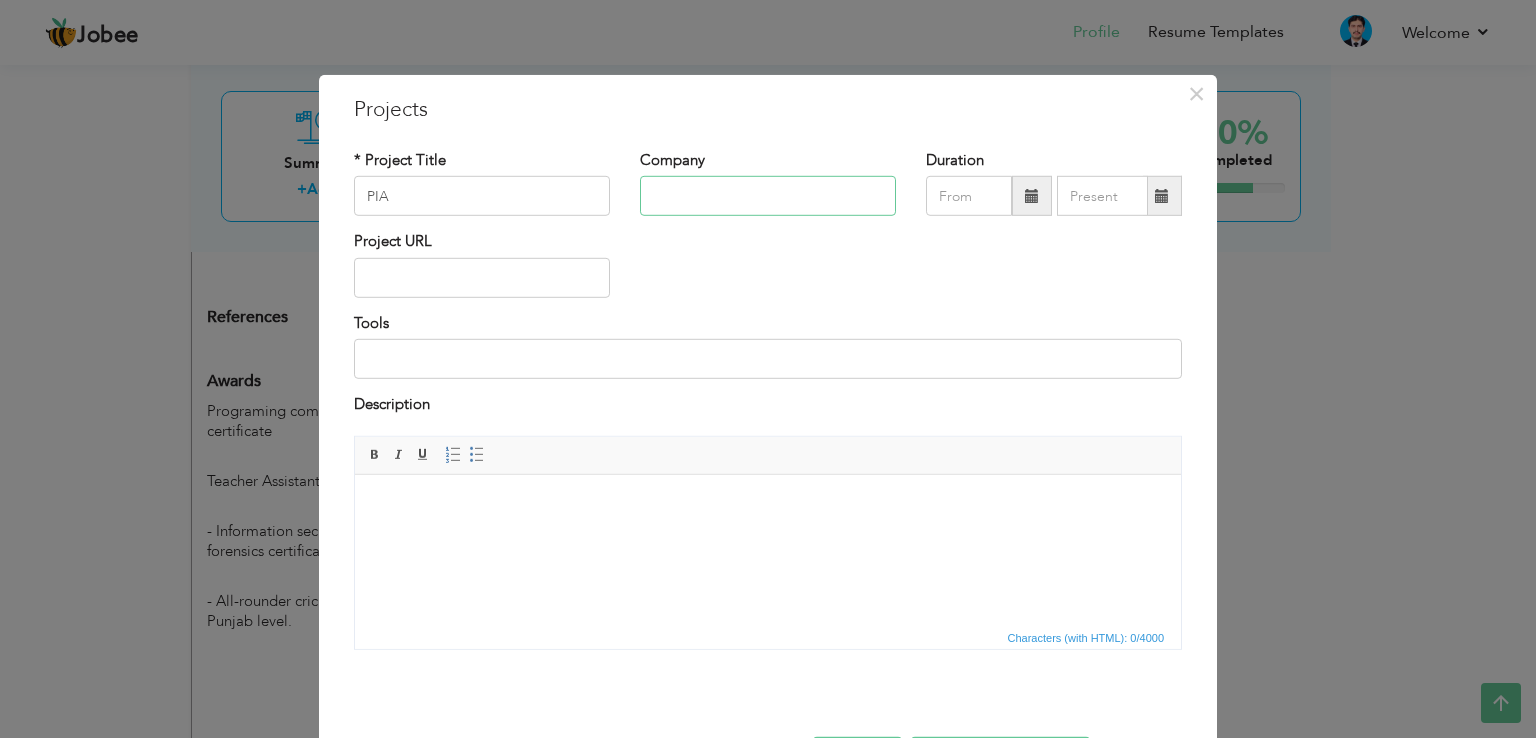 click at bounding box center (768, 196) 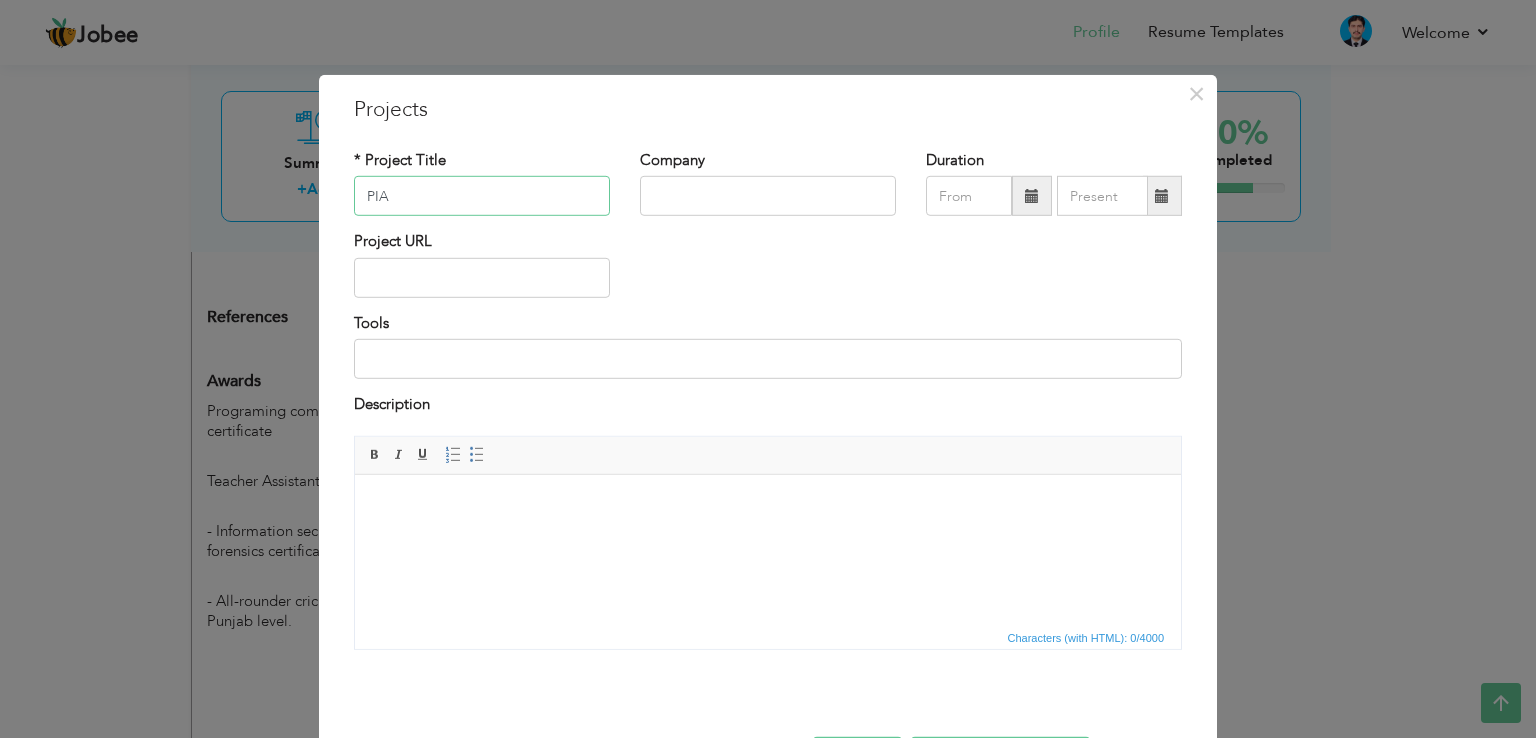 click on "PIA" at bounding box center [482, 196] 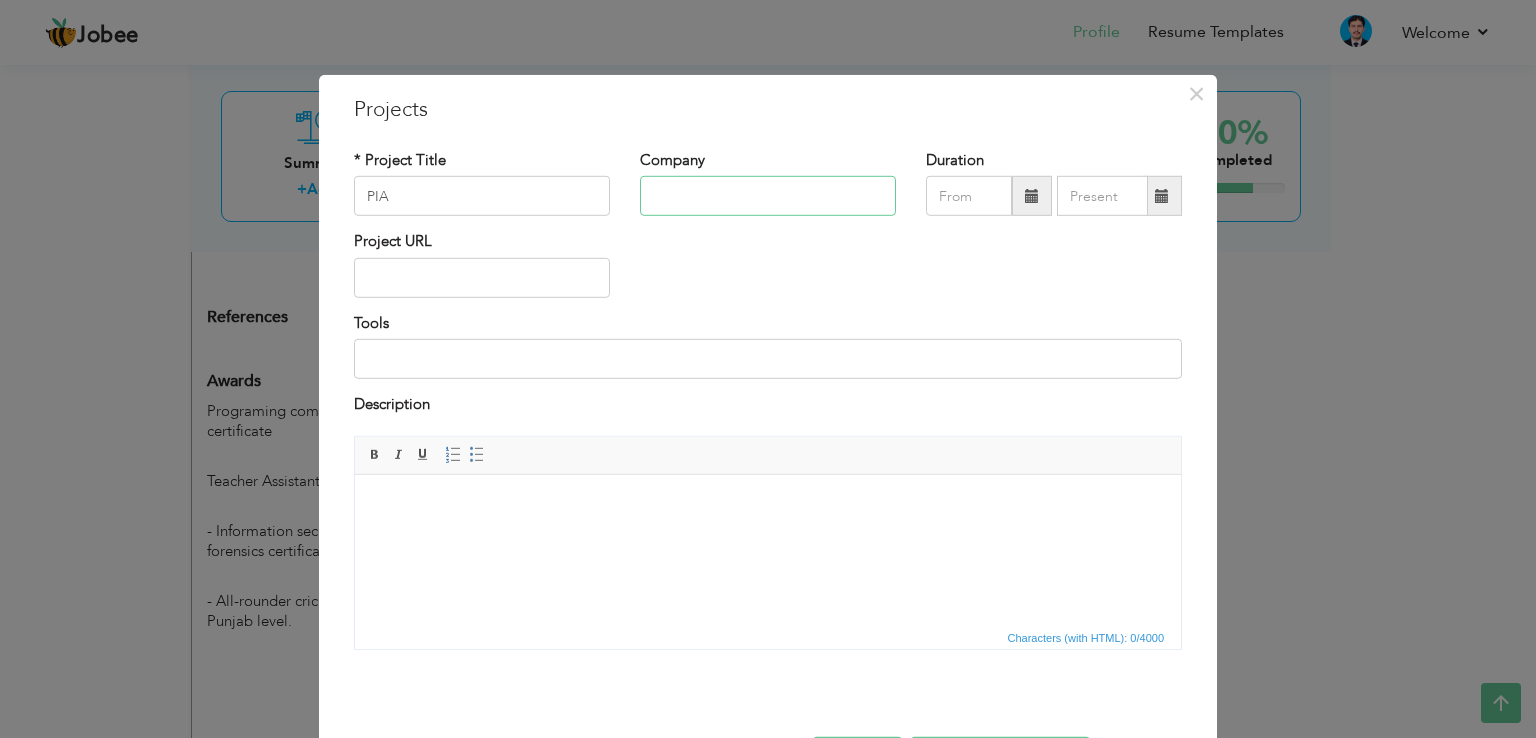click at bounding box center (768, 196) 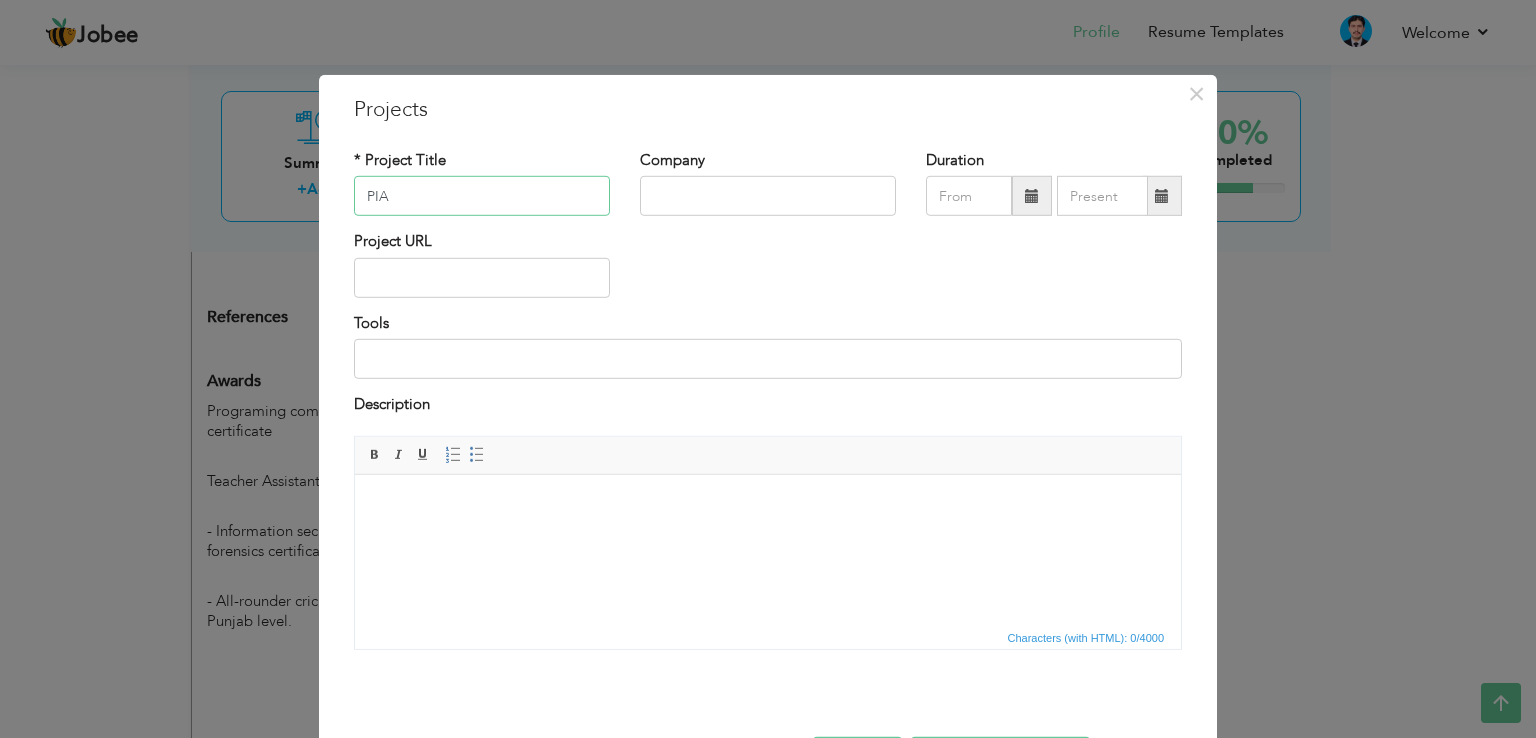 click on "PIA" at bounding box center [482, 196] 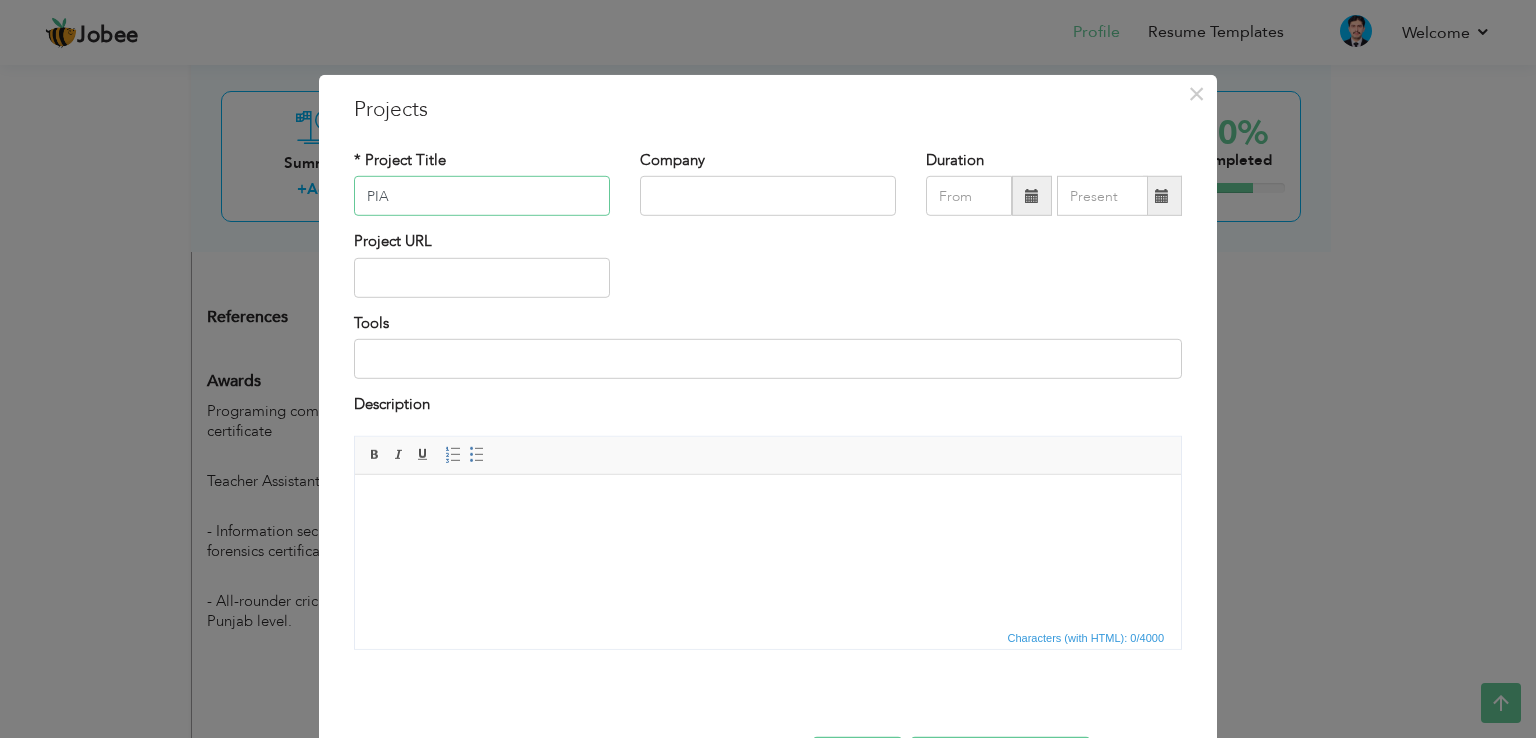 click on "PIA" at bounding box center [482, 196] 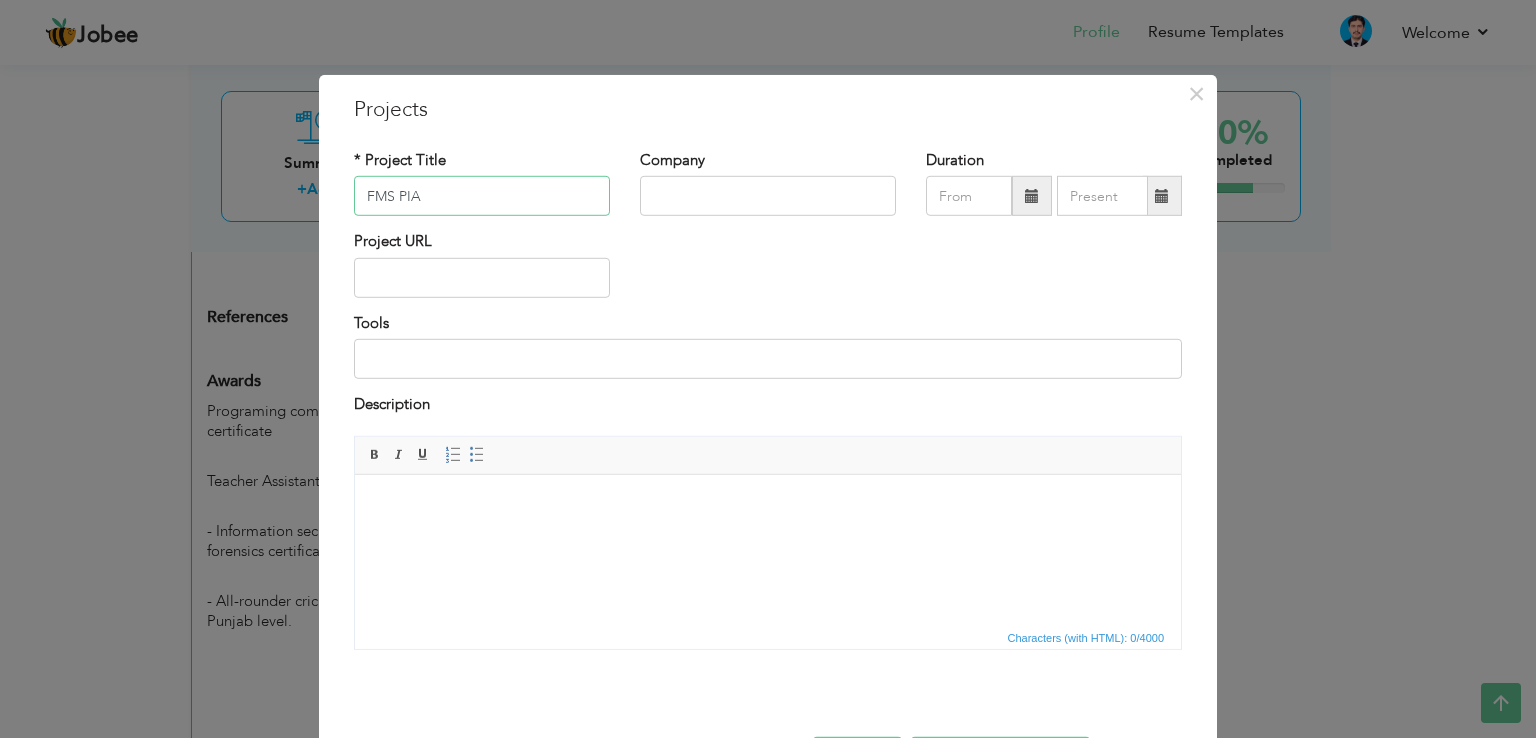 type on "FMS PIA" 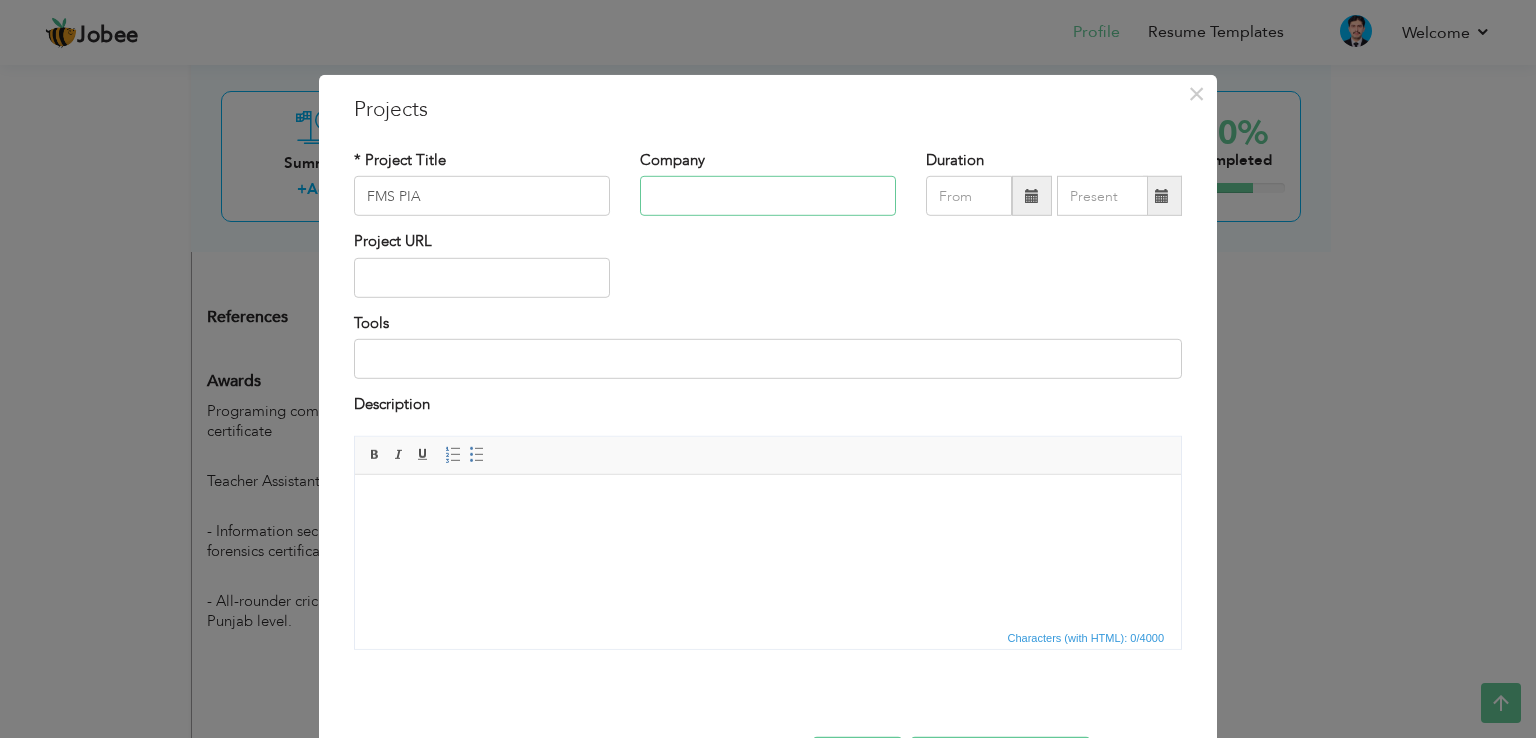 click at bounding box center (768, 196) 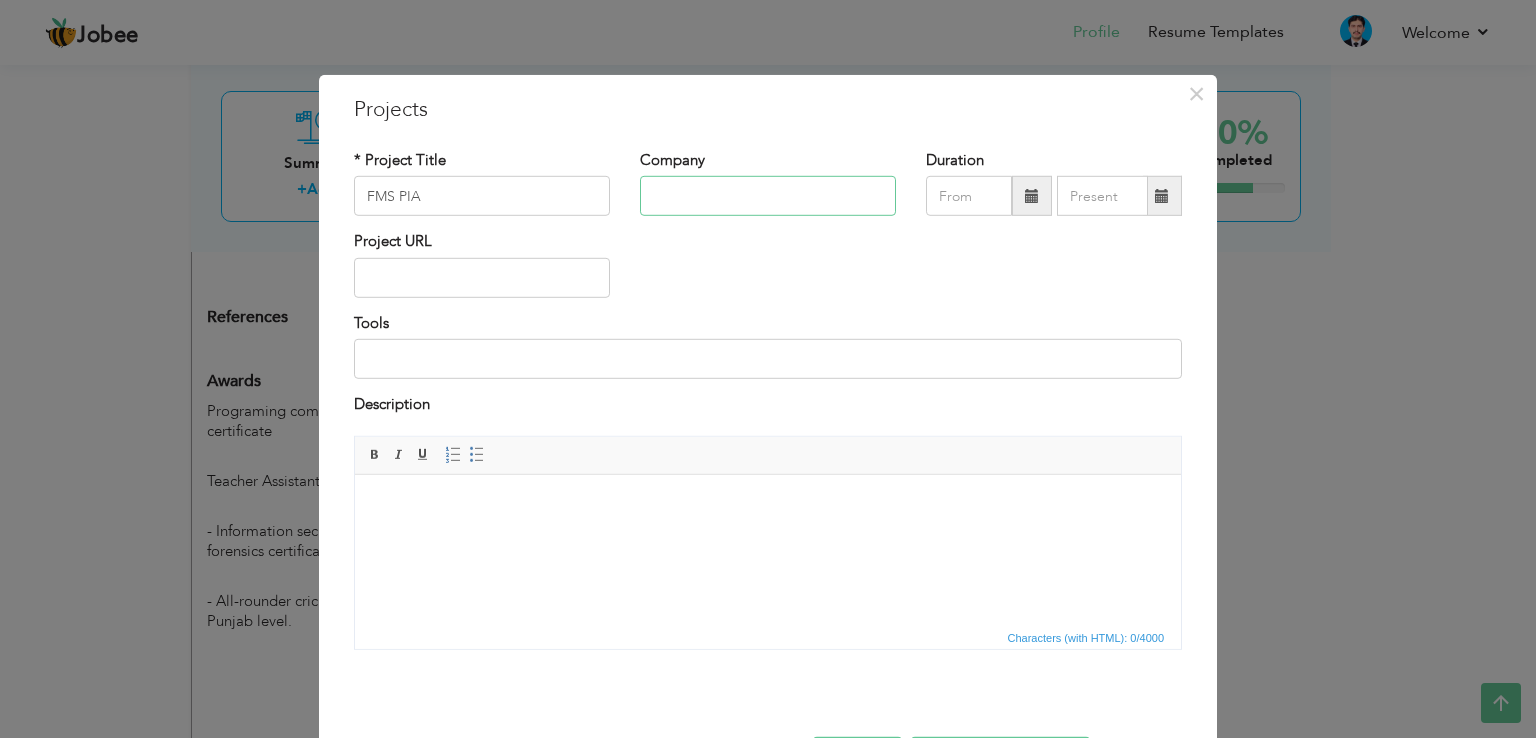 click at bounding box center (768, 196) 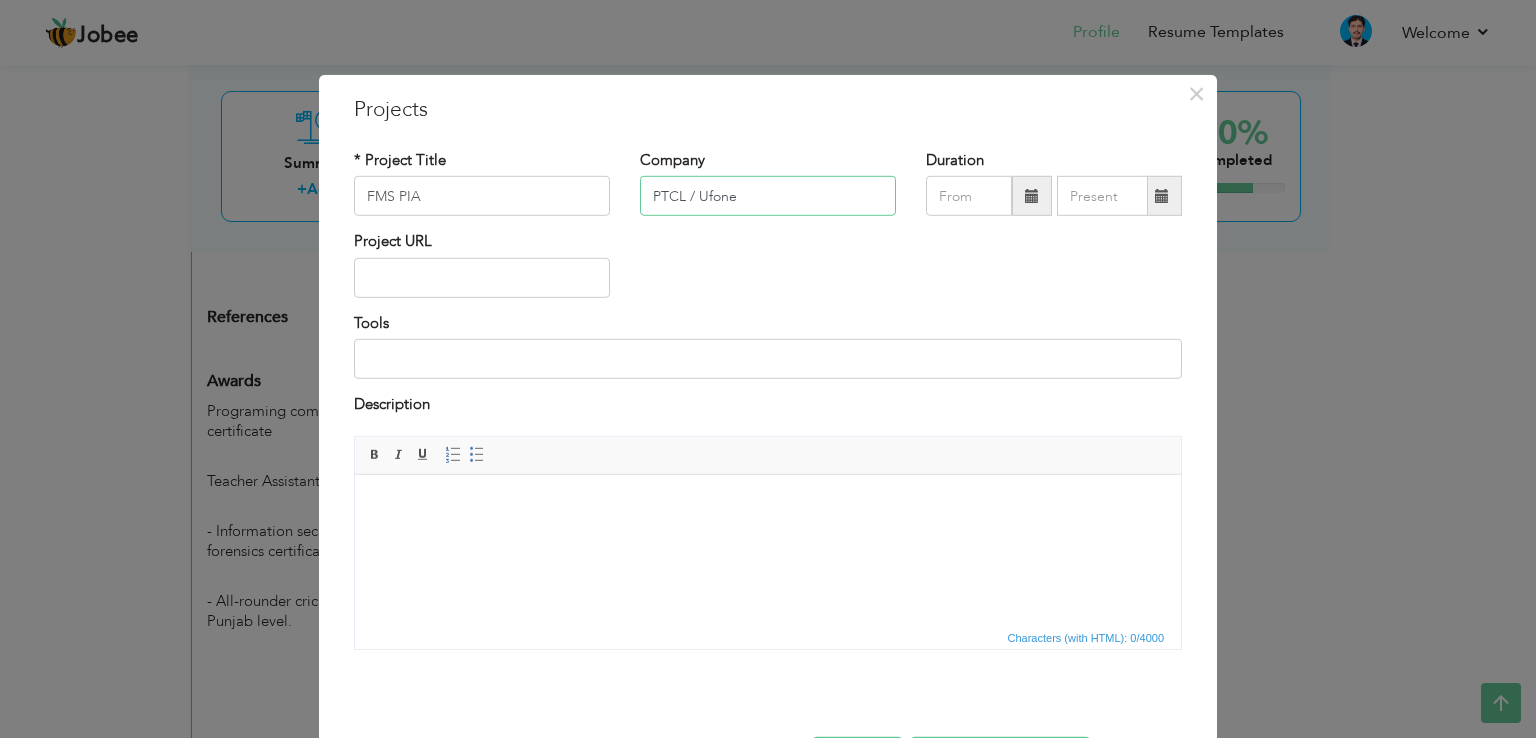 type on "PTCL / Ufone" 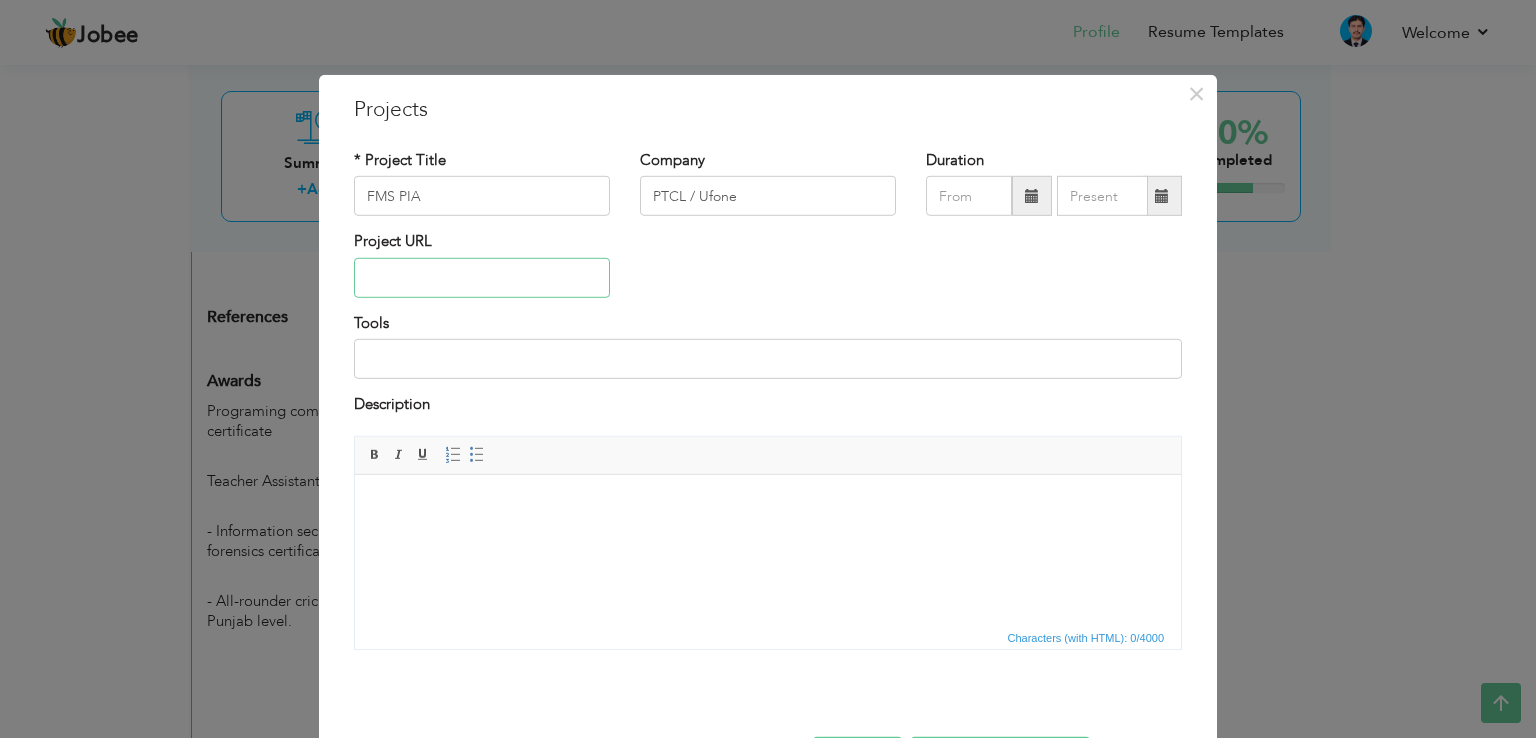 click at bounding box center (482, 278) 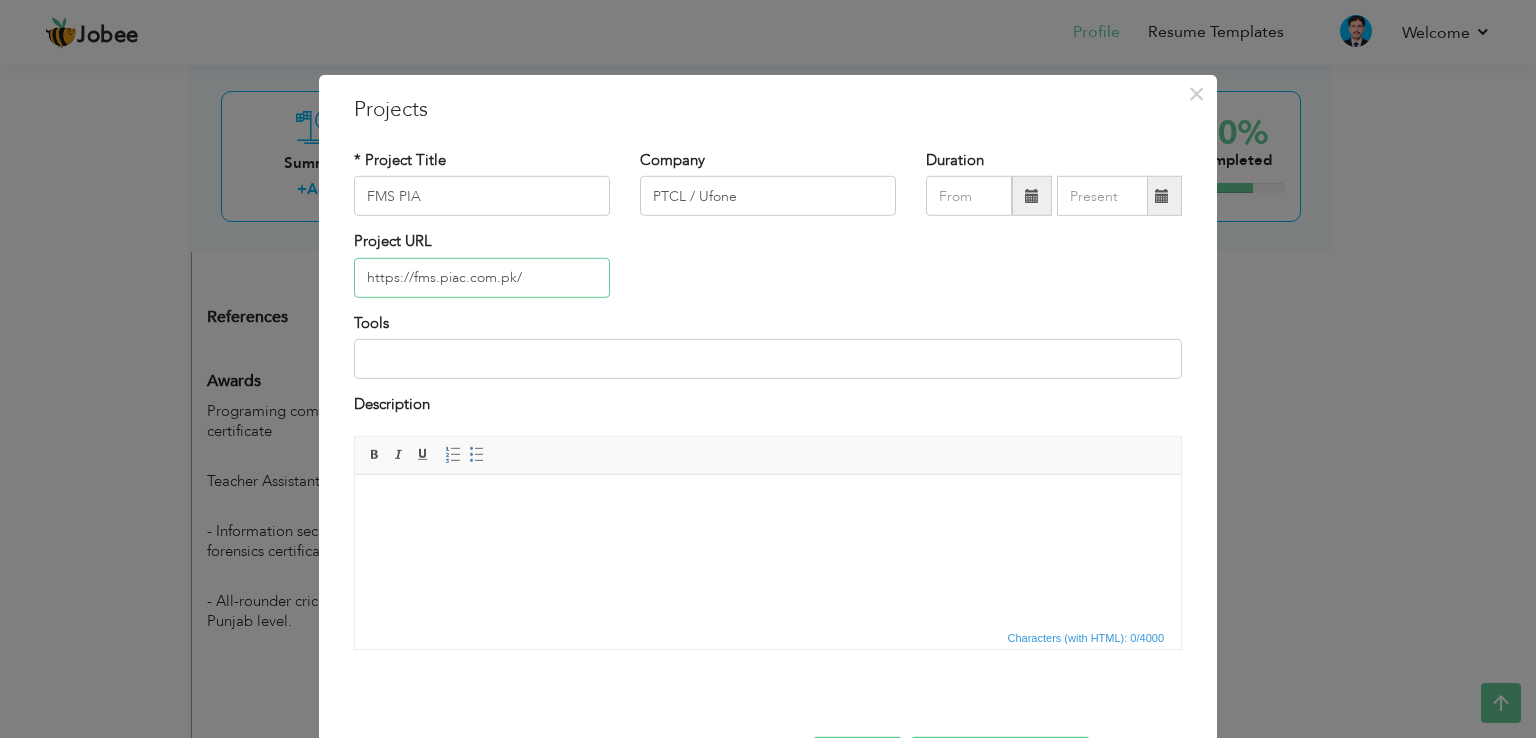 type on "https://fms.piac.com.pk/" 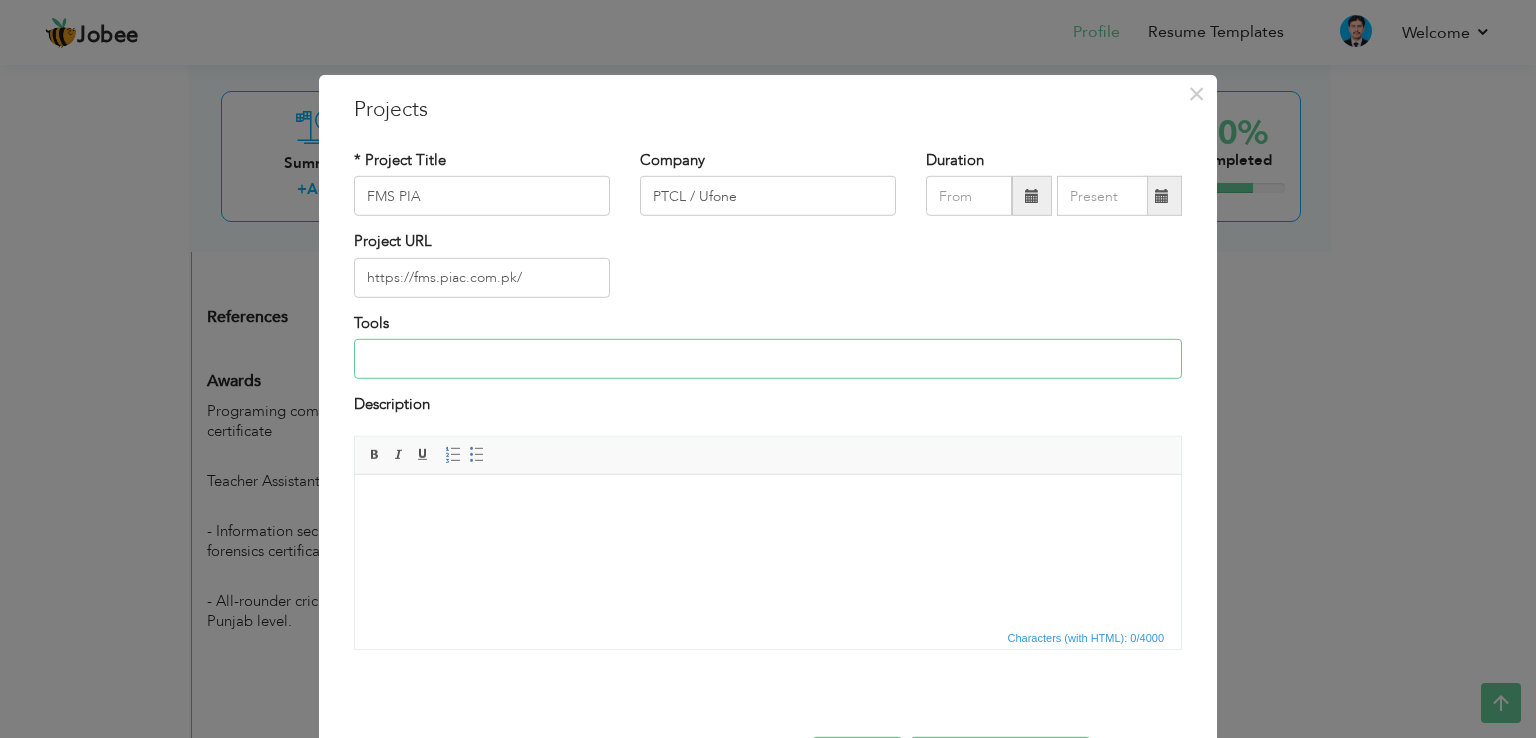 click at bounding box center (768, 359) 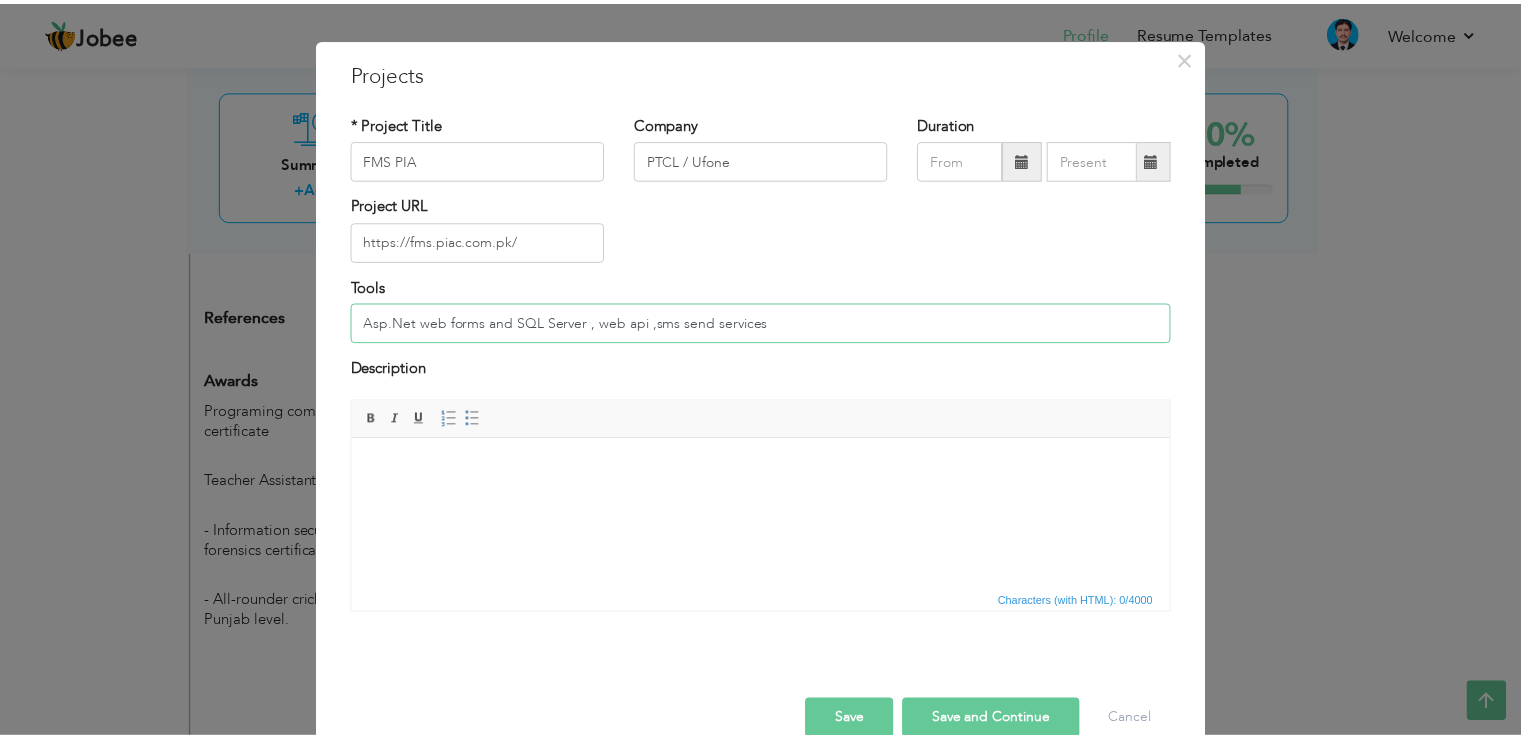scroll, scrollTop: 72, scrollLeft: 0, axis: vertical 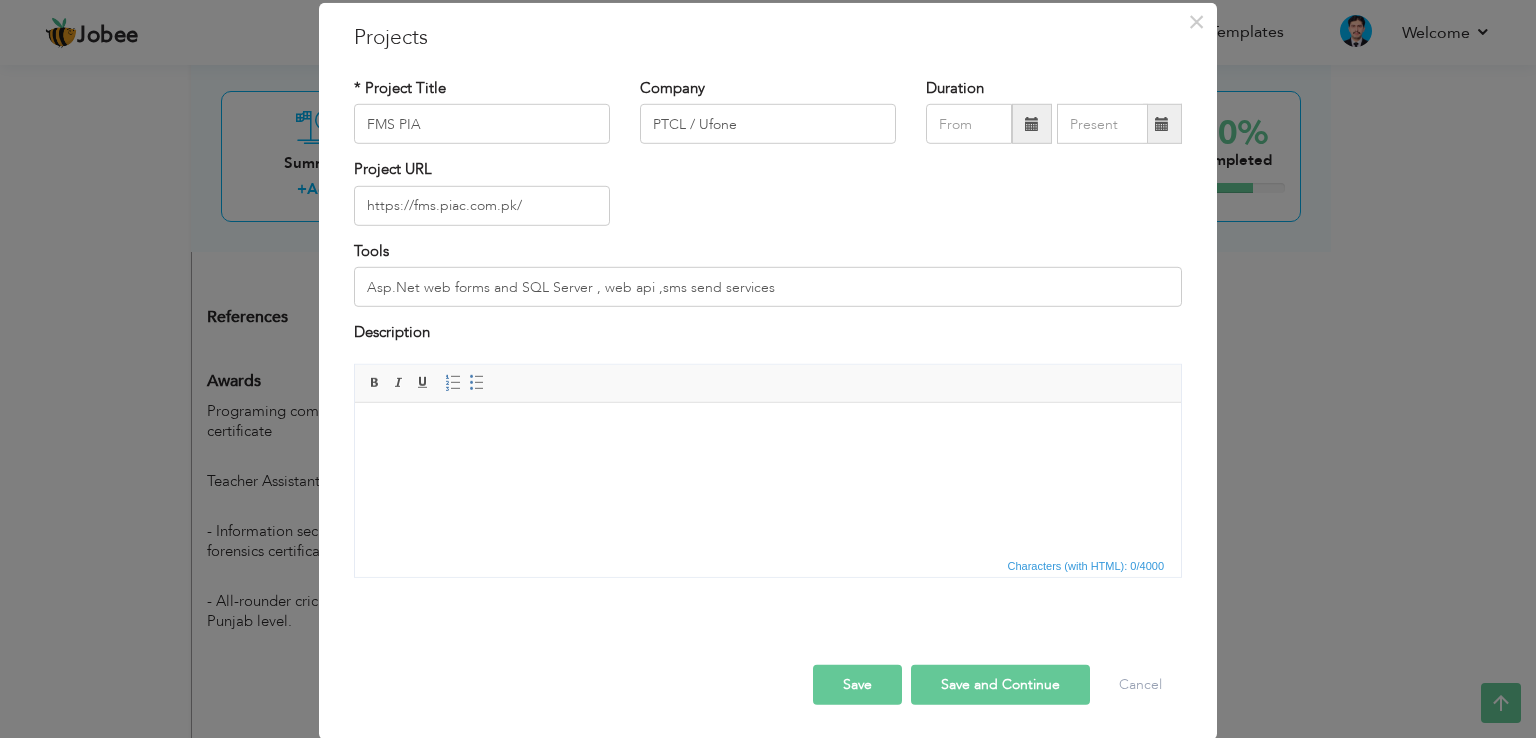 click on "Save" at bounding box center [857, 684] 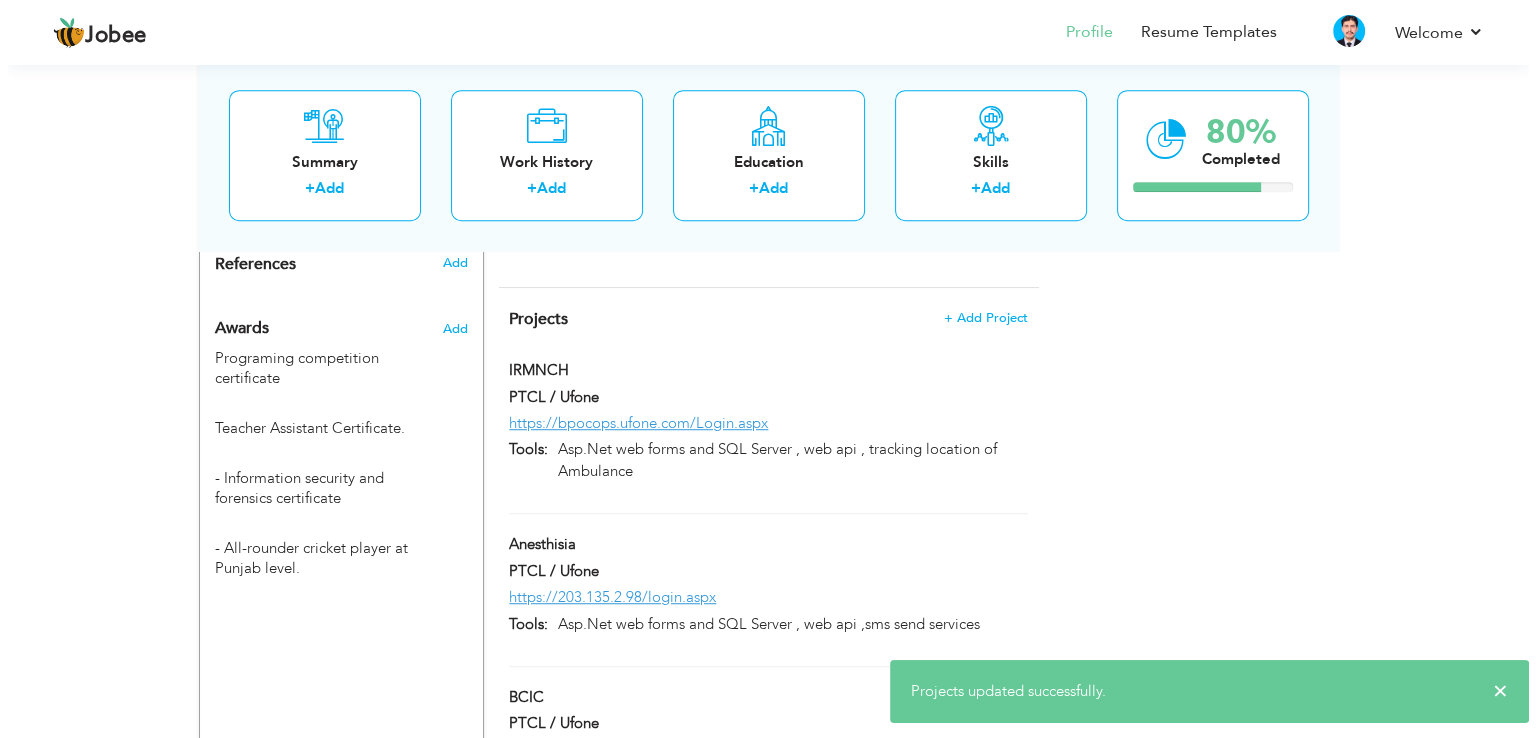 scroll, scrollTop: 1152, scrollLeft: 0, axis: vertical 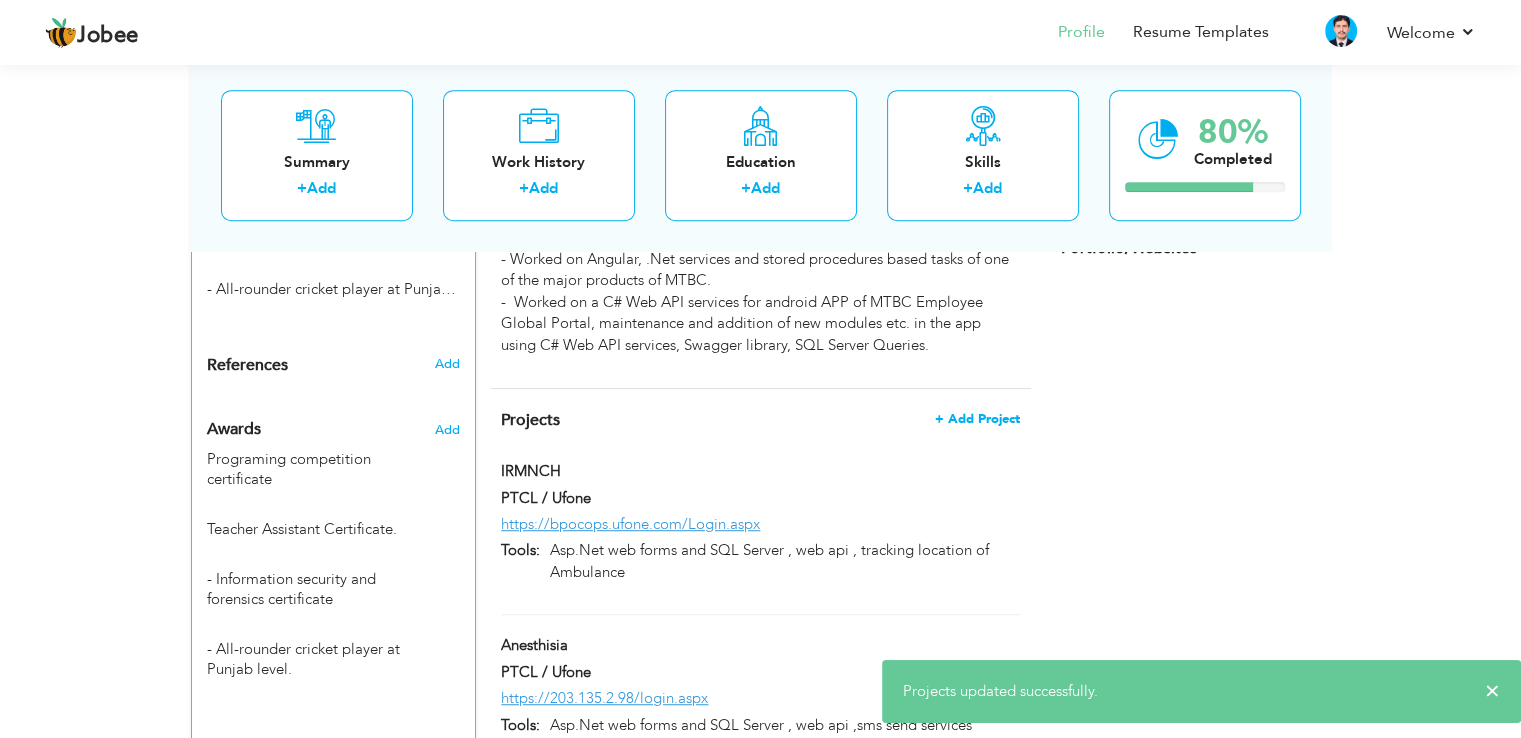 click on "+ Add Project" at bounding box center (977, 419) 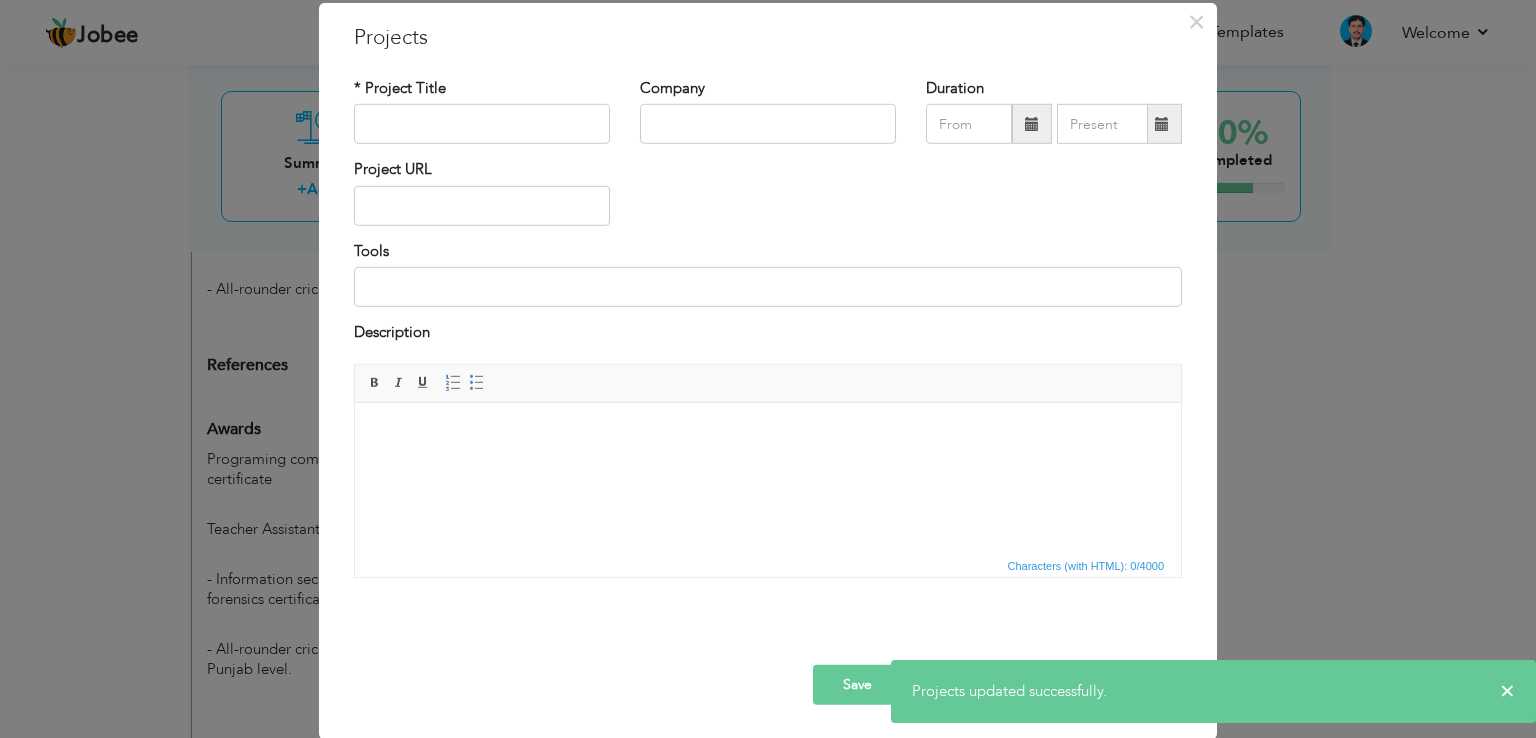 scroll, scrollTop: 0, scrollLeft: 0, axis: both 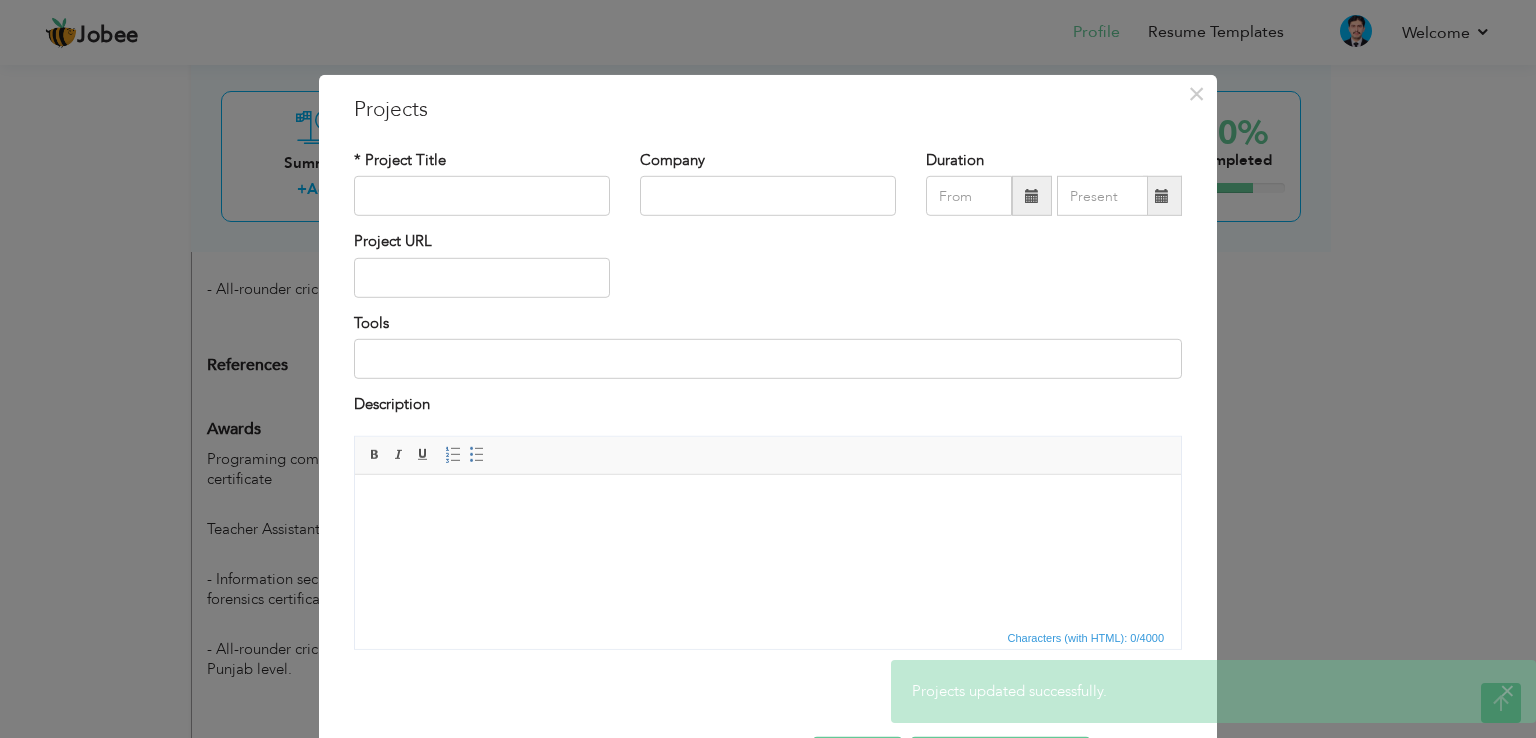click on "* Project Title" at bounding box center (482, 183) 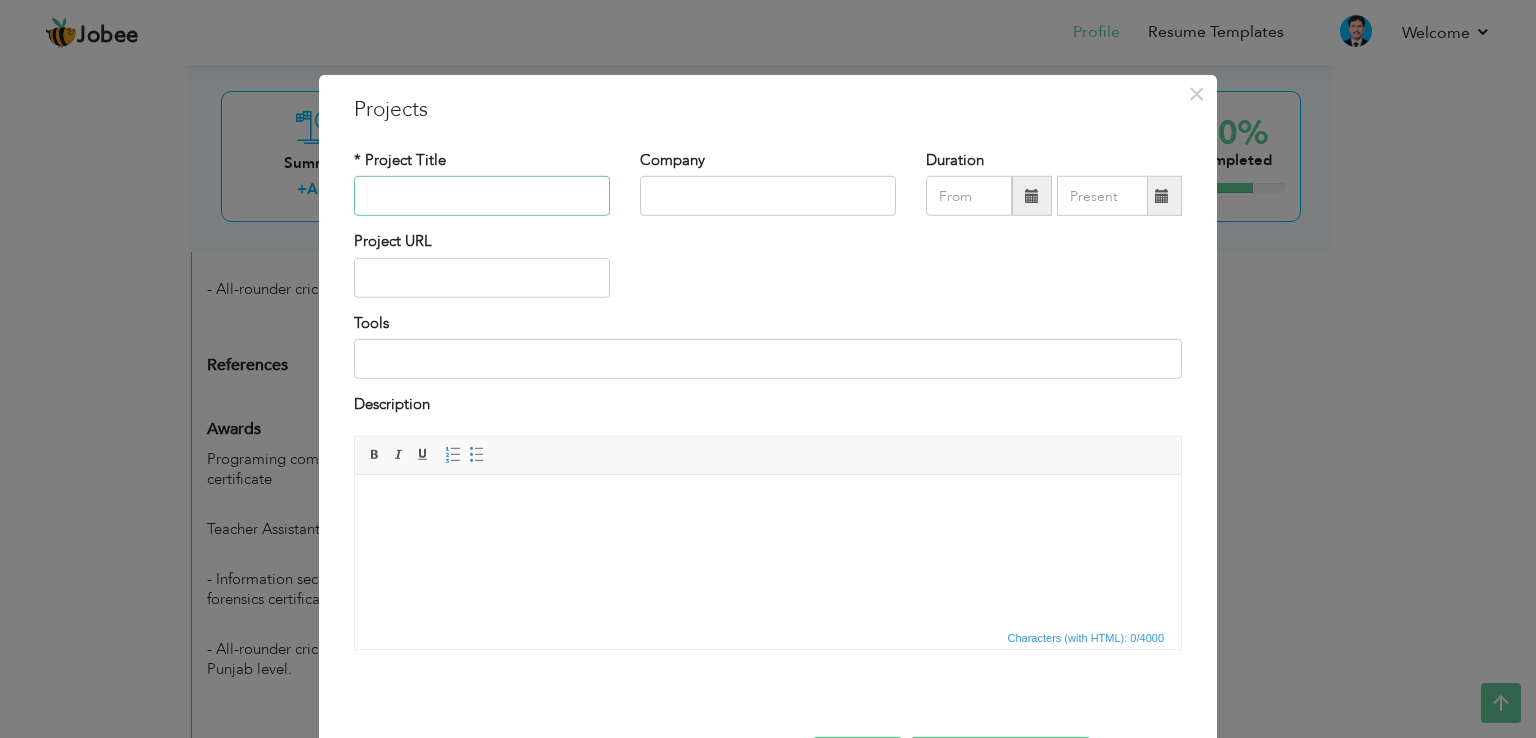 click at bounding box center (482, 196) 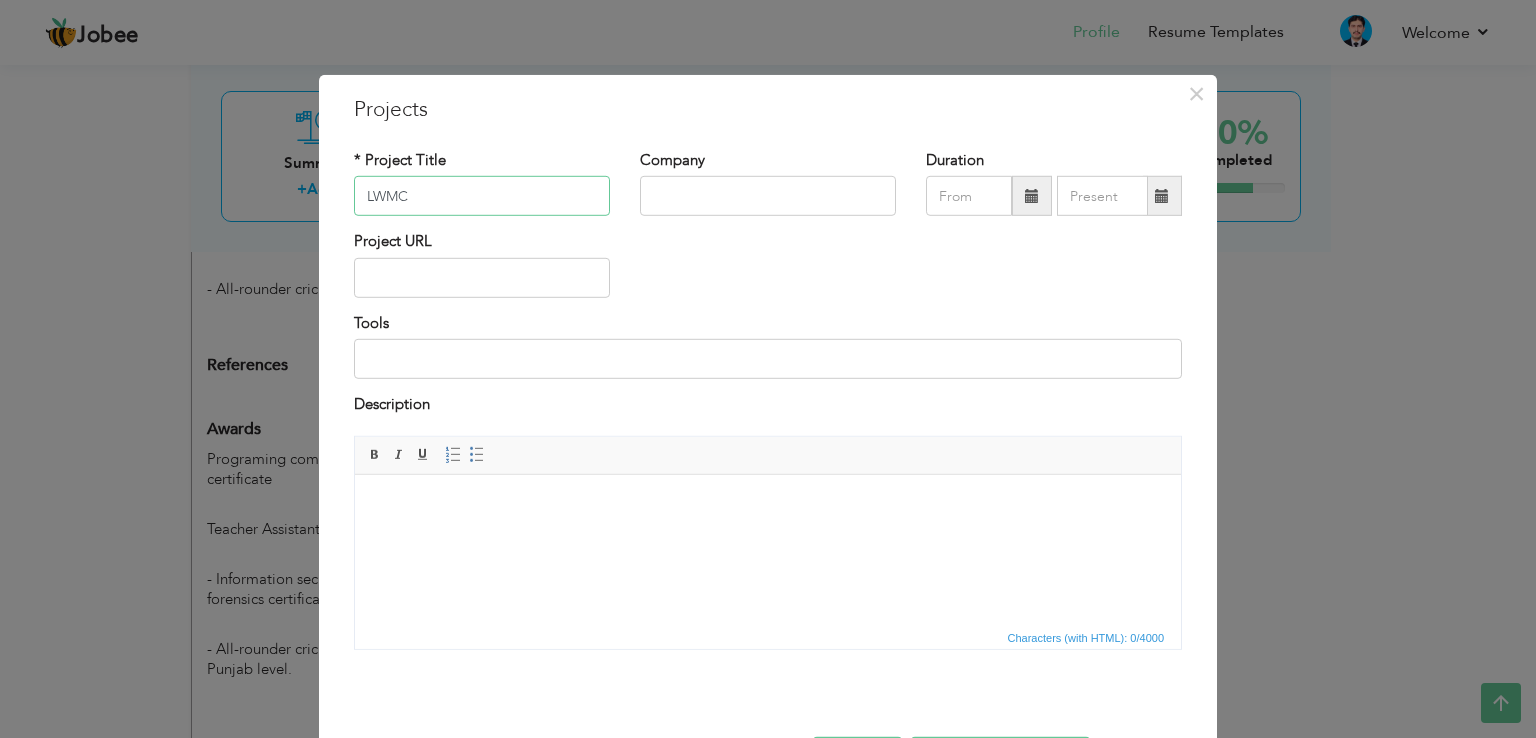 type on "LWMC" 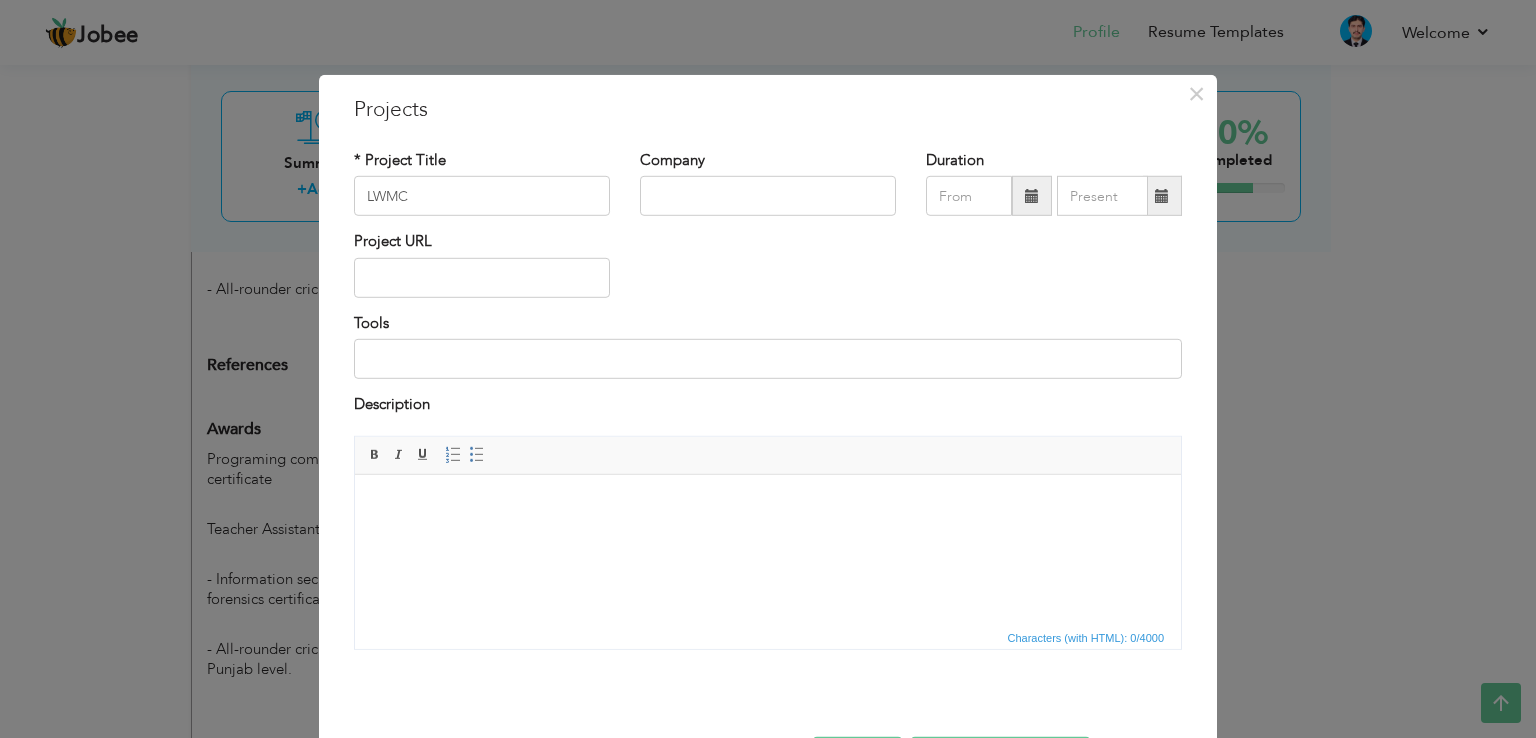 click on "Company" at bounding box center [768, 190] 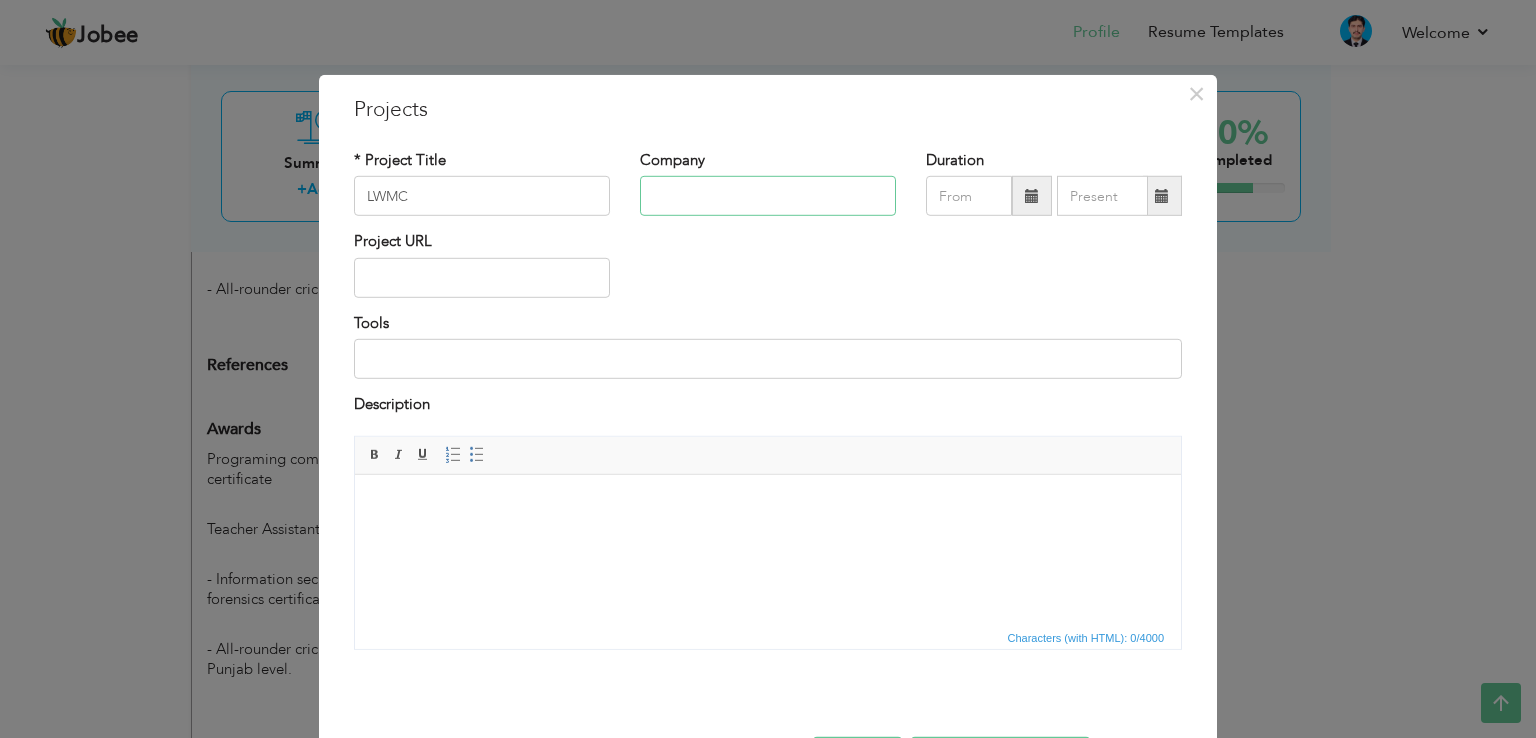 click at bounding box center [768, 196] 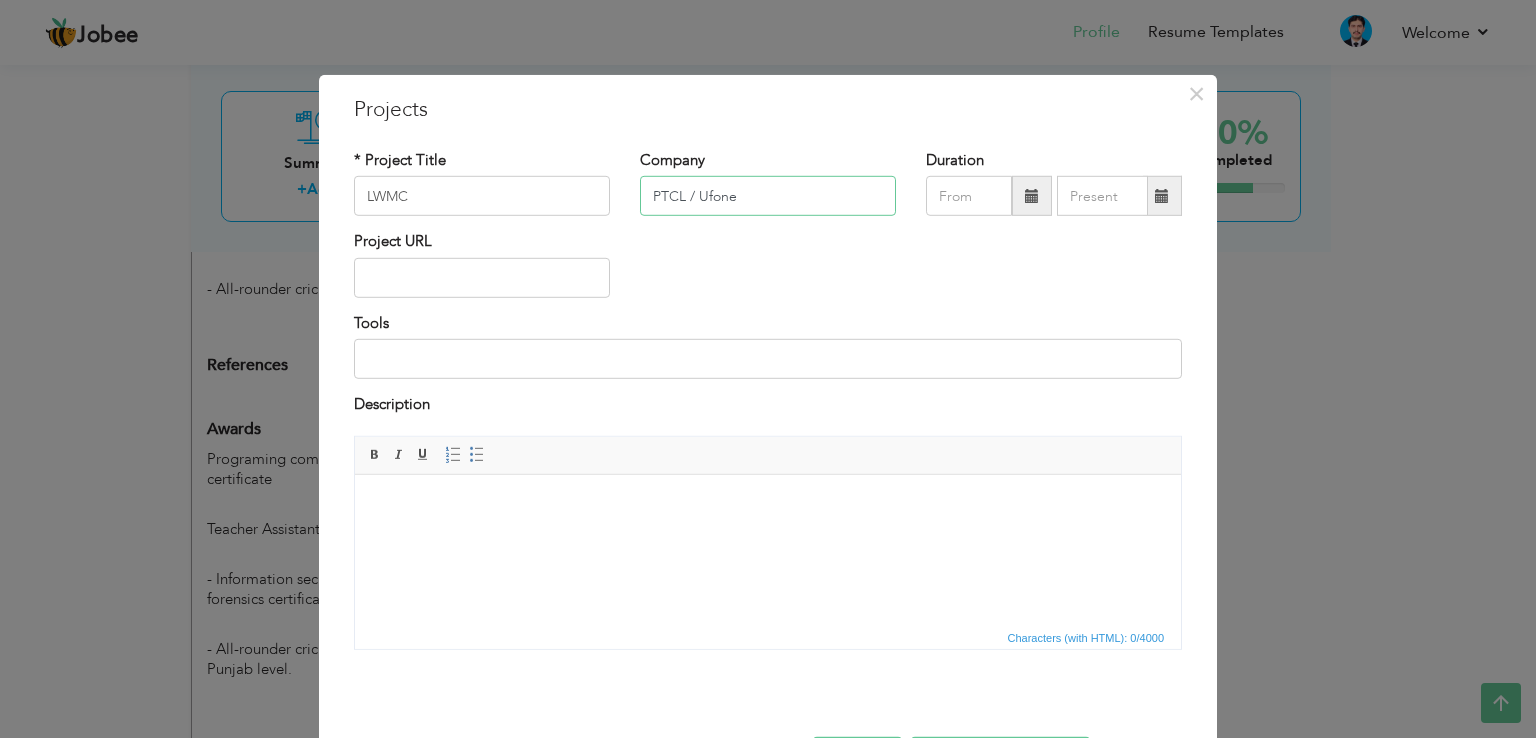 type on "PTCL / Ufone" 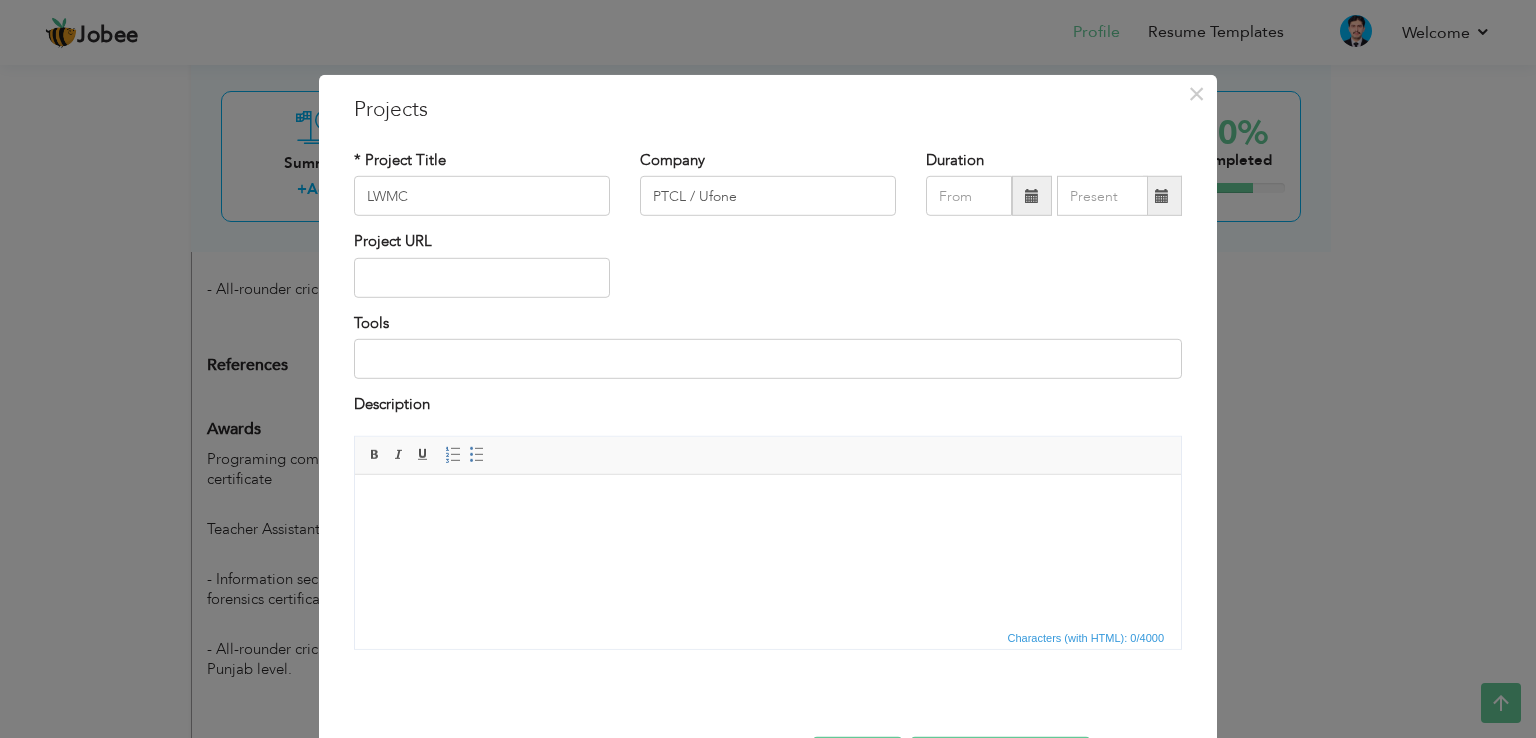 click on "Project URL" at bounding box center [482, 271] 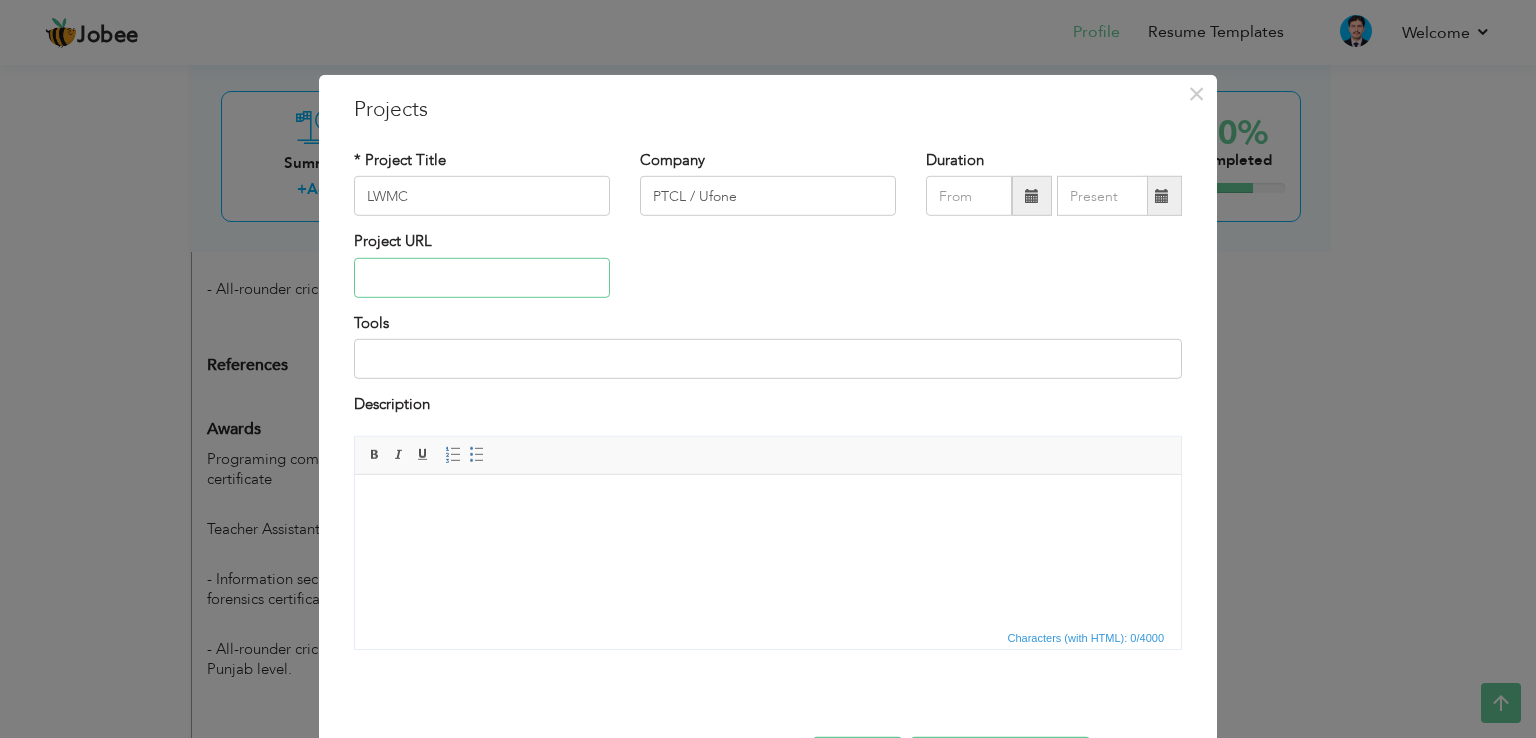 click at bounding box center (482, 278) 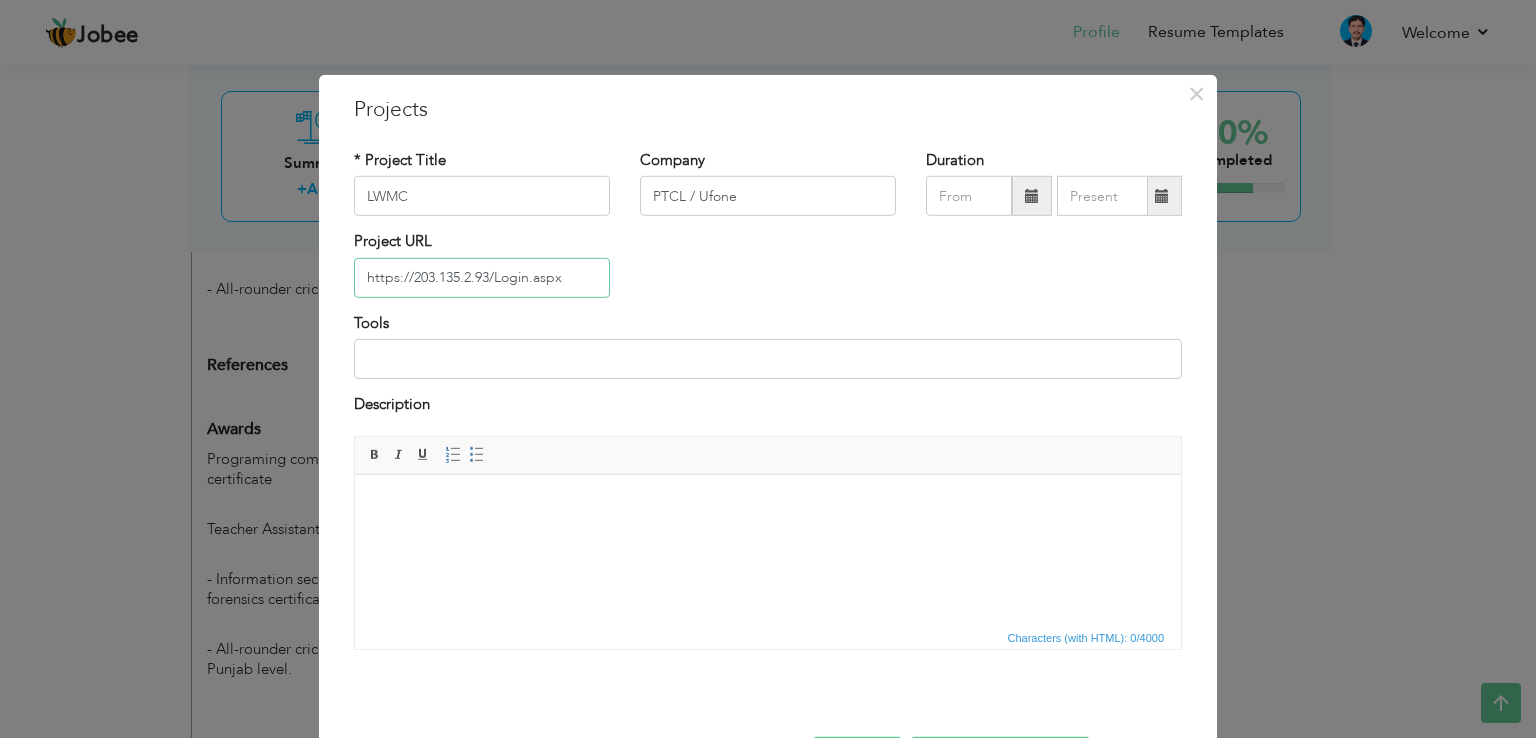 type on "https://203.135.2.93/Login.aspx" 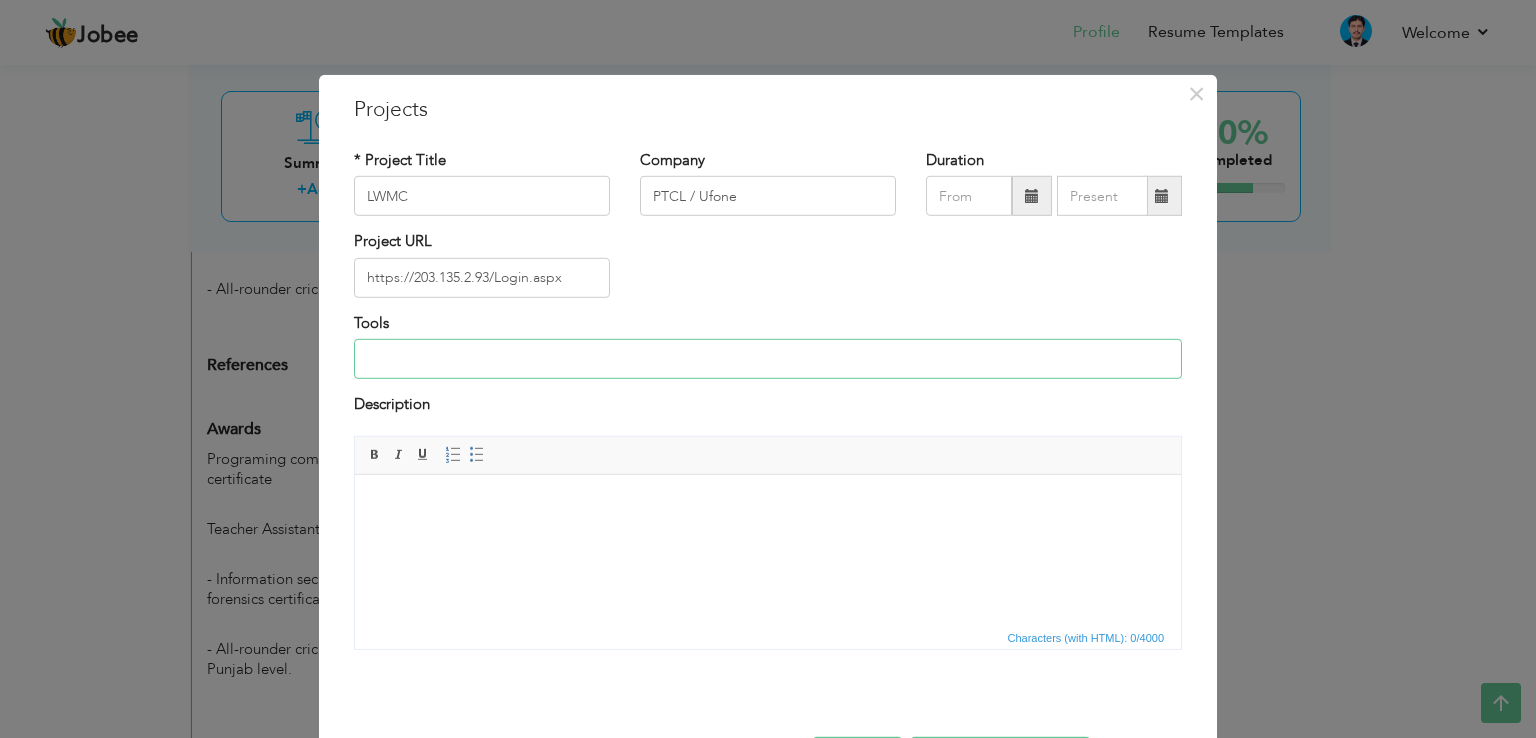 click at bounding box center [768, 359] 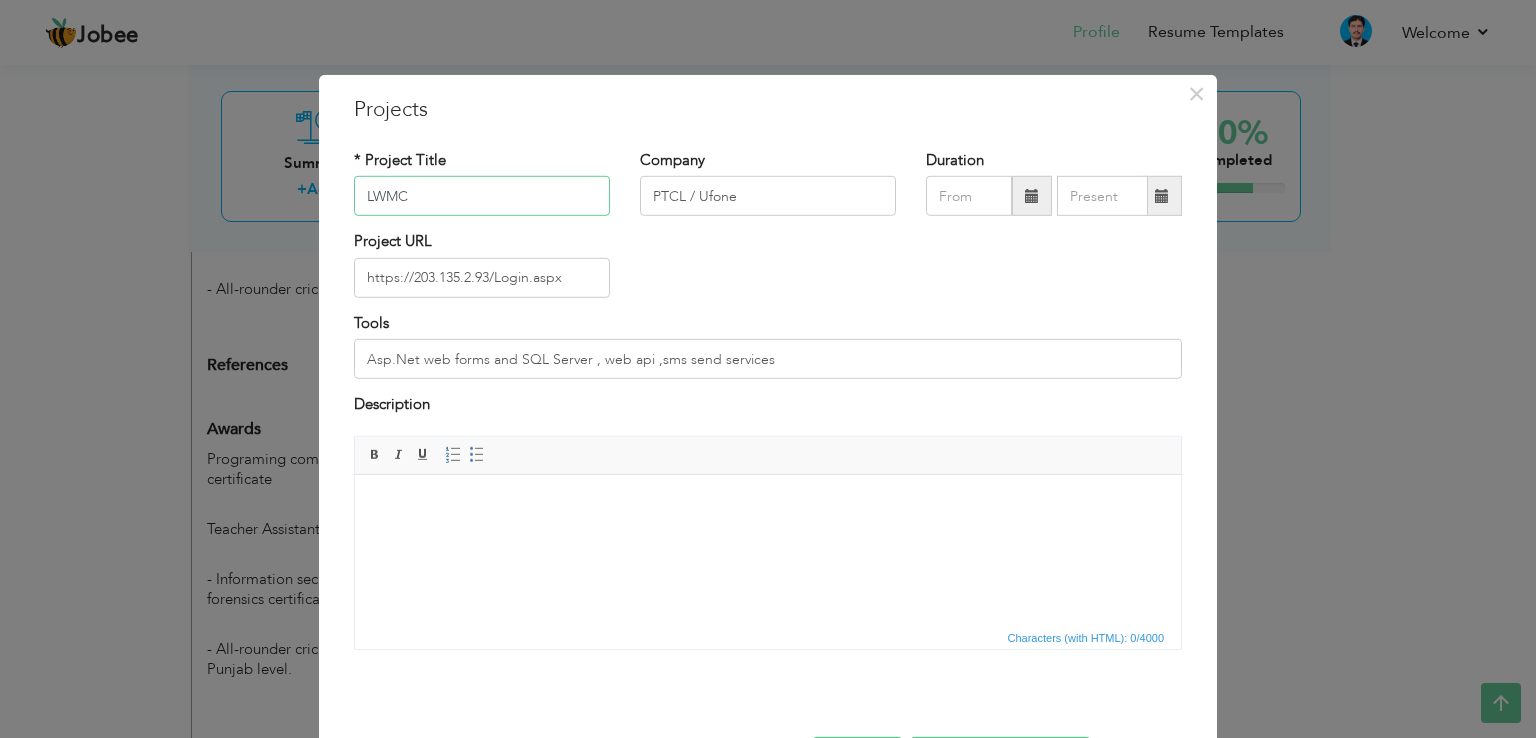 click on "LWMC" at bounding box center [482, 196] 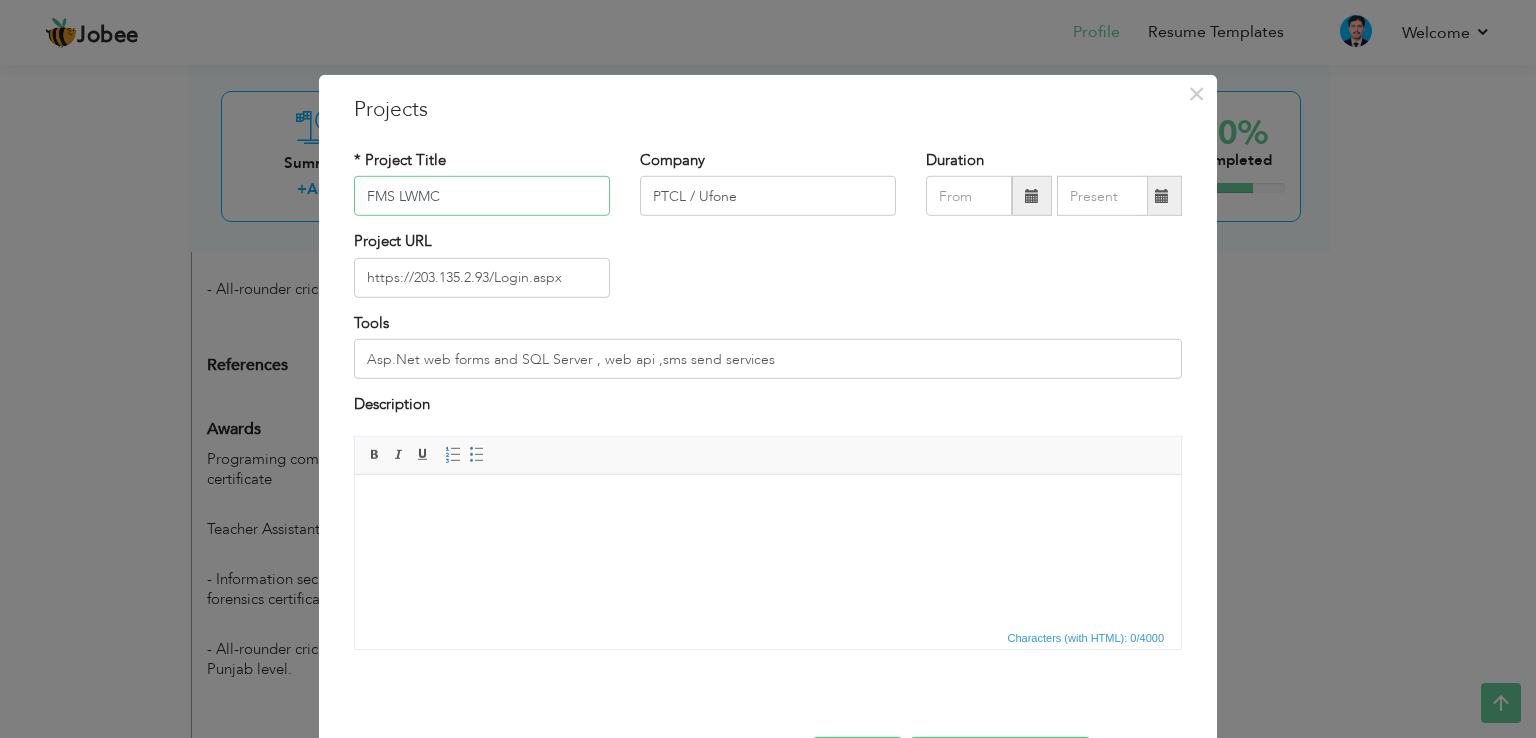 click on "FMS LWMC" at bounding box center (482, 196) 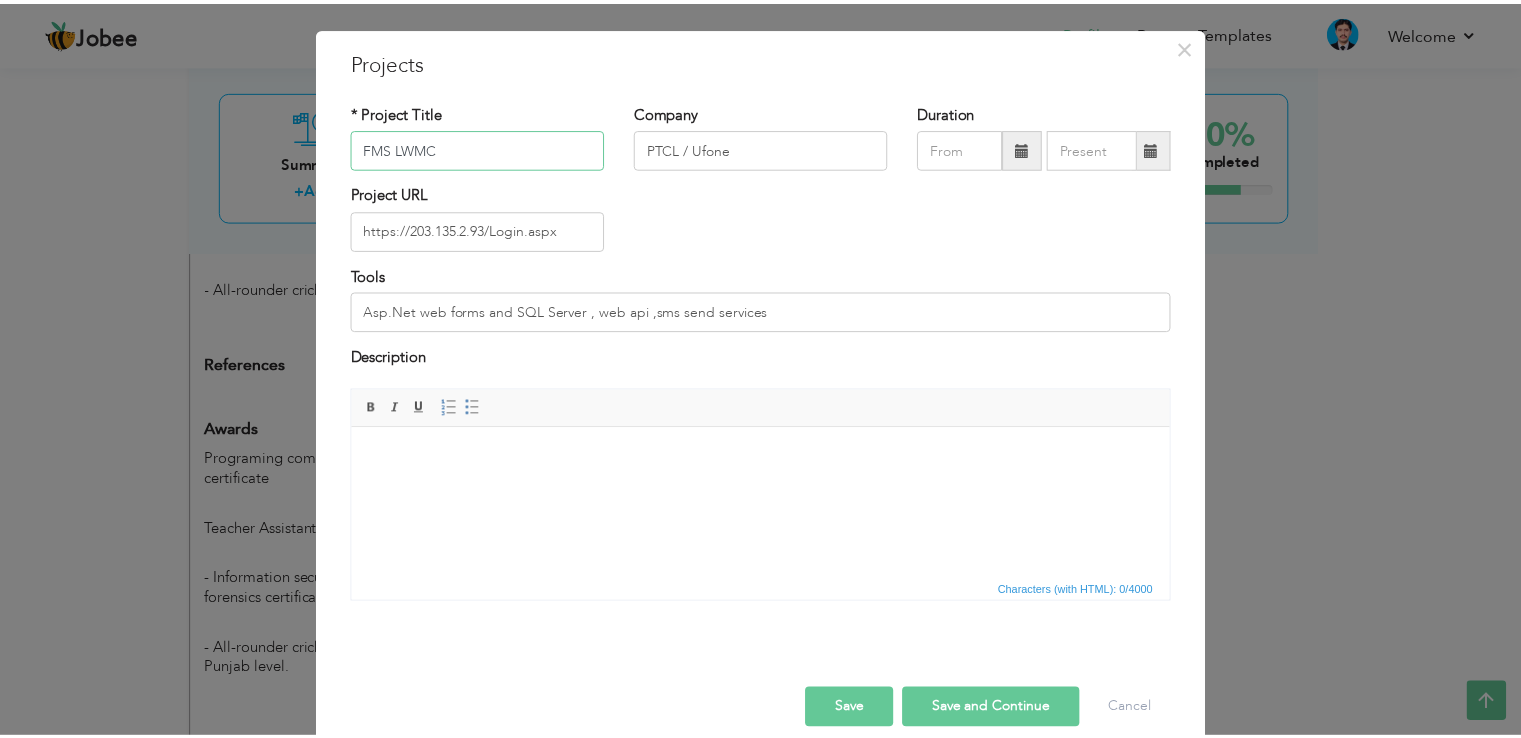 scroll, scrollTop: 72, scrollLeft: 0, axis: vertical 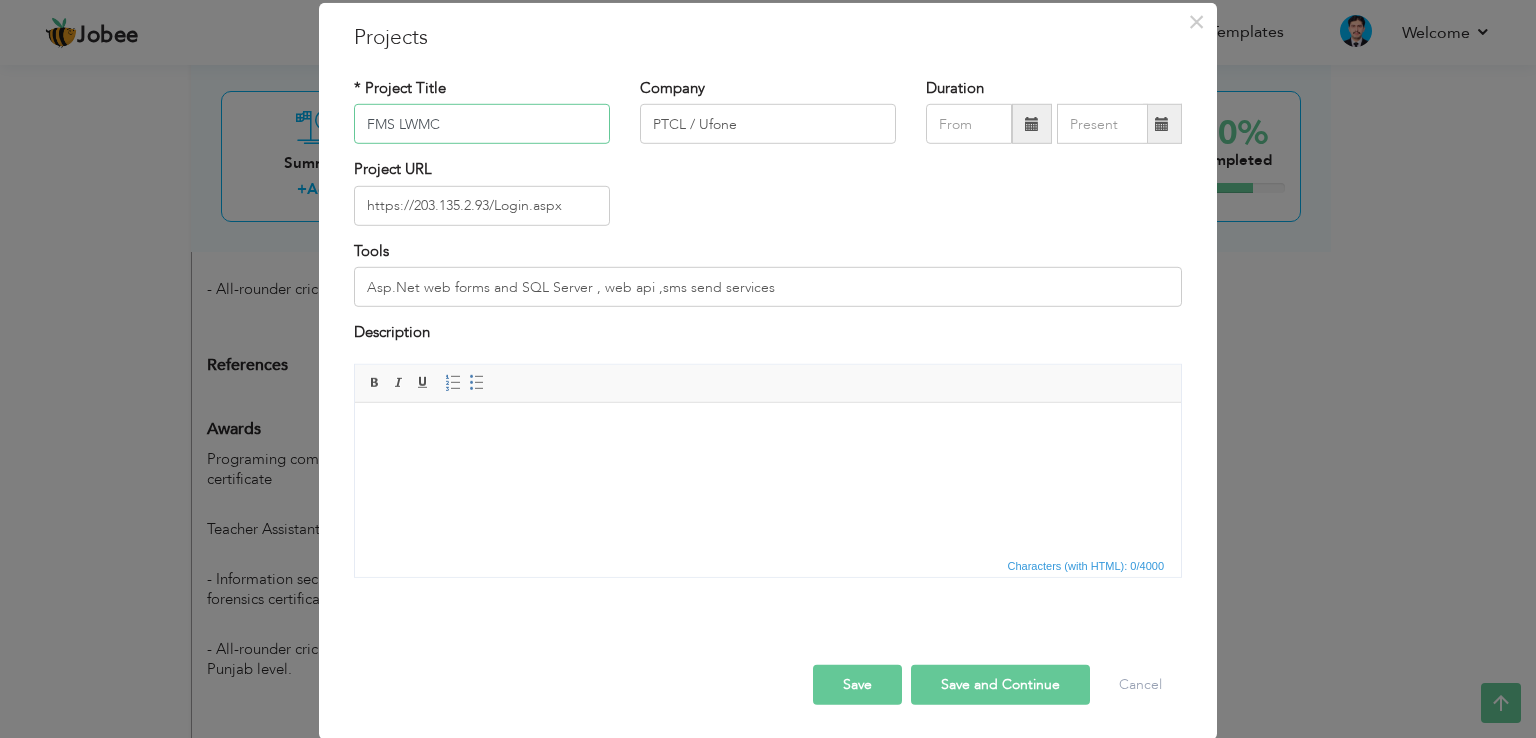 type on "FMS LWMC" 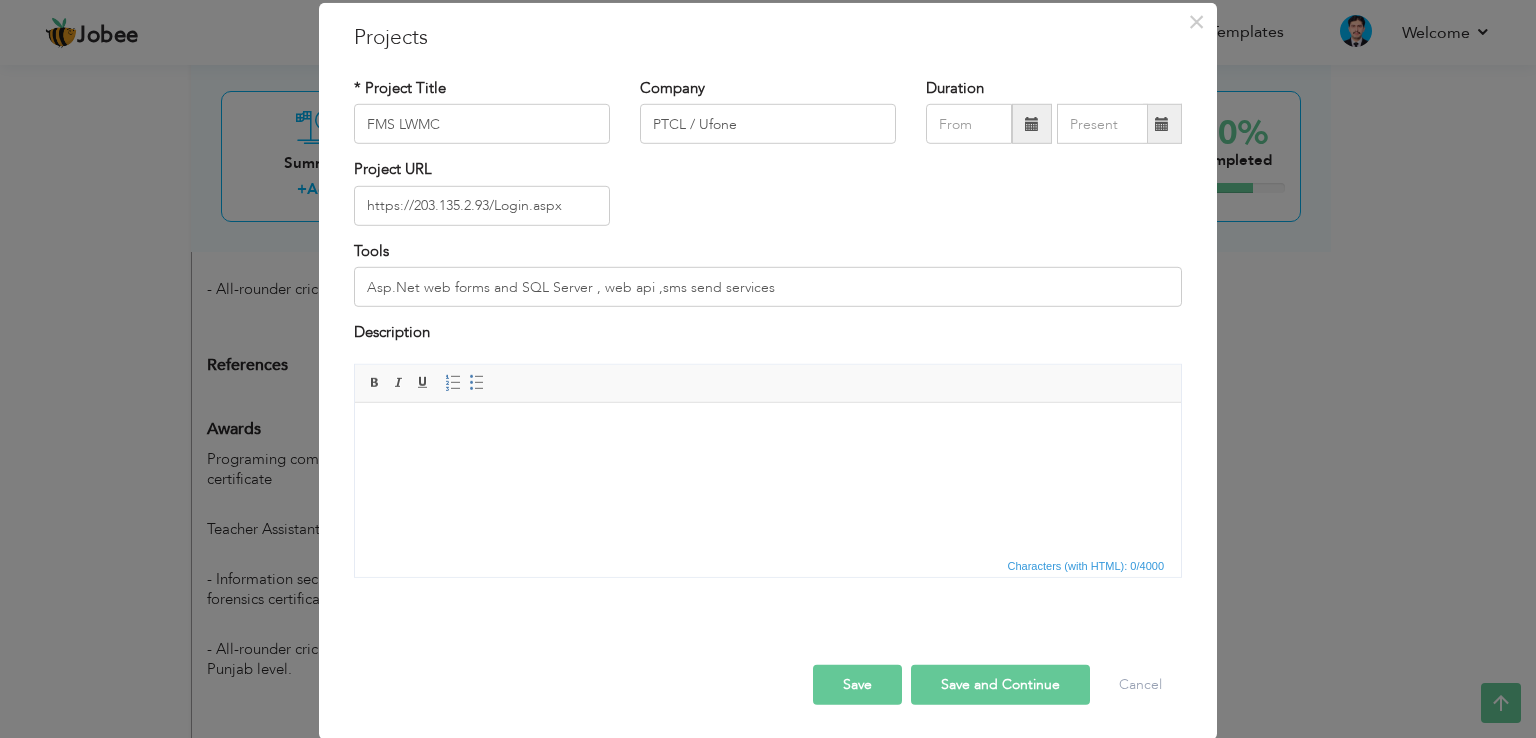 click on "Save" at bounding box center [857, 684] 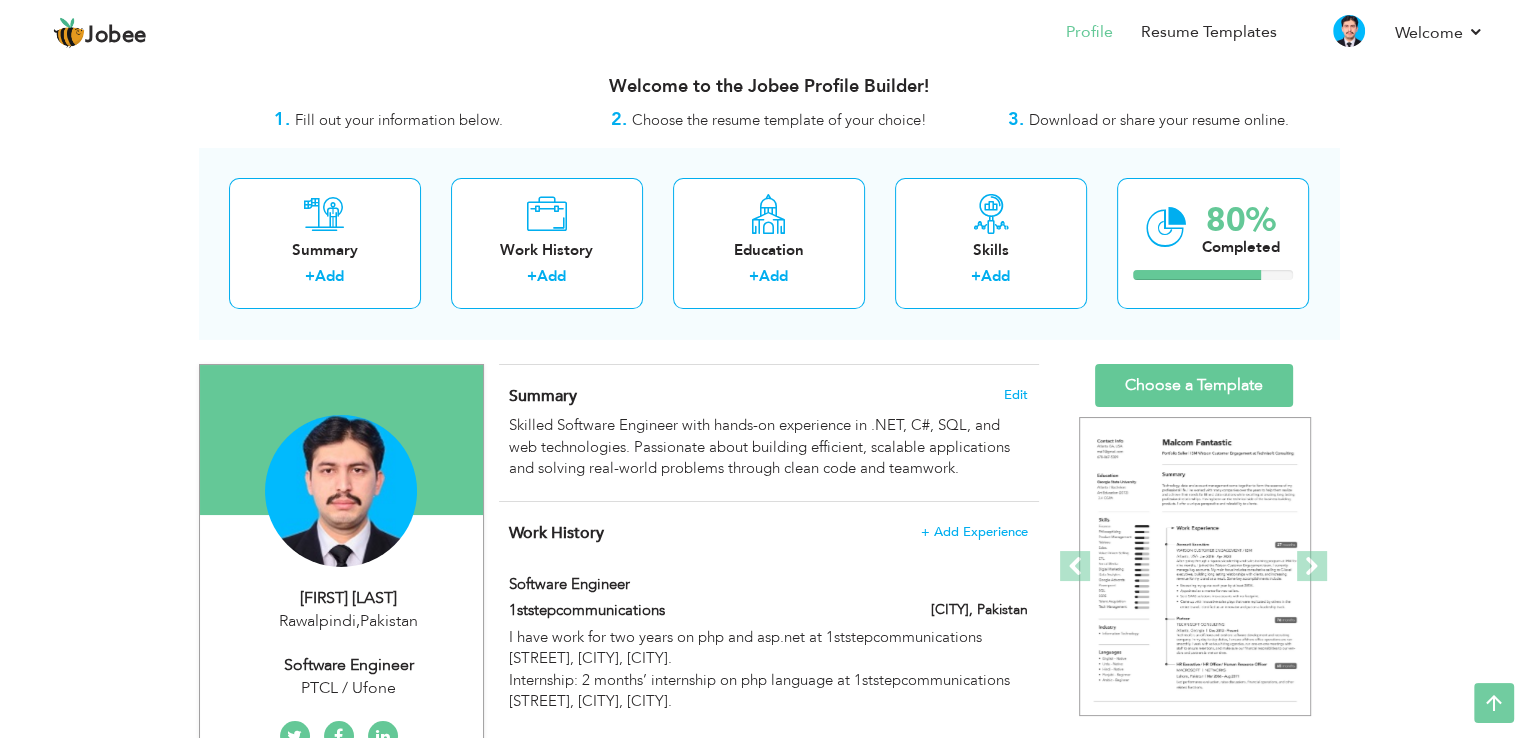 scroll, scrollTop: 0, scrollLeft: 0, axis: both 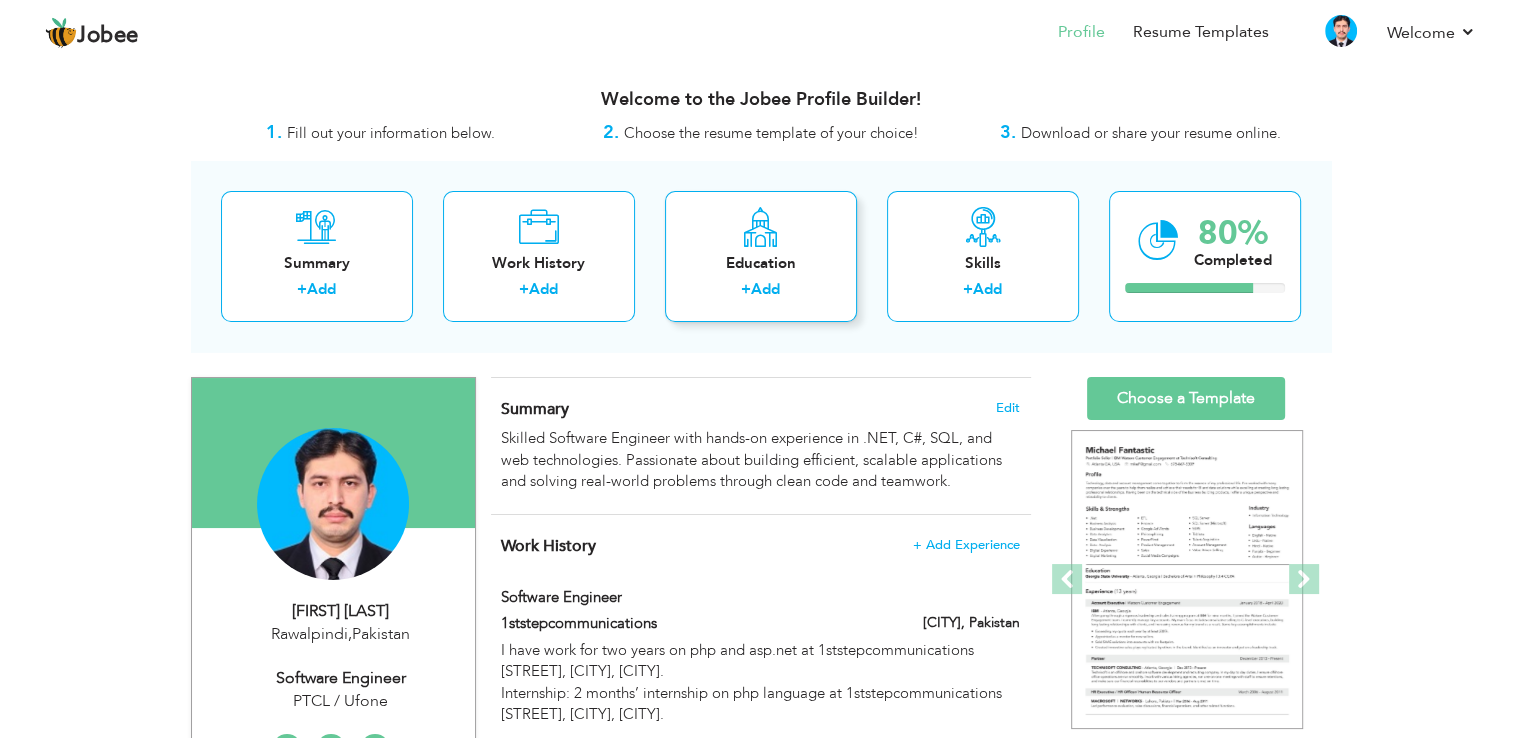 click on "Education" at bounding box center (761, 263) 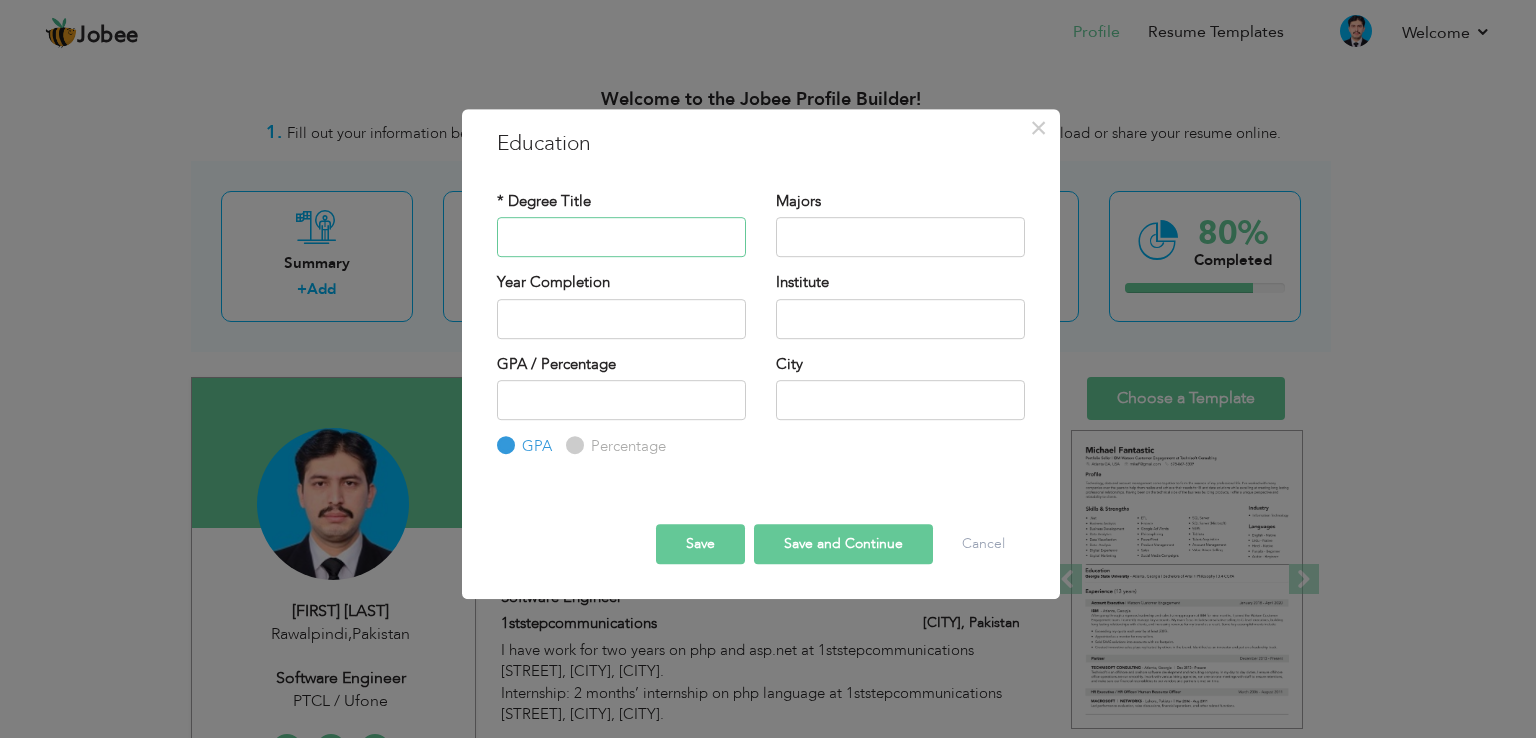 click at bounding box center (621, 237) 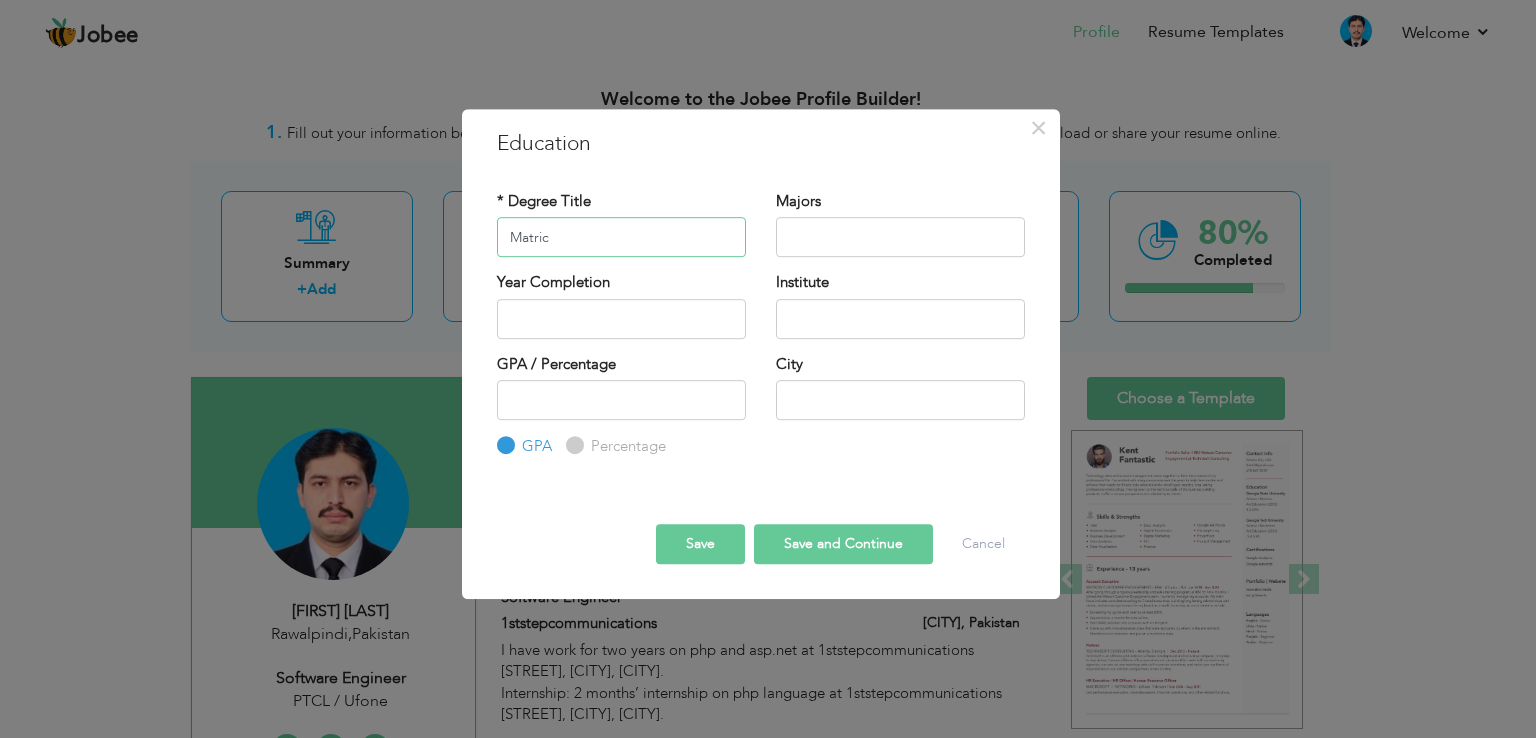 type on "Matric" 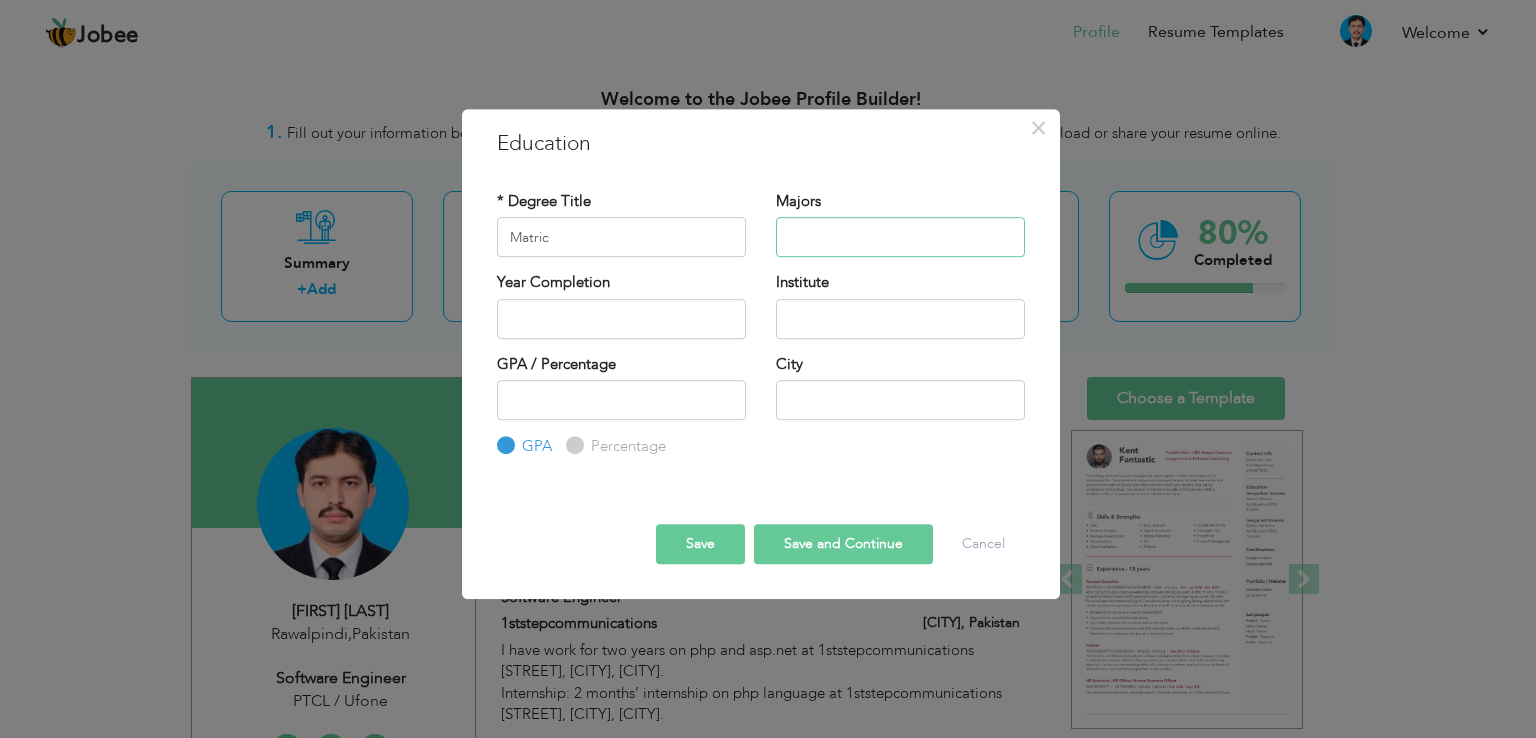 click at bounding box center [900, 237] 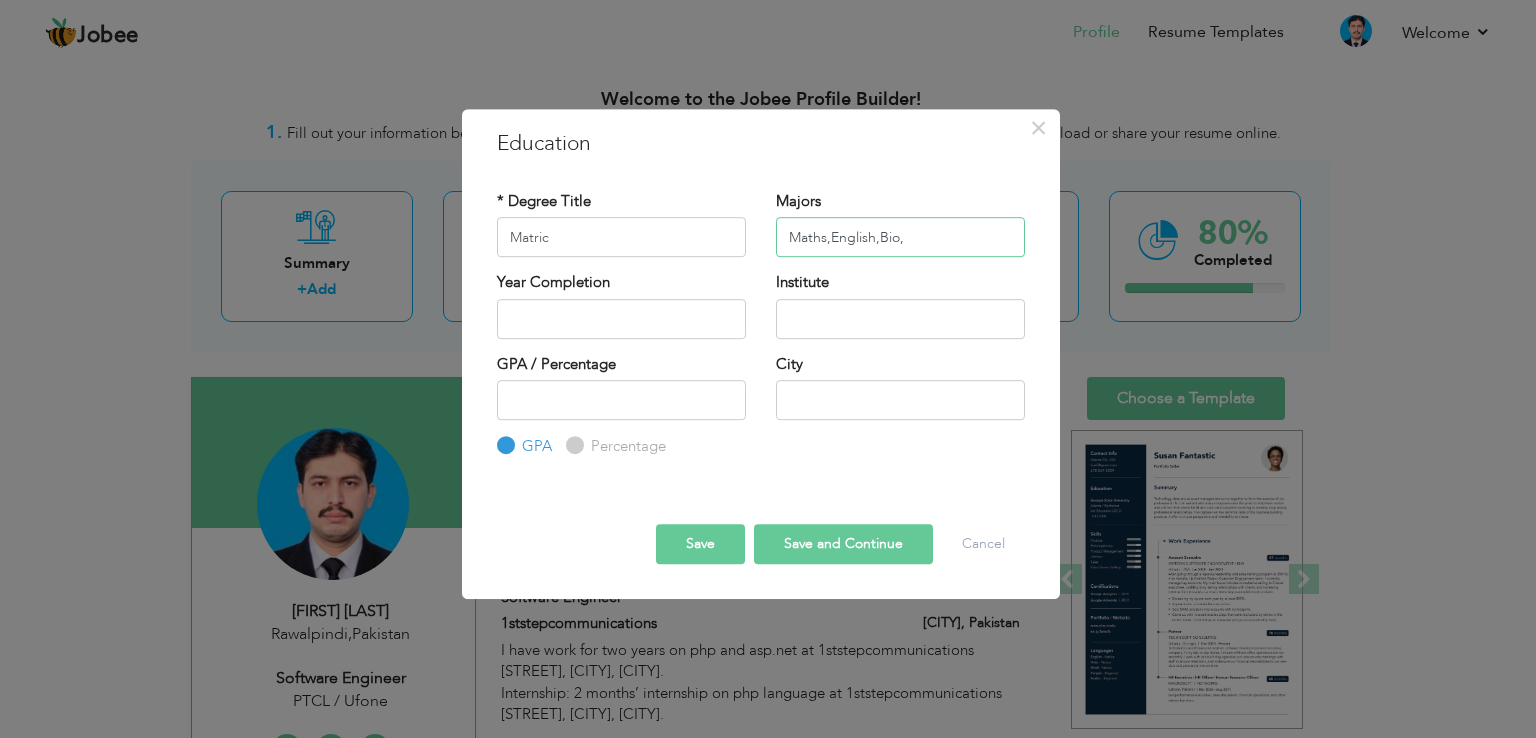 click on "Maths,English,Bio," at bounding box center (900, 237) 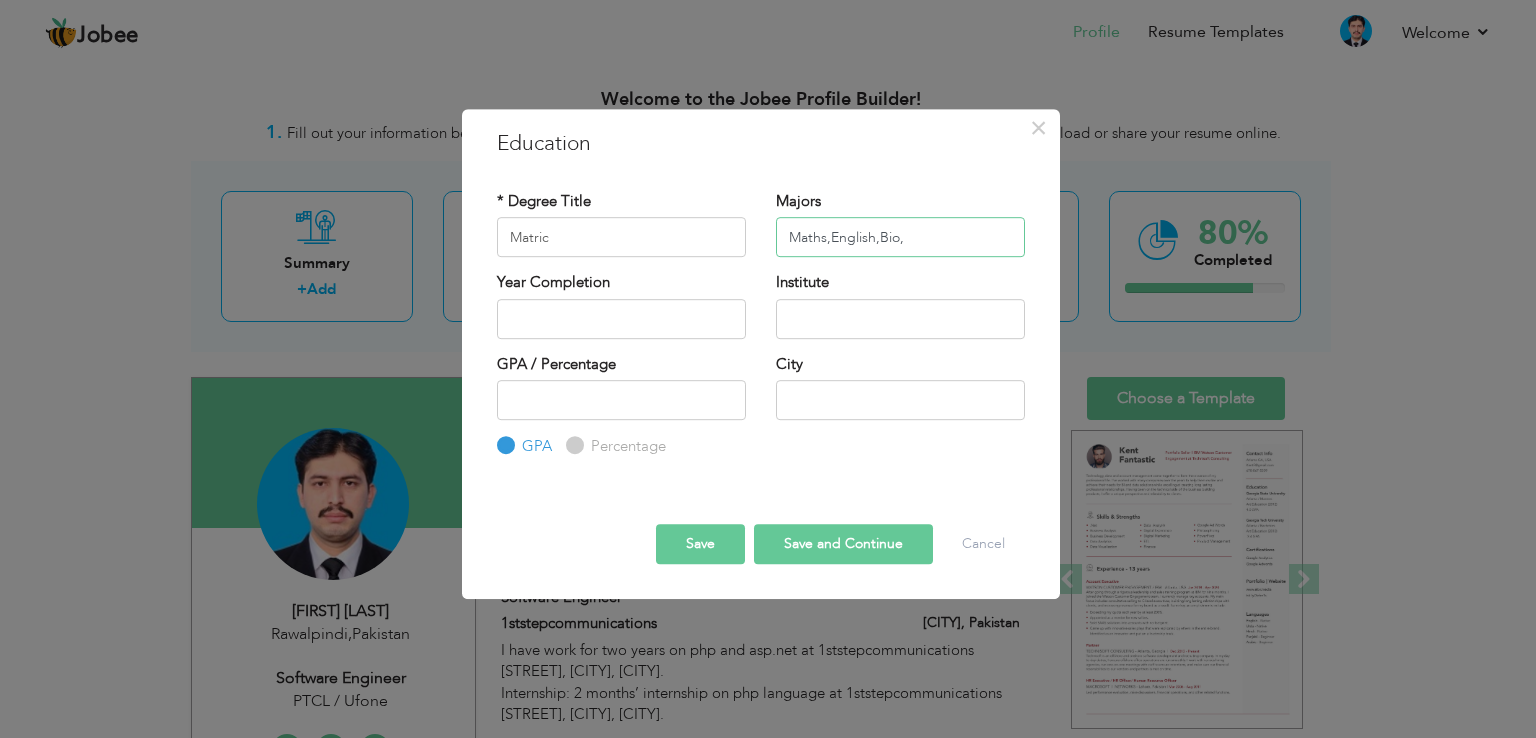 click on "Maths,English,Bio," at bounding box center (900, 237) 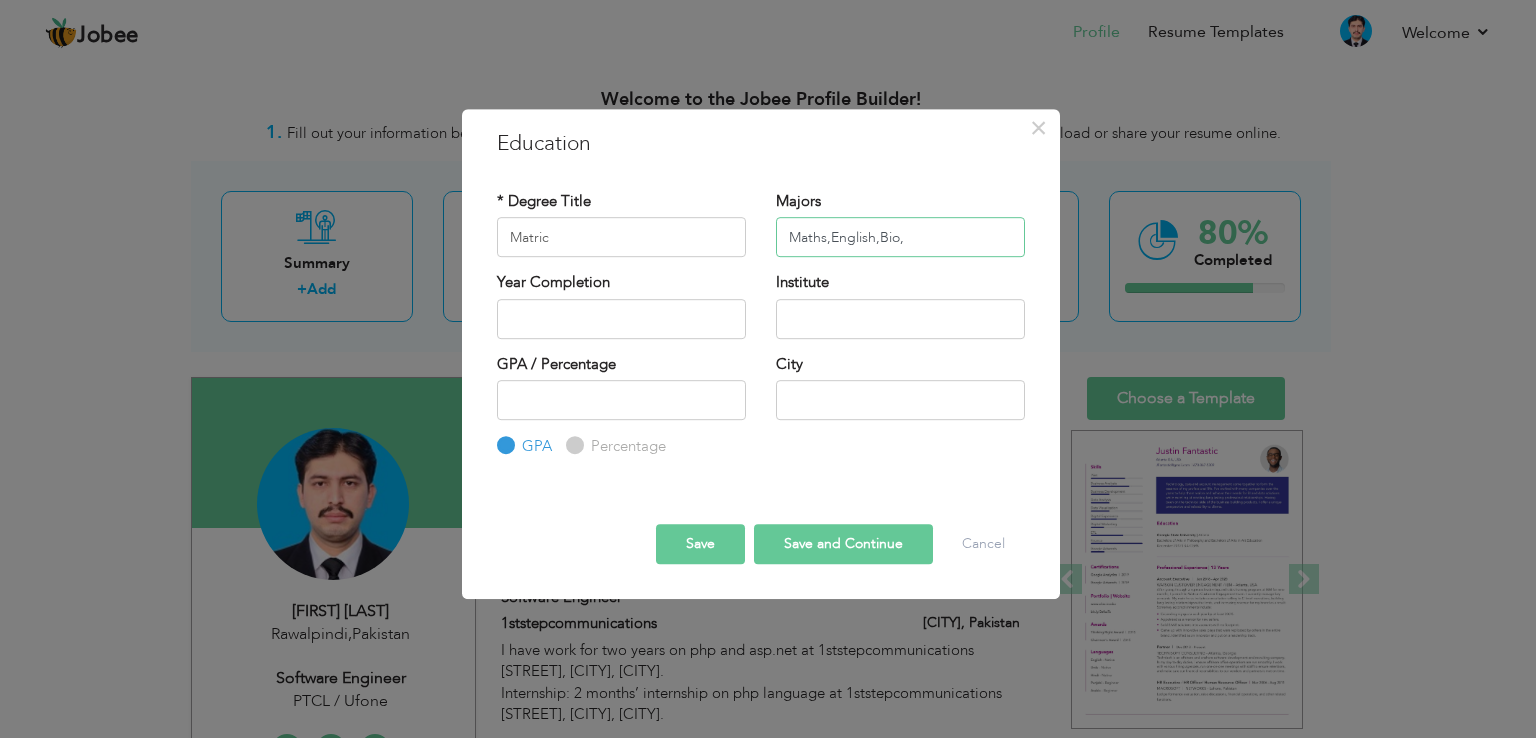 click on "Maths,English,Bio," at bounding box center (900, 237) 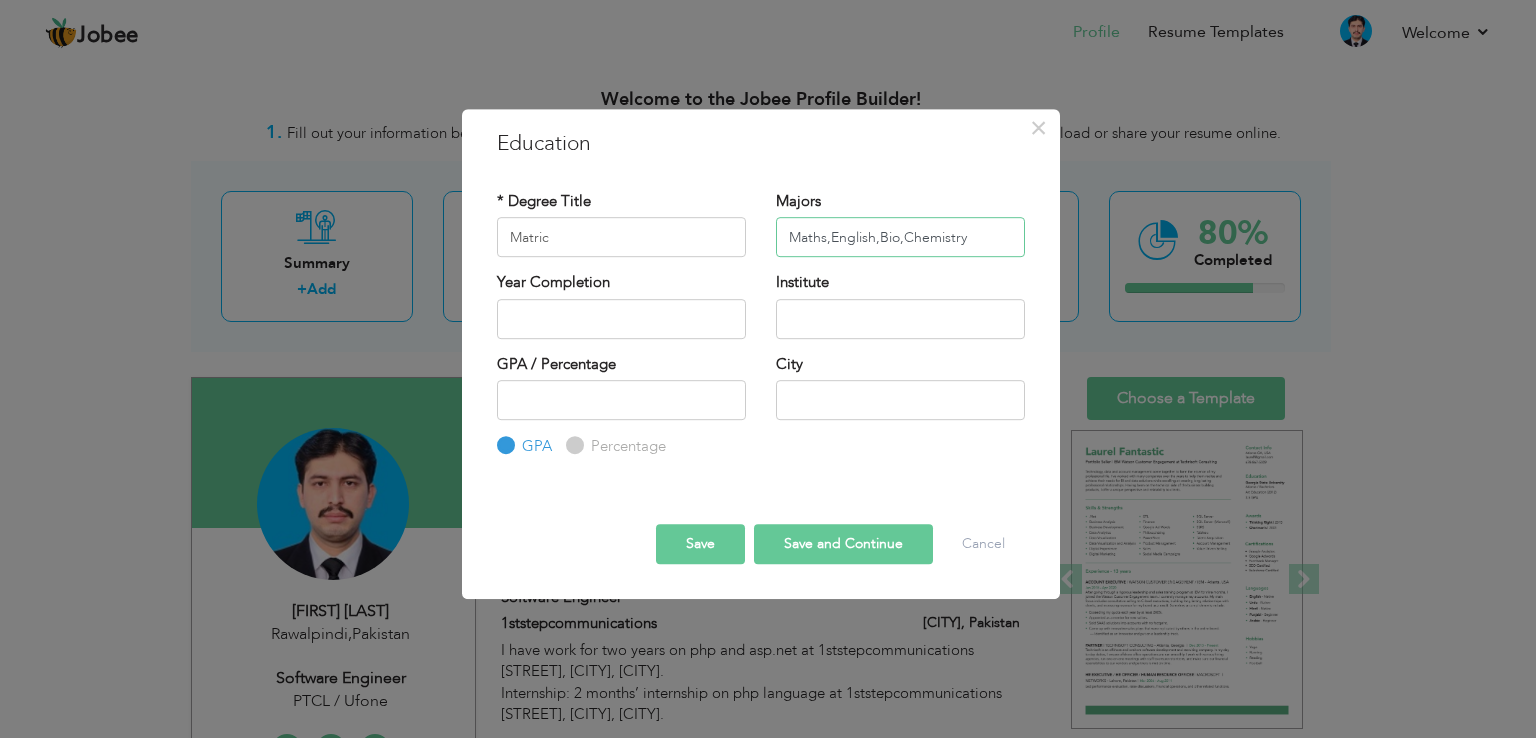 type on "Maths,English,Bio,Chemistry" 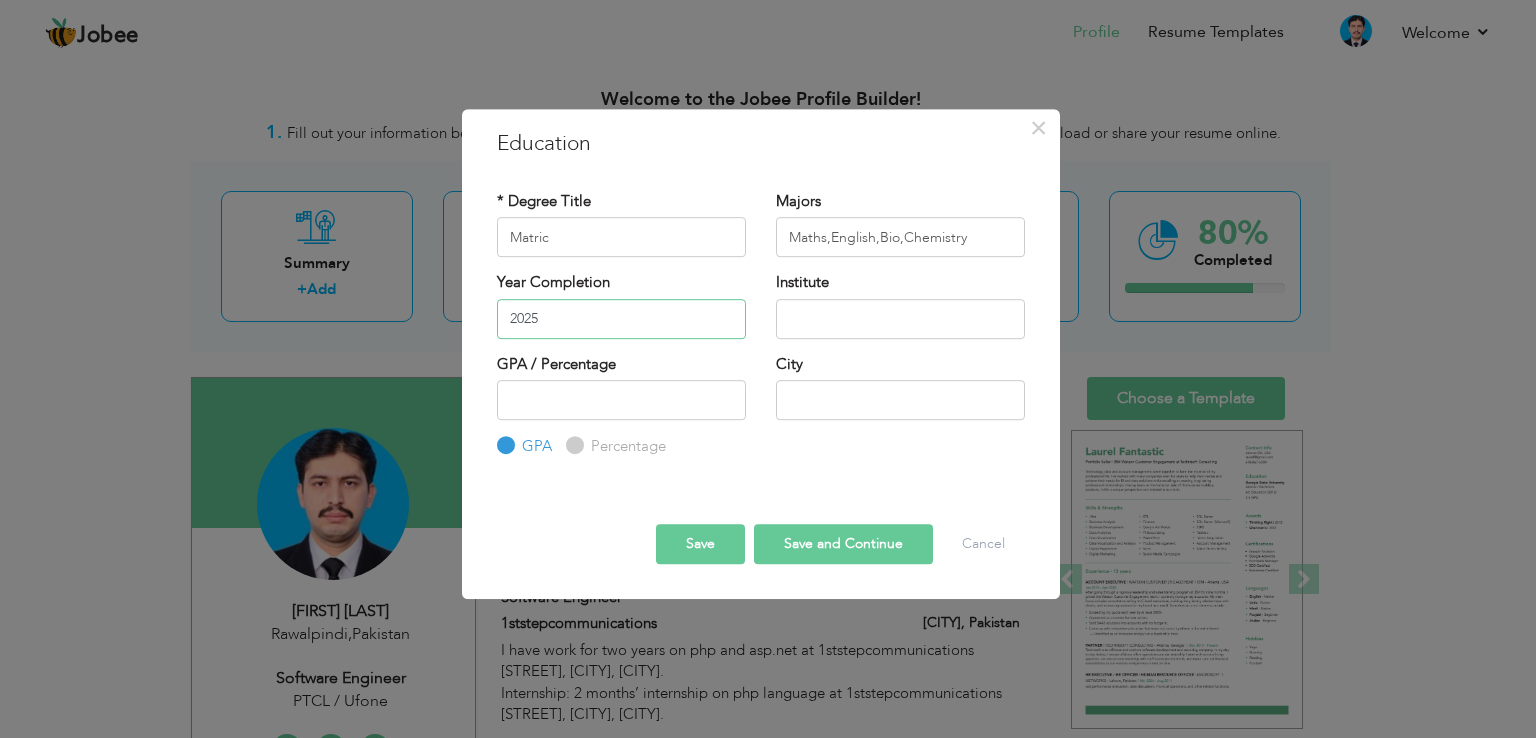 click on "2025" at bounding box center [621, 319] 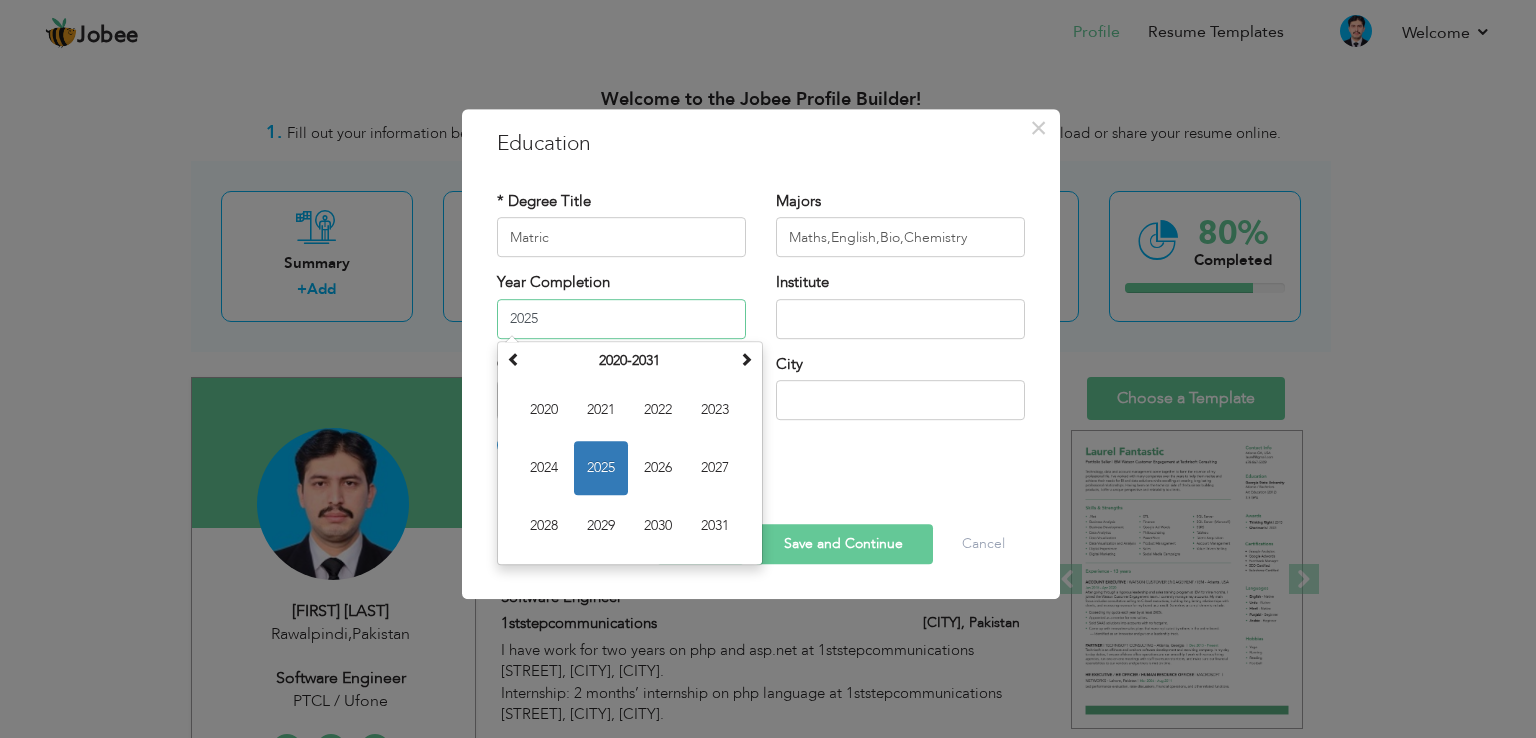 drag, startPoint x: 552, startPoint y: 325, endPoint x: 470, endPoint y: 325, distance: 82 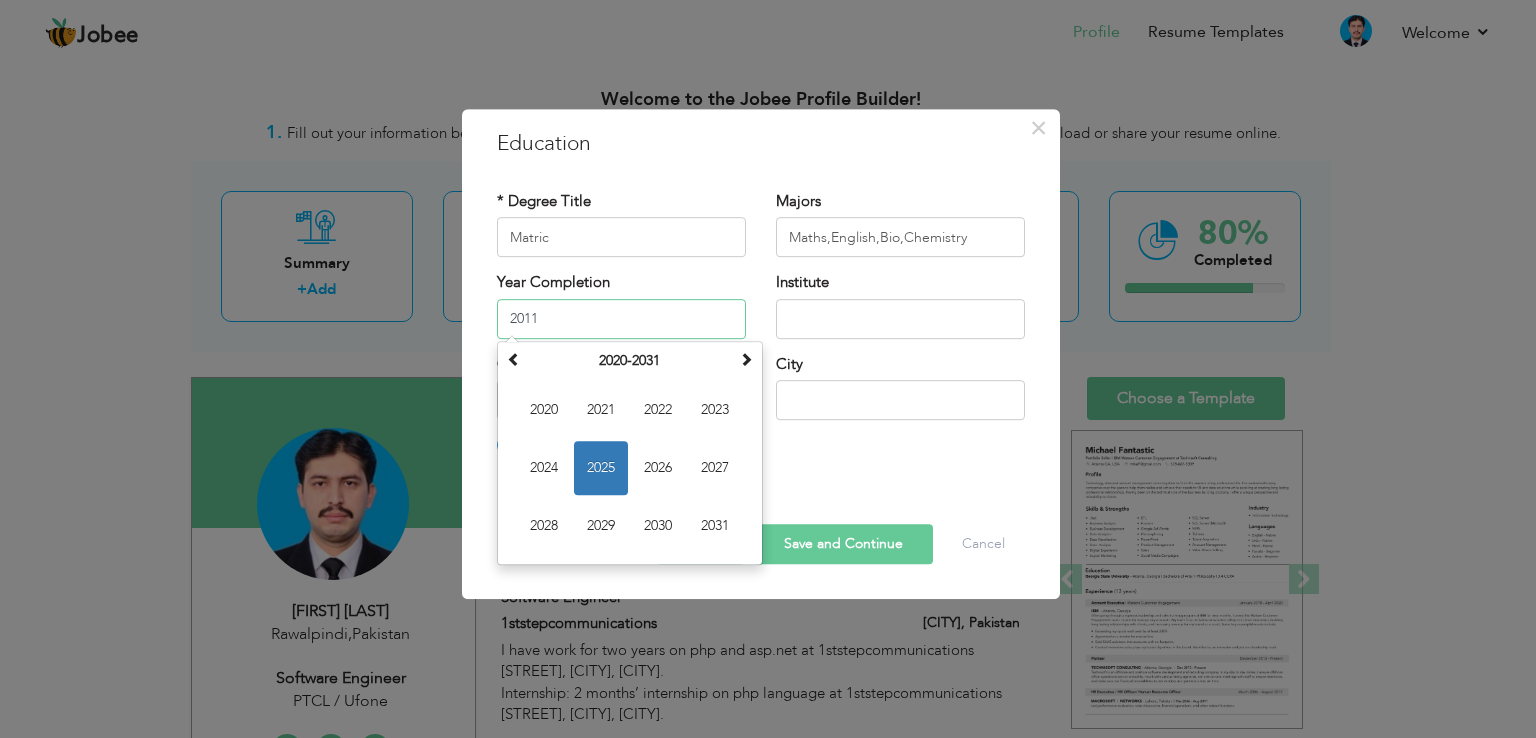 type on "2011" 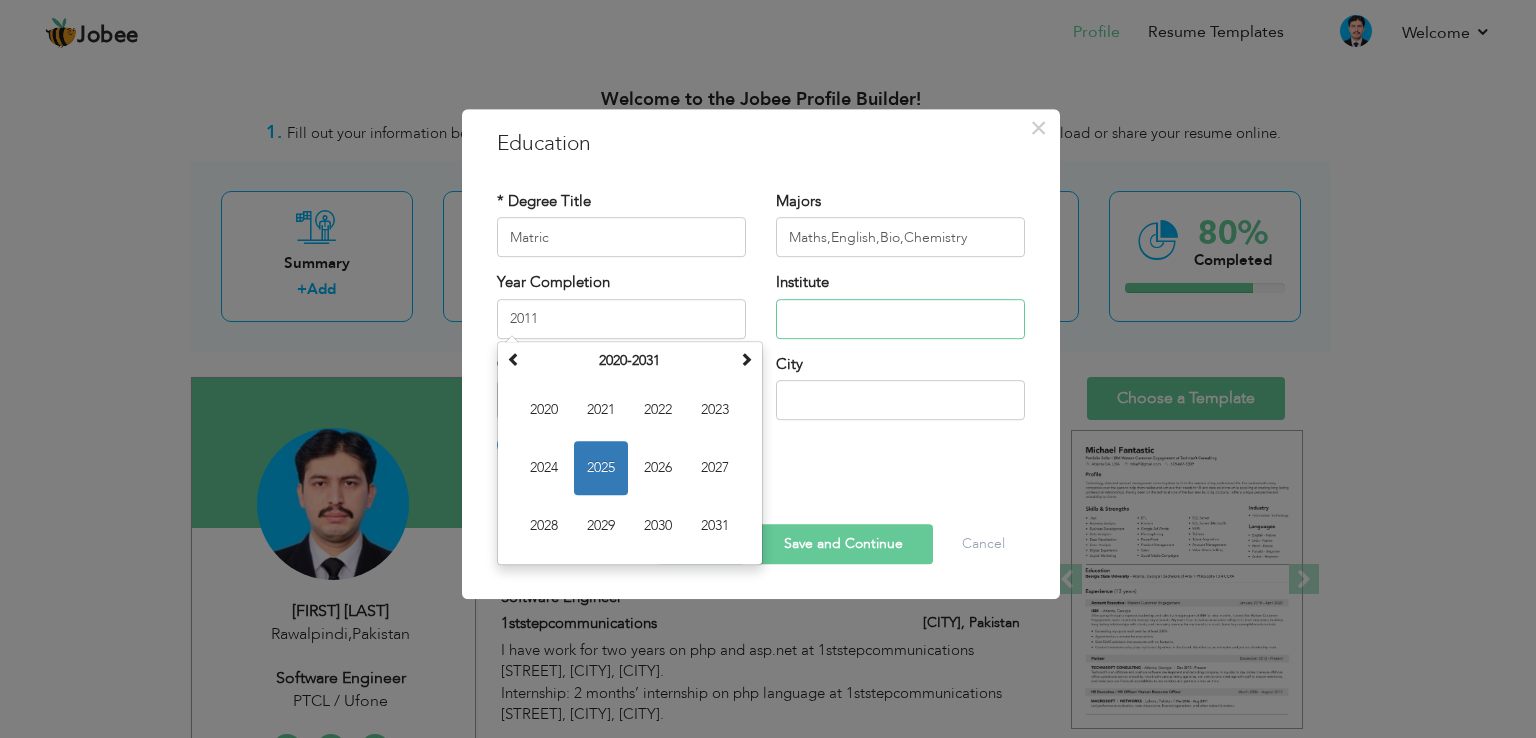 click at bounding box center (900, 319) 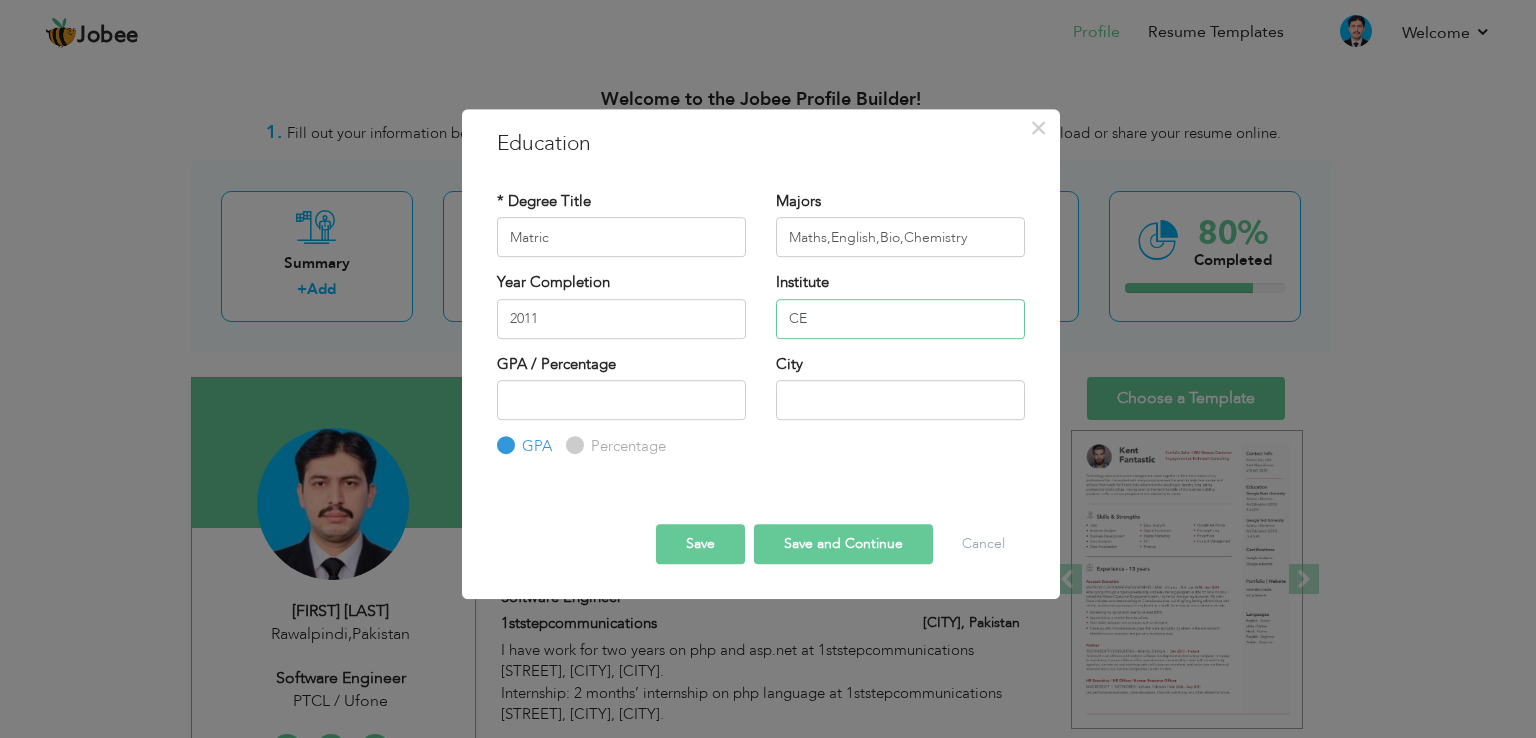 type on "C" 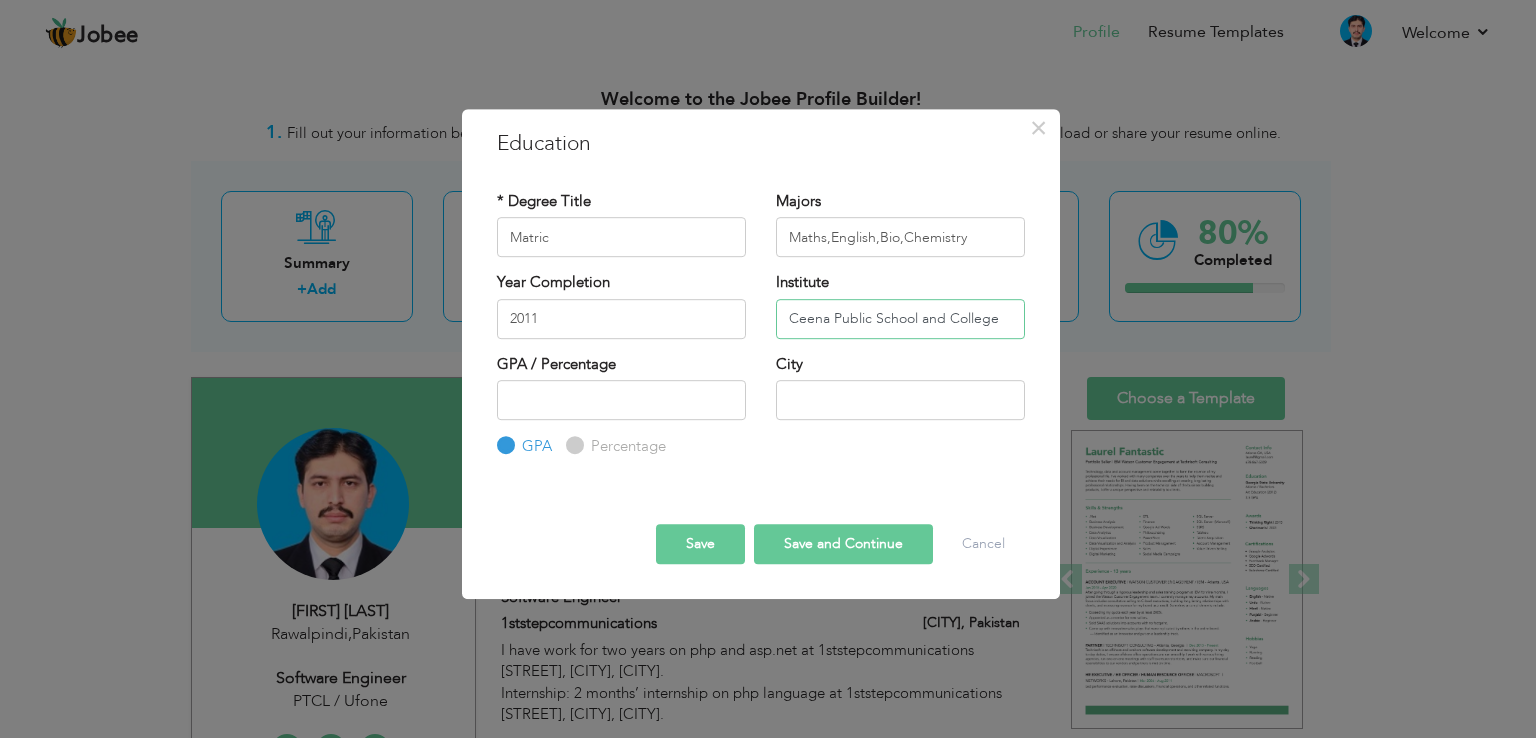 type on "Ceena Public School and College" 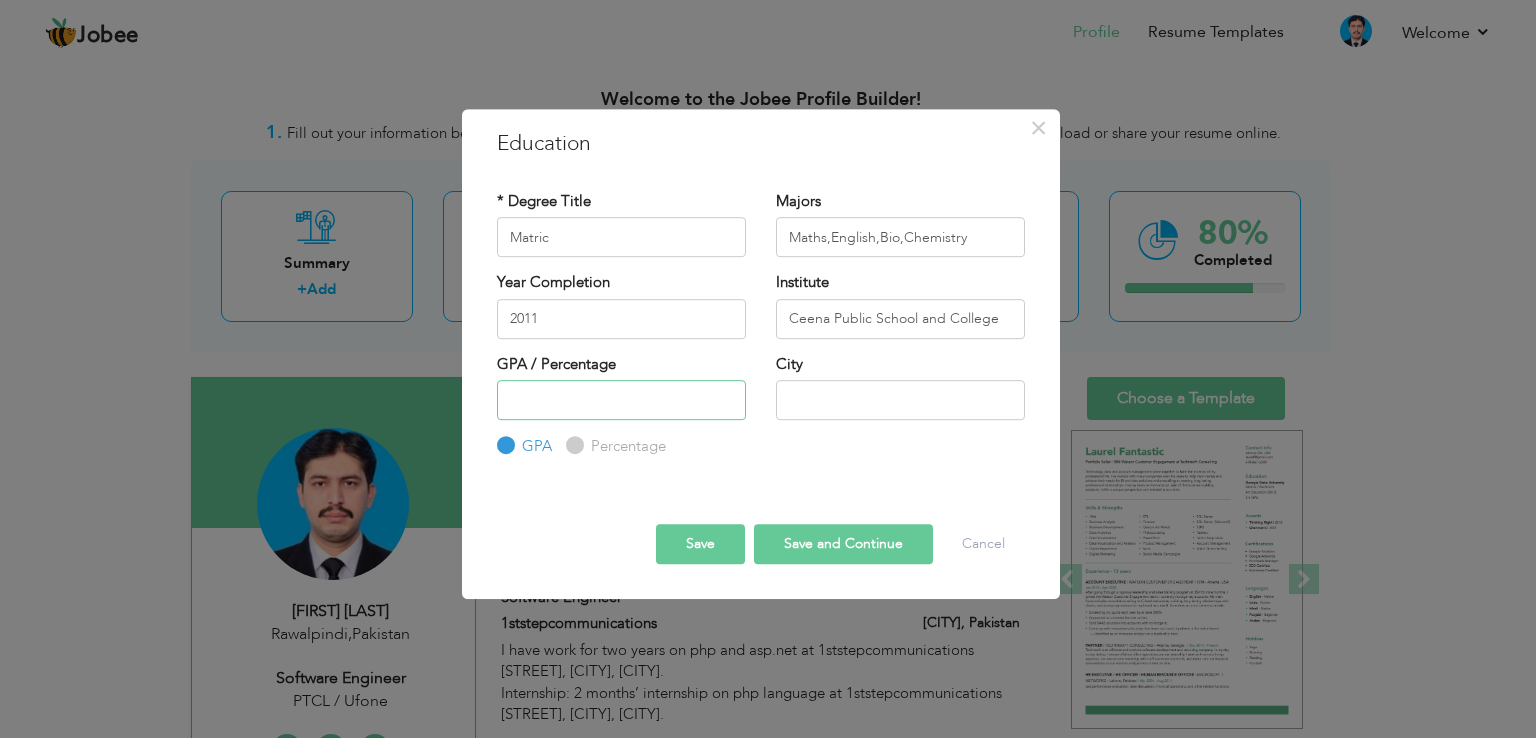 click at bounding box center (621, 400) 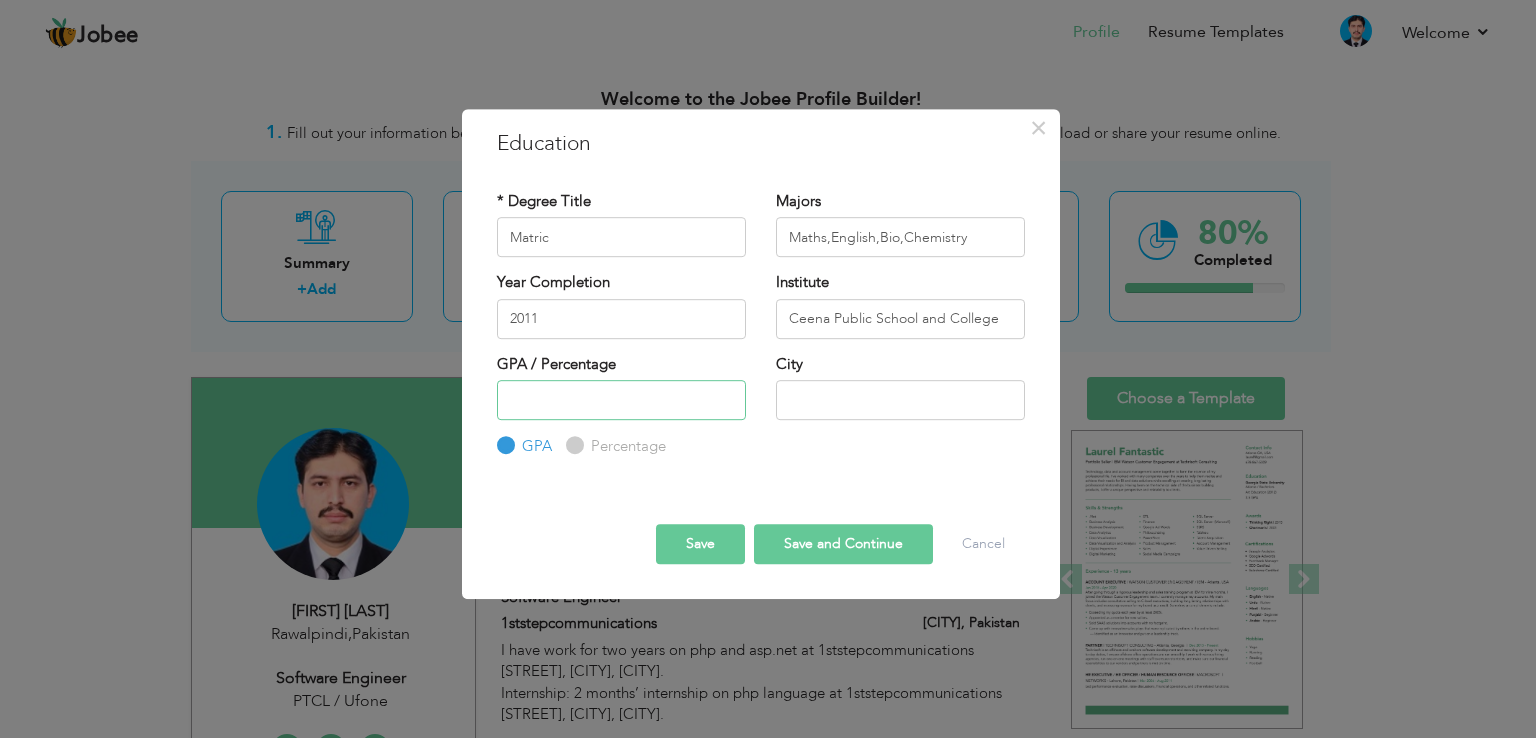 click at bounding box center [621, 400] 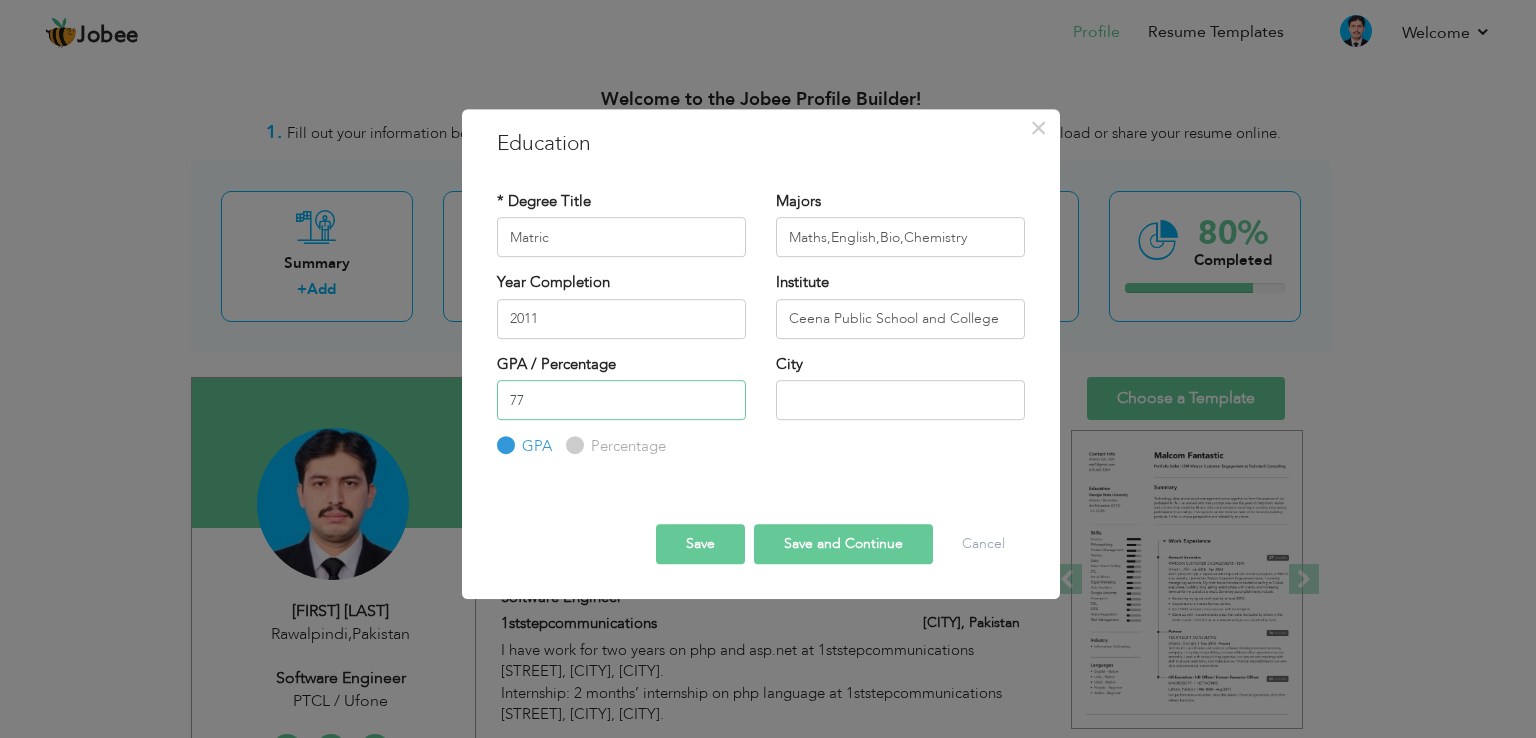 type on "77" 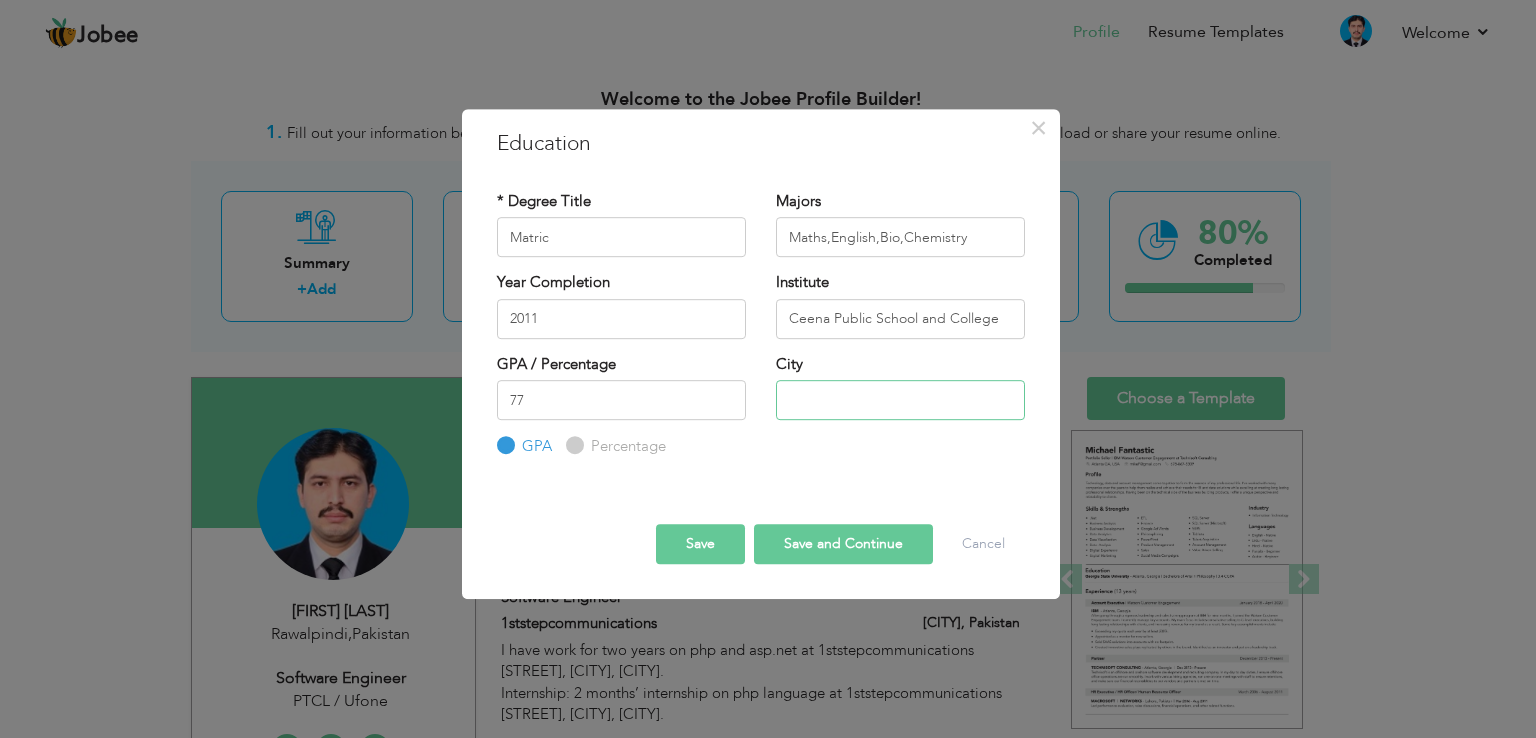 click at bounding box center [900, 400] 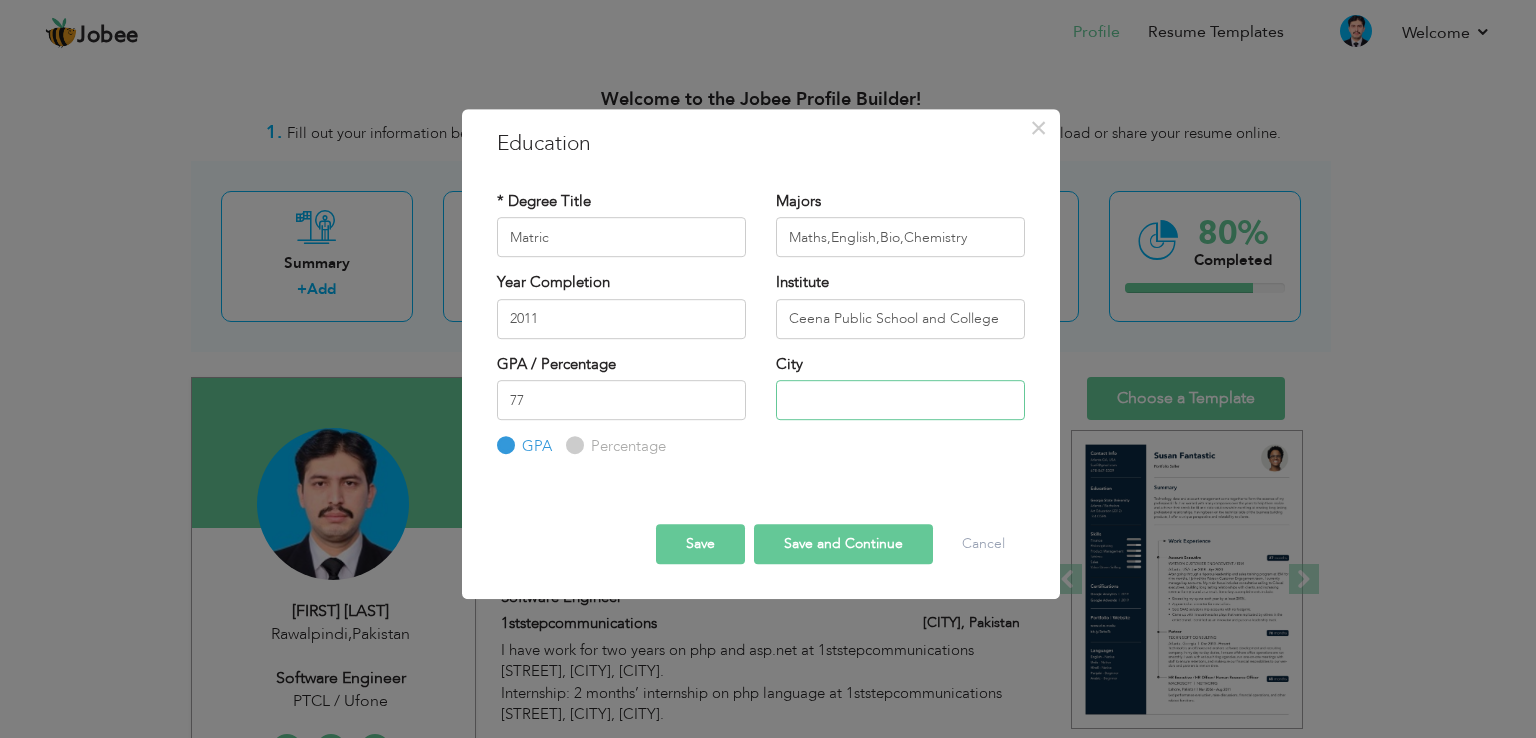 click at bounding box center [900, 400] 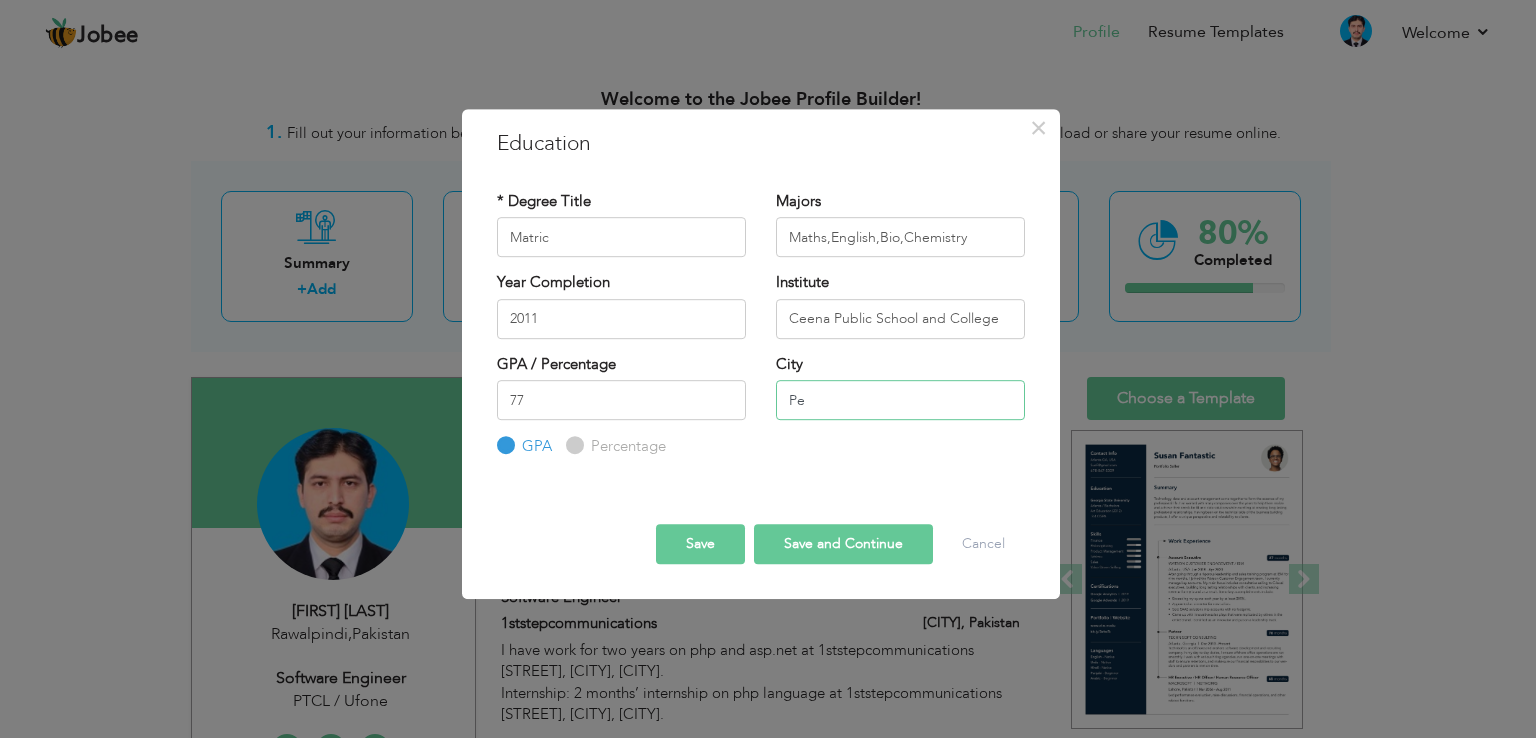 type on "P" 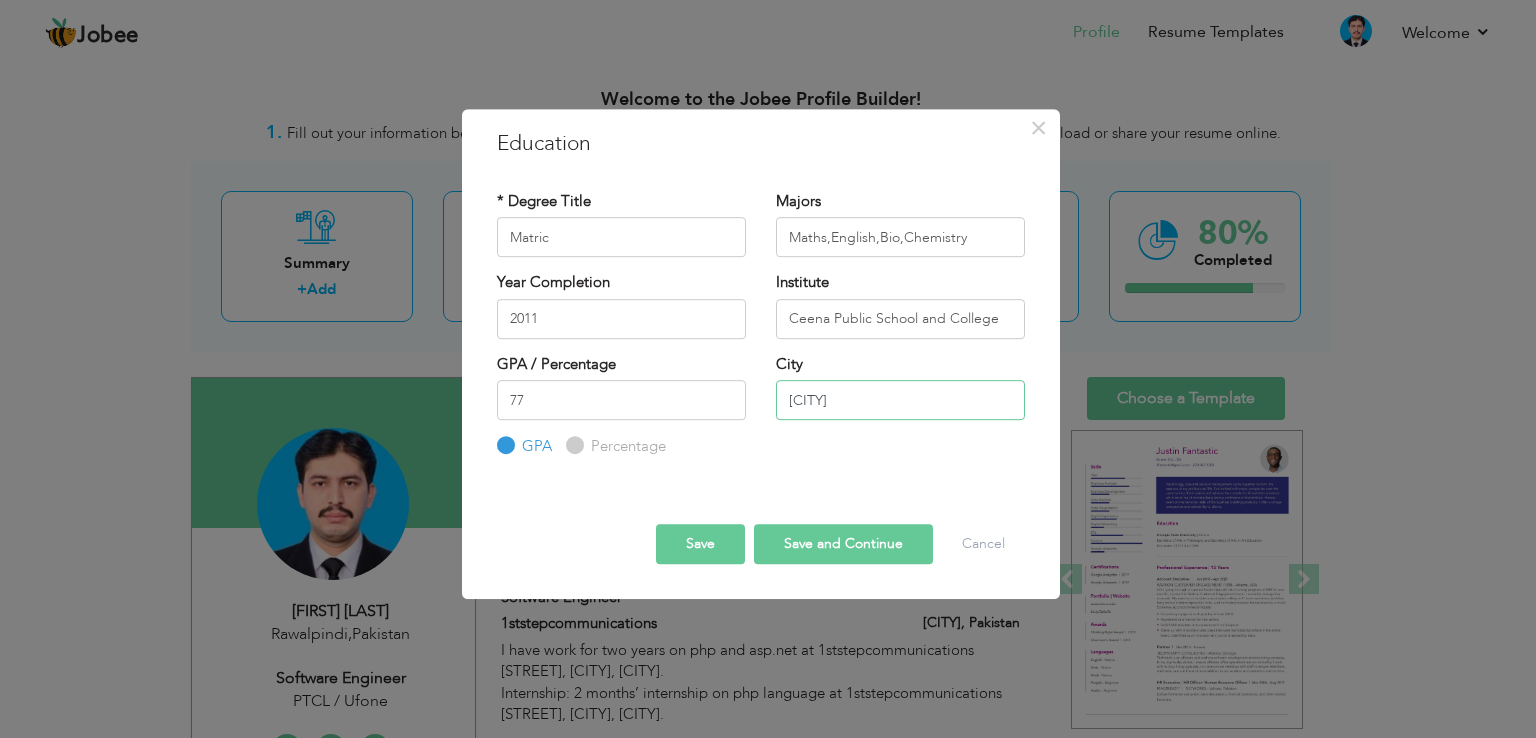 type on "[CITY]" 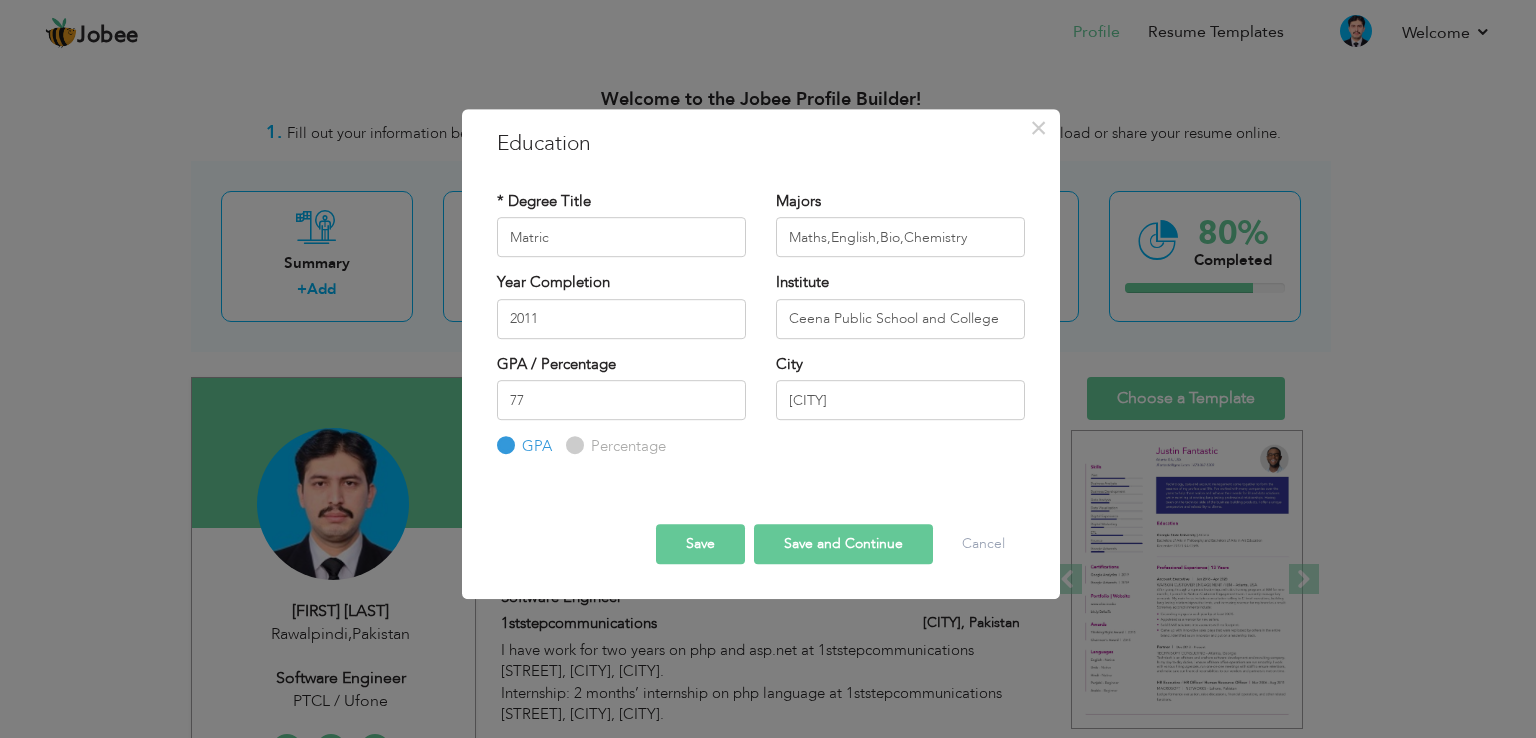 click on "Percentage" at bounding box center [572, 446] 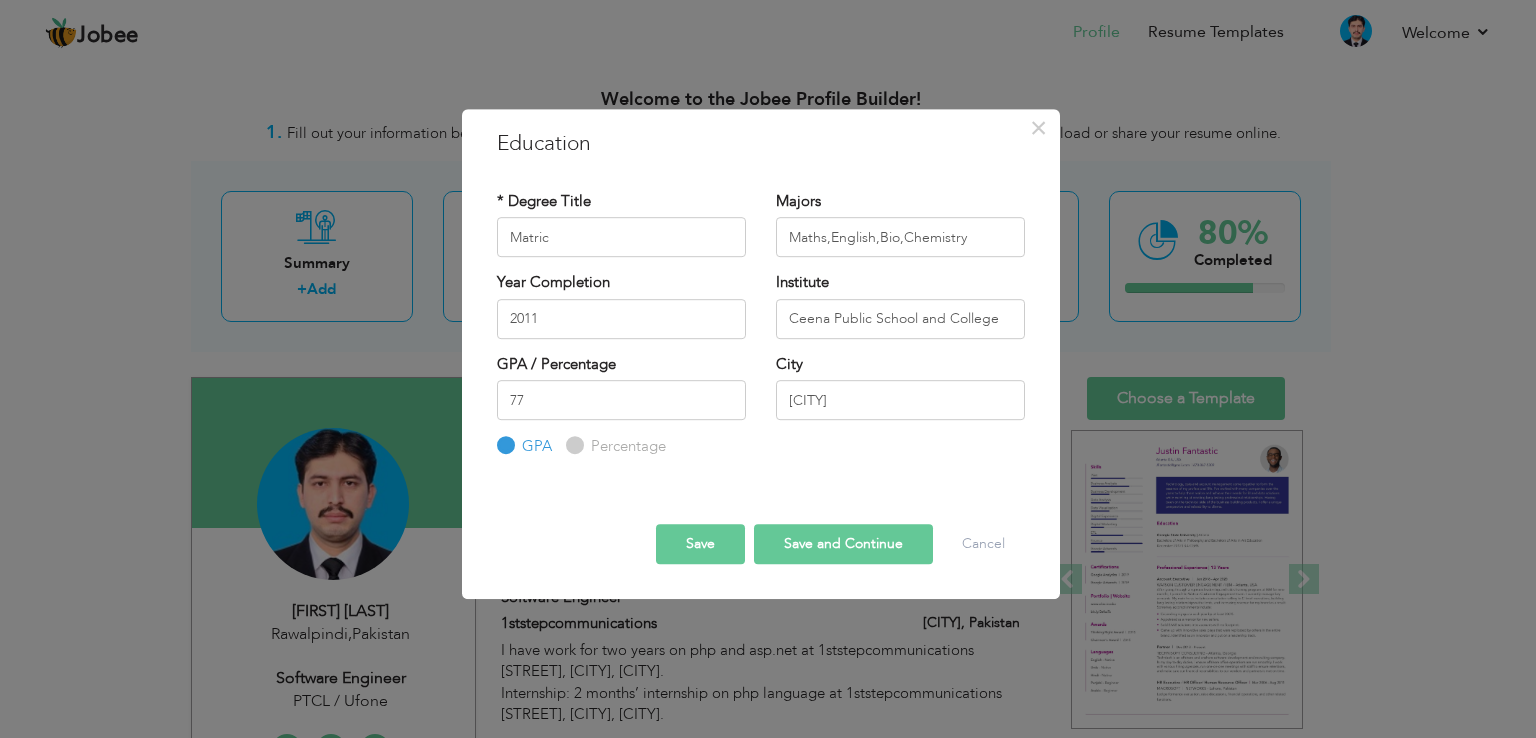 radio on "true" 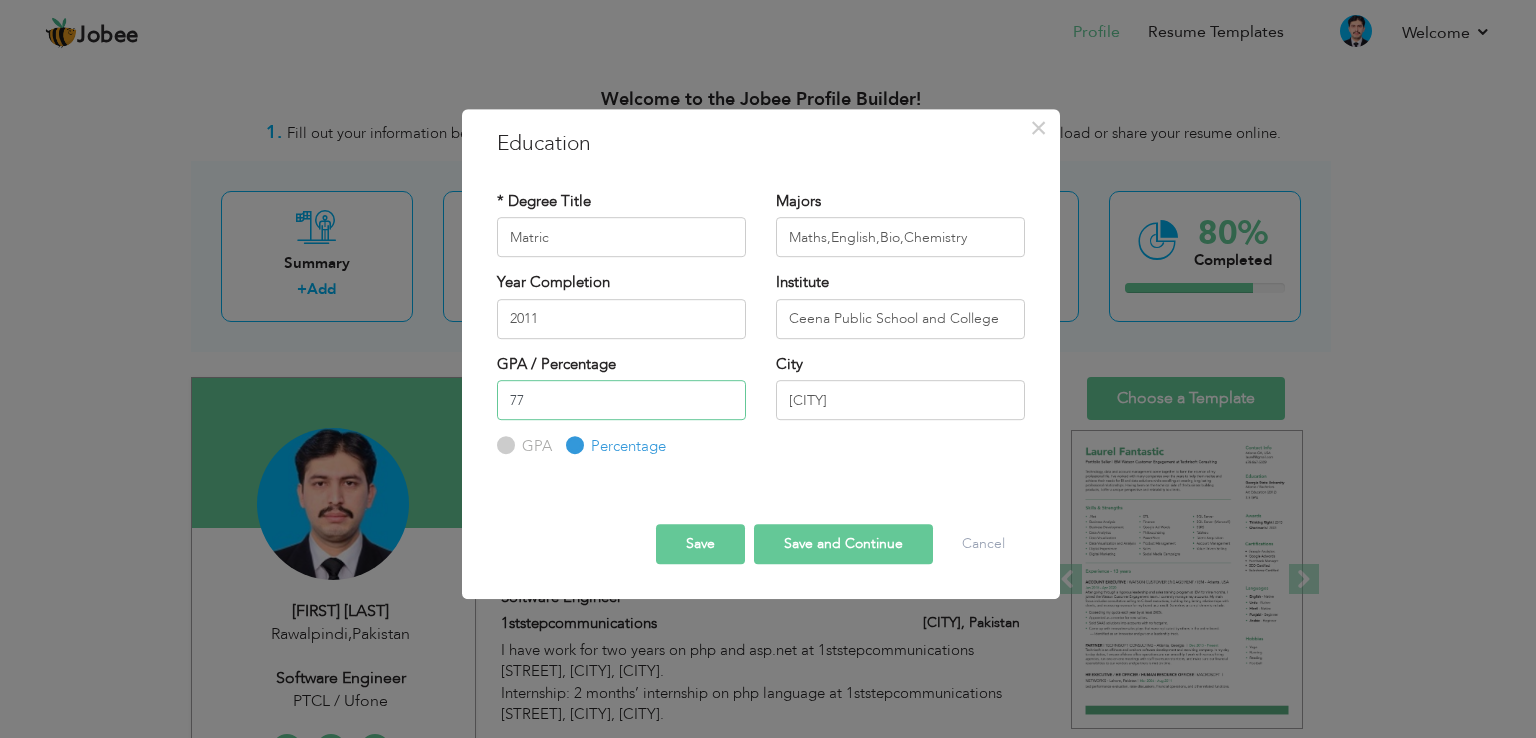 click on "77" at bounding box center [621, 400] 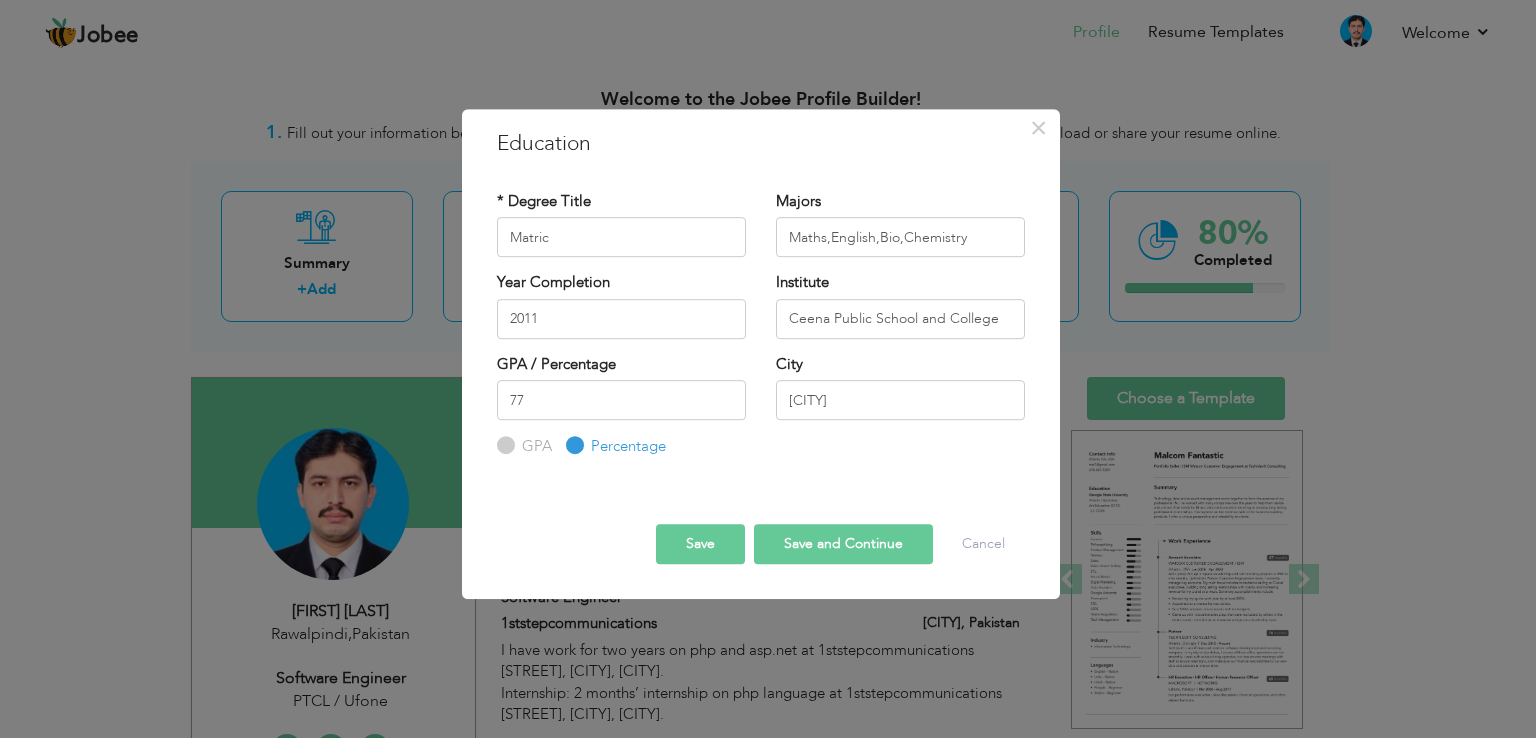click on "Save" at bounding box center (700, 544) 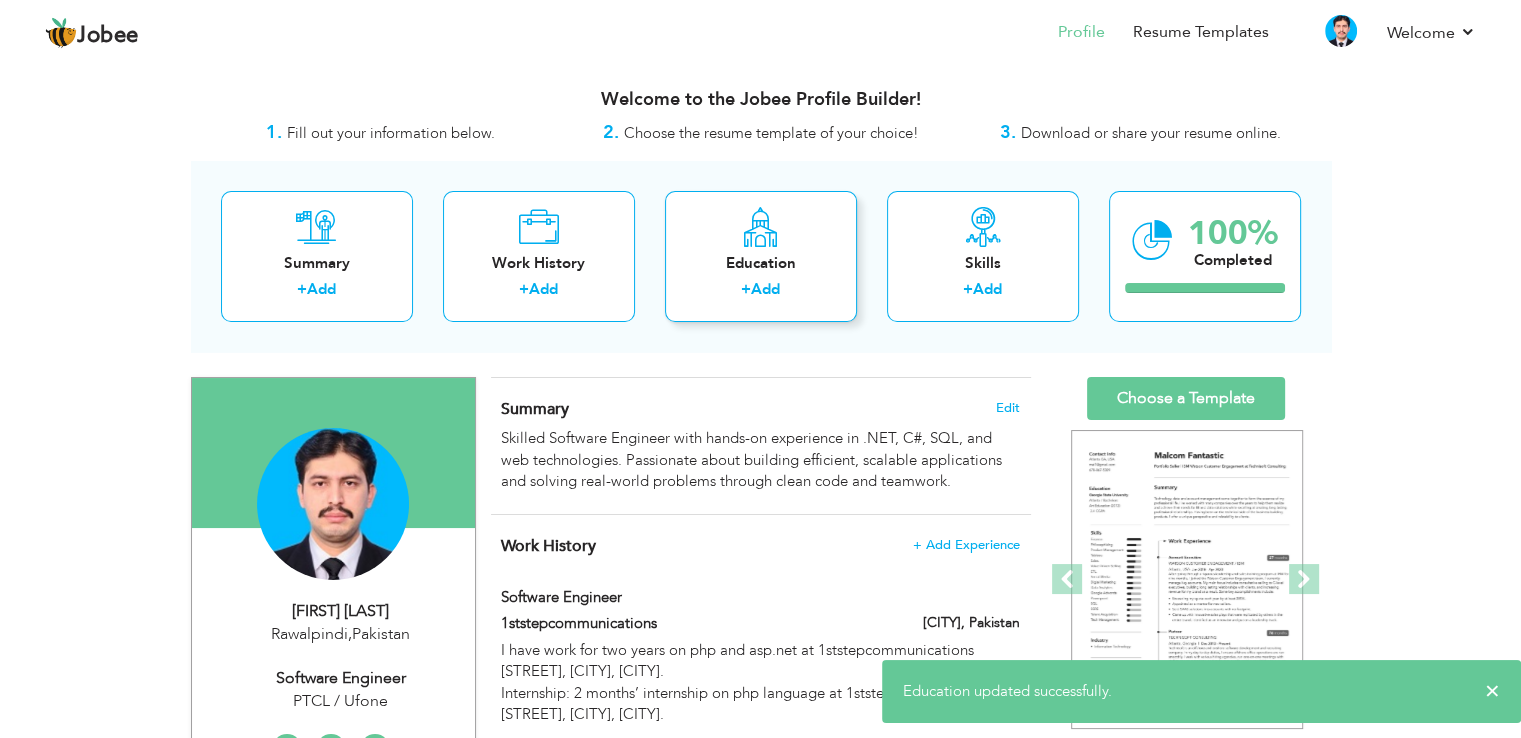 click on "Education" at bounding box center (761, 263) 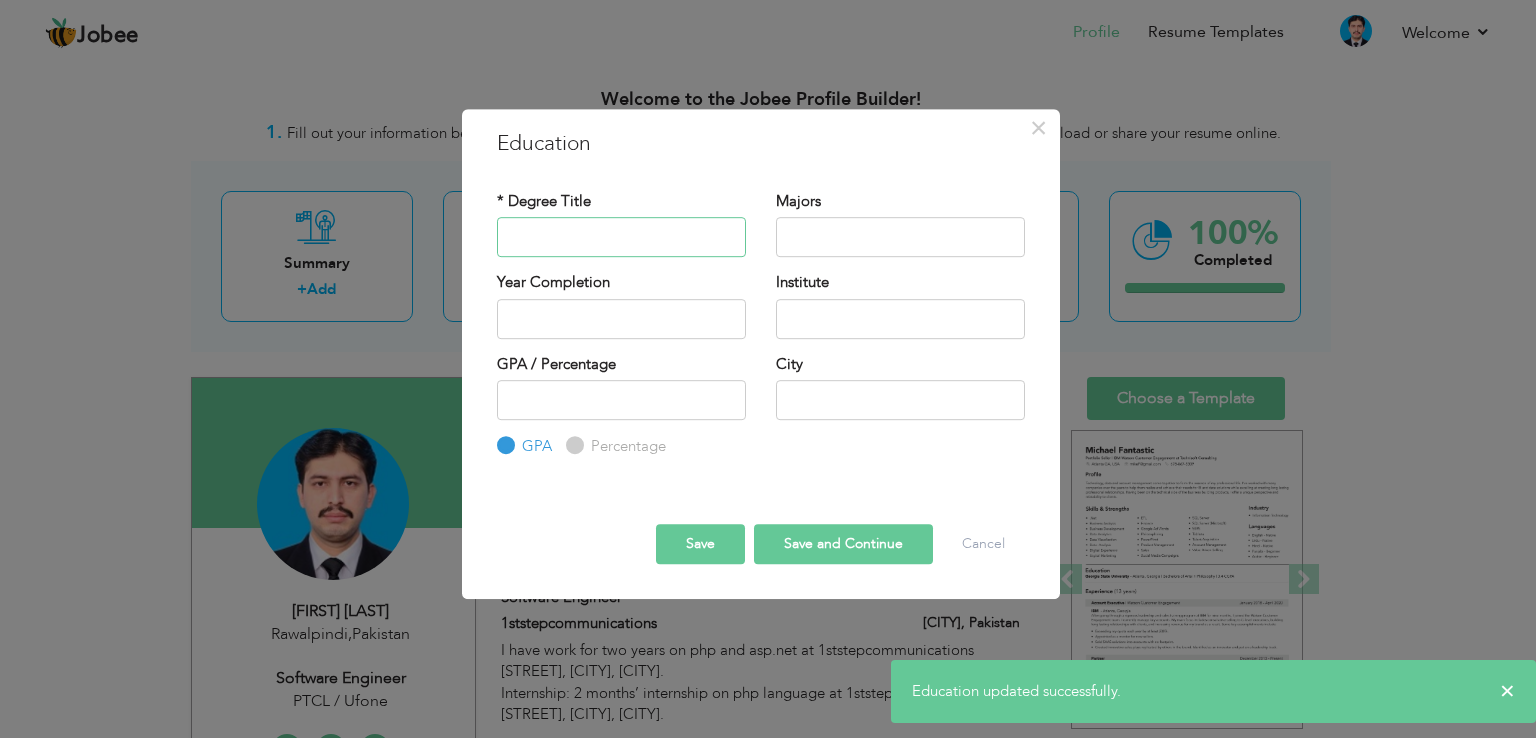 click at bounding box center [621, 237] 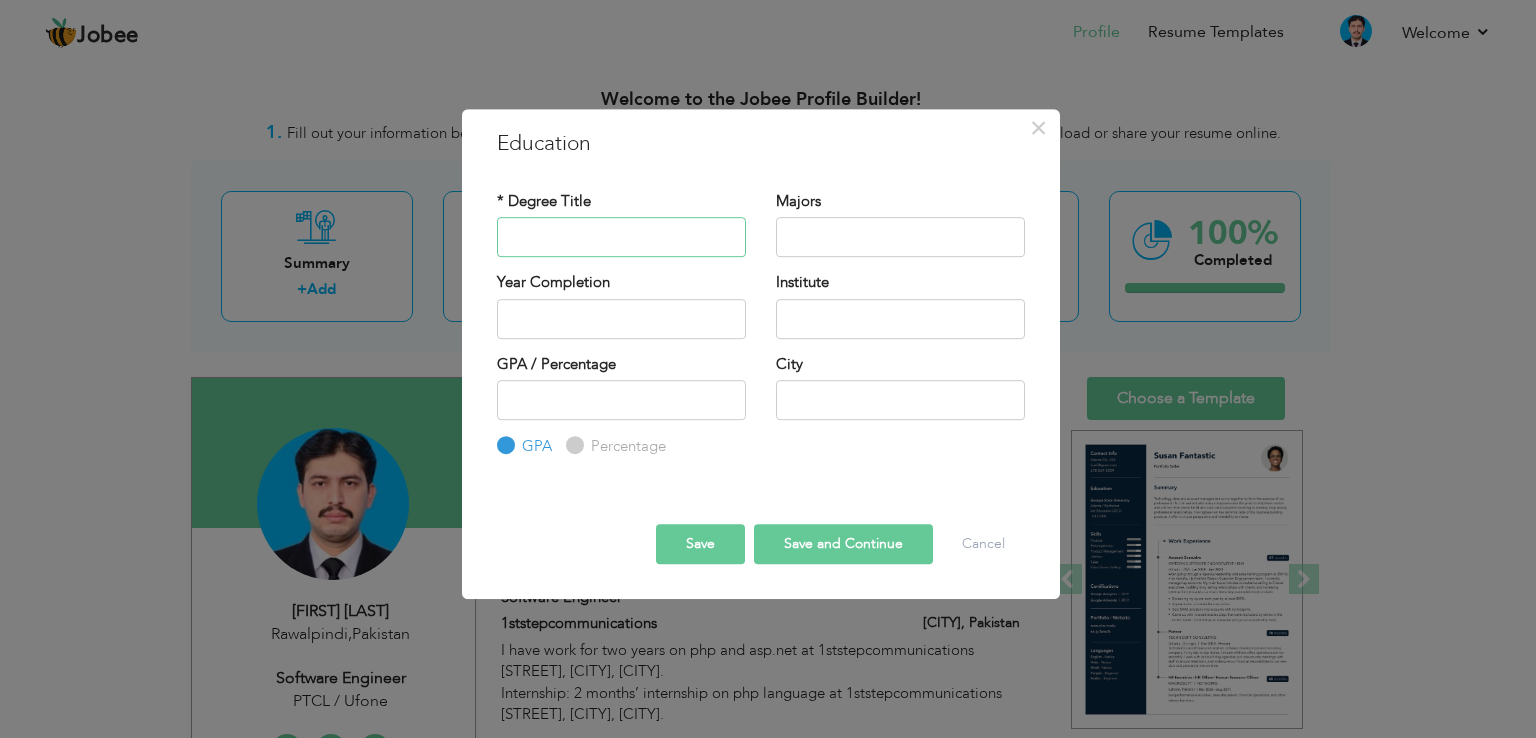 click at bounding box center [621, 237] 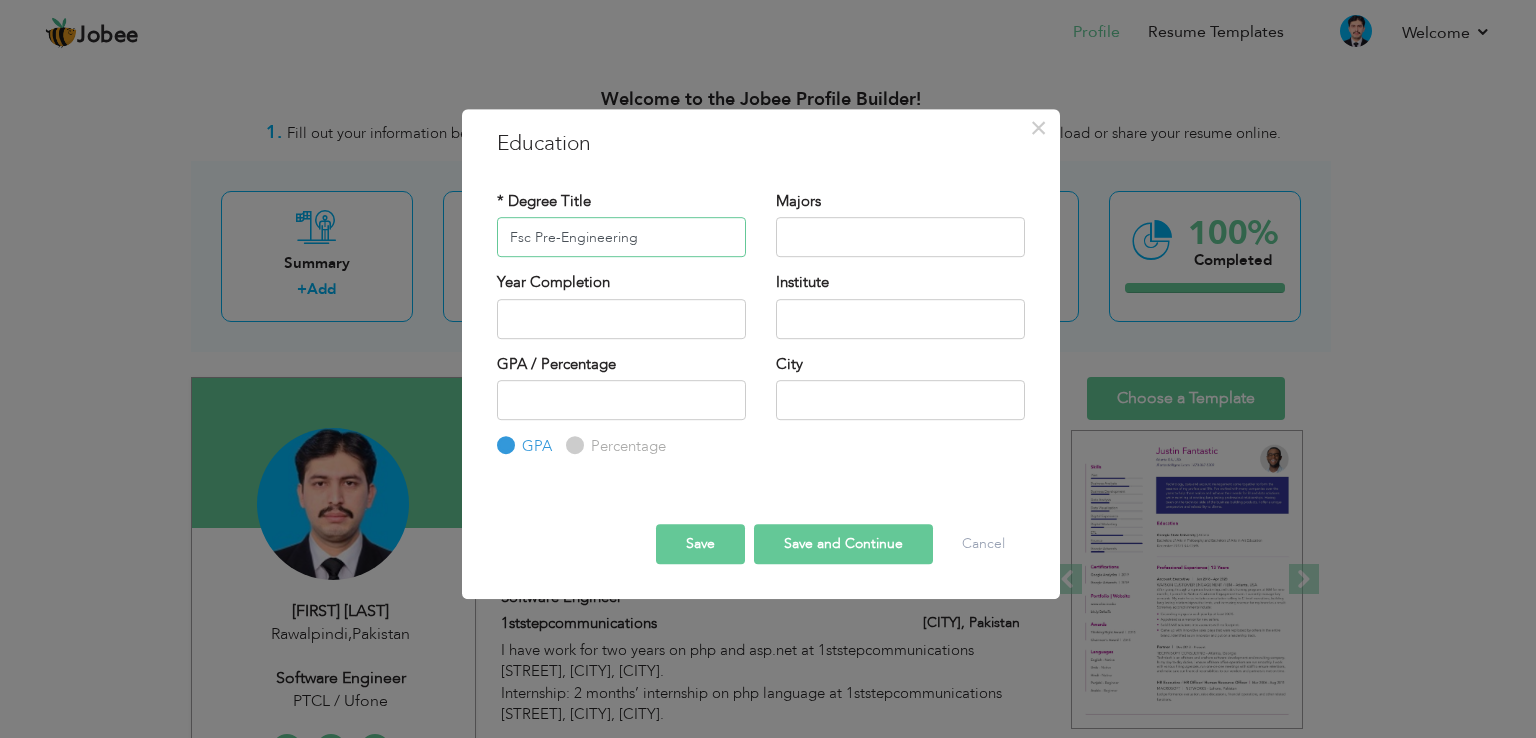 type on "Fsc Pre-Engineering" 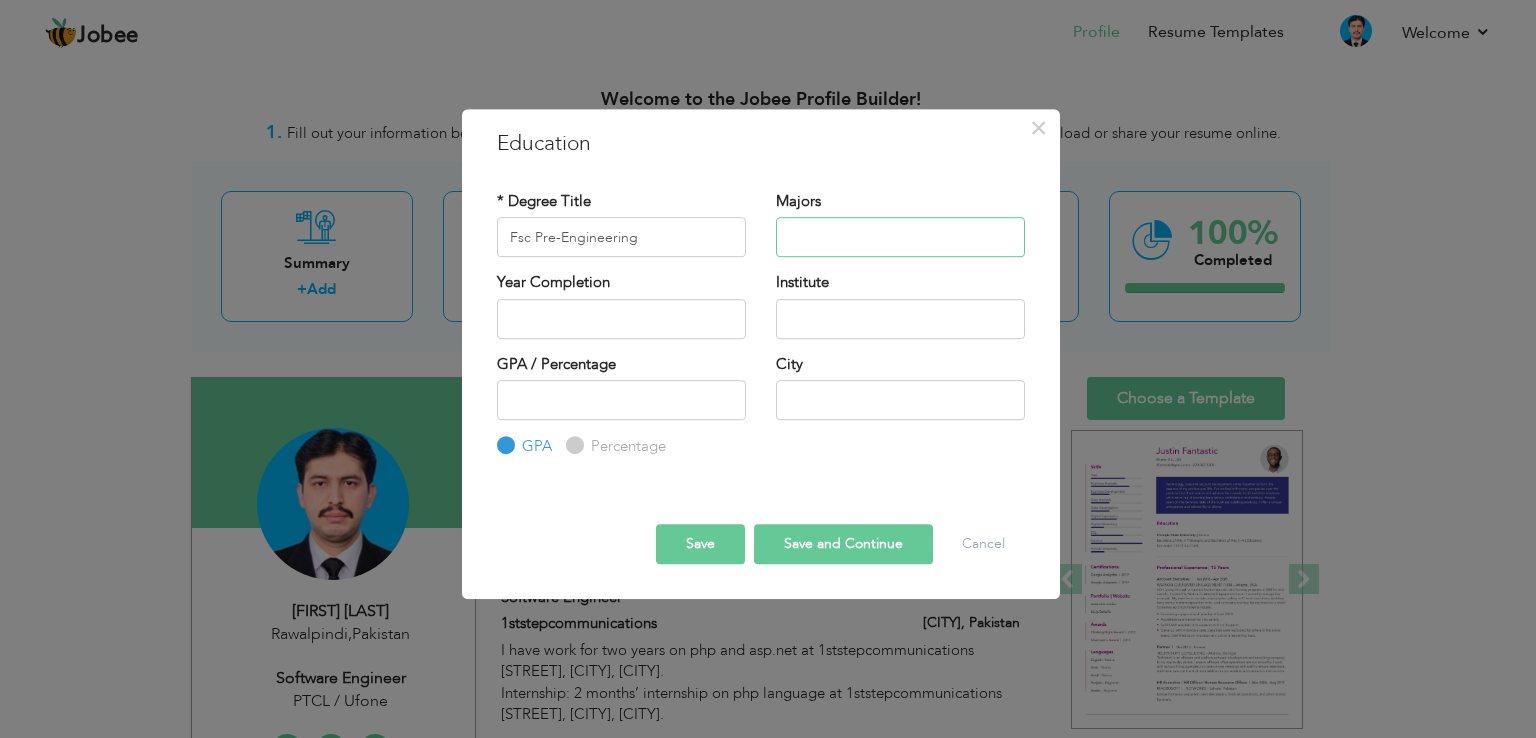 click at bounding box center (900, 237) 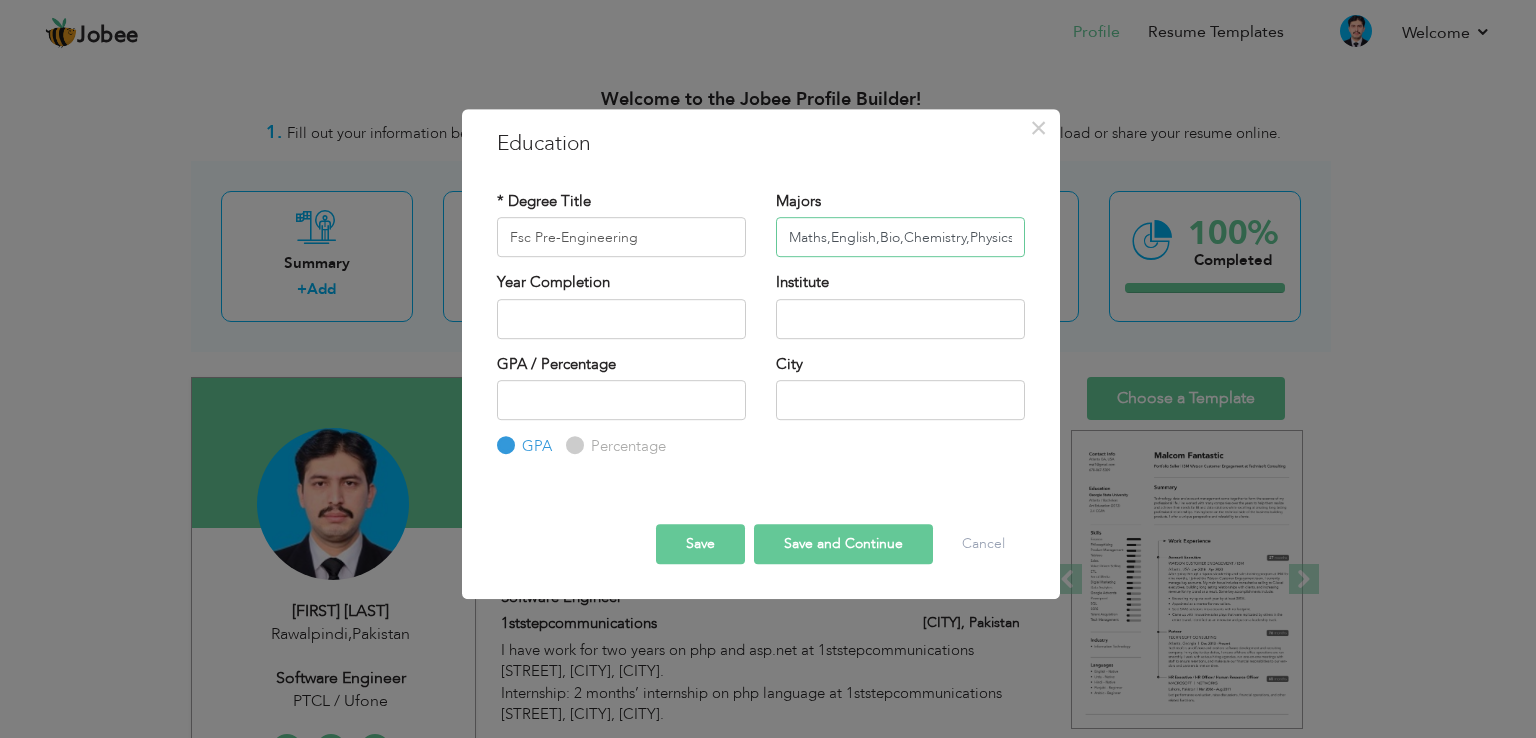 type on "Maths,English,Bio,Chemistry,Physics" 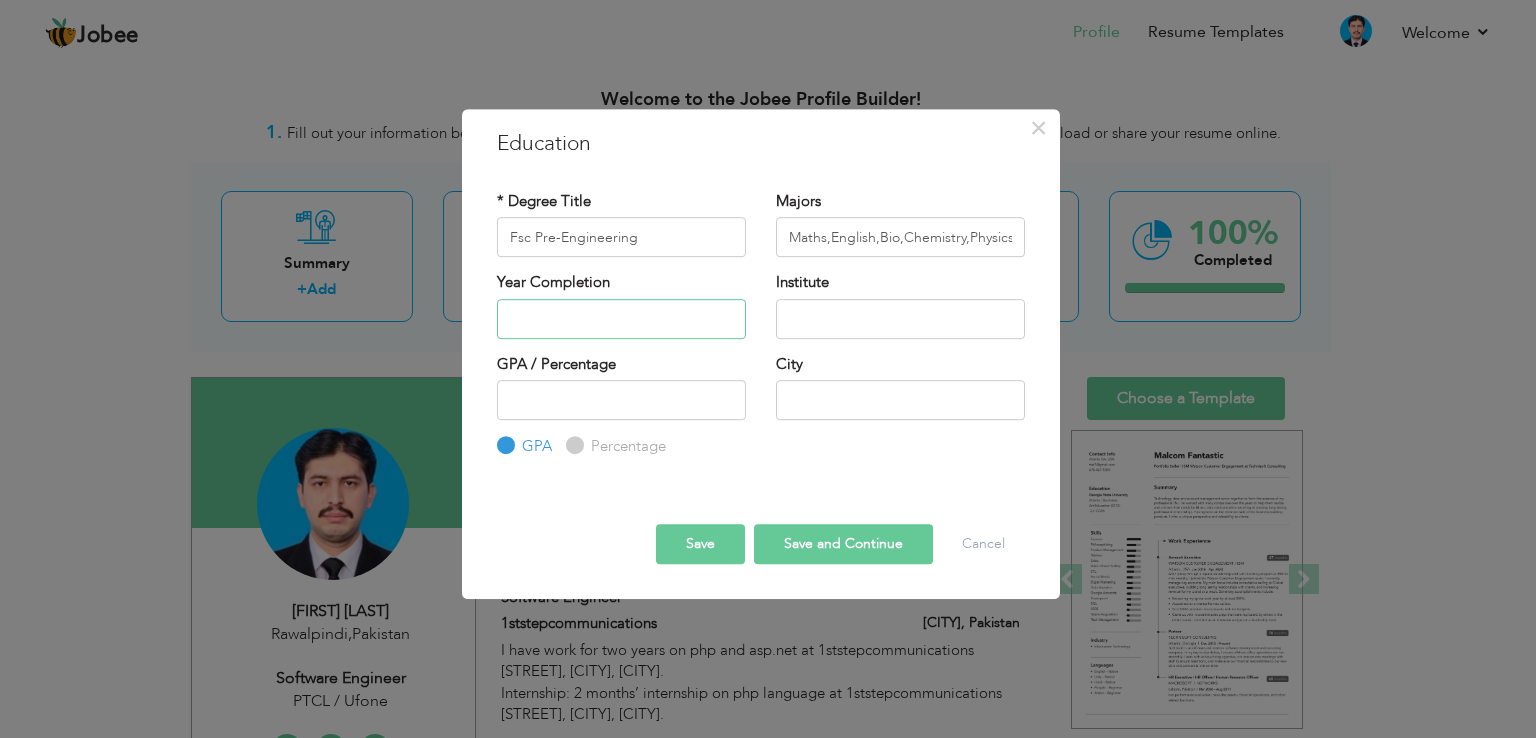 click at bounding box center (621, 319) 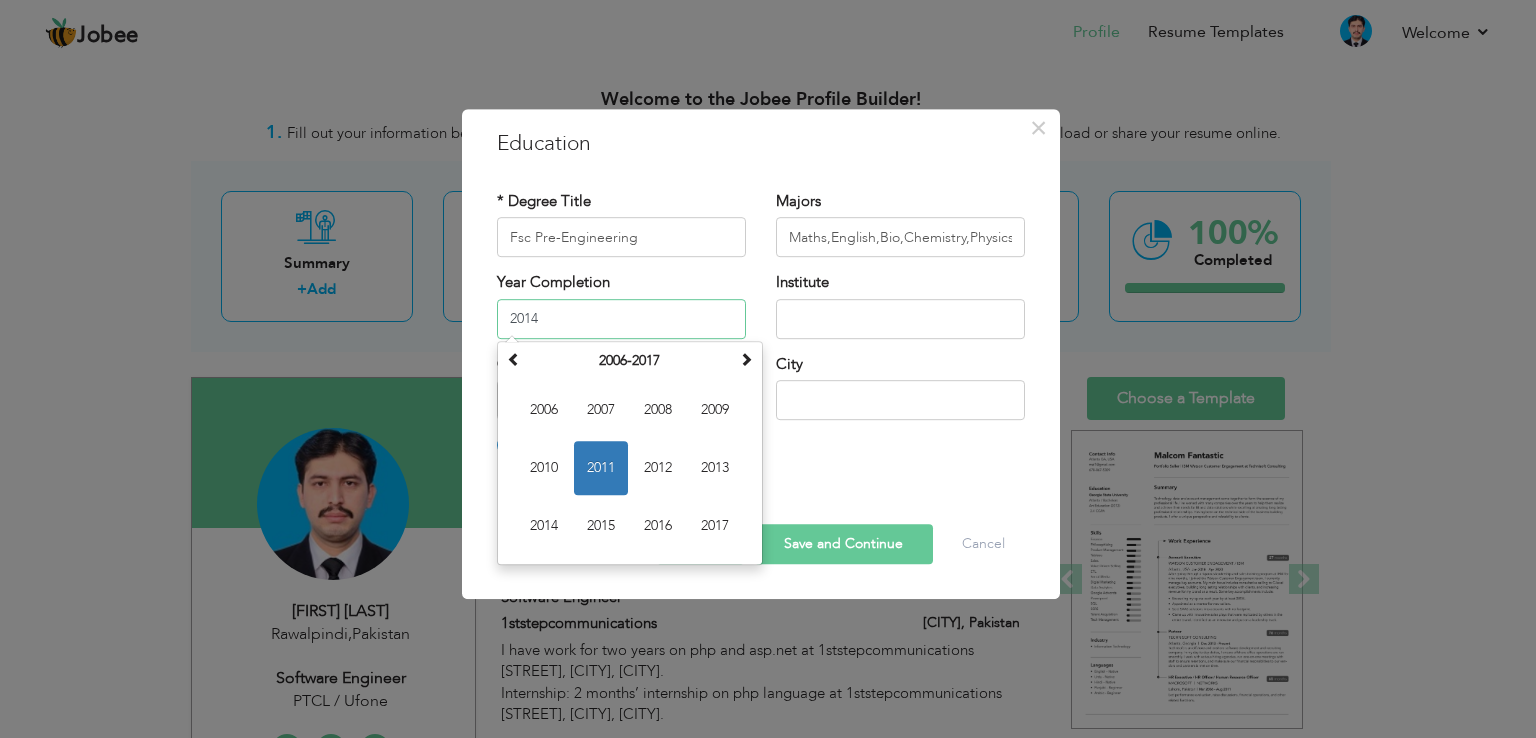 type on "2014" 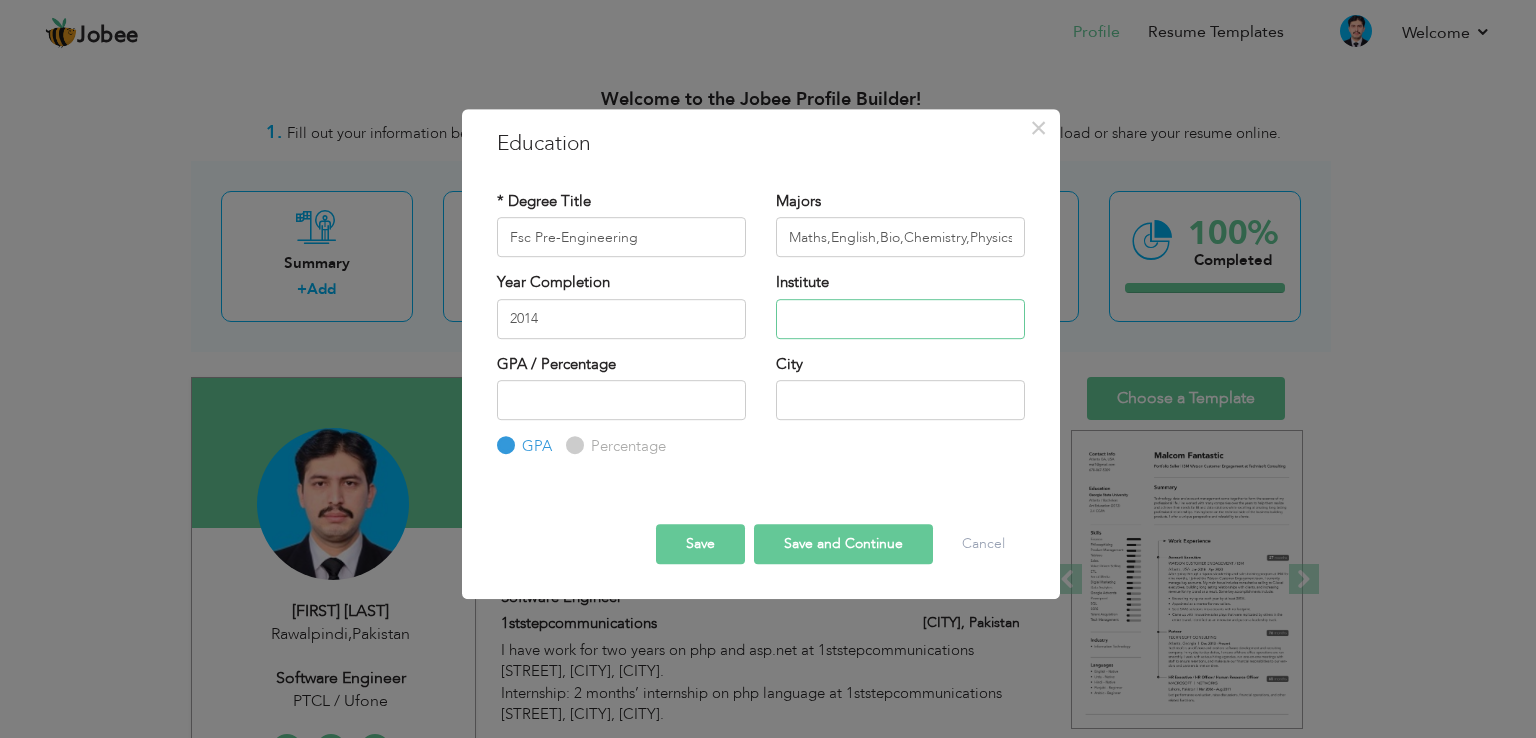 click at bounding box center [900, 319] 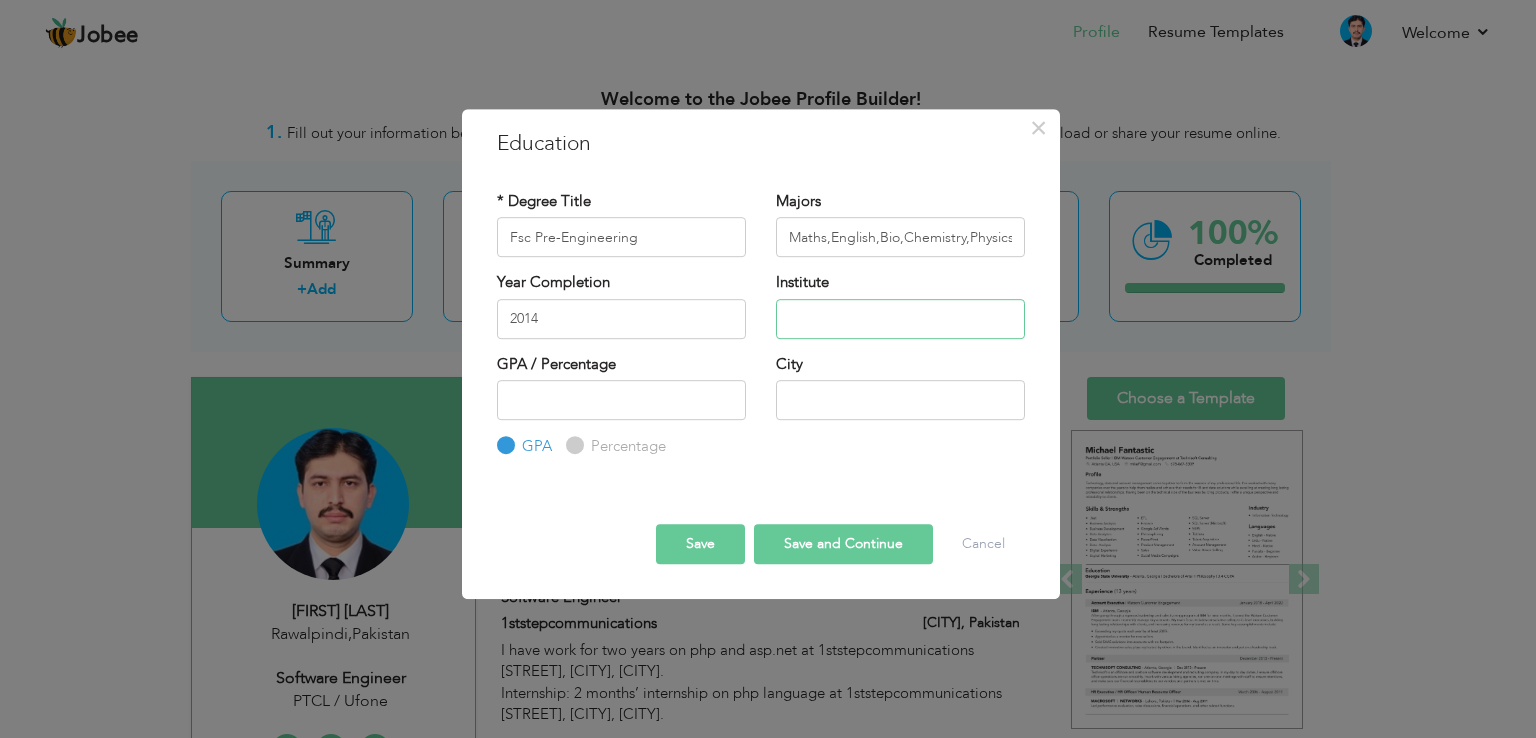 click at bounding box center (900, 319) 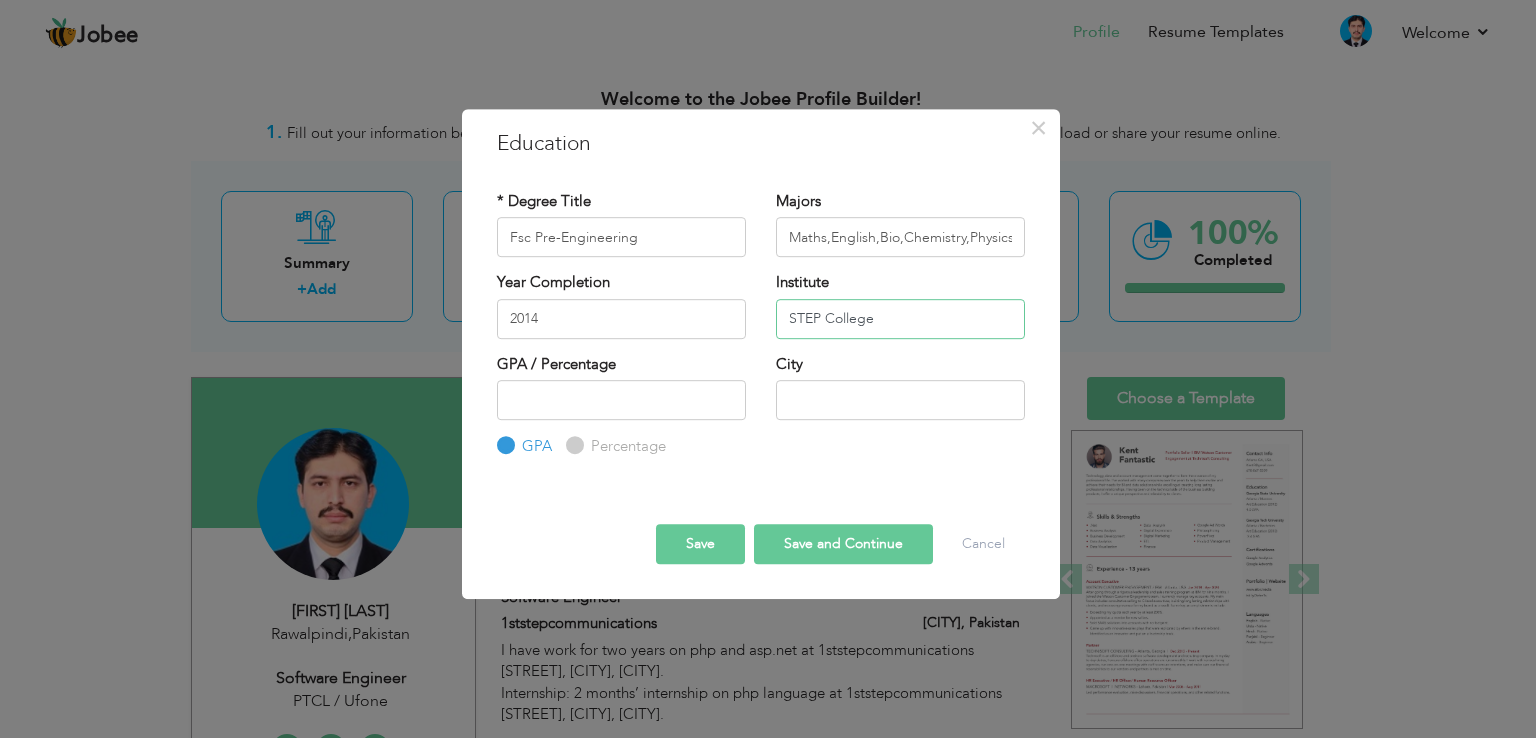 type on "STEP College" 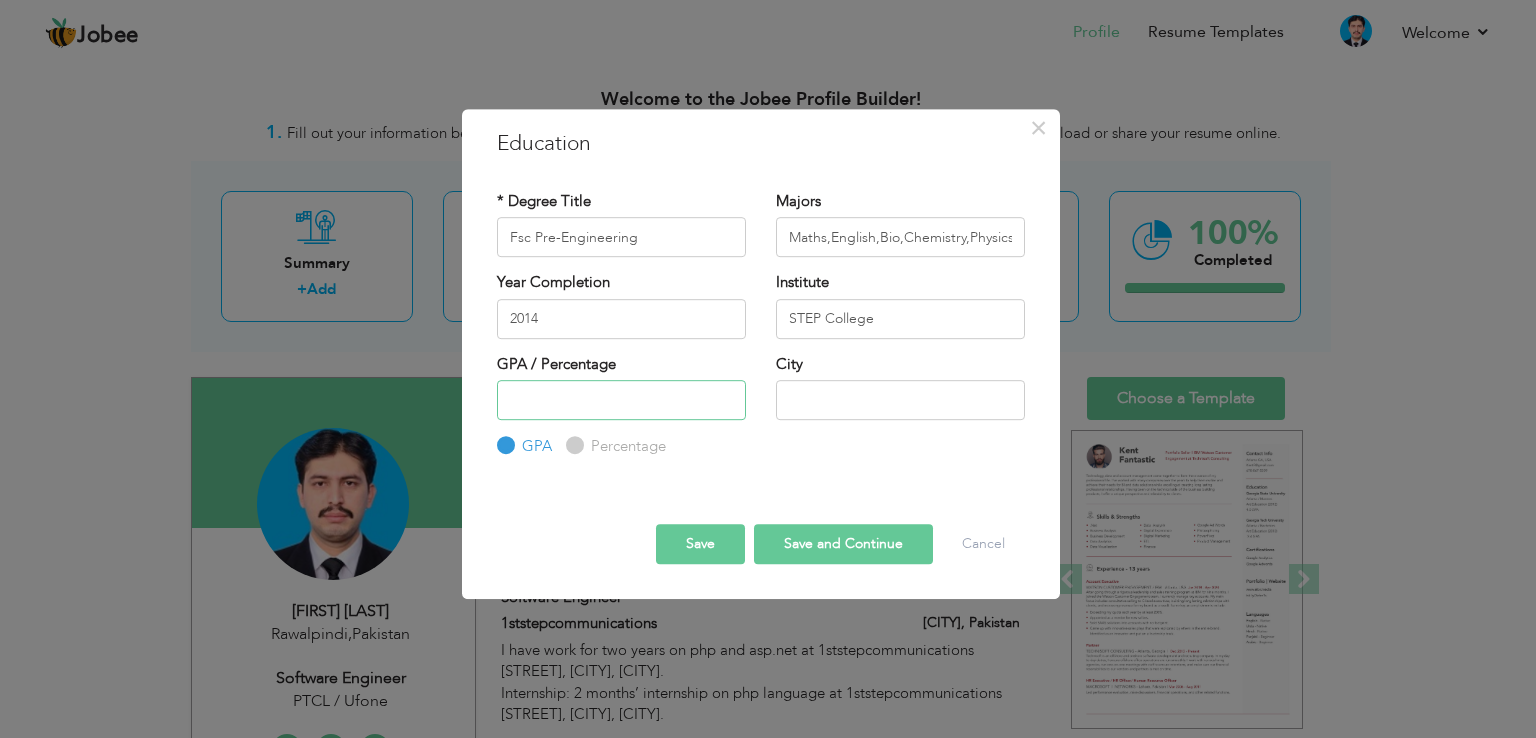 click at bounding box center [621, 400] 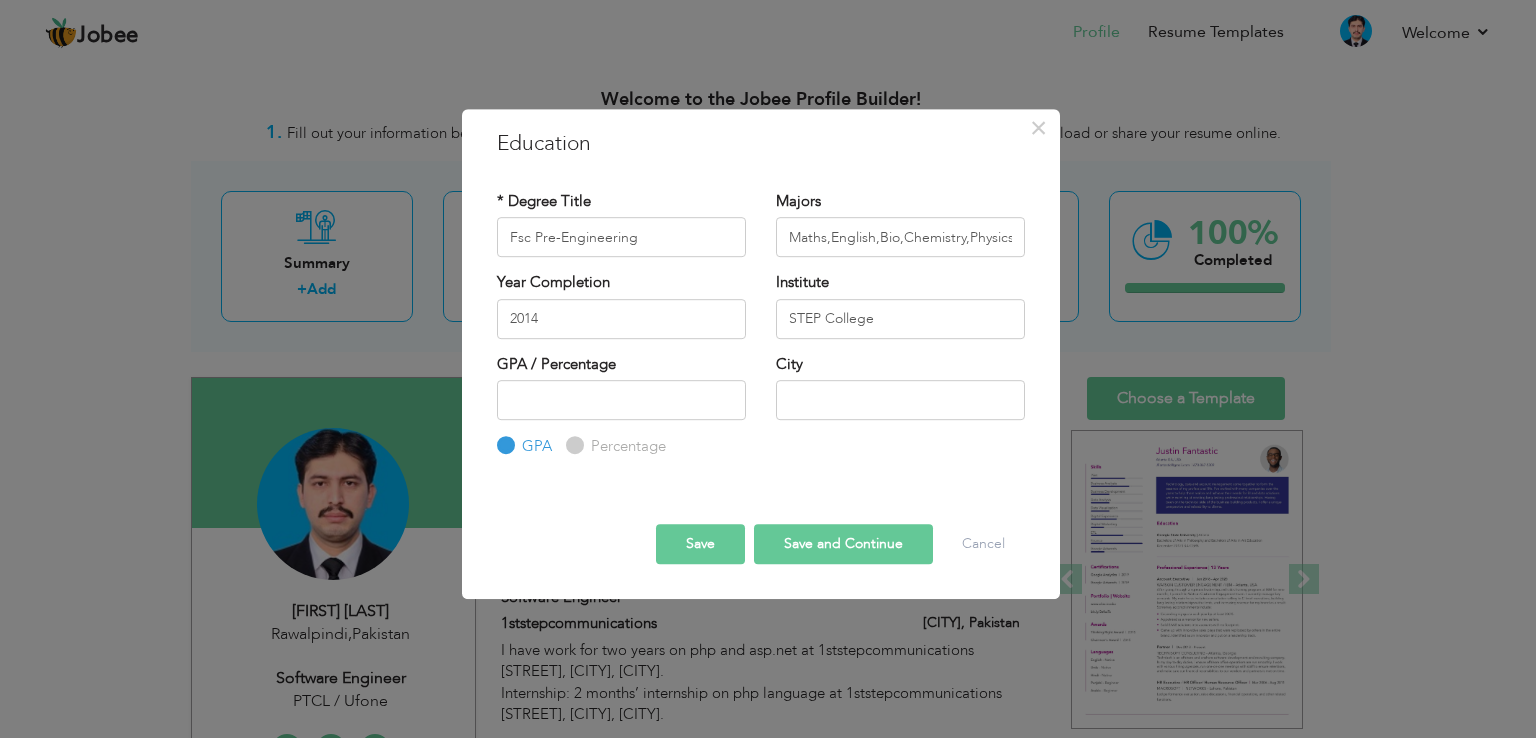 click on "Percentage" at bounding box center (572, 446) 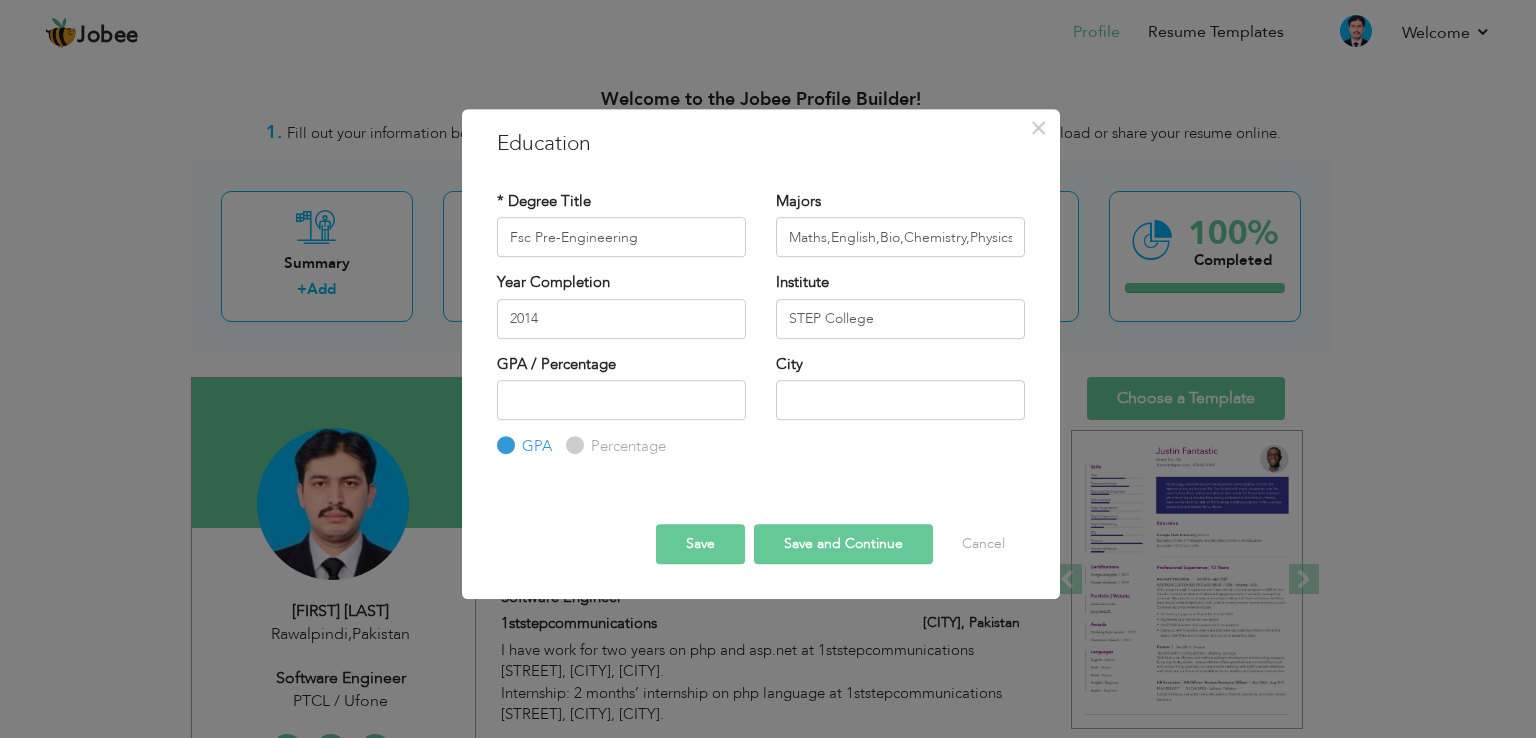 radio on "true" 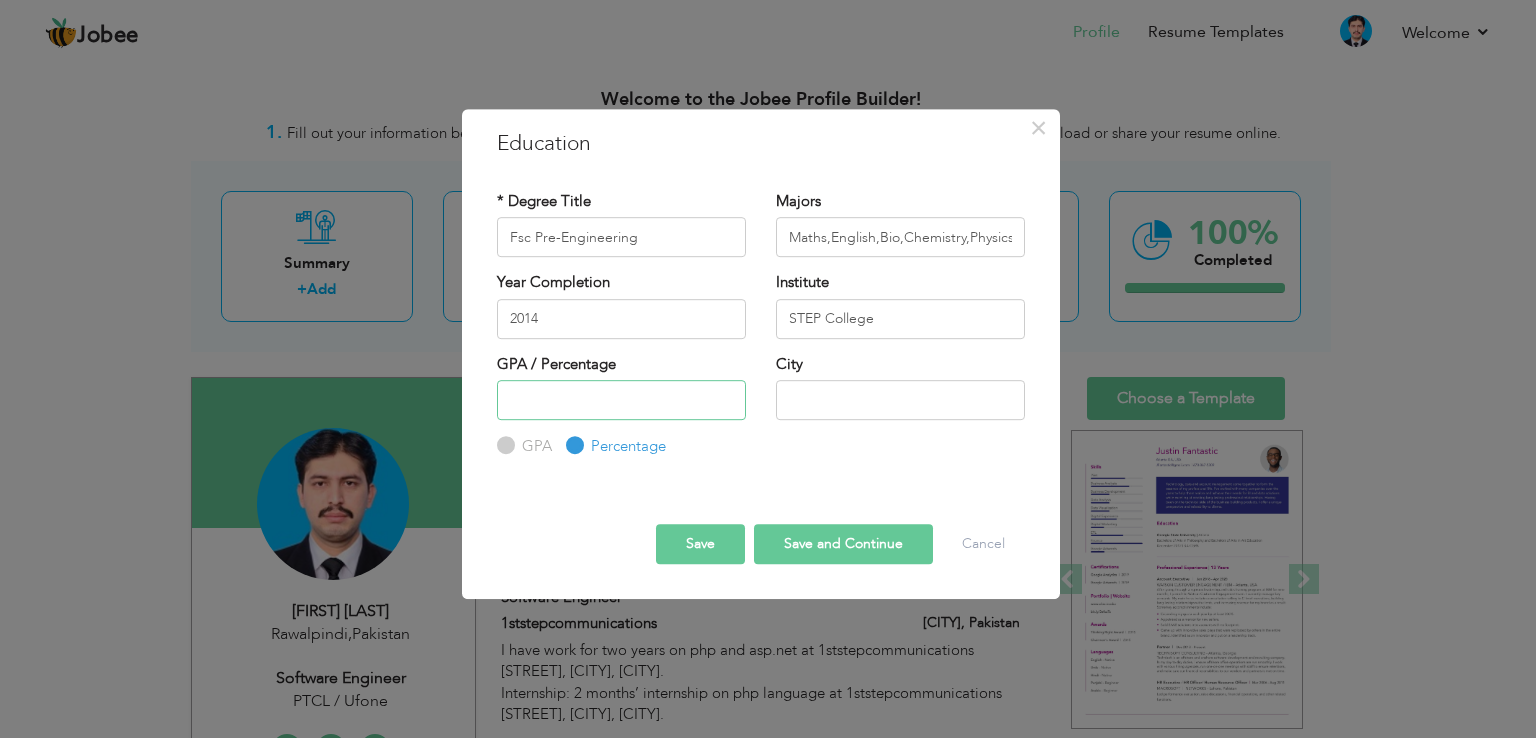 click at bounding box center [621, 400] 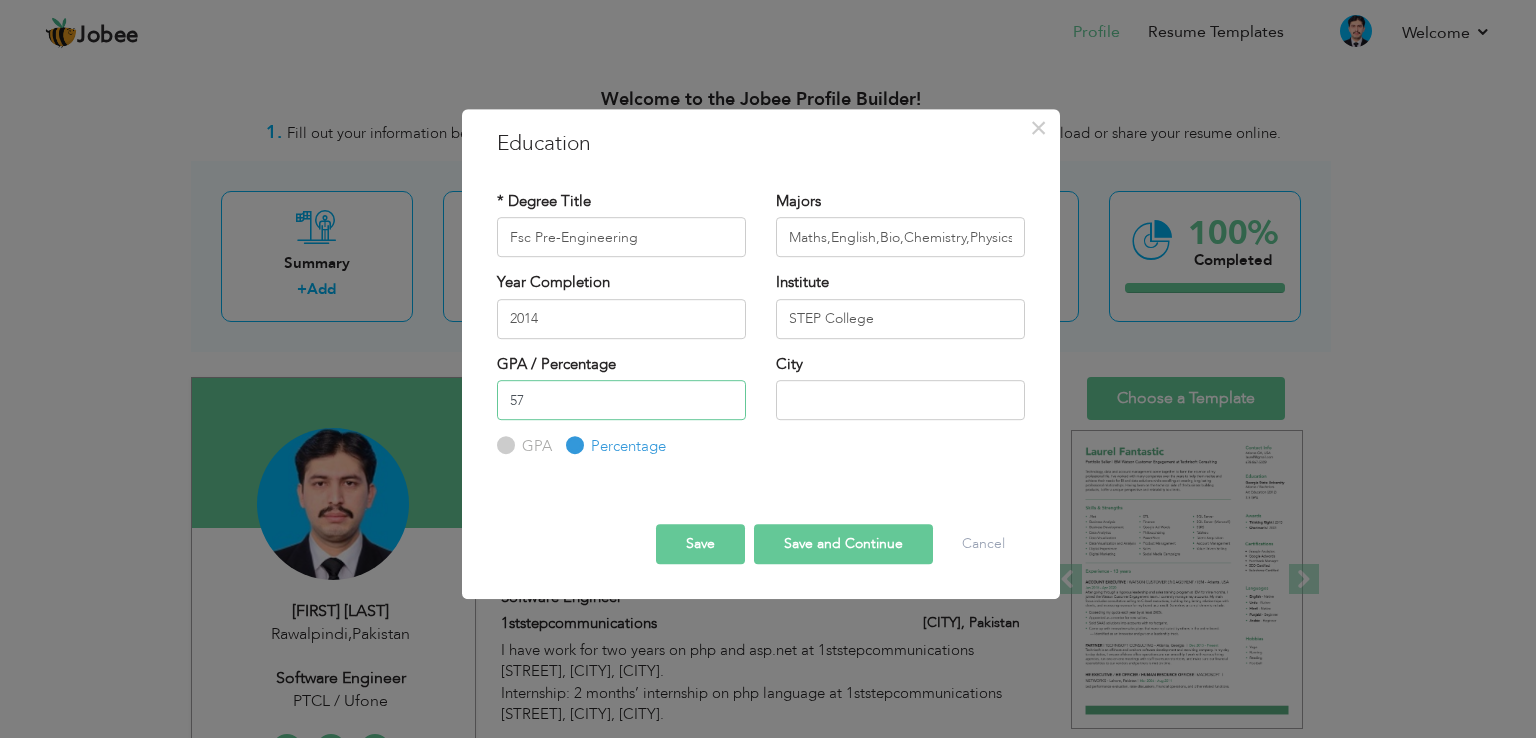type on "57" 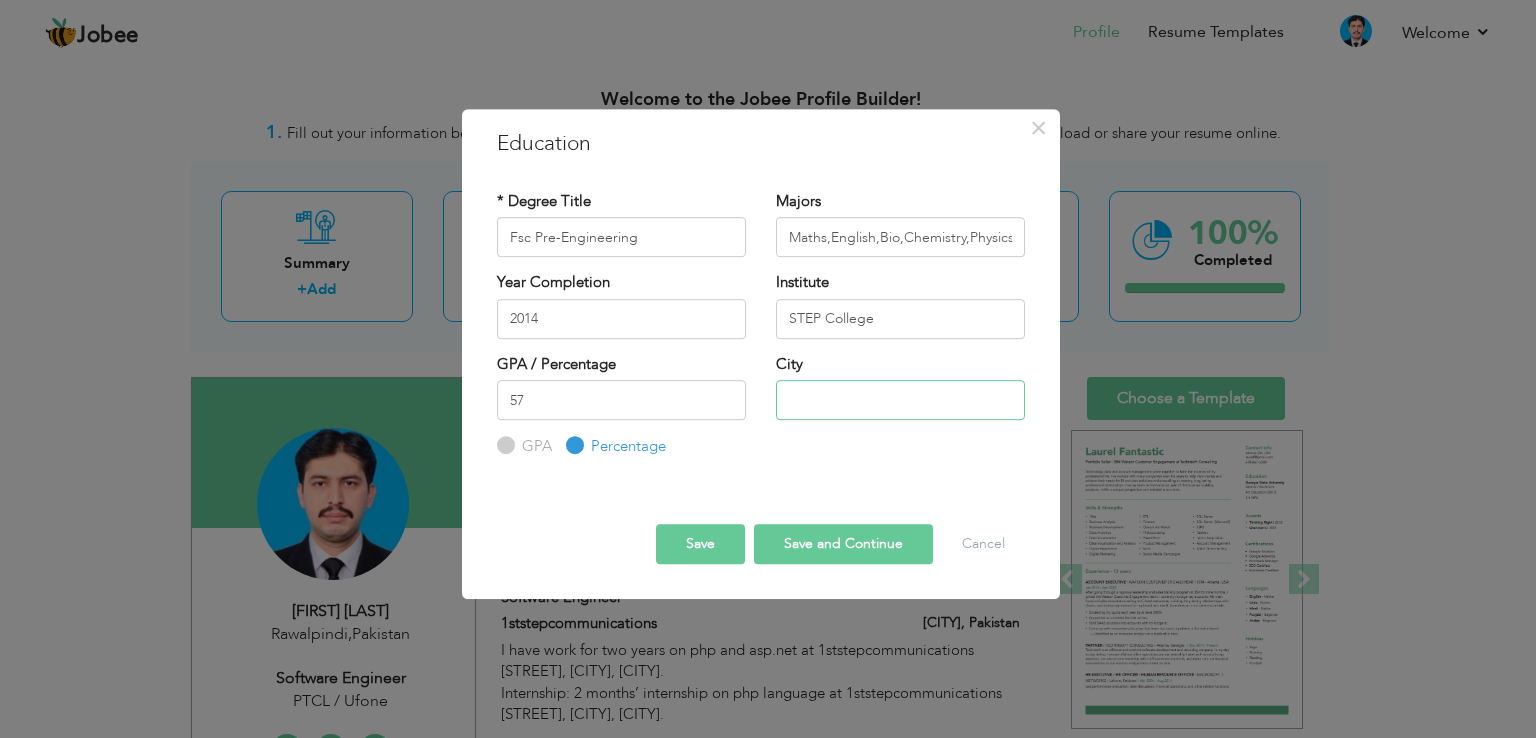 click at bounding box center (900, 400) 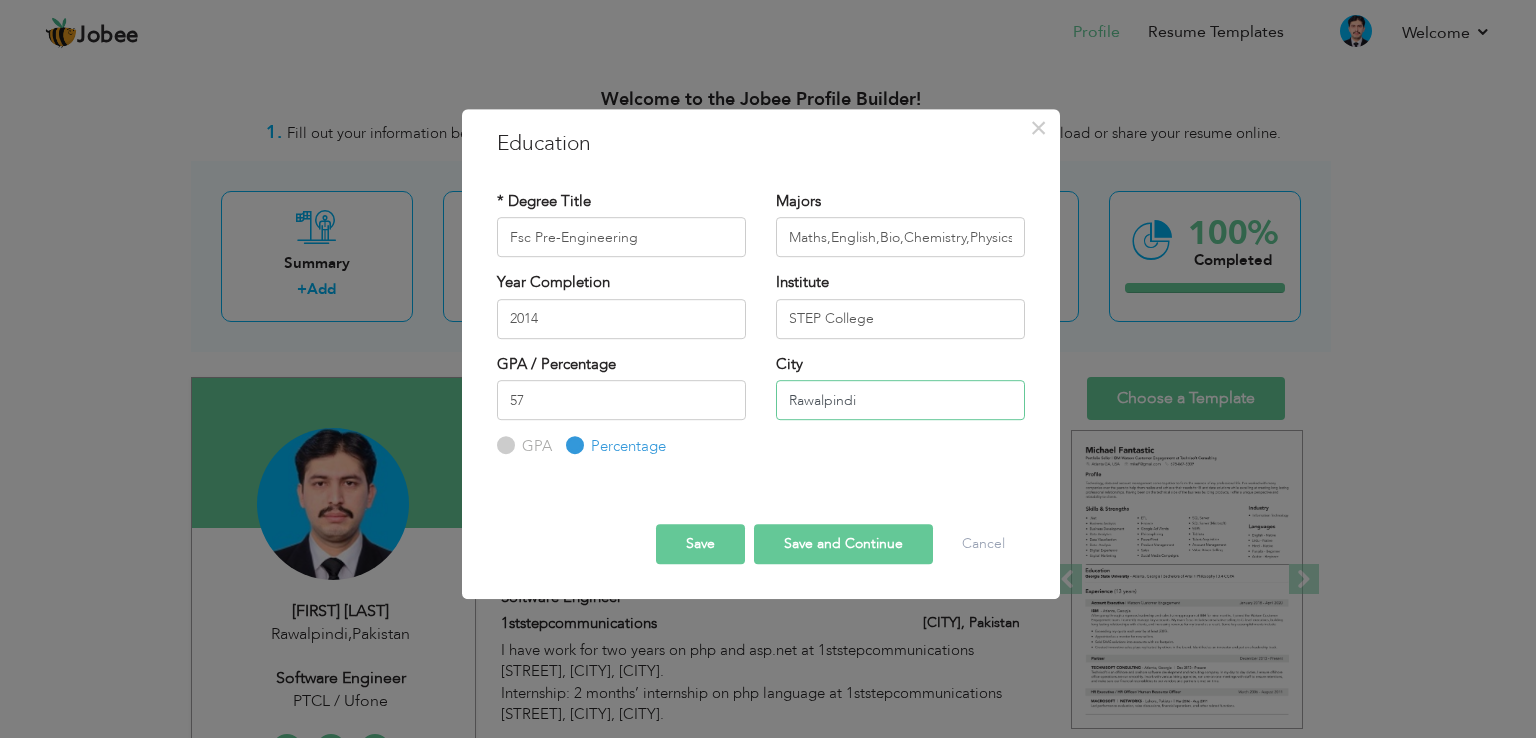 type on "Rawalpindi" 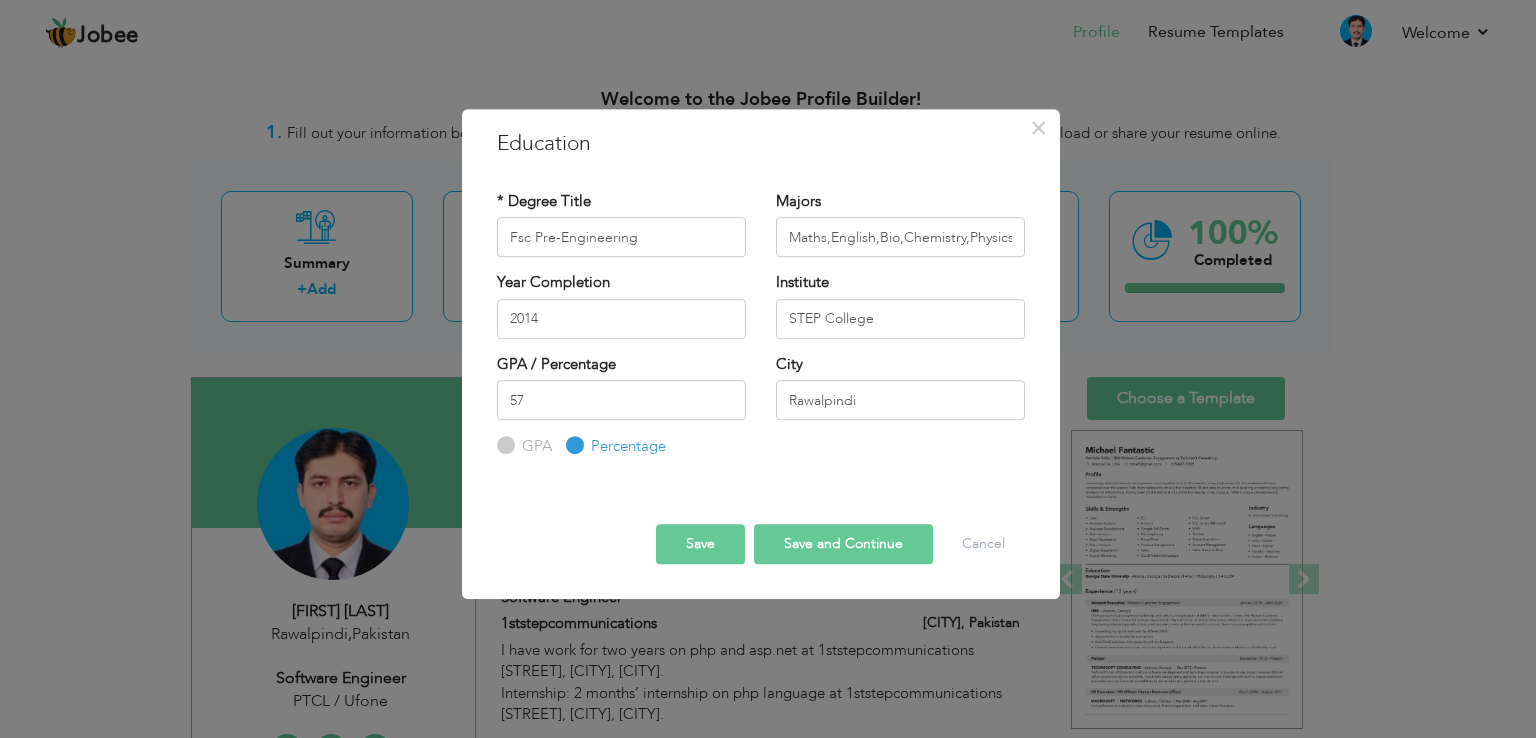 click on "Save" at bounding box center (700, 544) 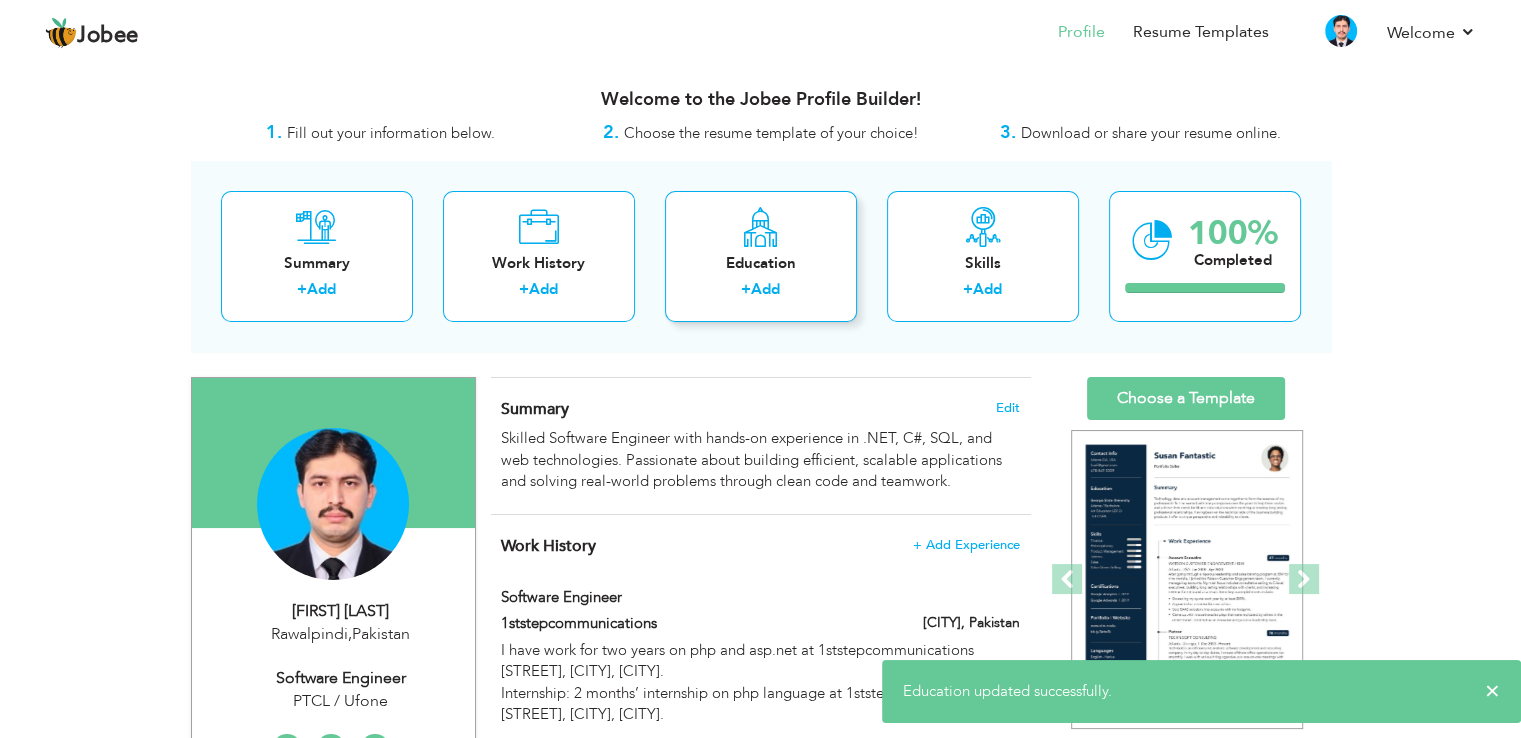 click on "Education" at bounding box center (761, 263) 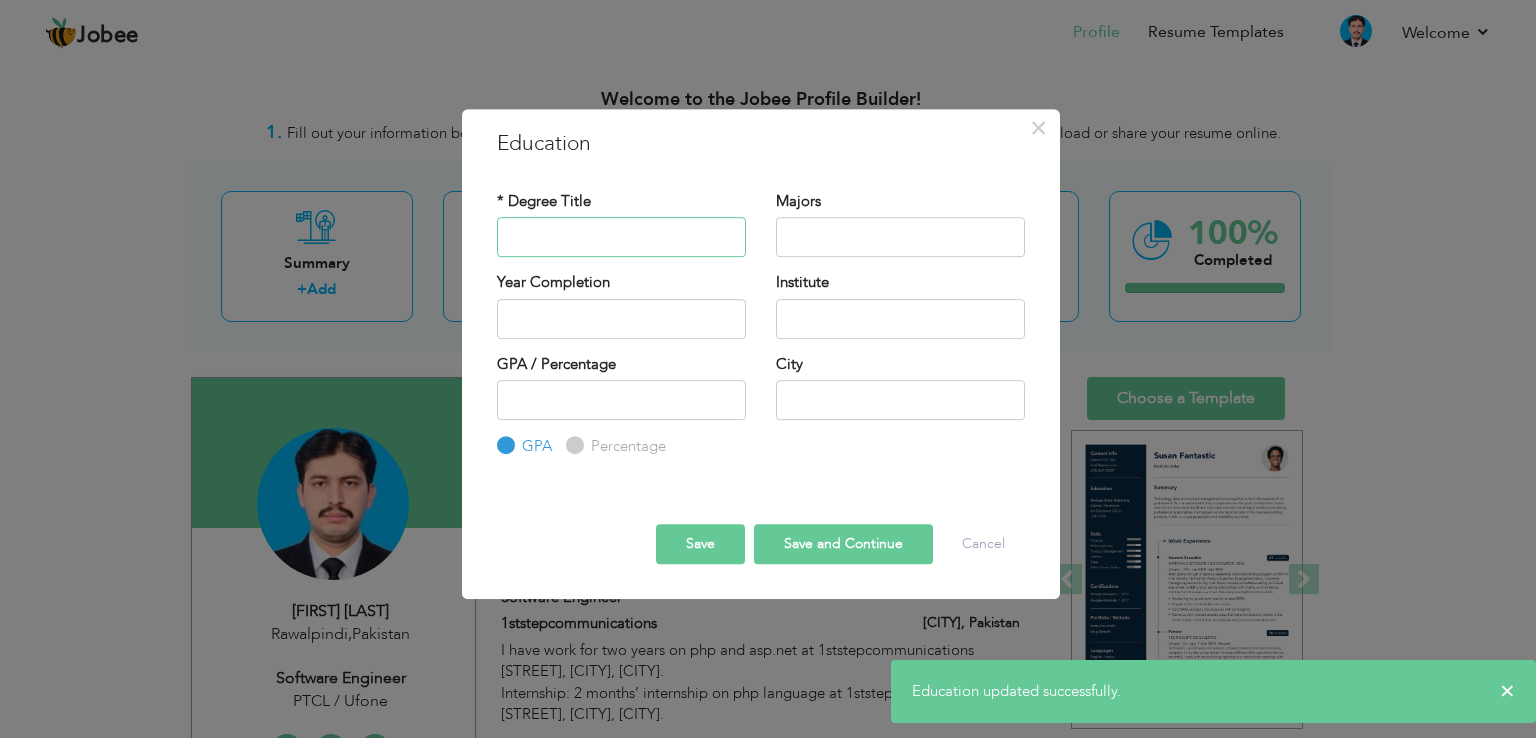 click at bounding box center [621, 237] 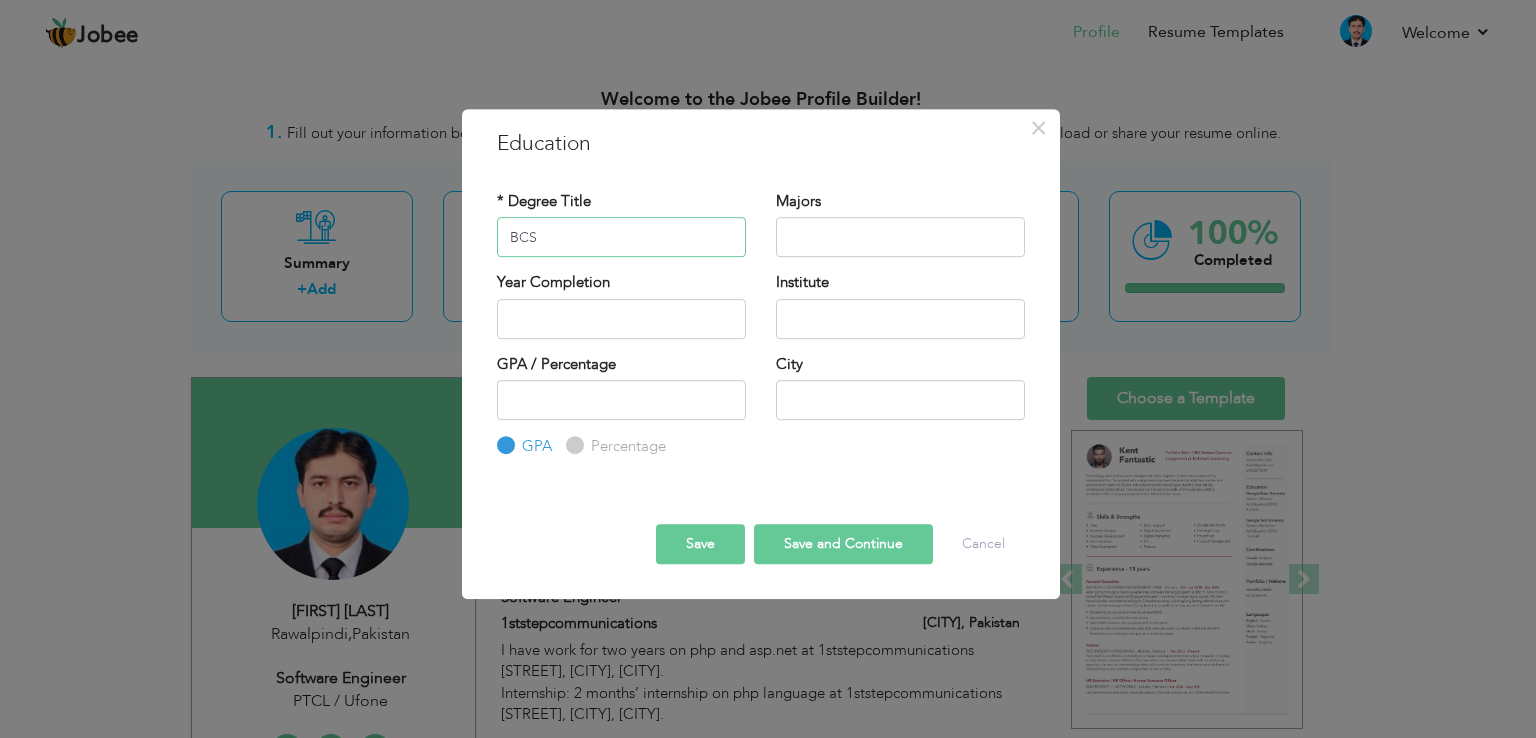 type on "BCS" 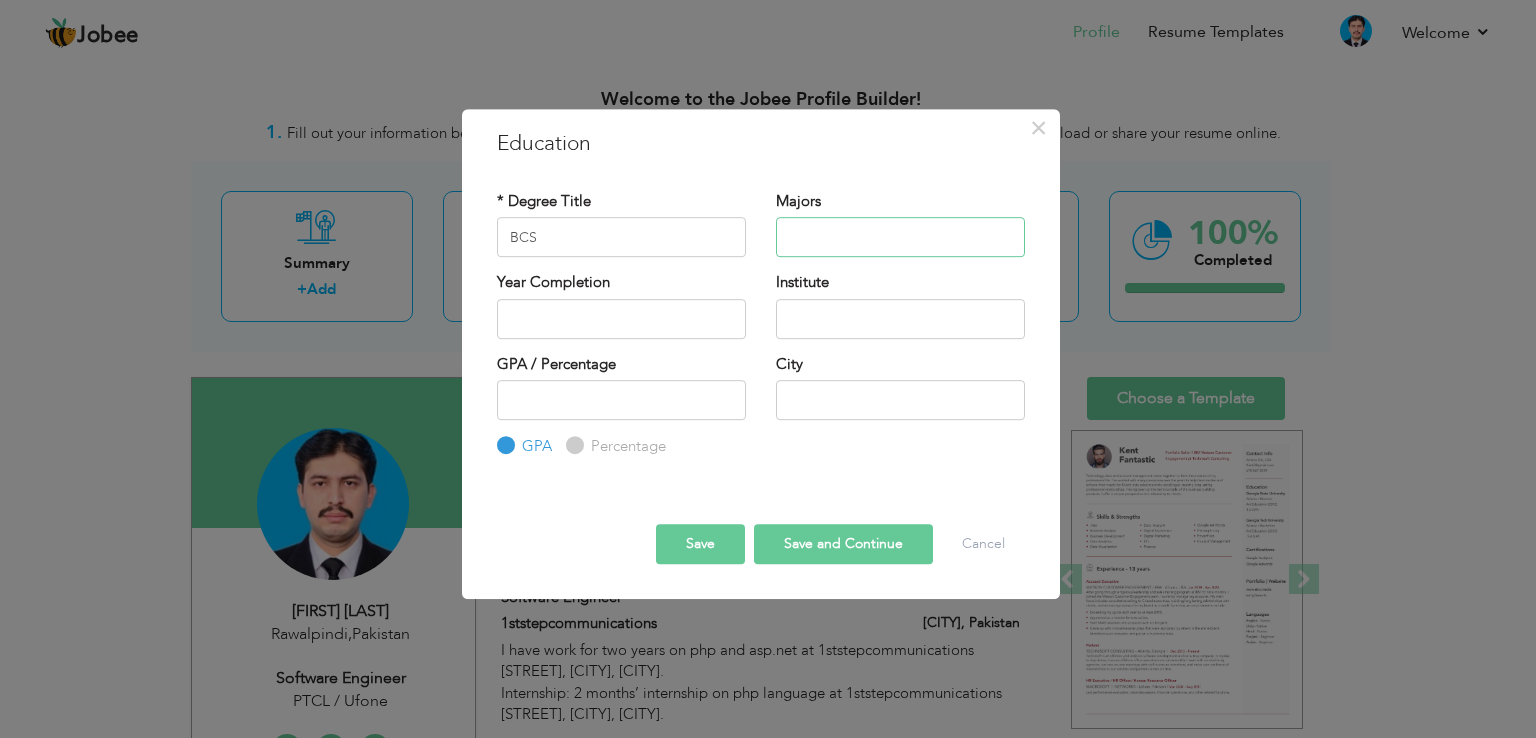 click at bounding box center [900, 237] 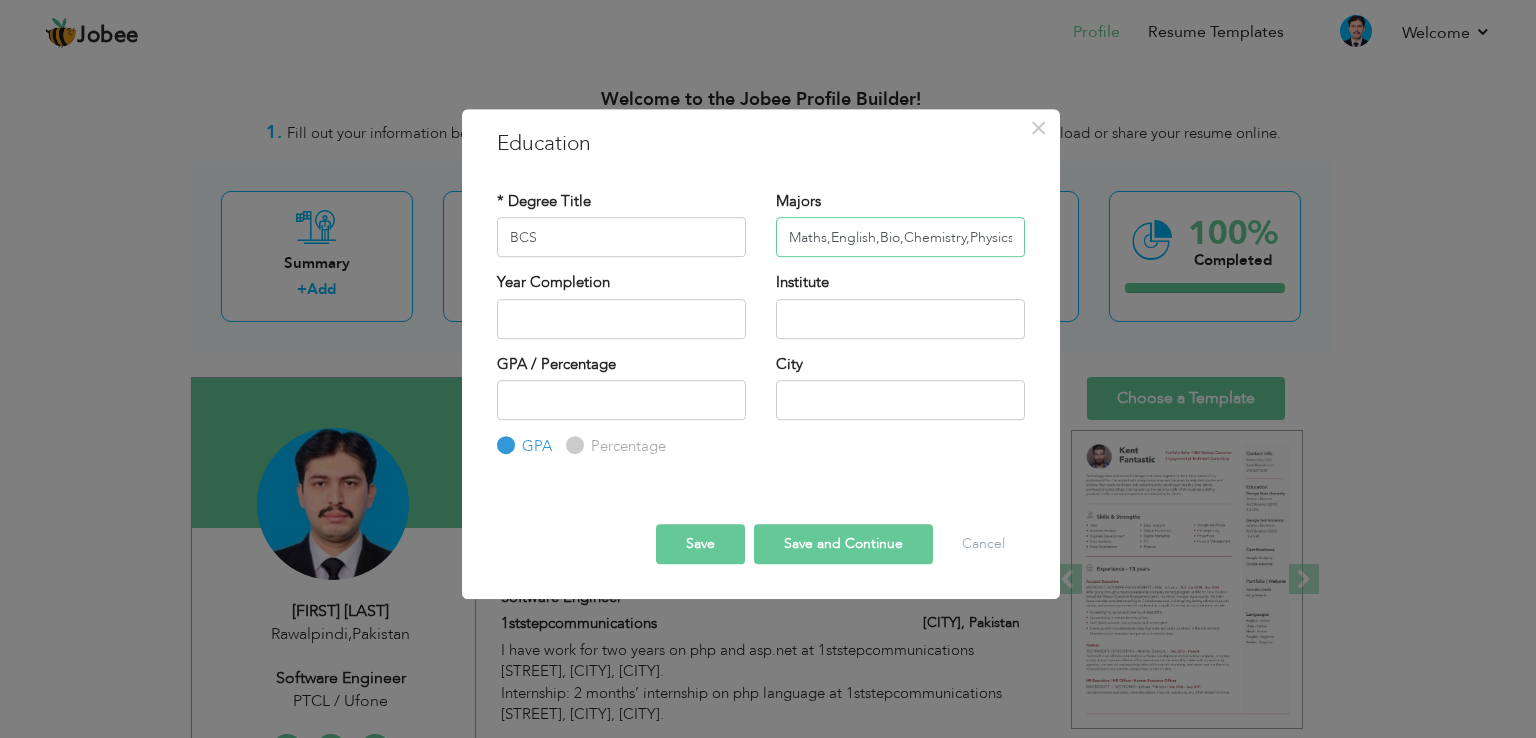 click on "Maths,English,Bio,Chemistry,Physics" at bounding box center (900, 237) 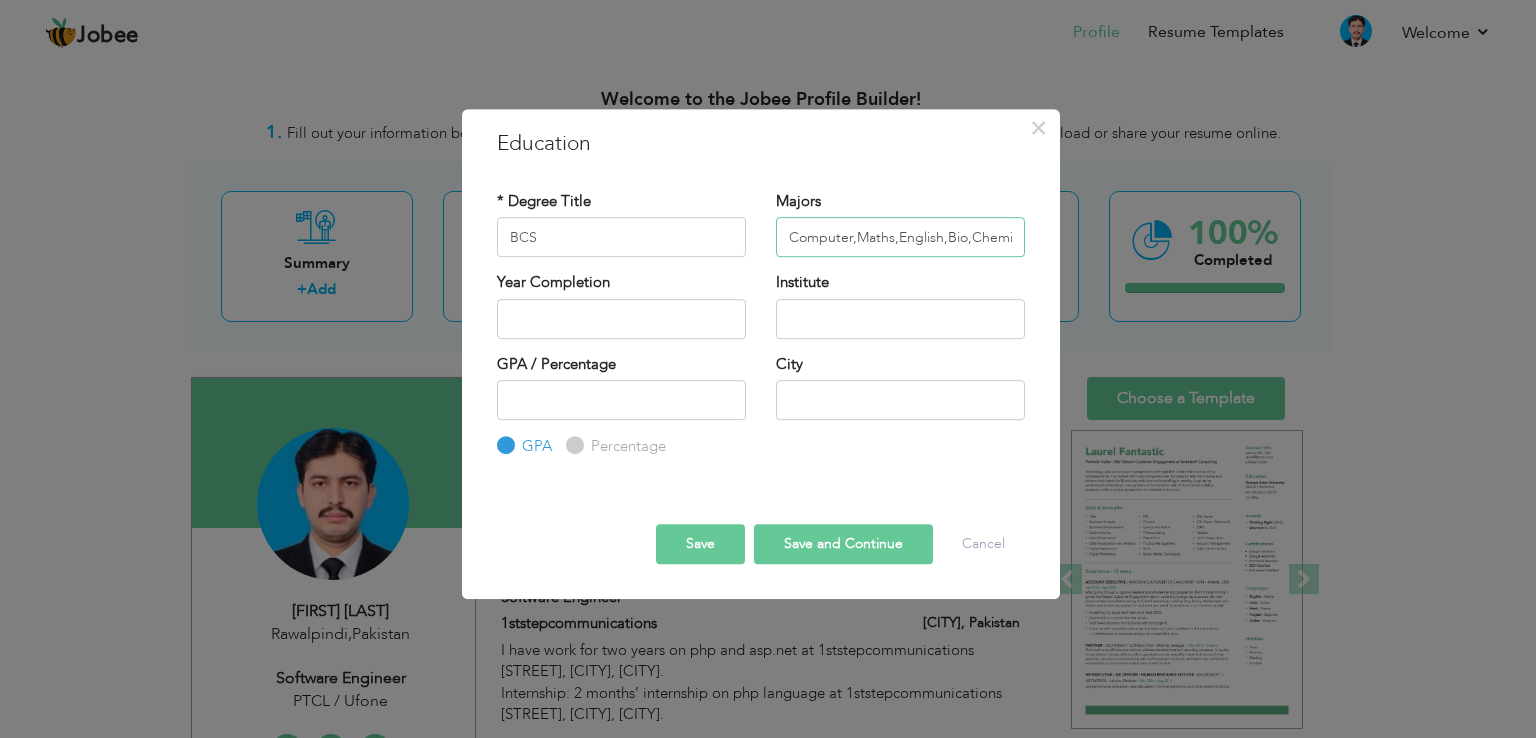 click on "Computer,Maths,English,Bio,Chemistry,Physics" at bounding box center [900, 237] 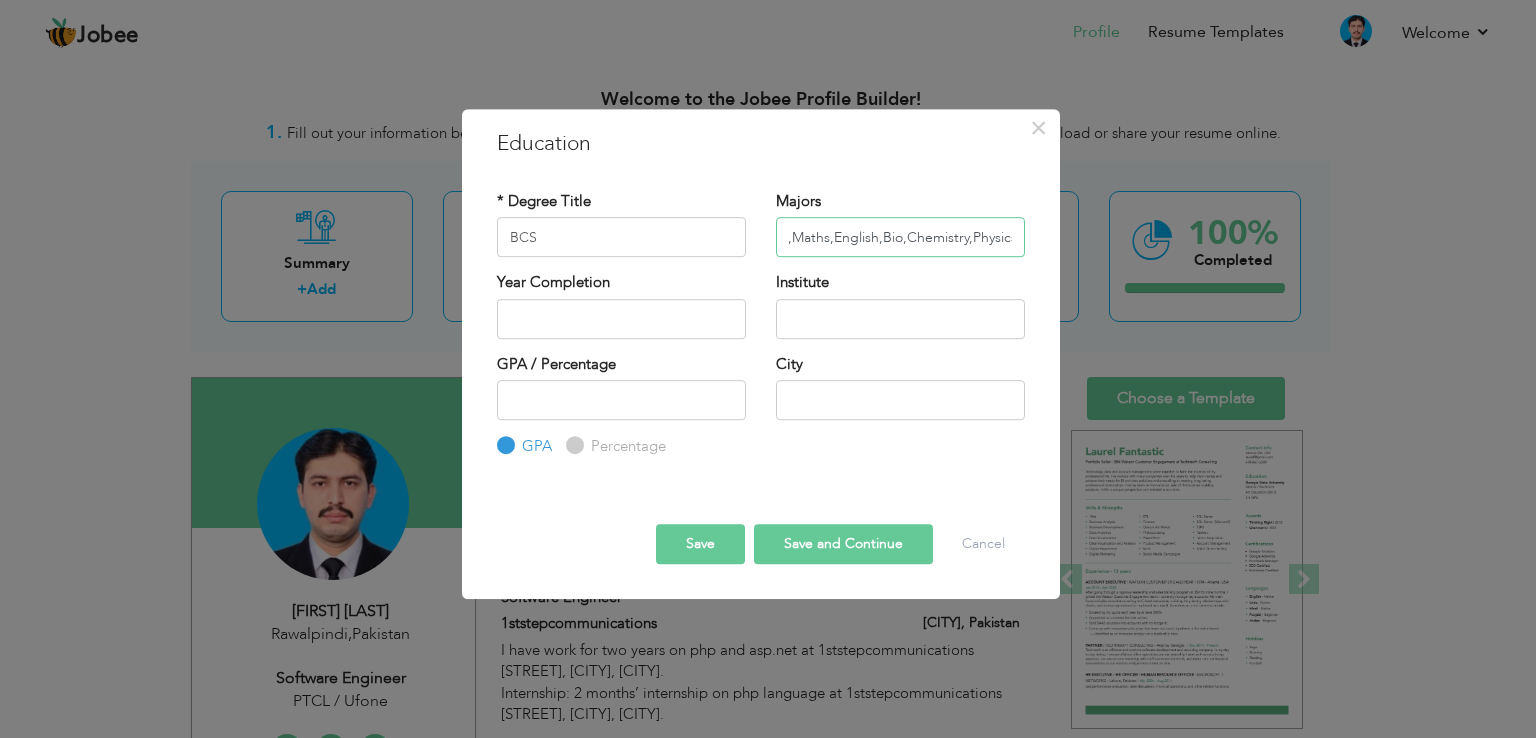 drag, startPoint x: 949, startPoint y: 237, endPoint x: 1078, endPoint y: 237, distance: 129 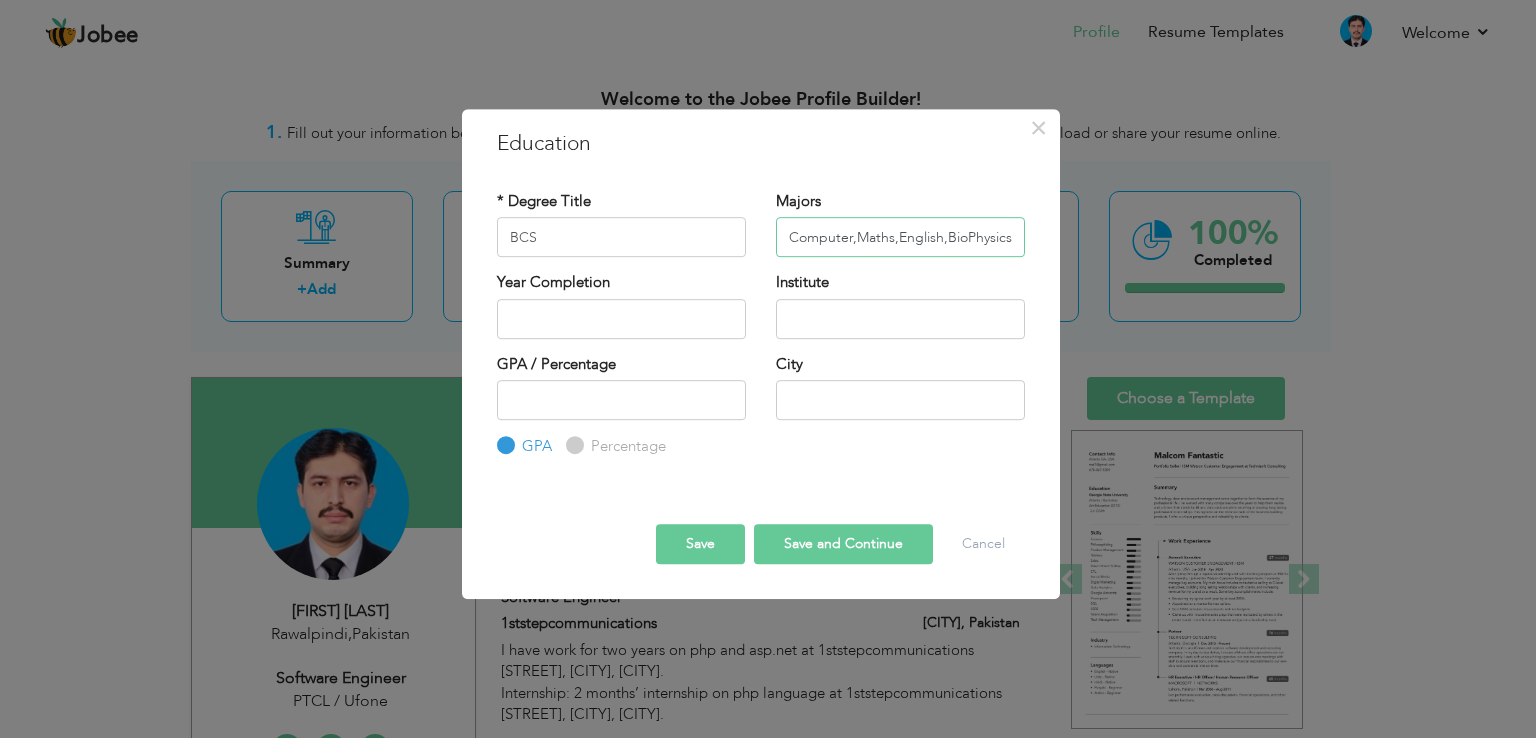 scroll, scrollTop: 0, scrollLeft: 0, axis: both 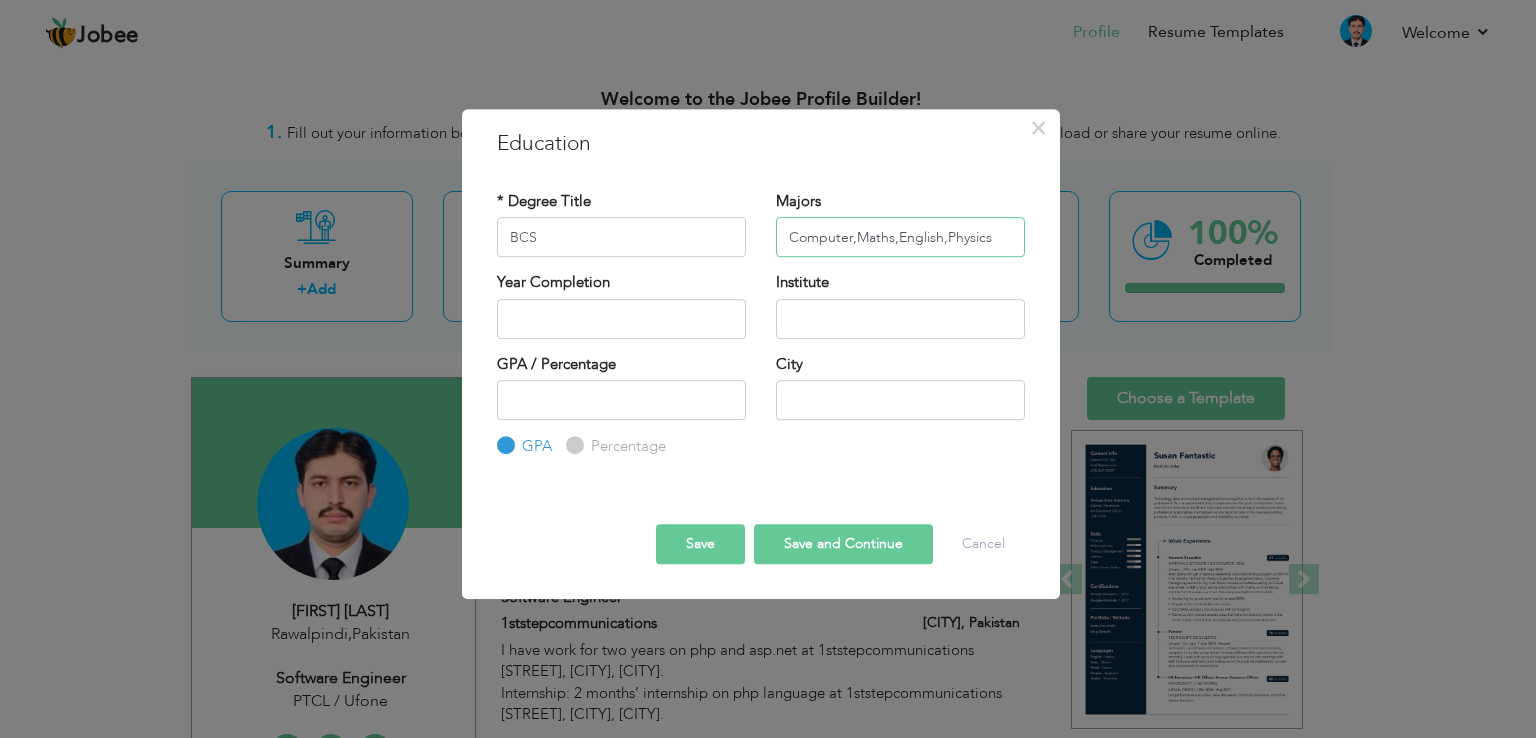 type on "Computer,Maths,English,Physics" 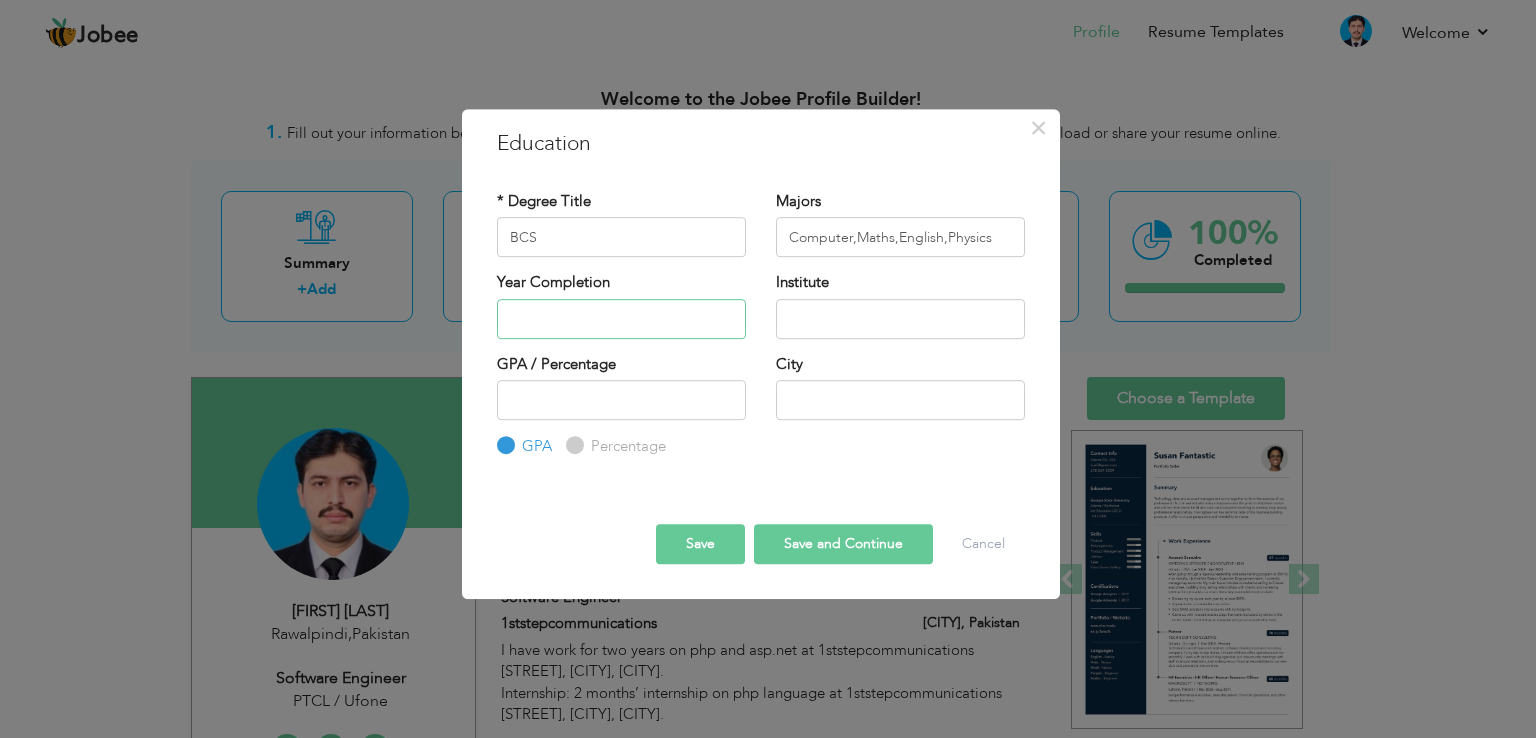 click at bounding box center [621, 319] 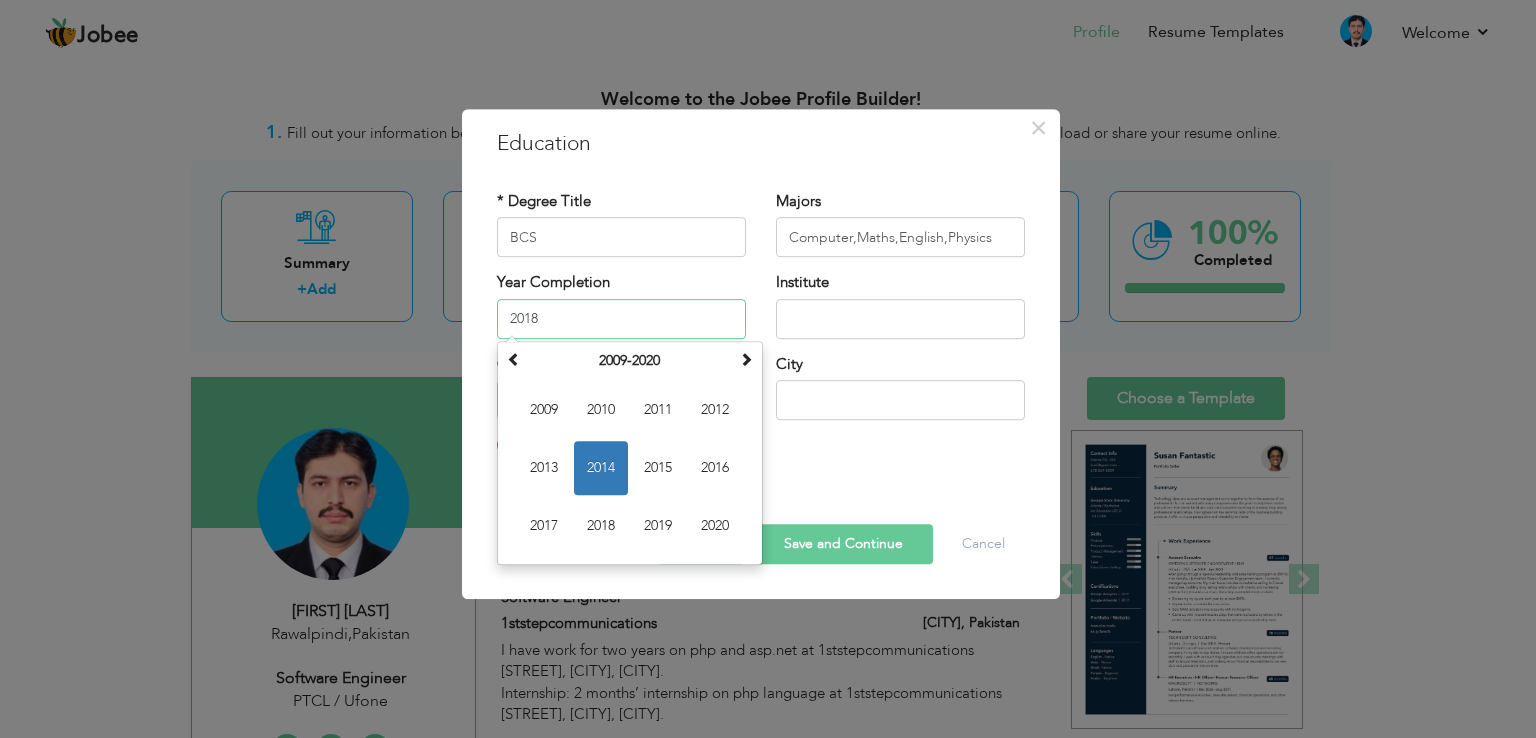 type on "2018" 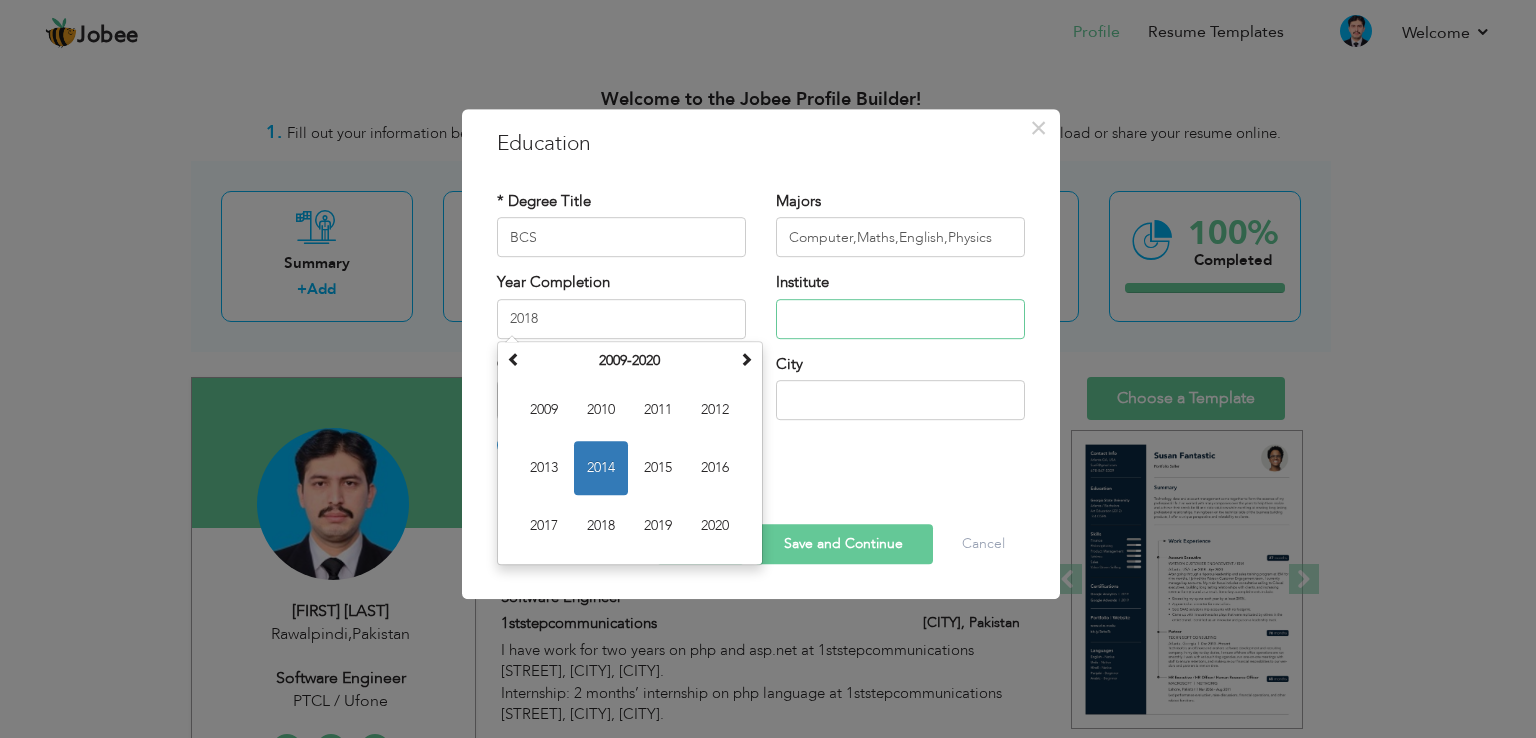 click at bounding box center (900, 319) 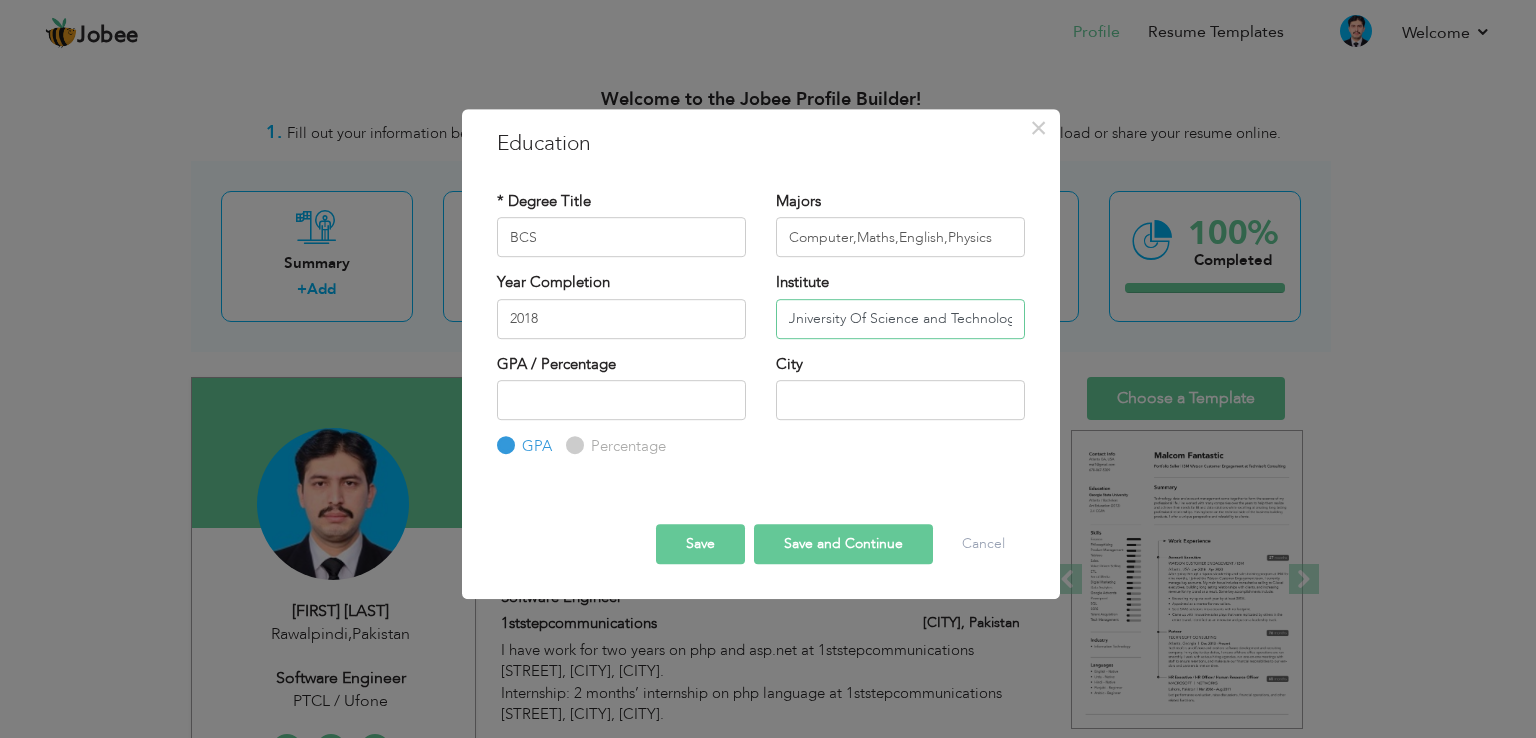 scroll, scrollTop: 0, scrollLeft: 57, axis: horizontal 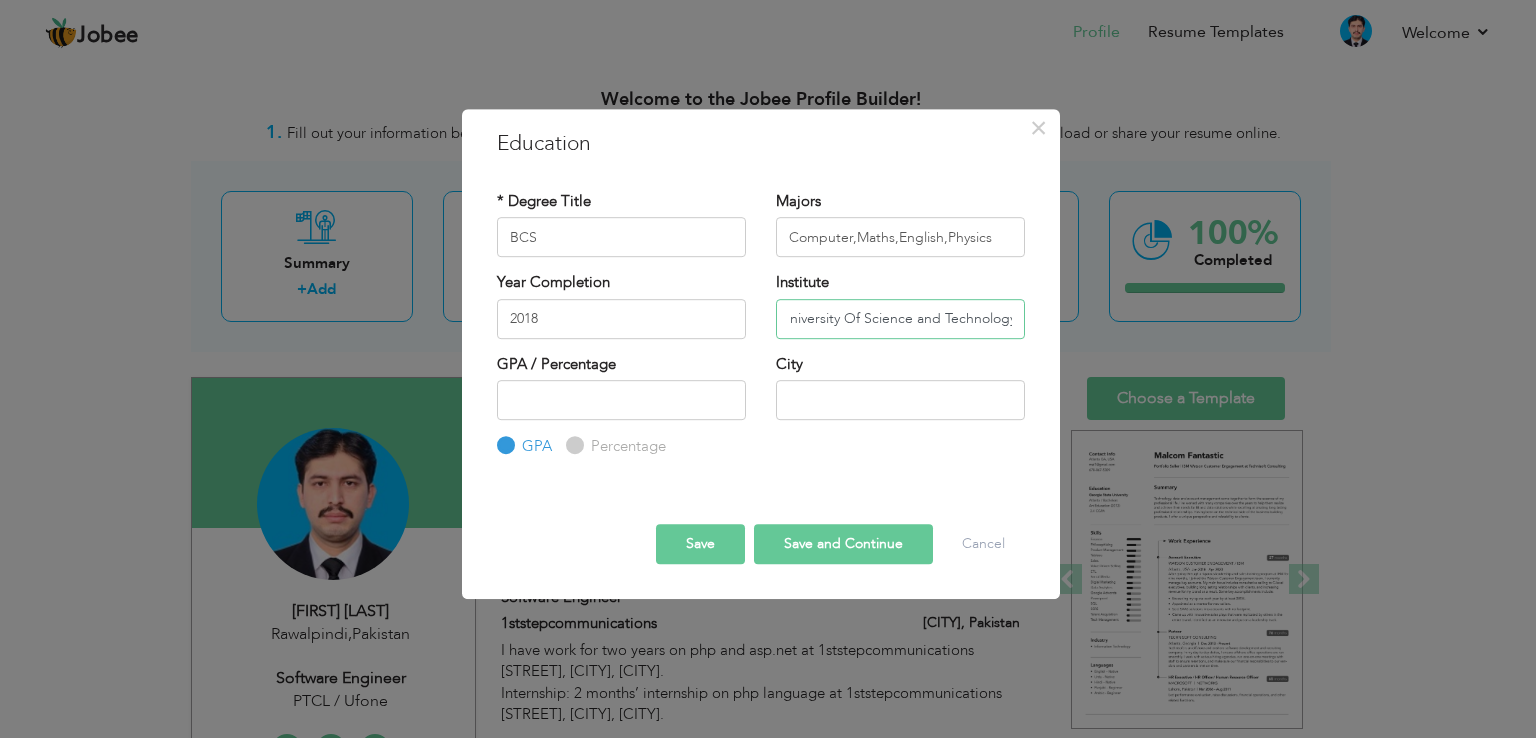 type on "Capital University Of Science and Technology" 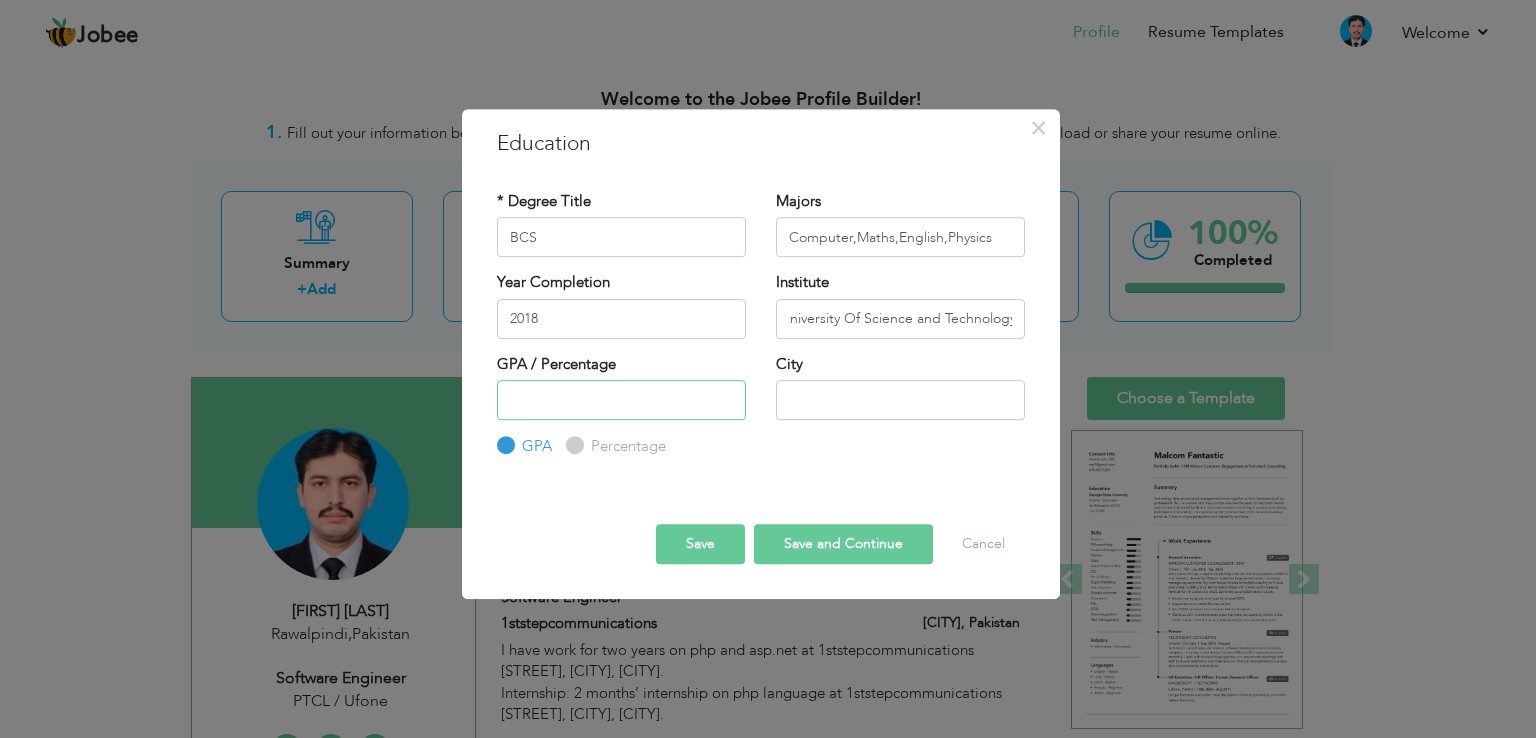 click at bounding box center [621, 400] 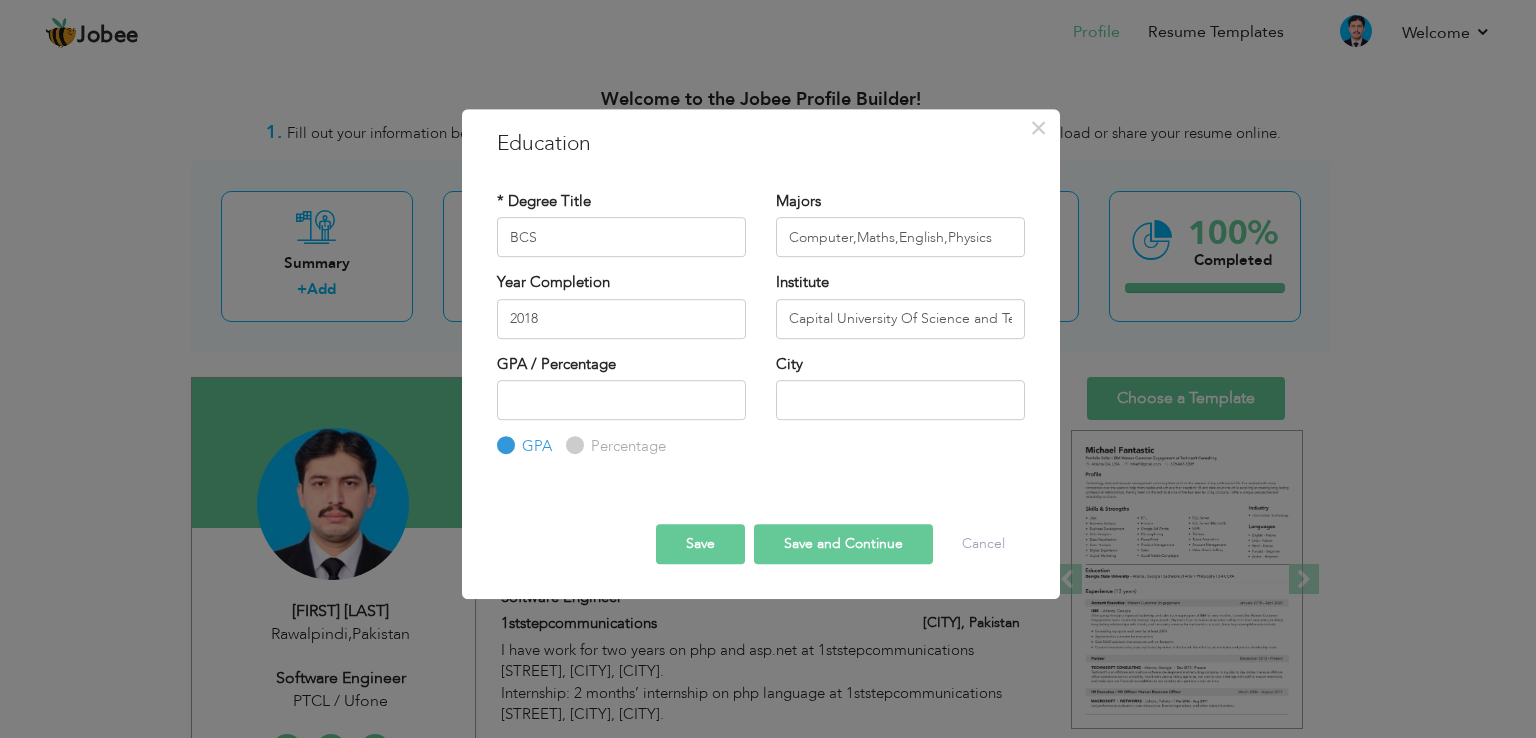 click on "Percentage" at bounding box center (572, 446) 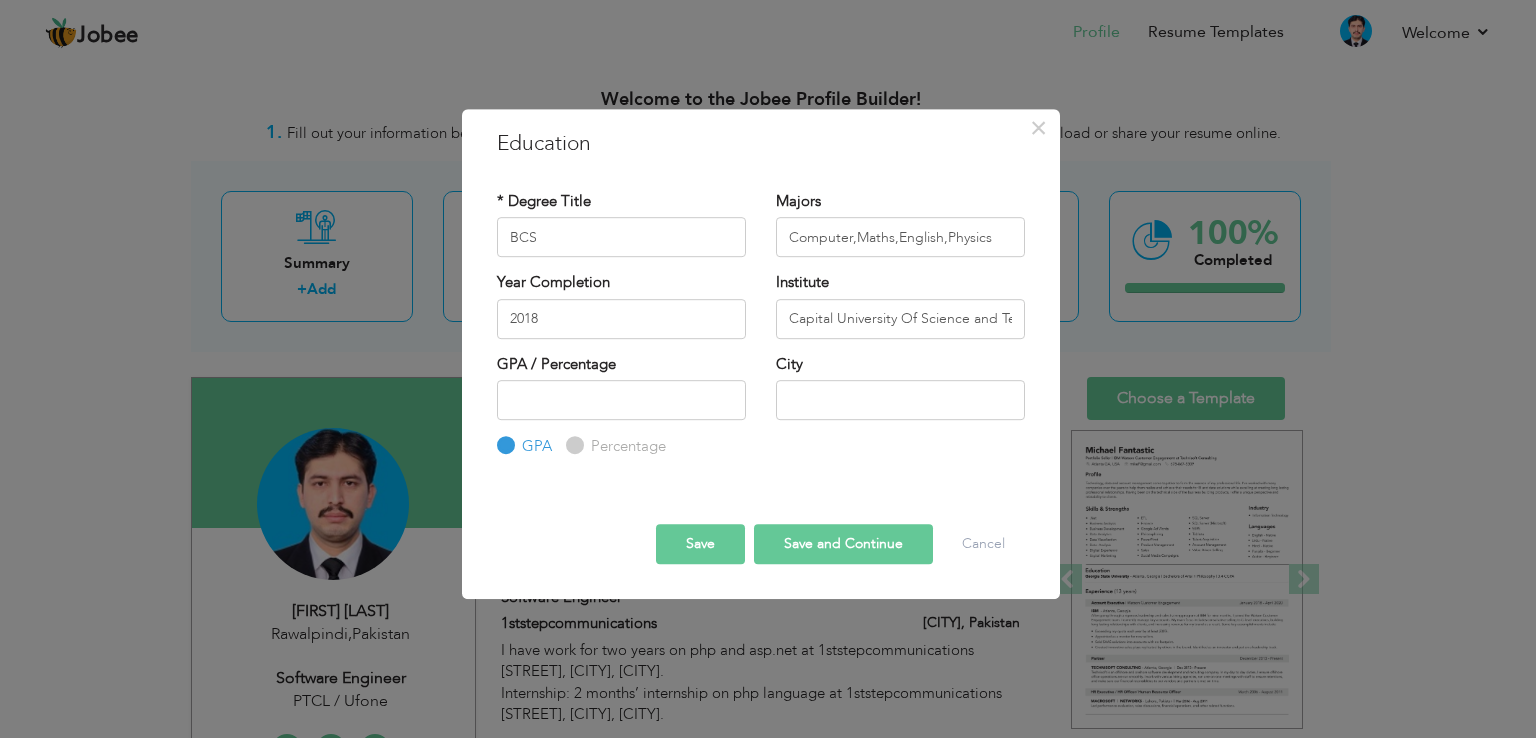 radio on "true" 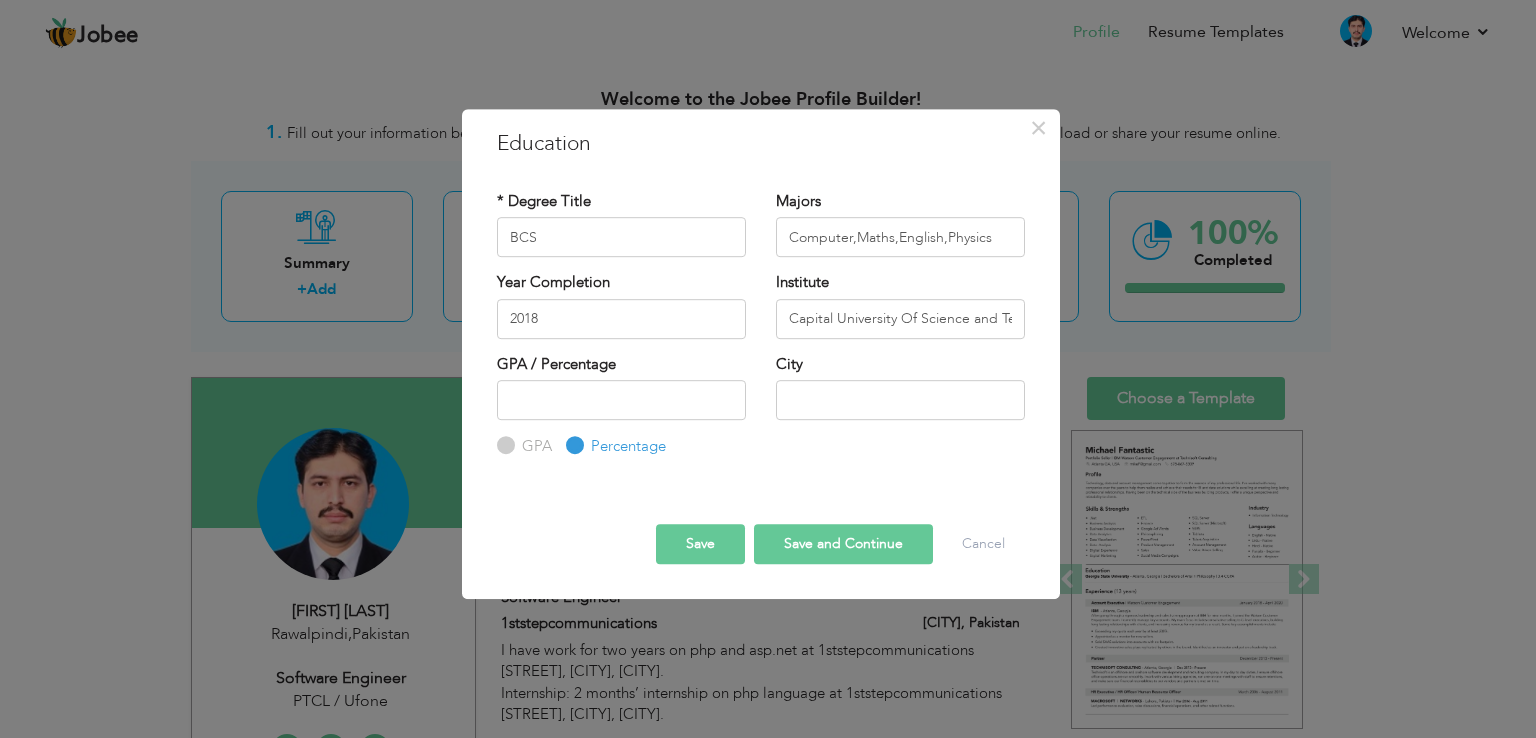 click on "GPA" at bounding box center (503, 446) 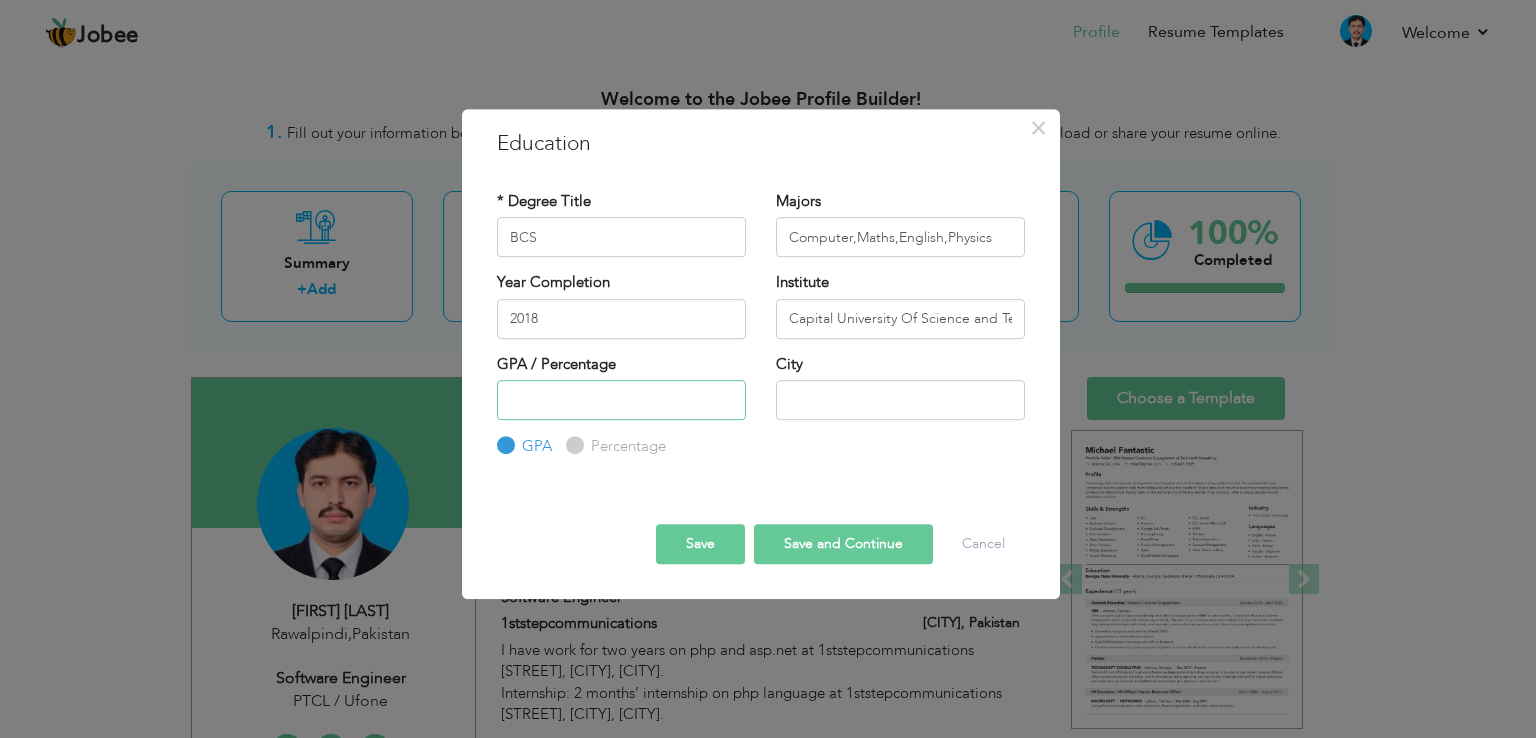 click at bounding box center [621, 400] 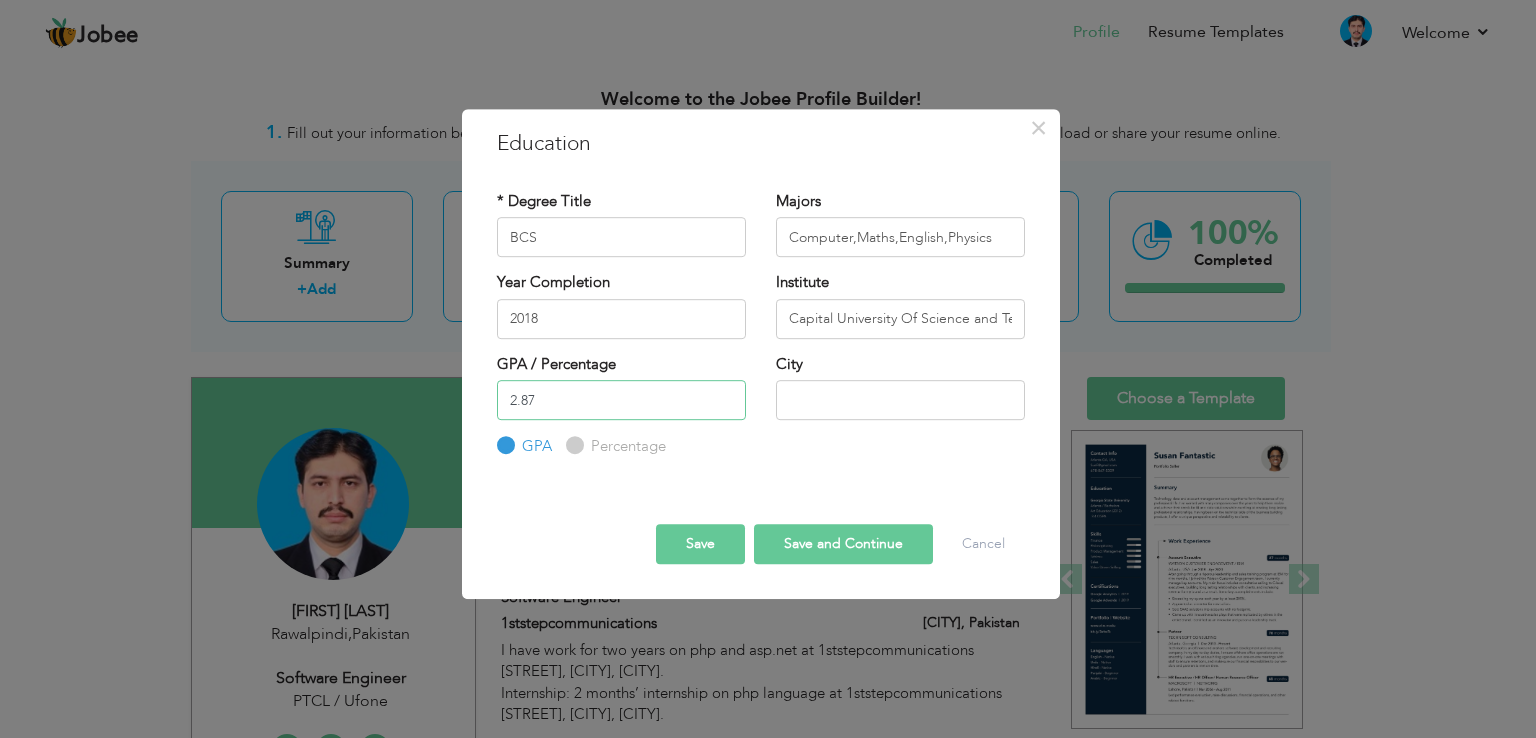 type on "2.87" 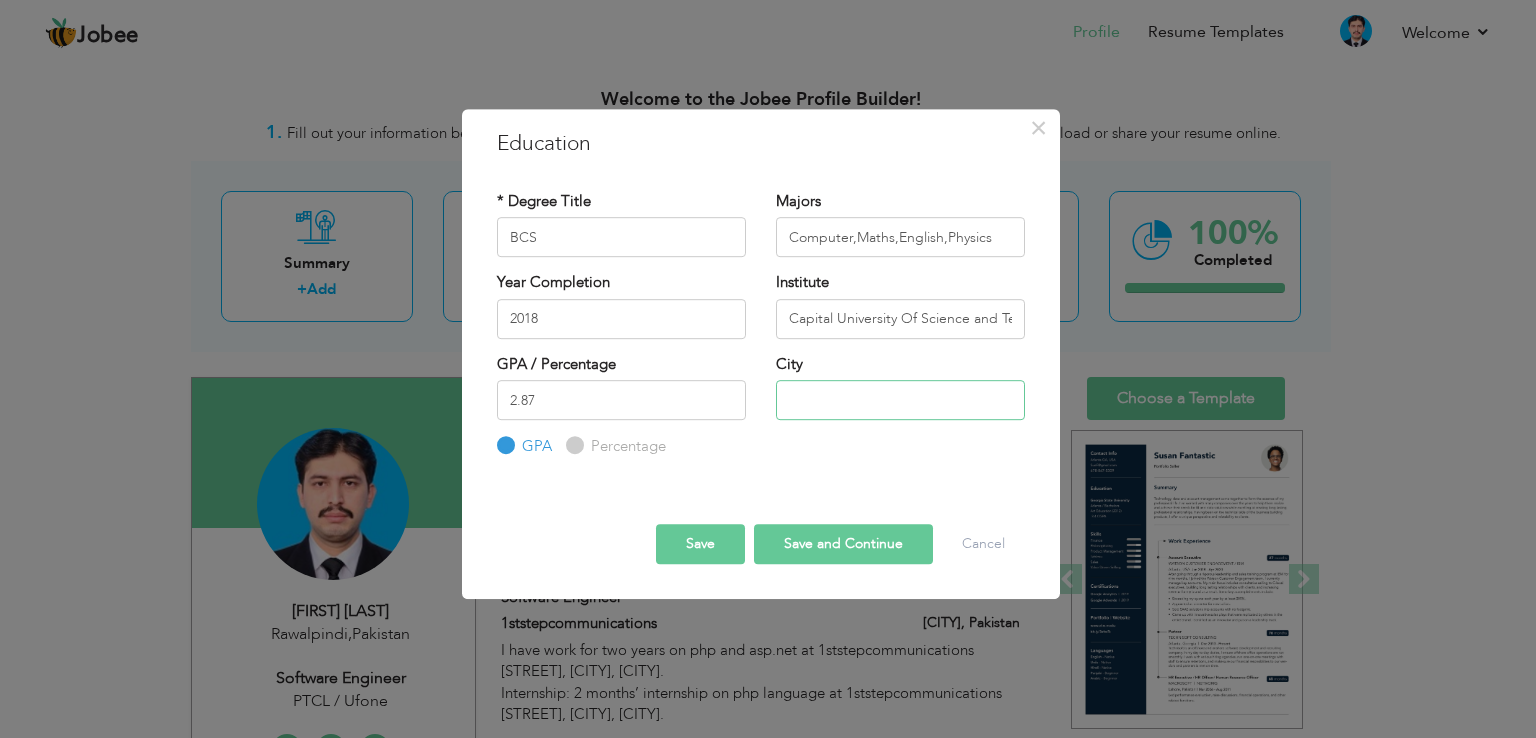 click at bounding box center [900, 400] 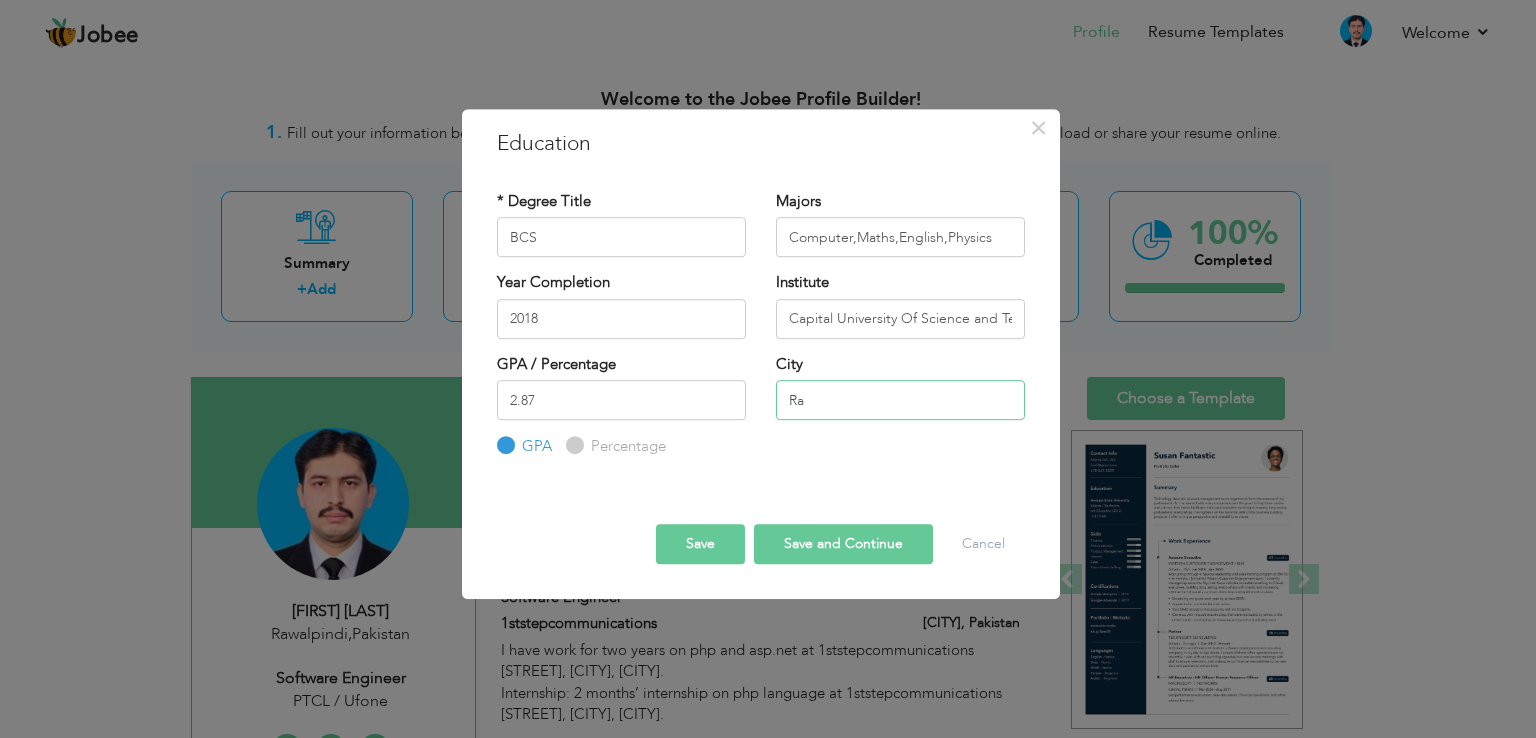 type on "R" 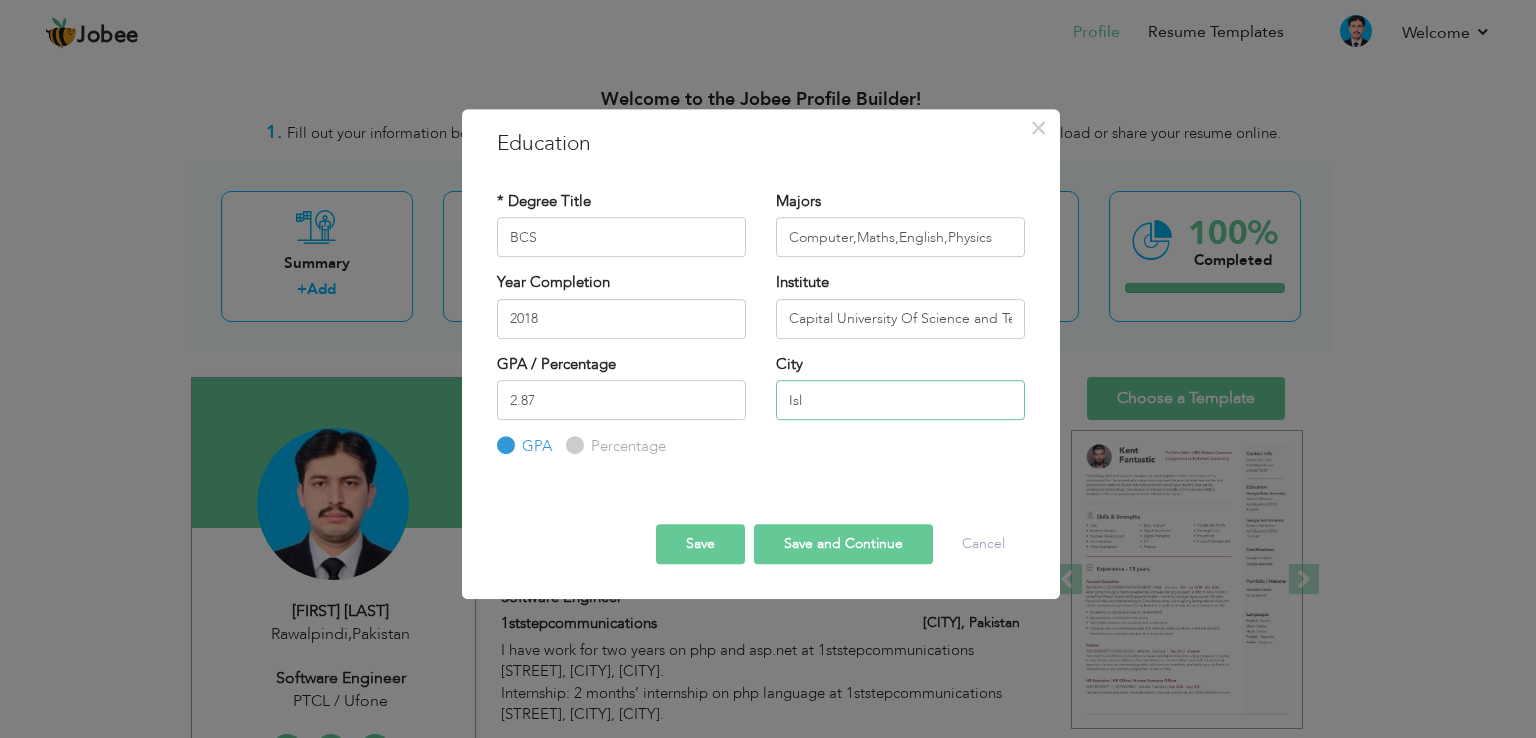 type on "ISLAMABAD" 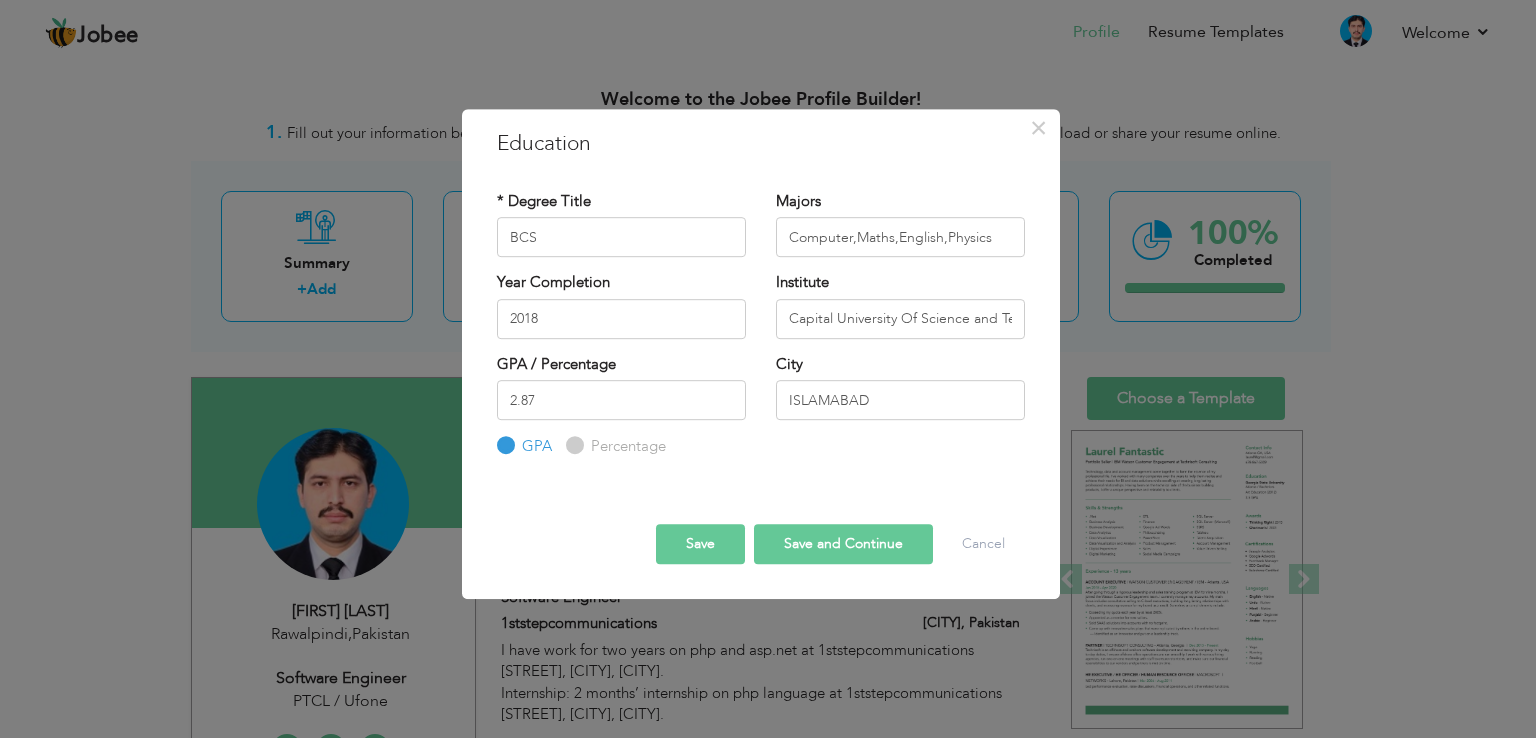 click on "Save" at bounding box center [700, 544] 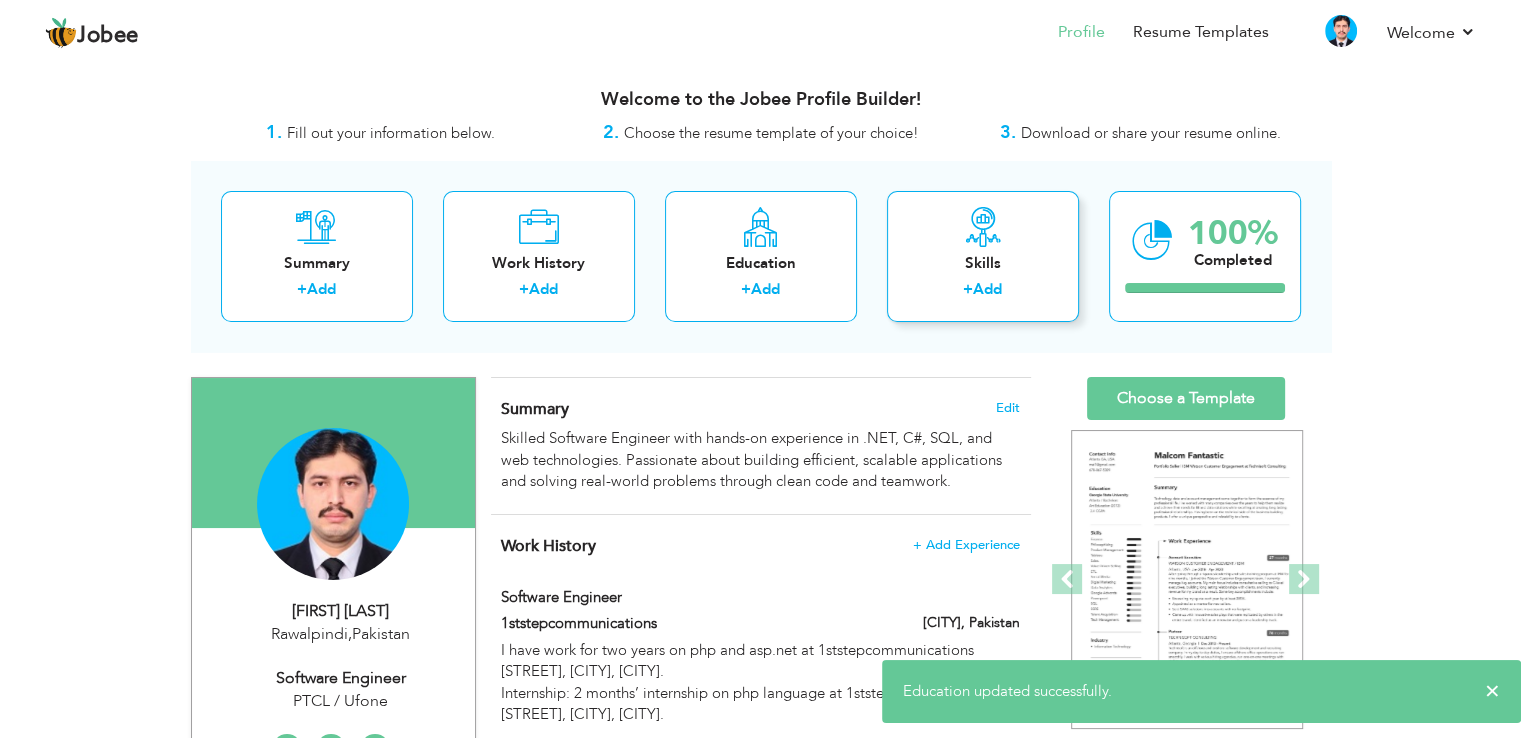 click on "Skills" at bounding box center [983, 263] 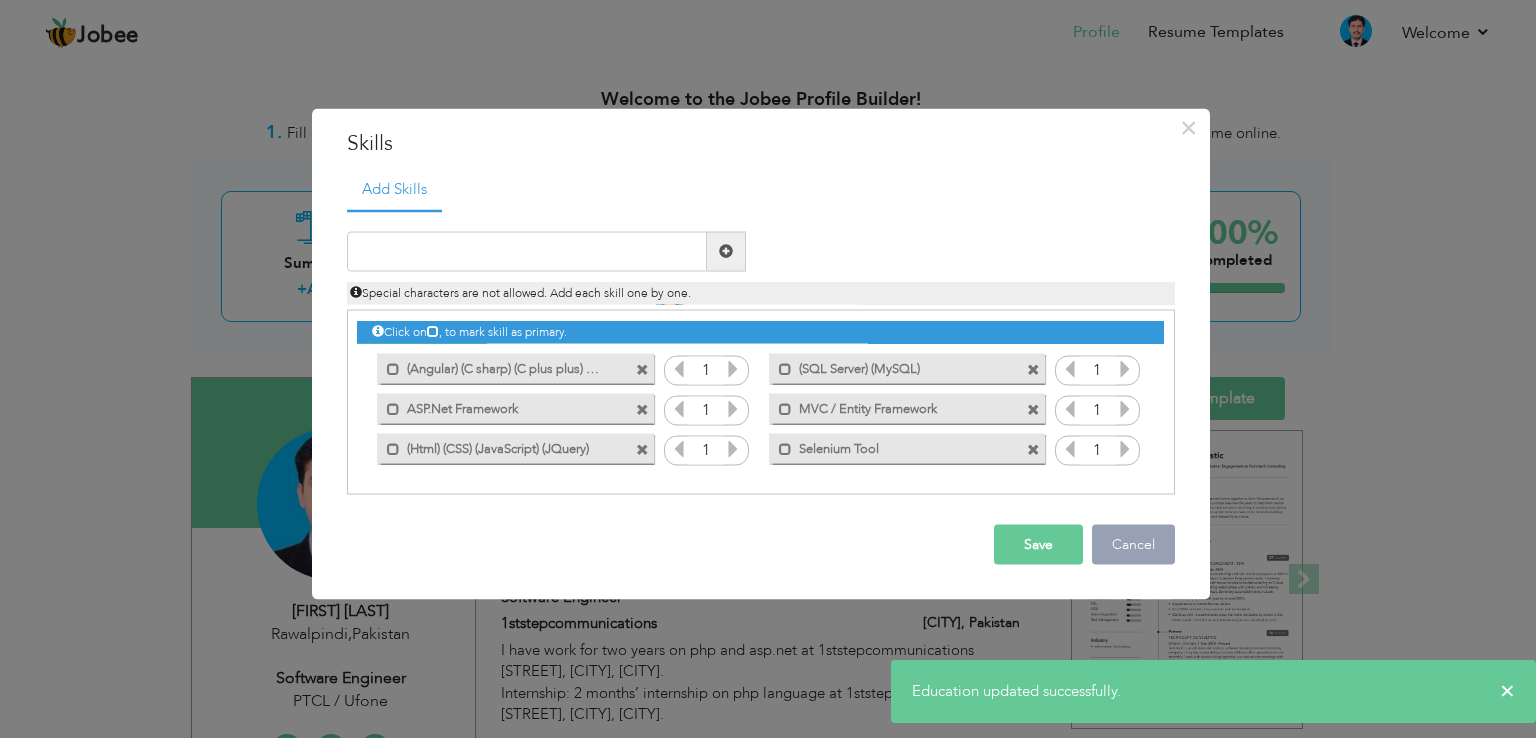 click on "Cancel" at bounding box center [1133, 544] 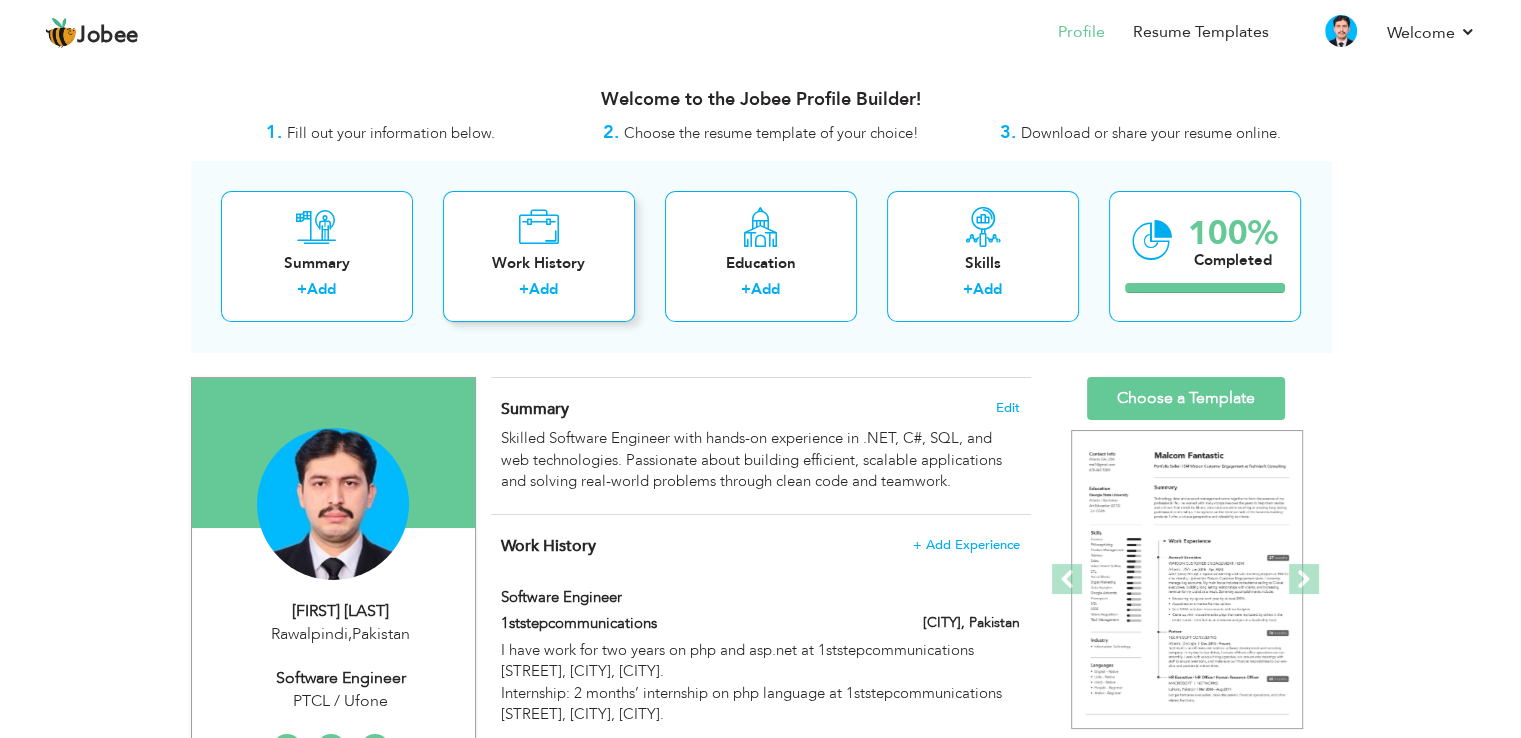click on "+  Add" at bounding box center (539, 292) 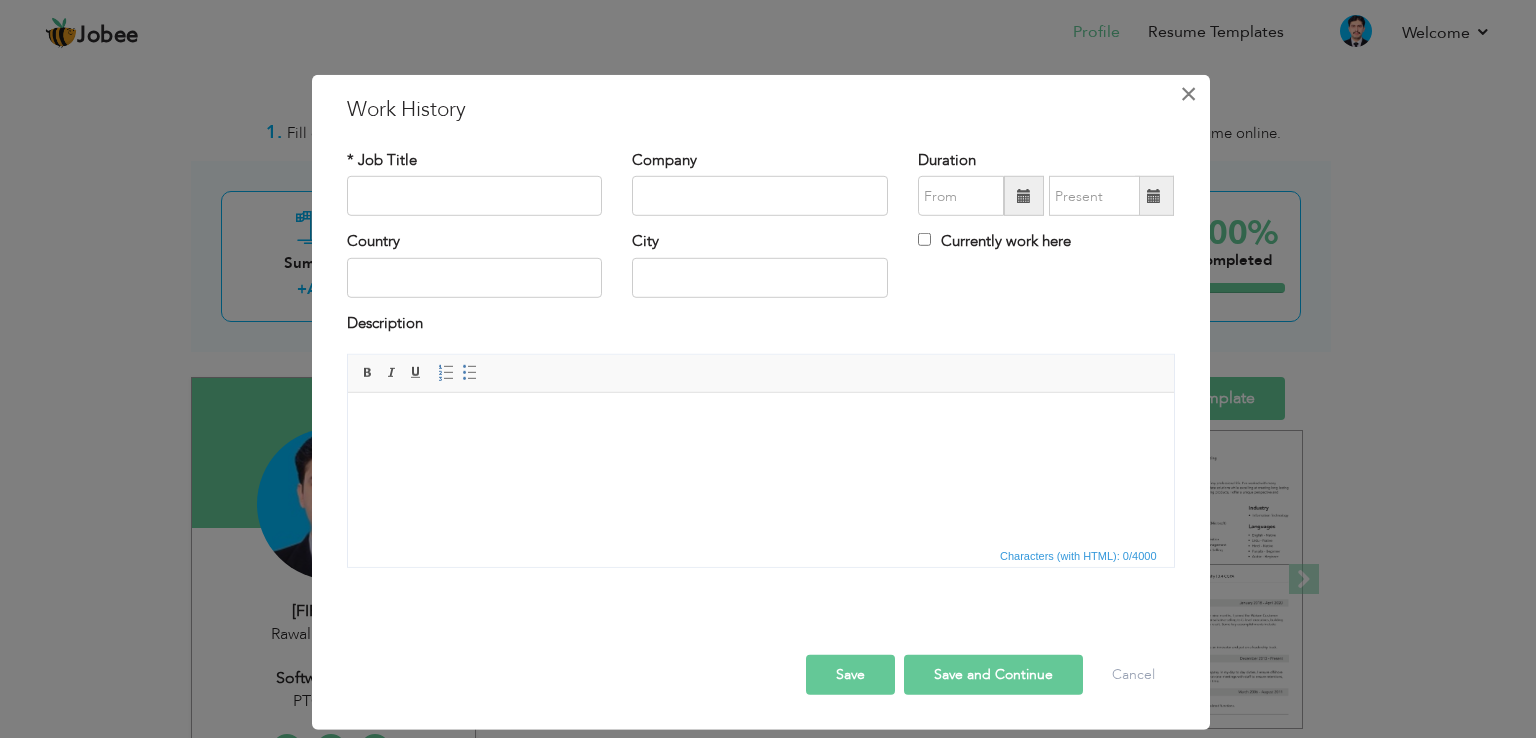 click on "×" at bounding box center [1188, 94] 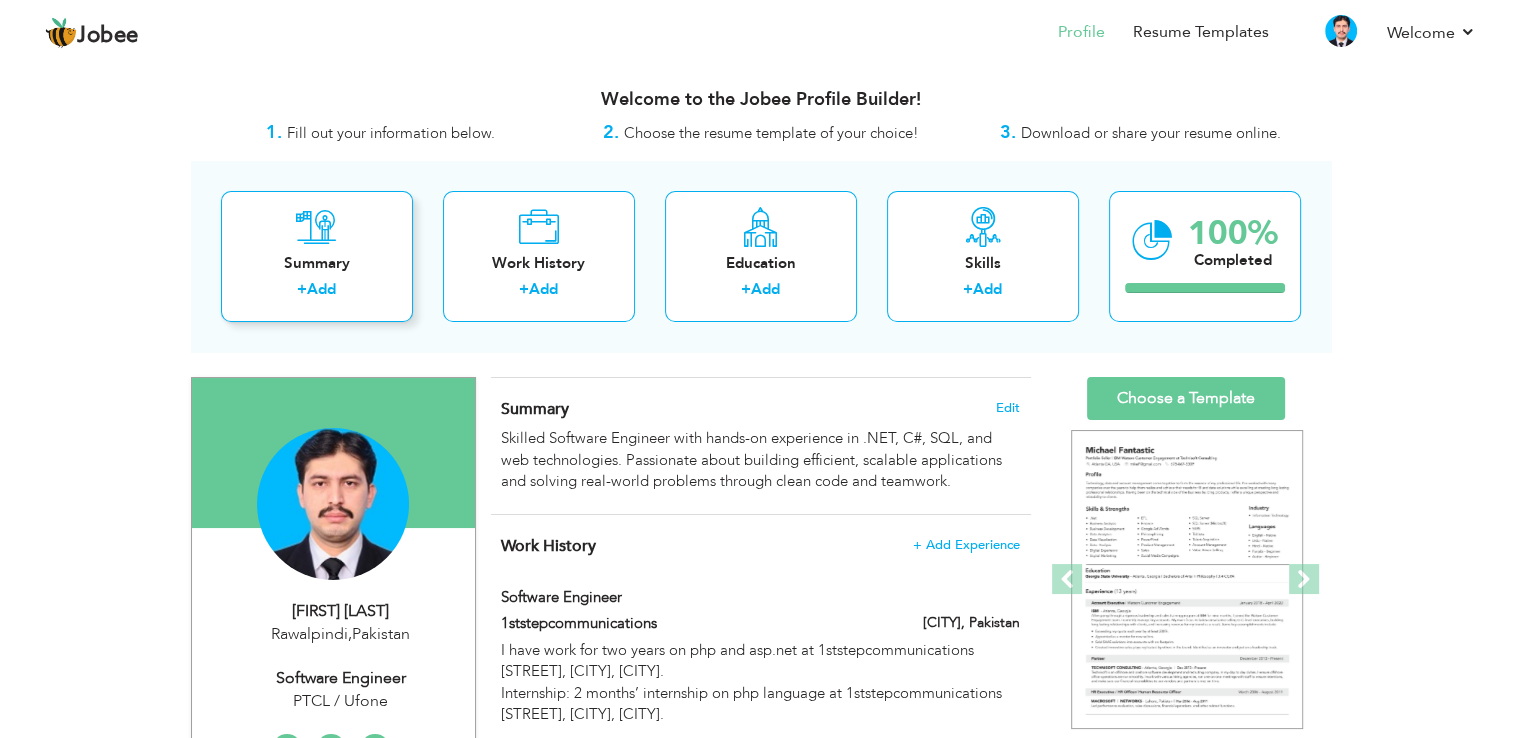 click on "Summary" at bounding box center [317, 263] 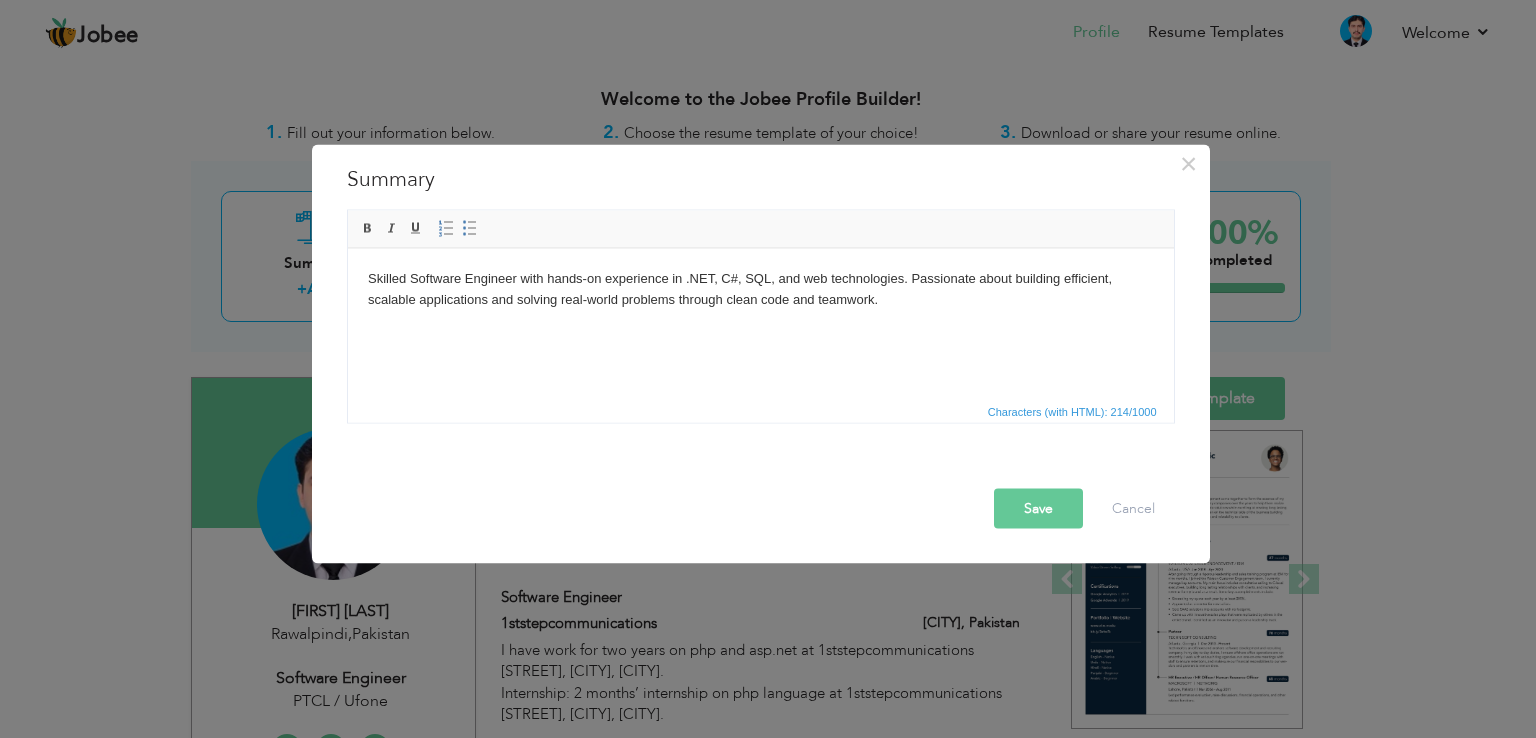 click on "Skilled Software Engineer with hands-on experience in .NET, C#, SQL, and web technologies. Passionate about building efficient, scalable applications and solving real-world problems through clean code and teamwork." at bounding box center (760, 289) 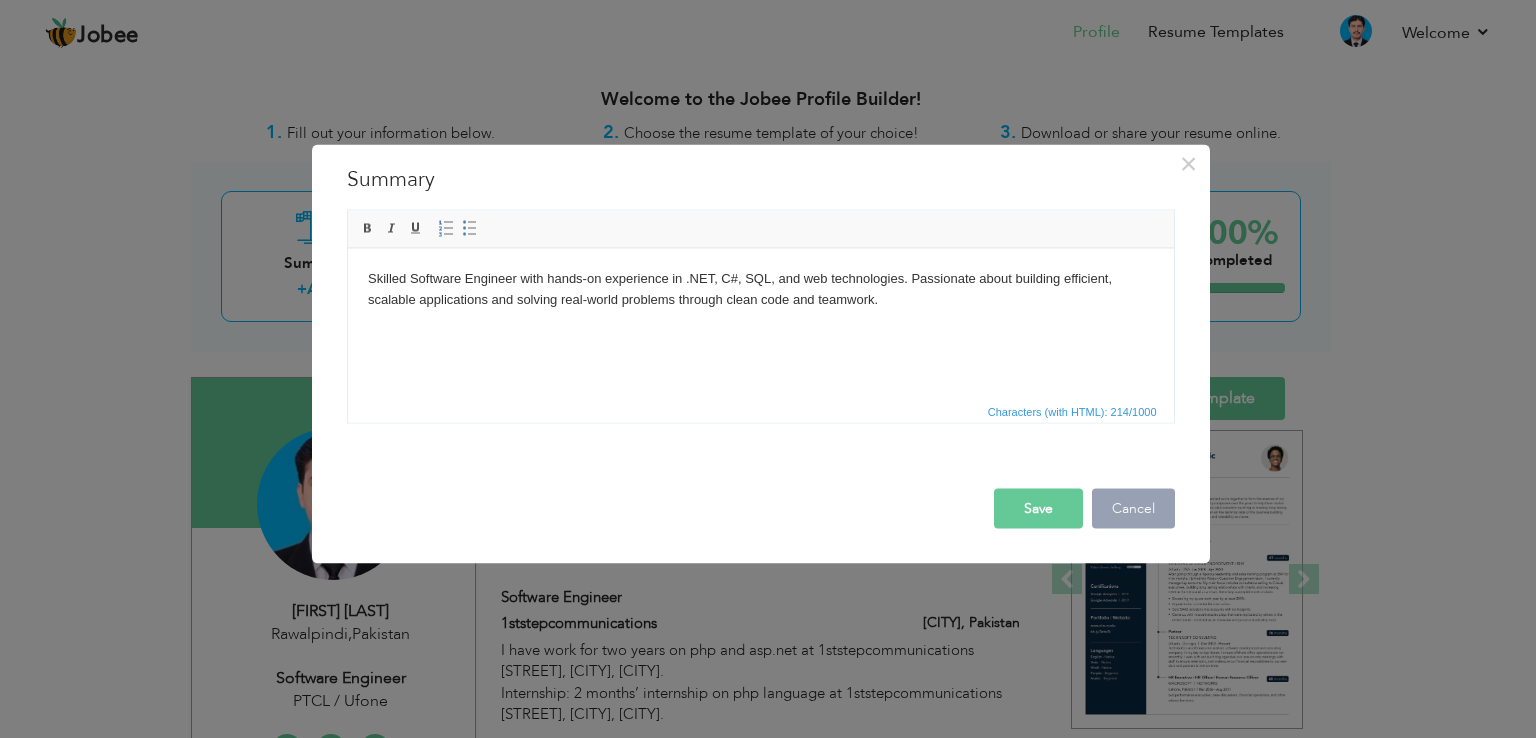 click on "Cancel" at bounding box center (1133, 509) 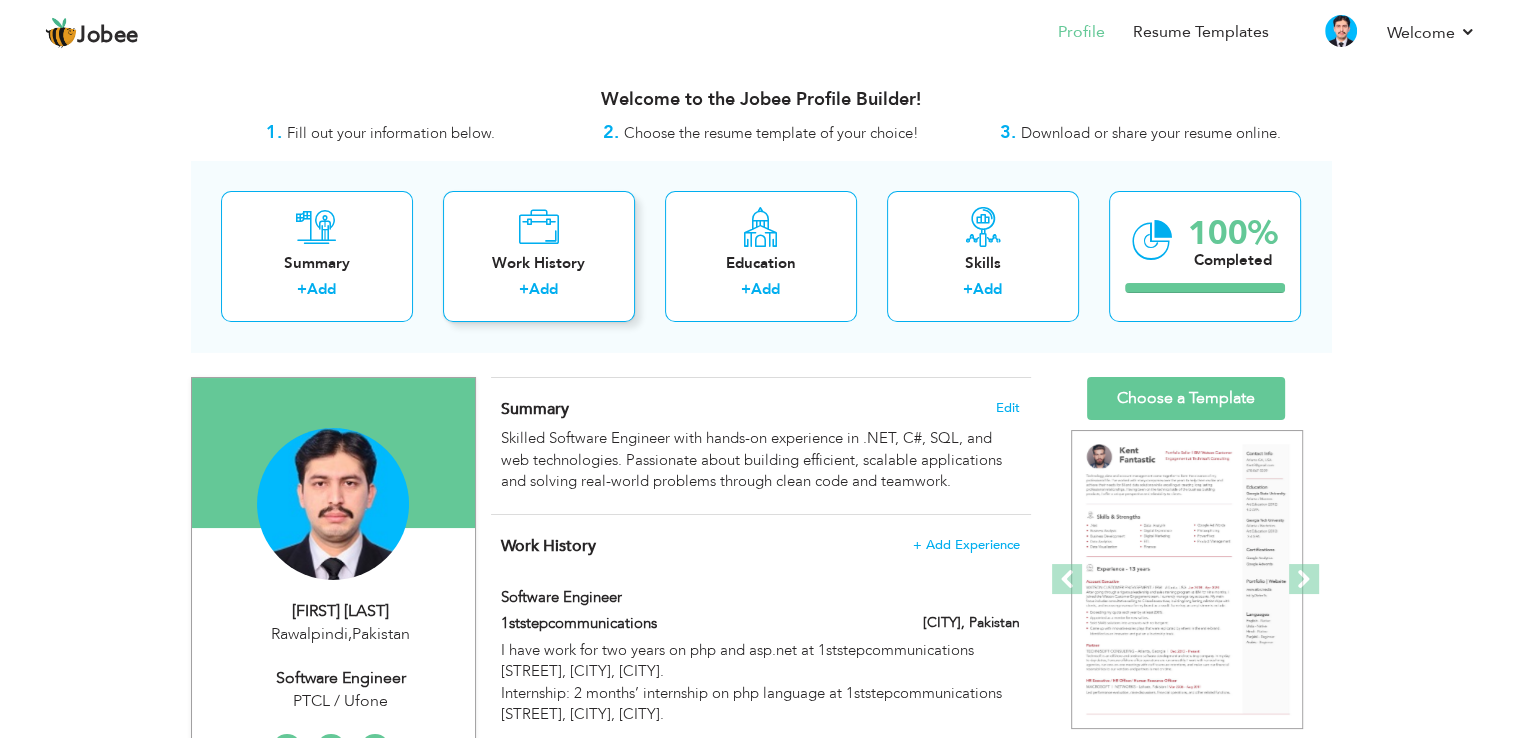 click on "Work History
+  Add" at bounding box center [539, 256] 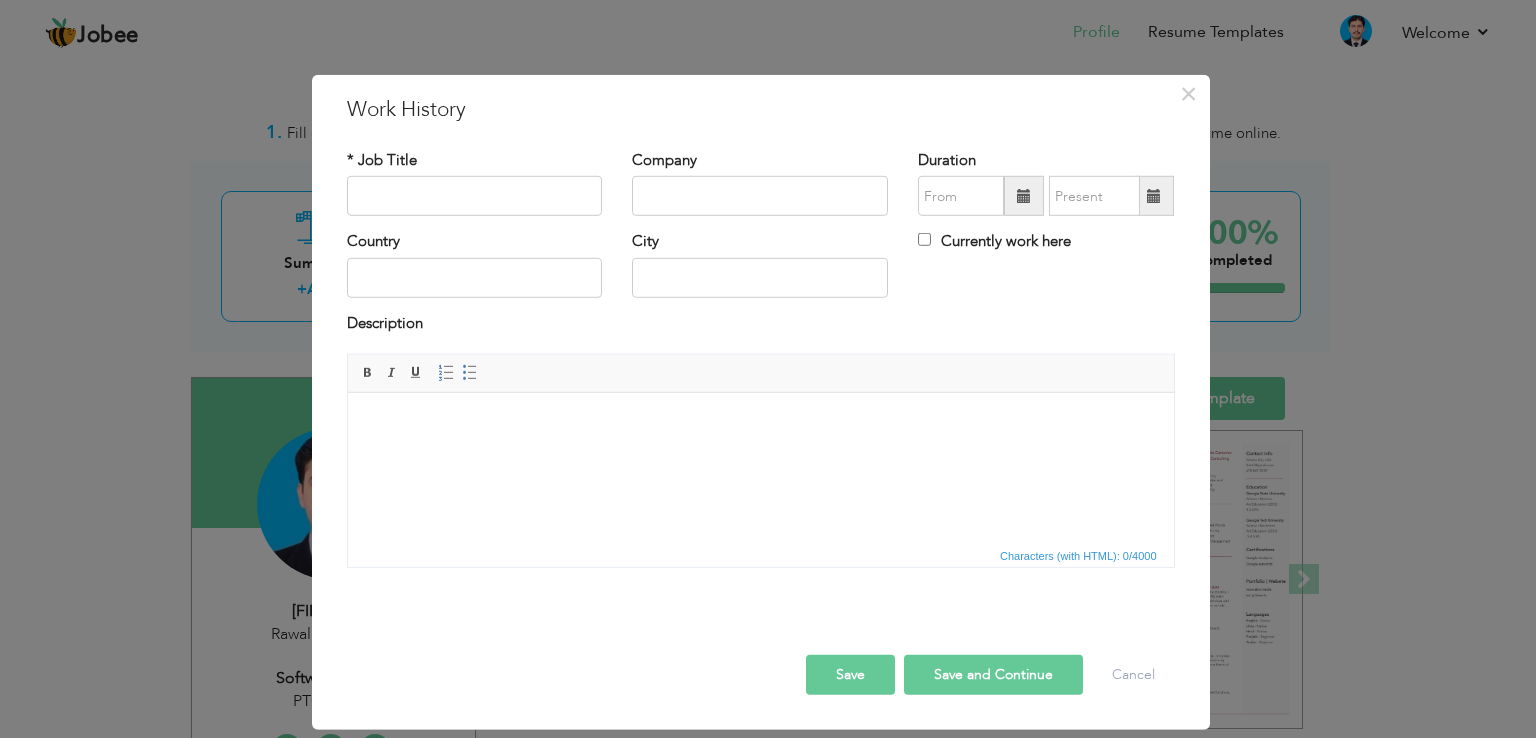 click at bounding box center [760, 423] 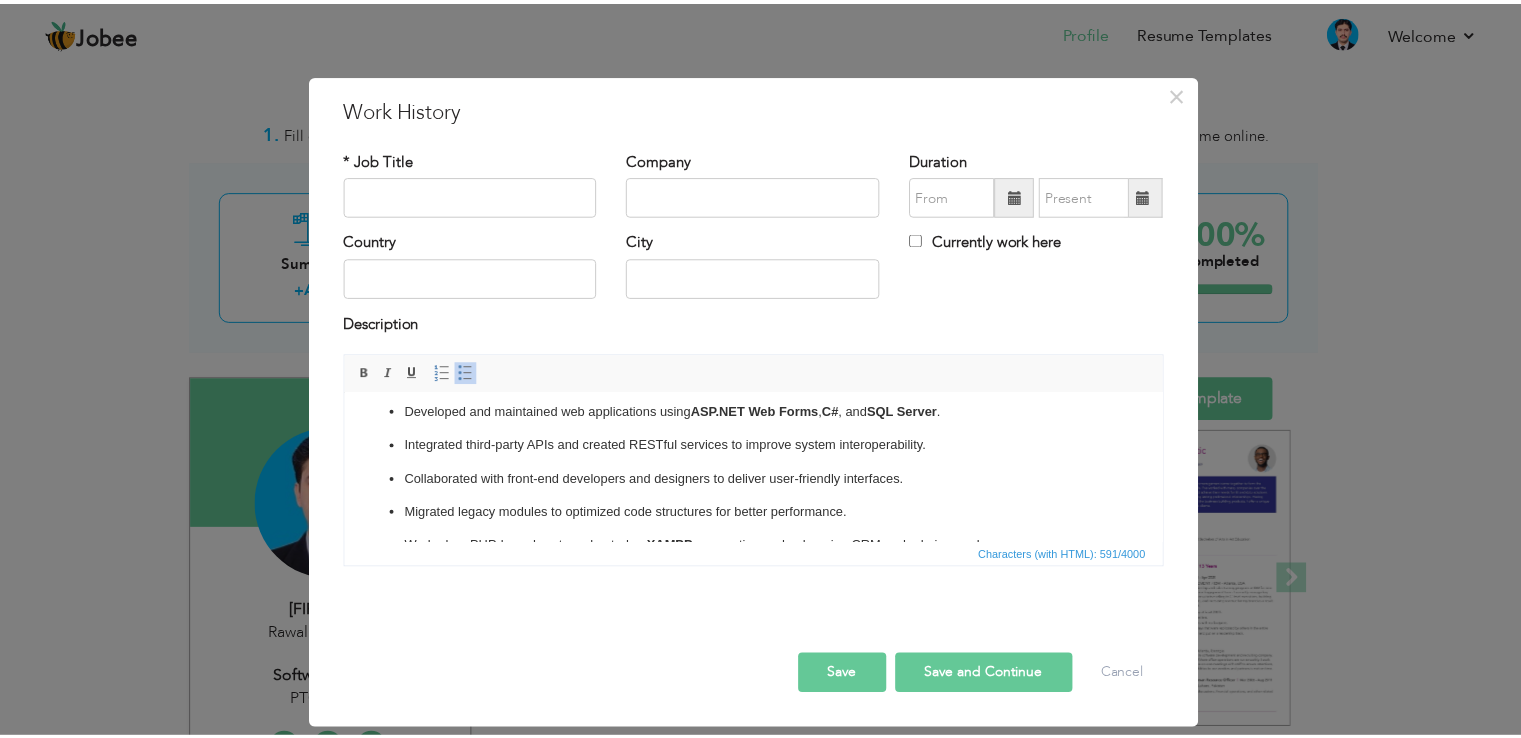 scroll, scrollTop: 0, scrollLeft: 0, axis: both 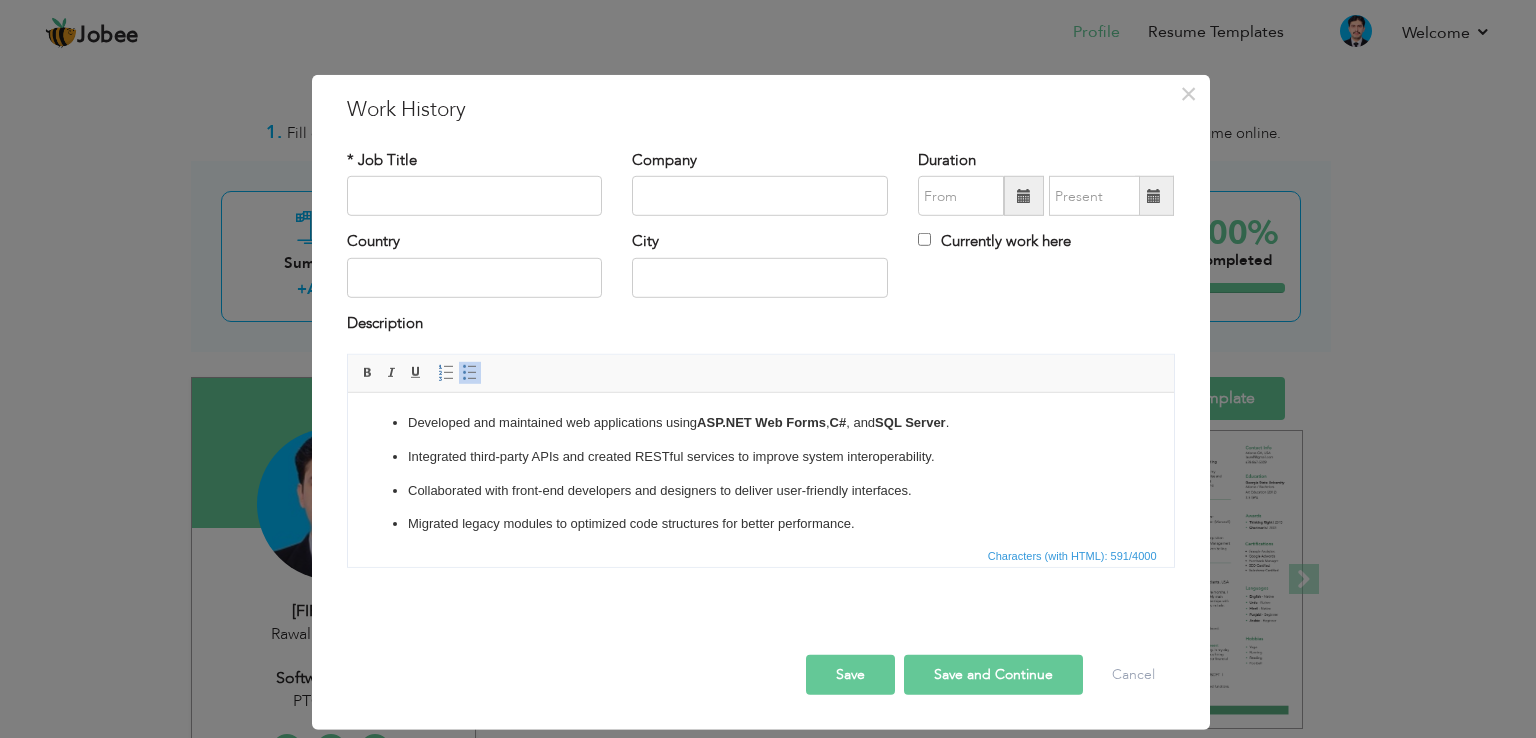 click on "Save" at bounding box center [850, 675] 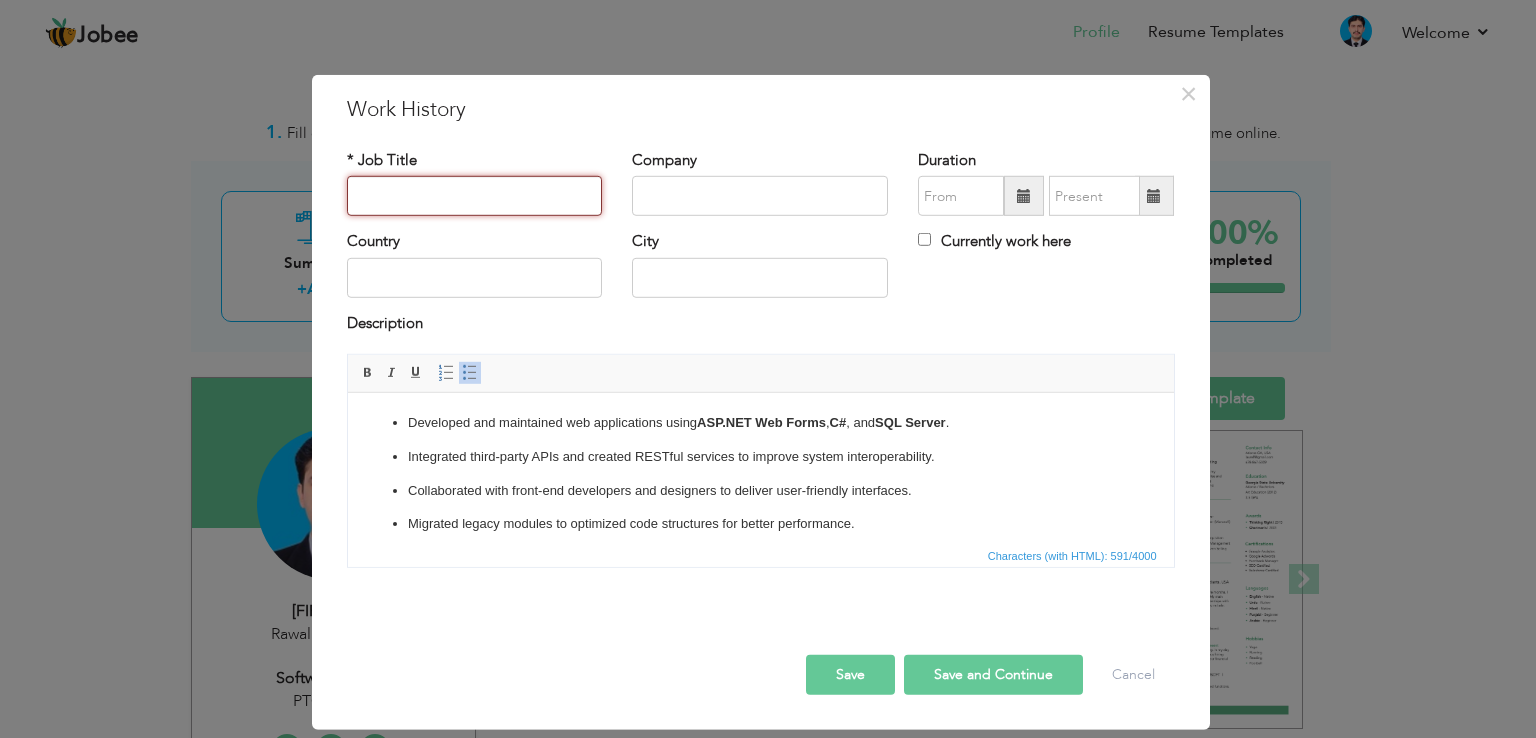 click at bounding box center (475, 196) 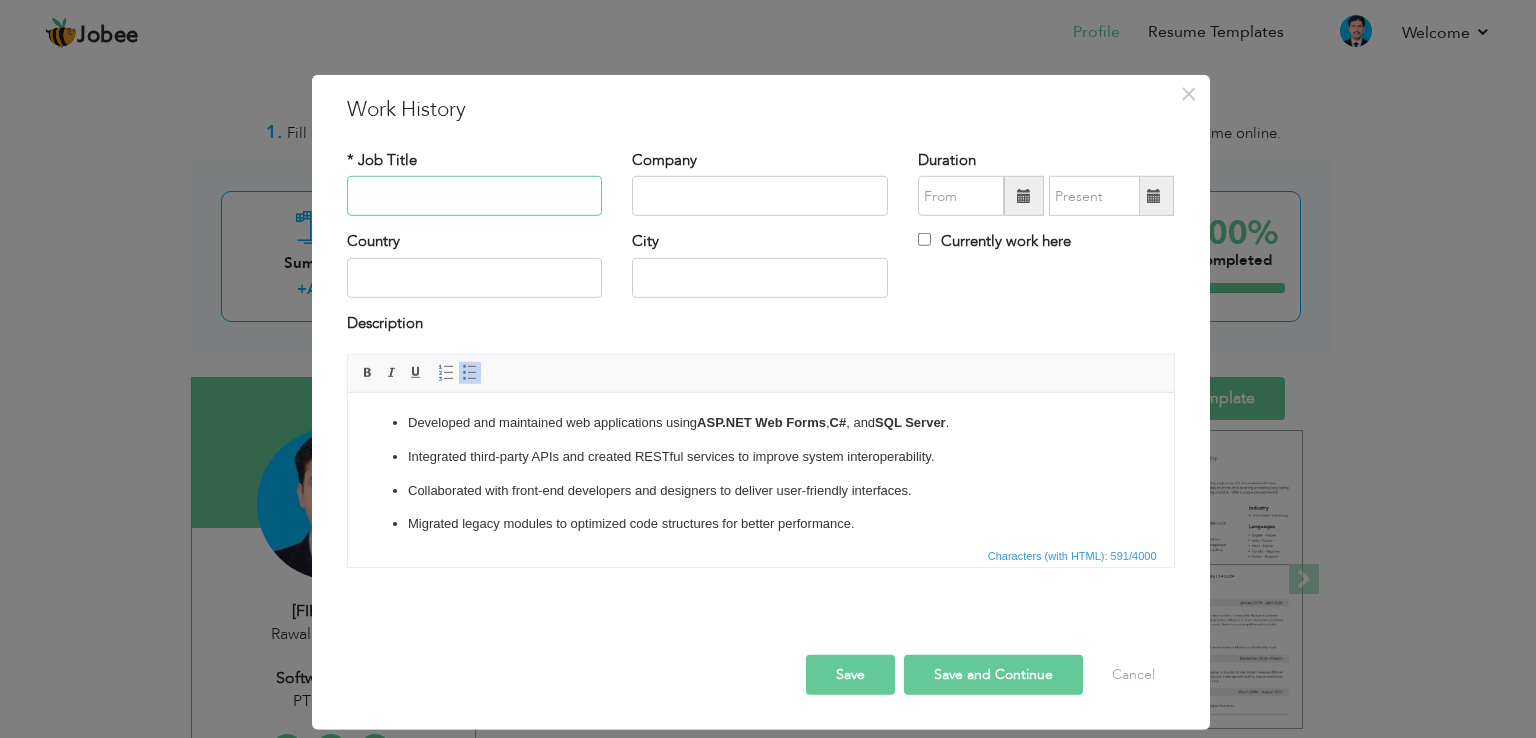 type on "D" 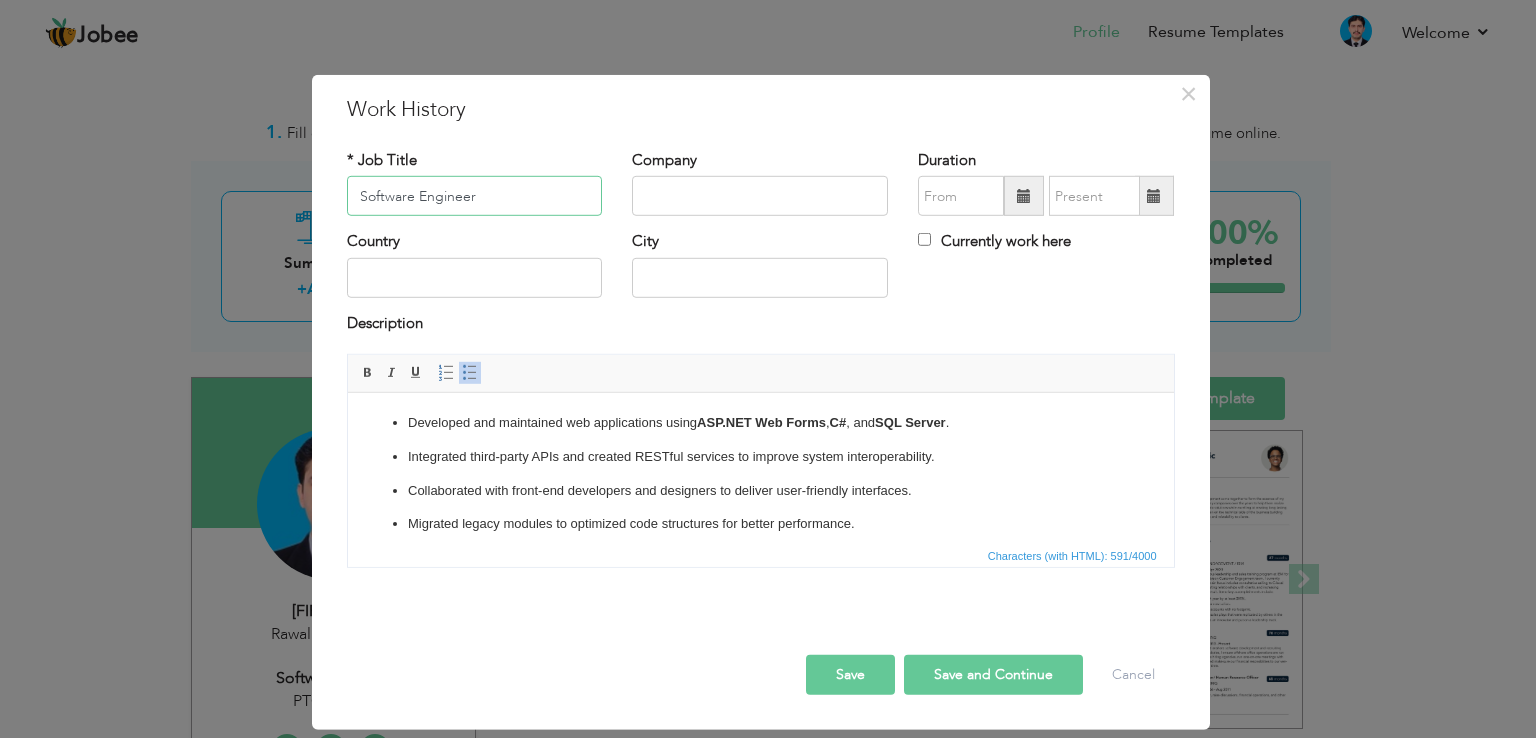 type on "Software Engineer" 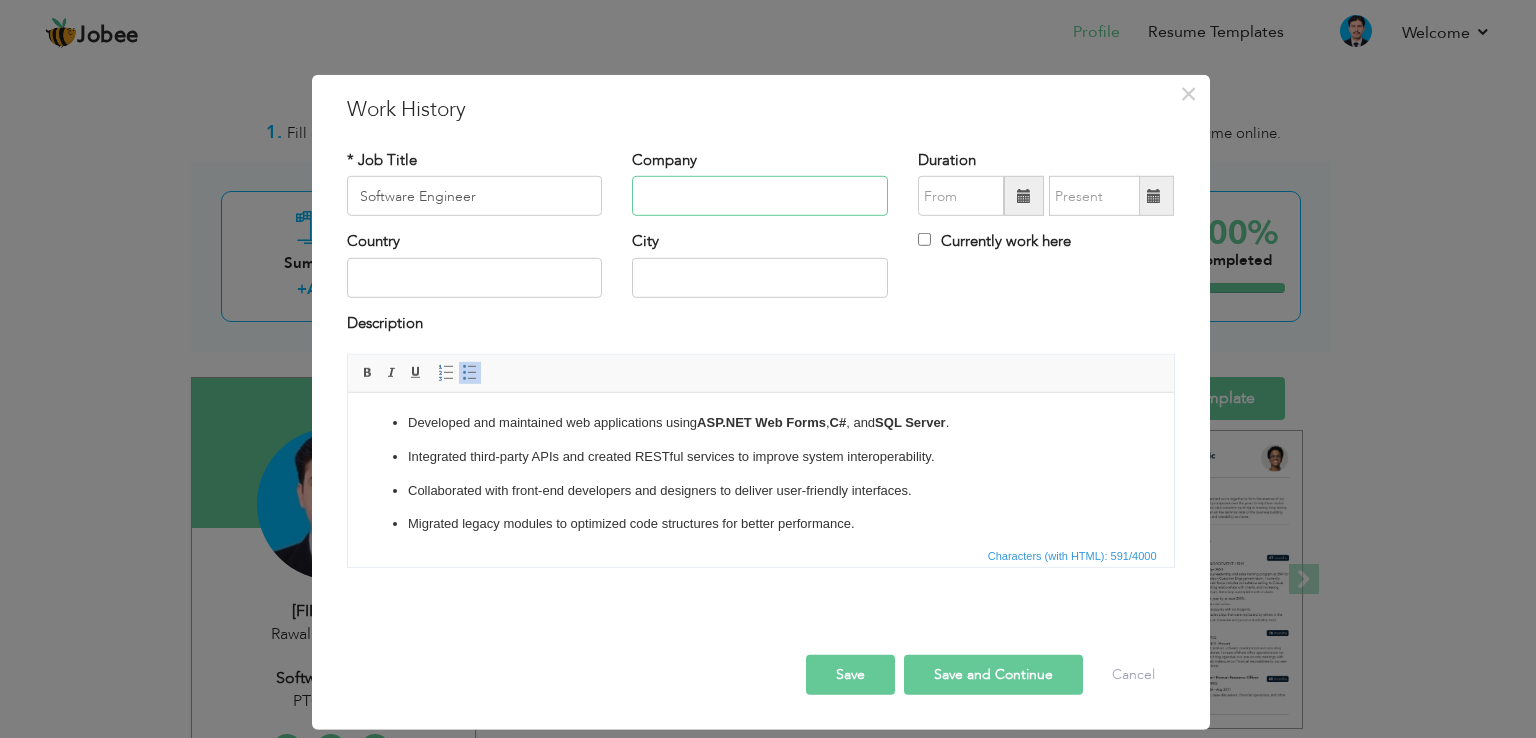 click at bounding box center (760, 196) 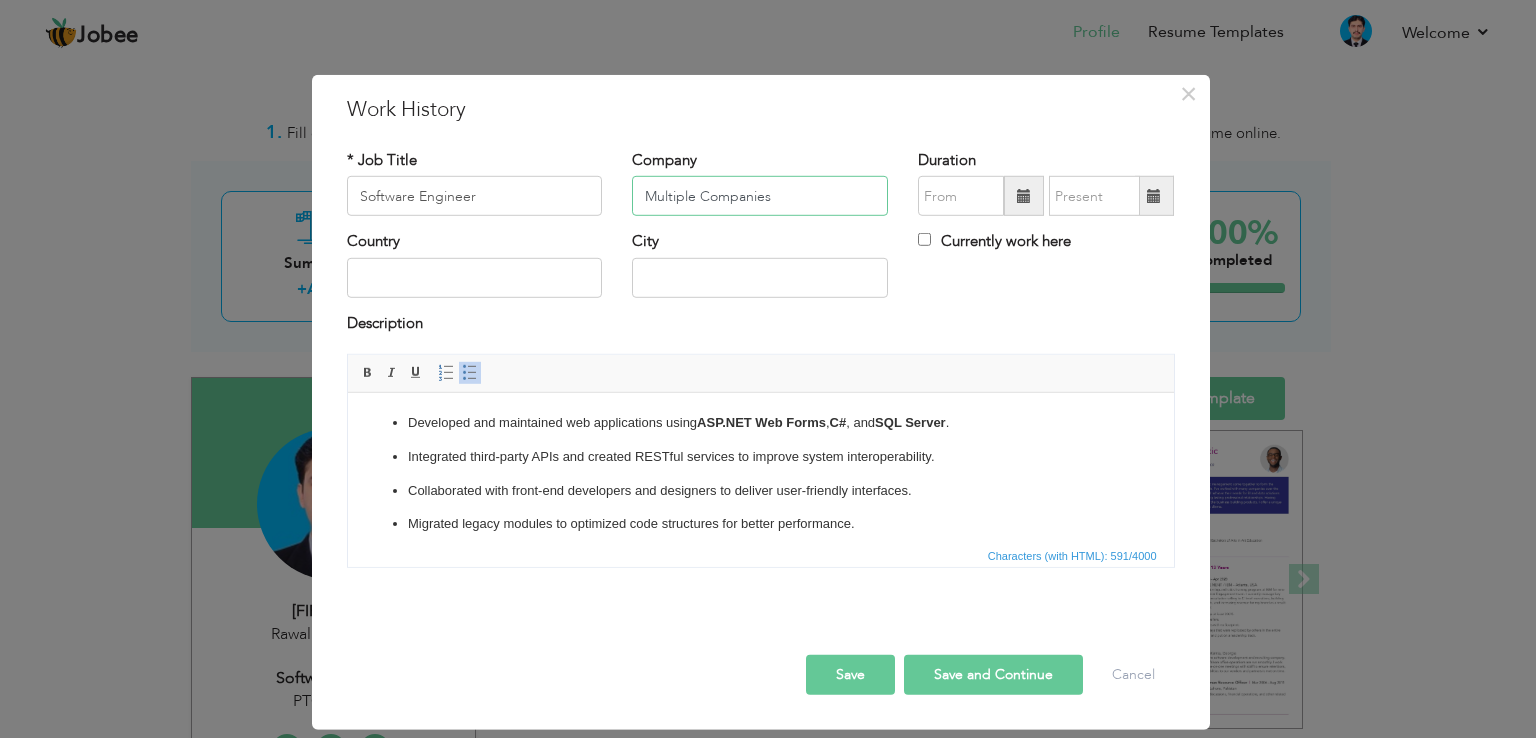 type on "Multiple Companies" 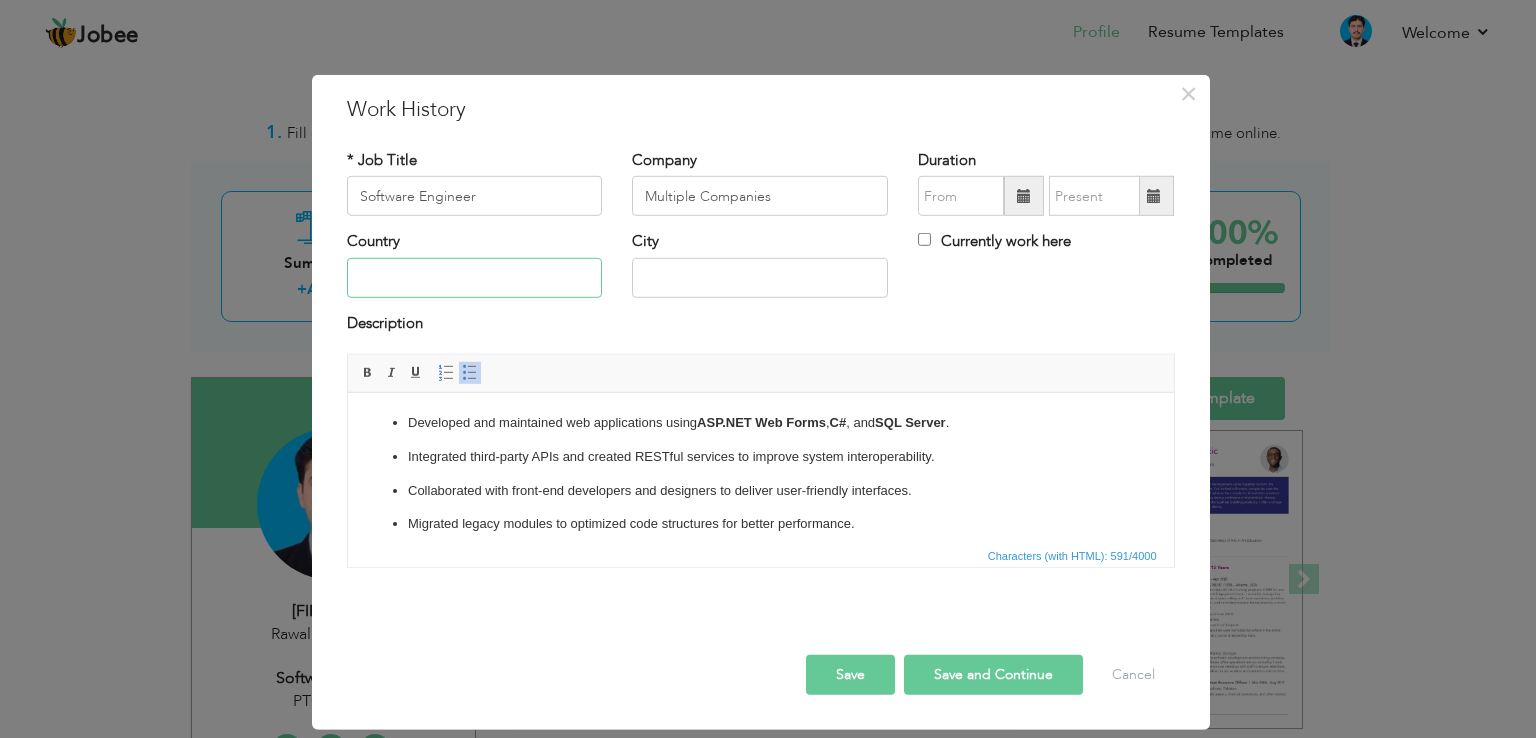 click at bounding box center (475, 278) 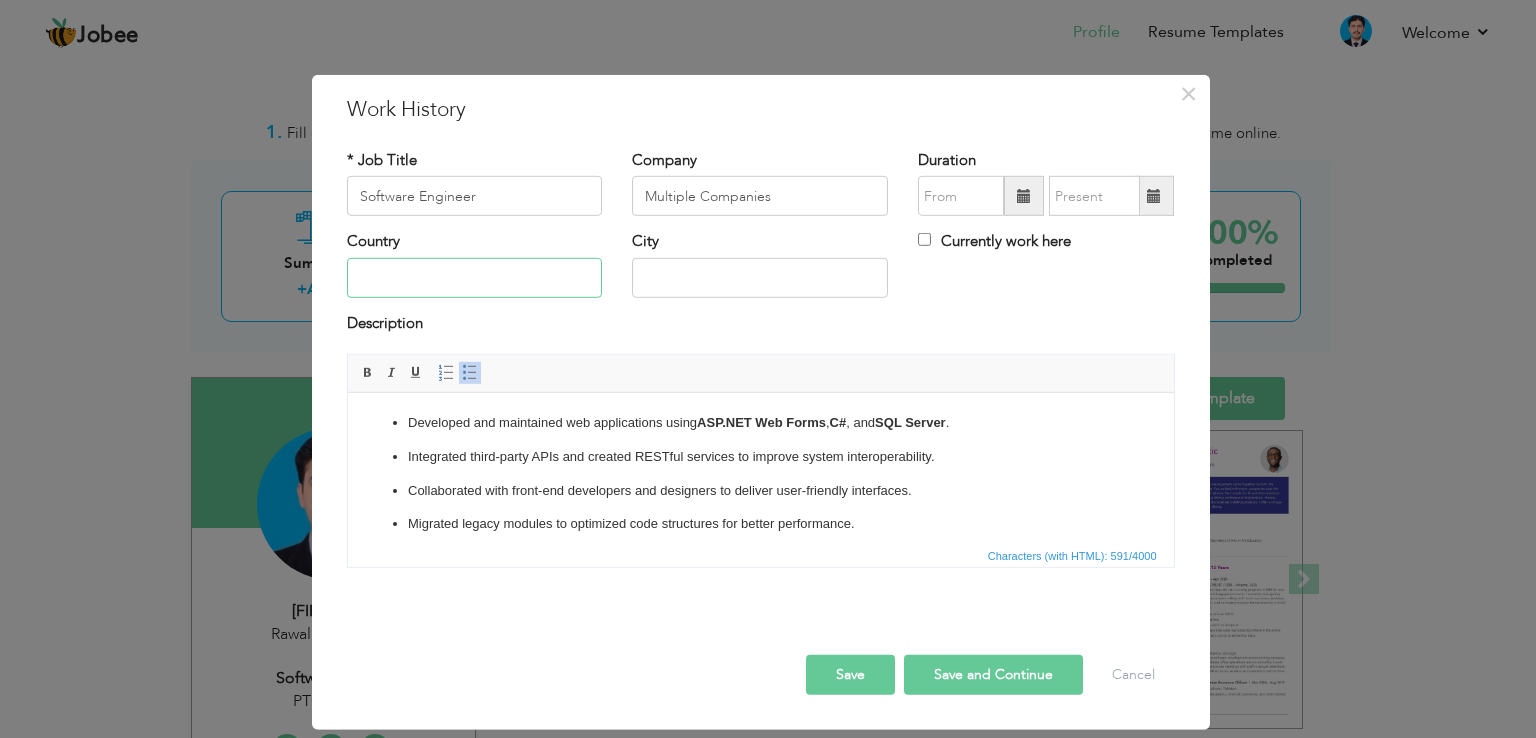 type on "Pakistan" 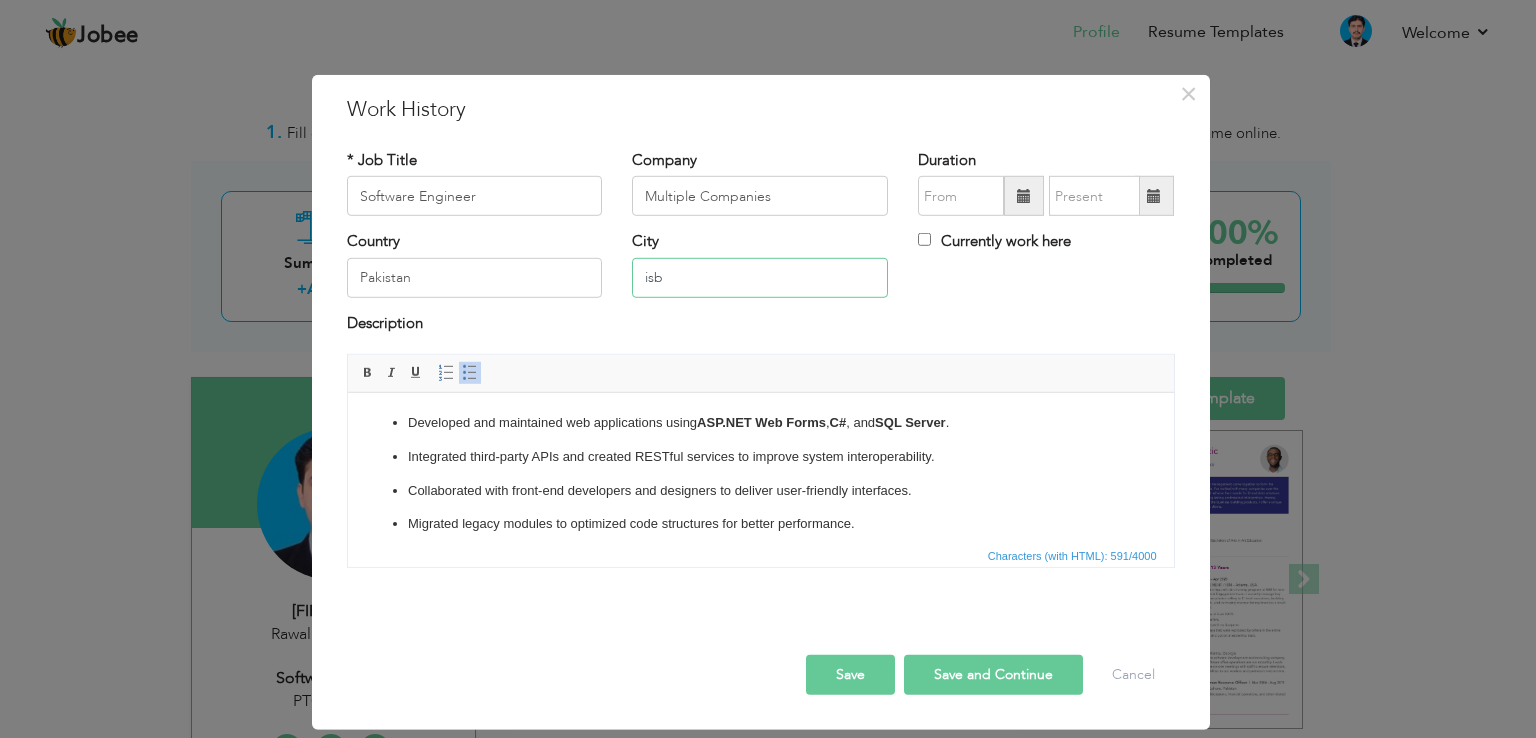 click on "isb" at bounding box center (760, 278) 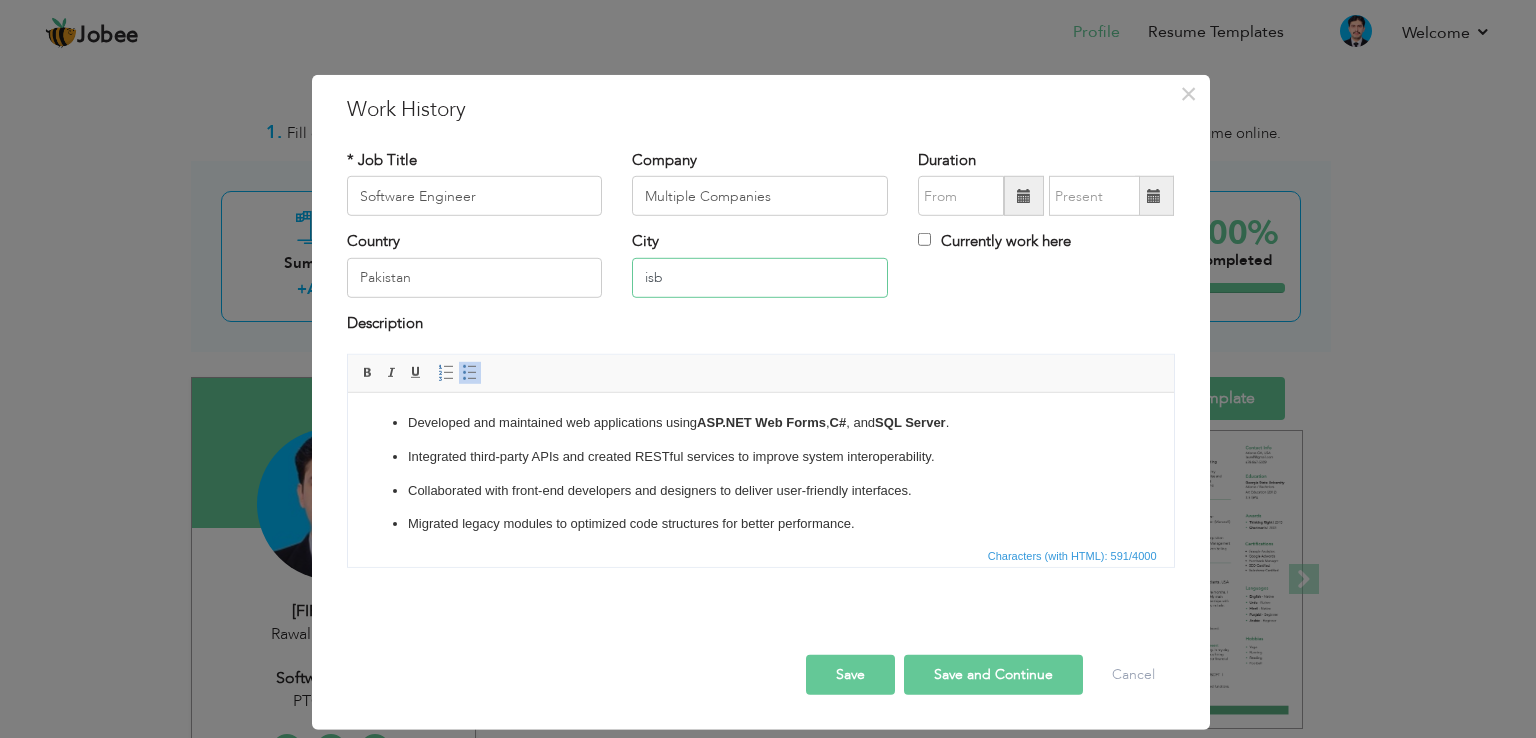 type on "ISLAMABAD" 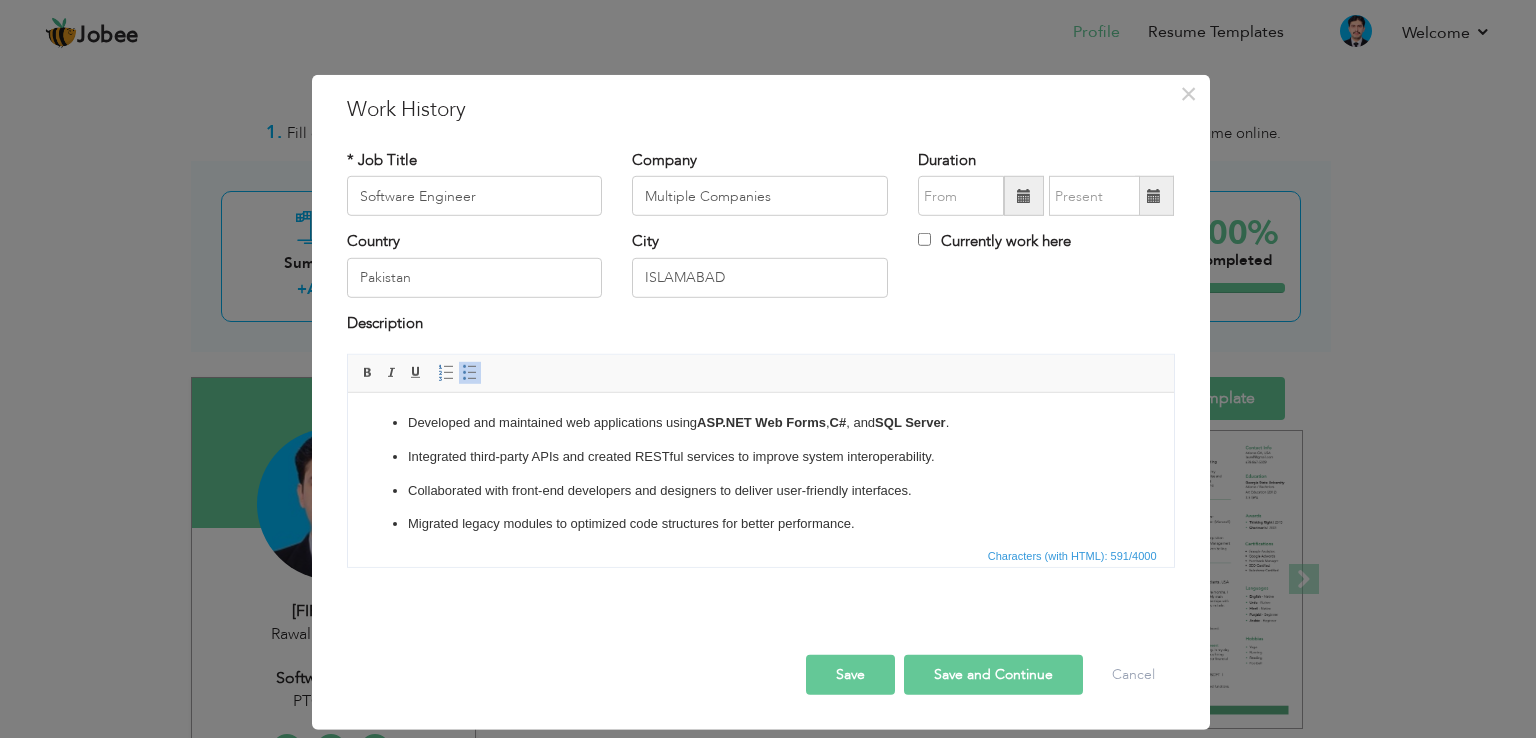 click on "Save" at bounding box center (850, 675) 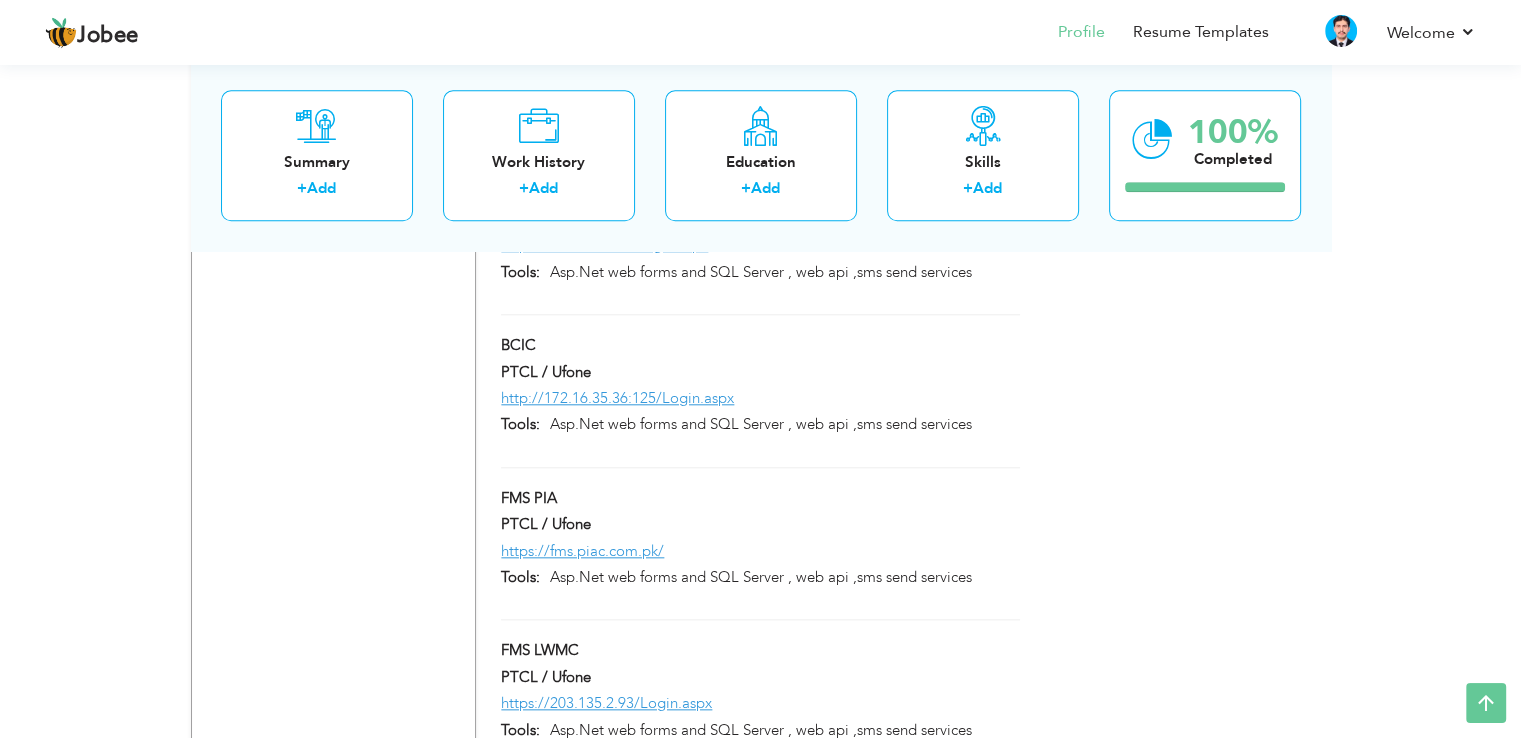 scroll, scrollTop: 1563, scrollLeft: 0, axis: vertical 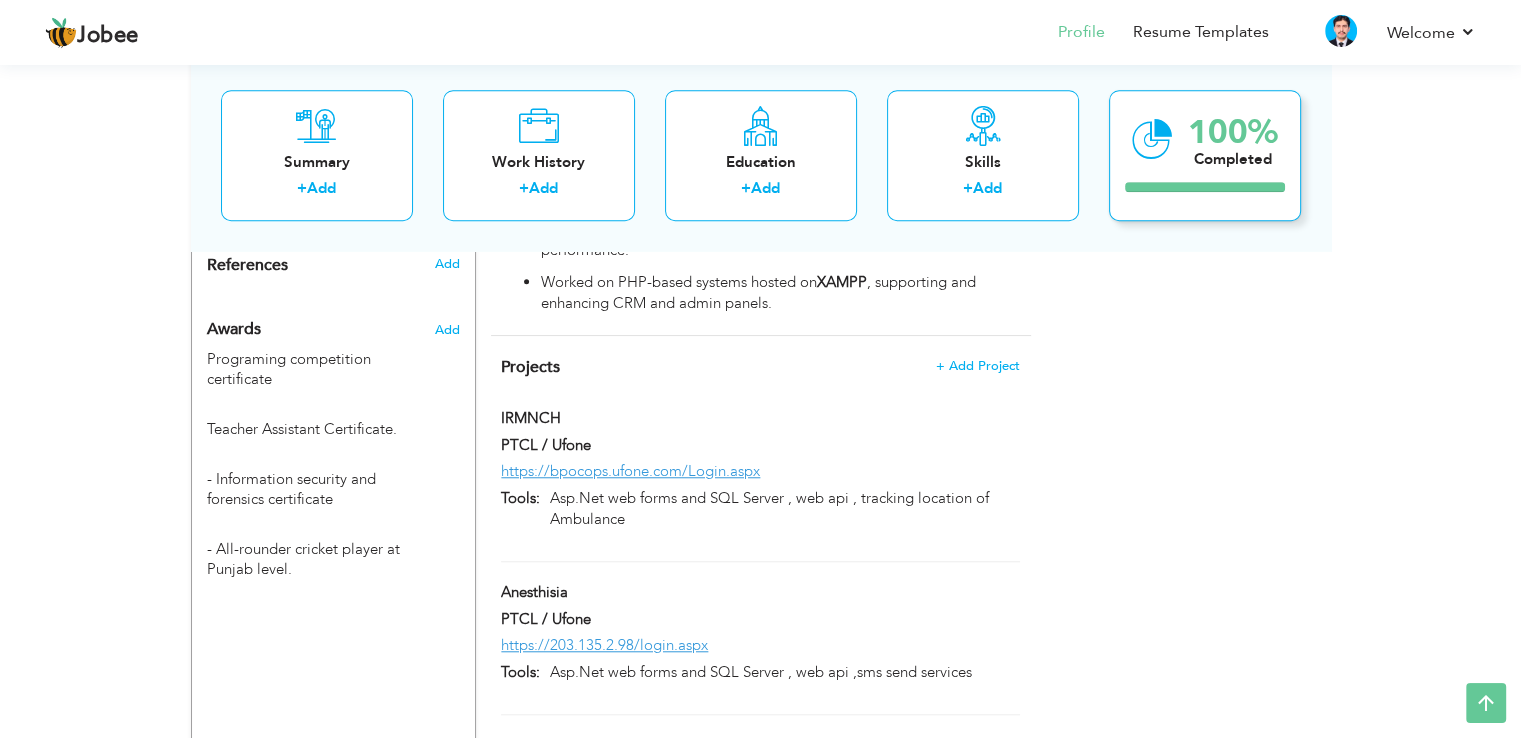 click at bounding box center [1152, 139] 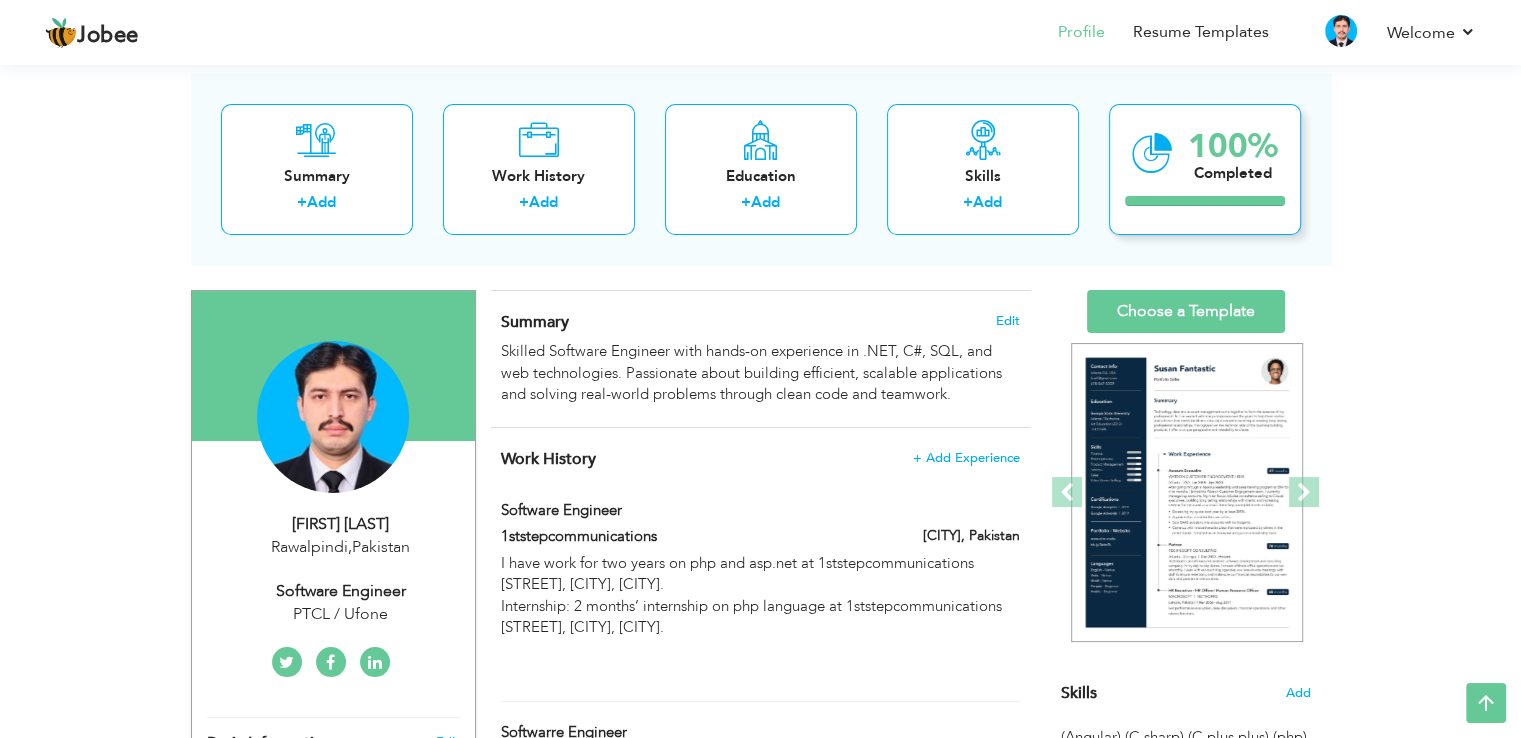 scroll, scrollTop: 0, scrollLeft: 0, axis: both 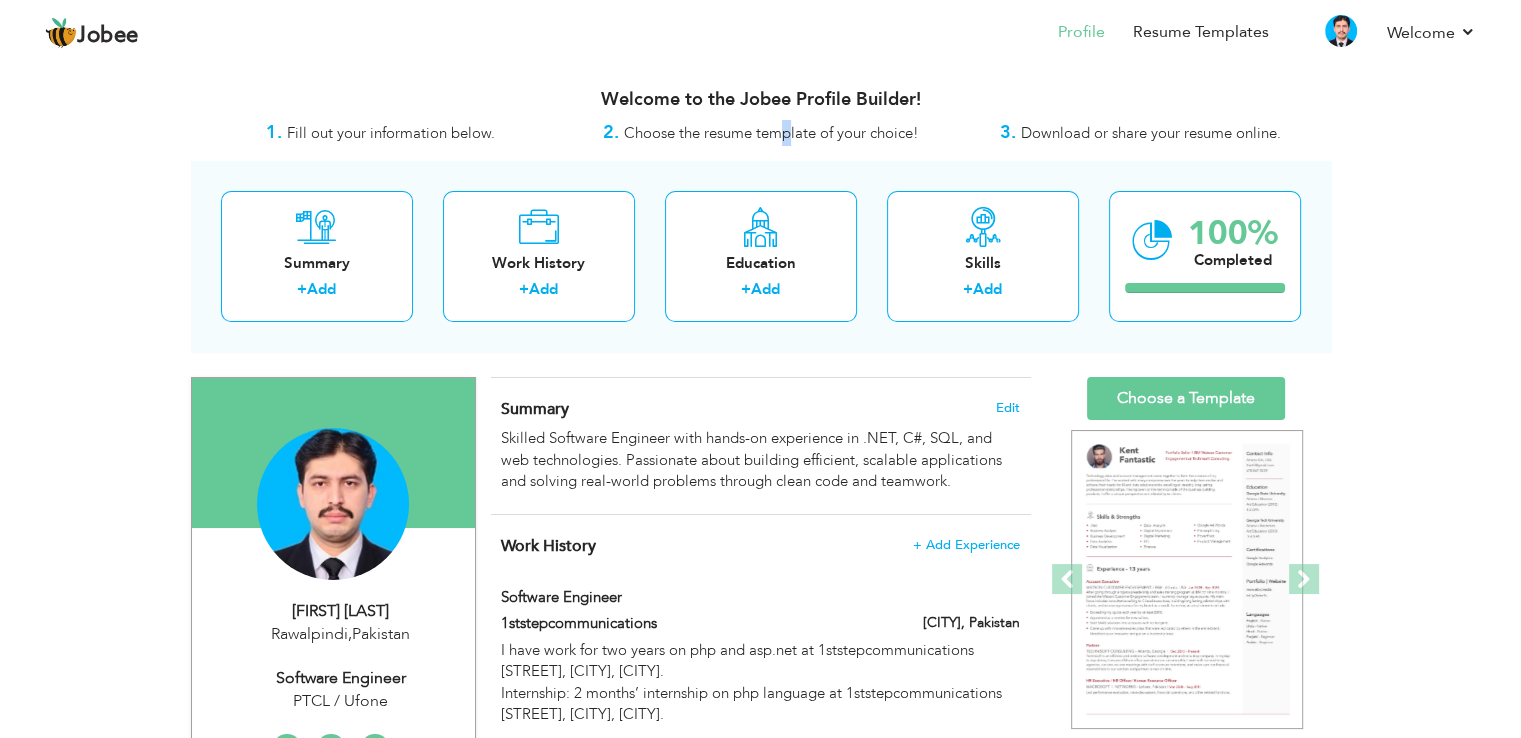click on "Choose the resume template of your choice!" at bounding box center (771, 133) 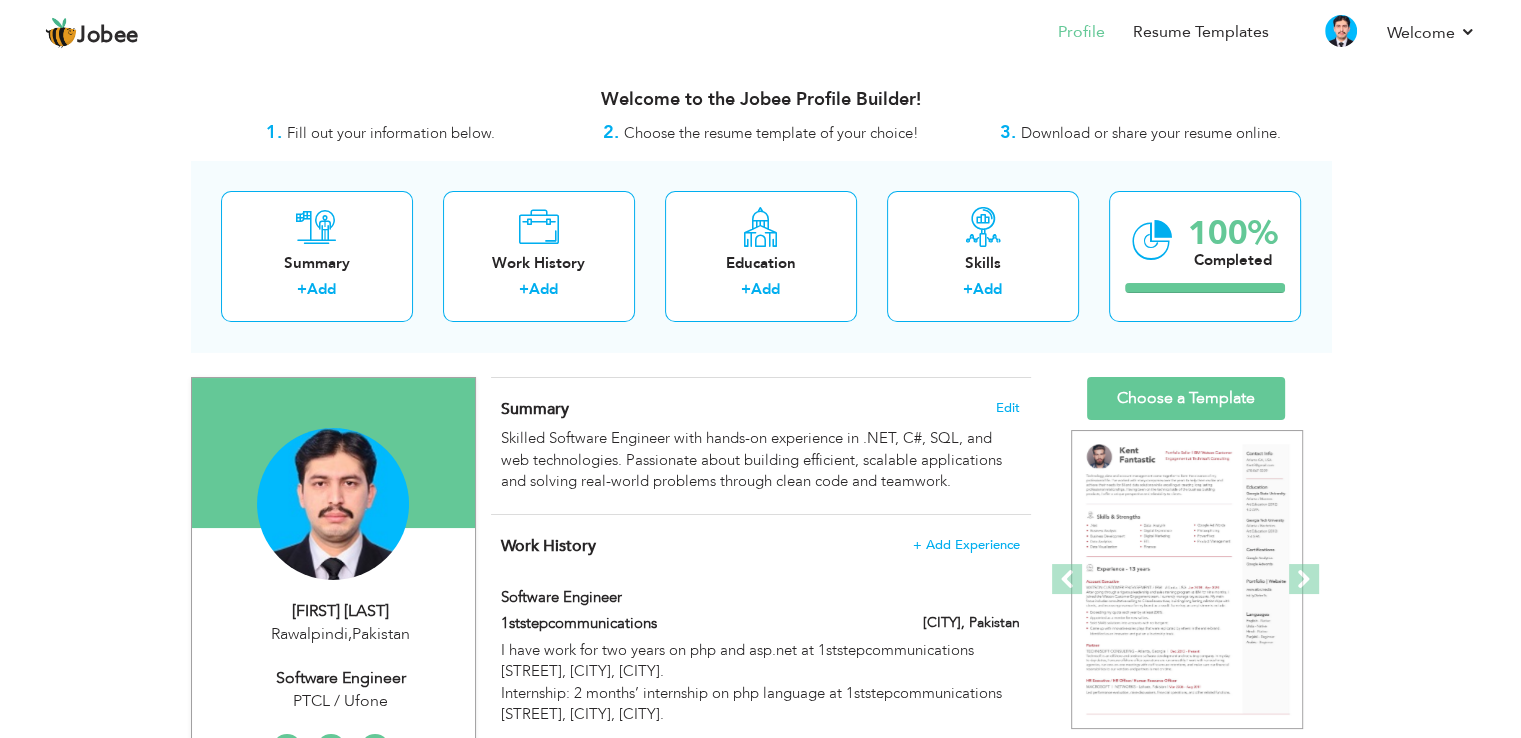 click on "Choose the resume template of your choice!" at bounding box center [771, 133] 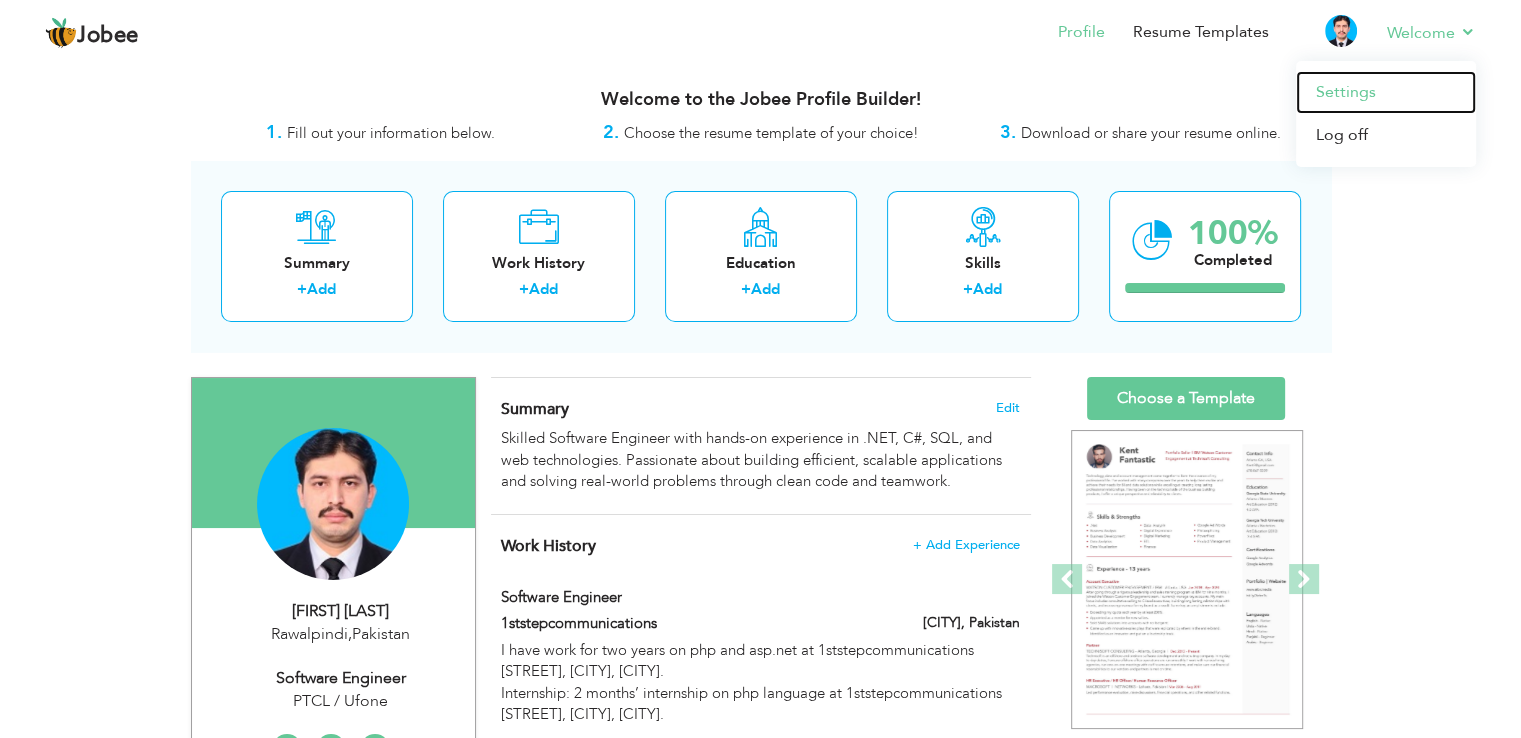 click on "Settings" at bounding box center [1386, 92] 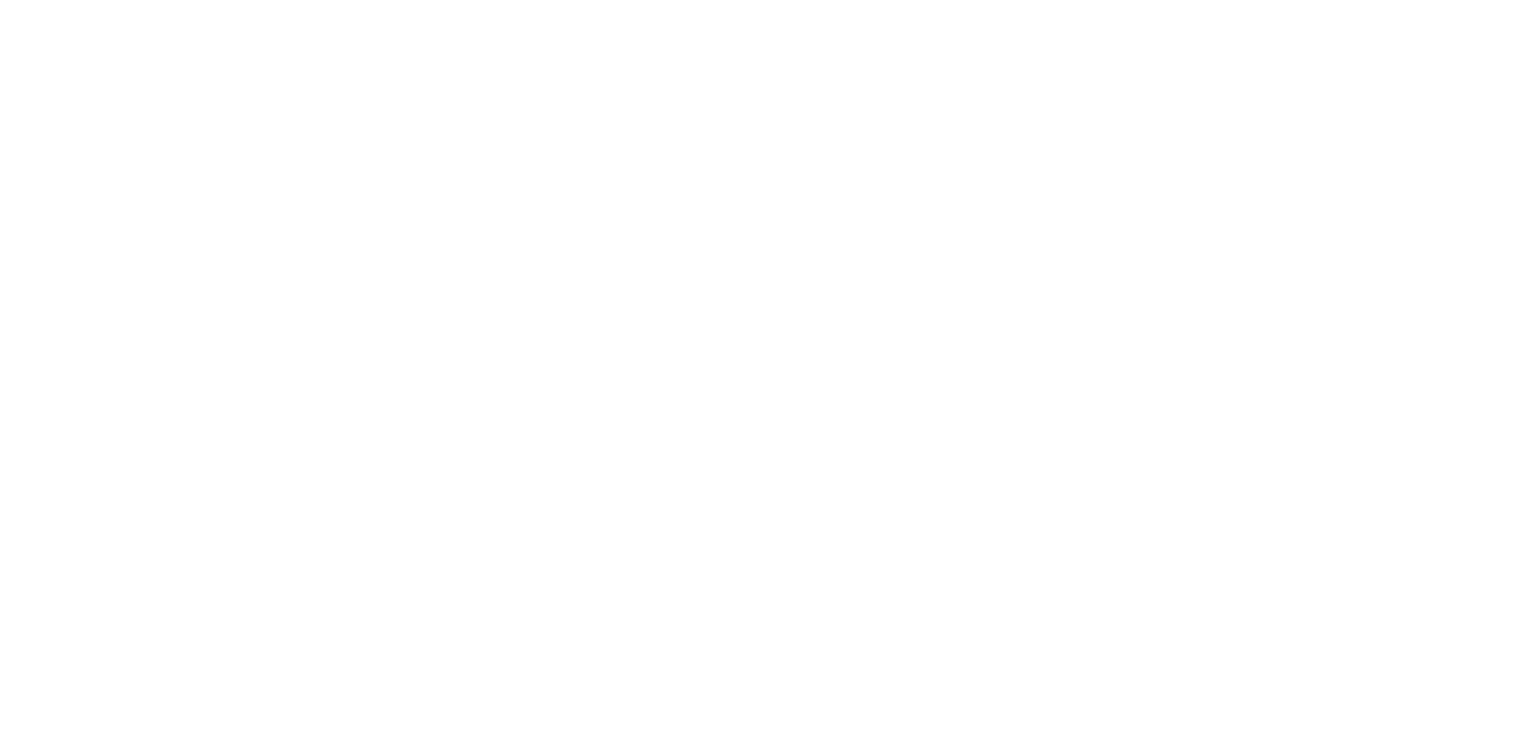 scroll, scrollTop: 0, scrollLeft: 0, axis: both 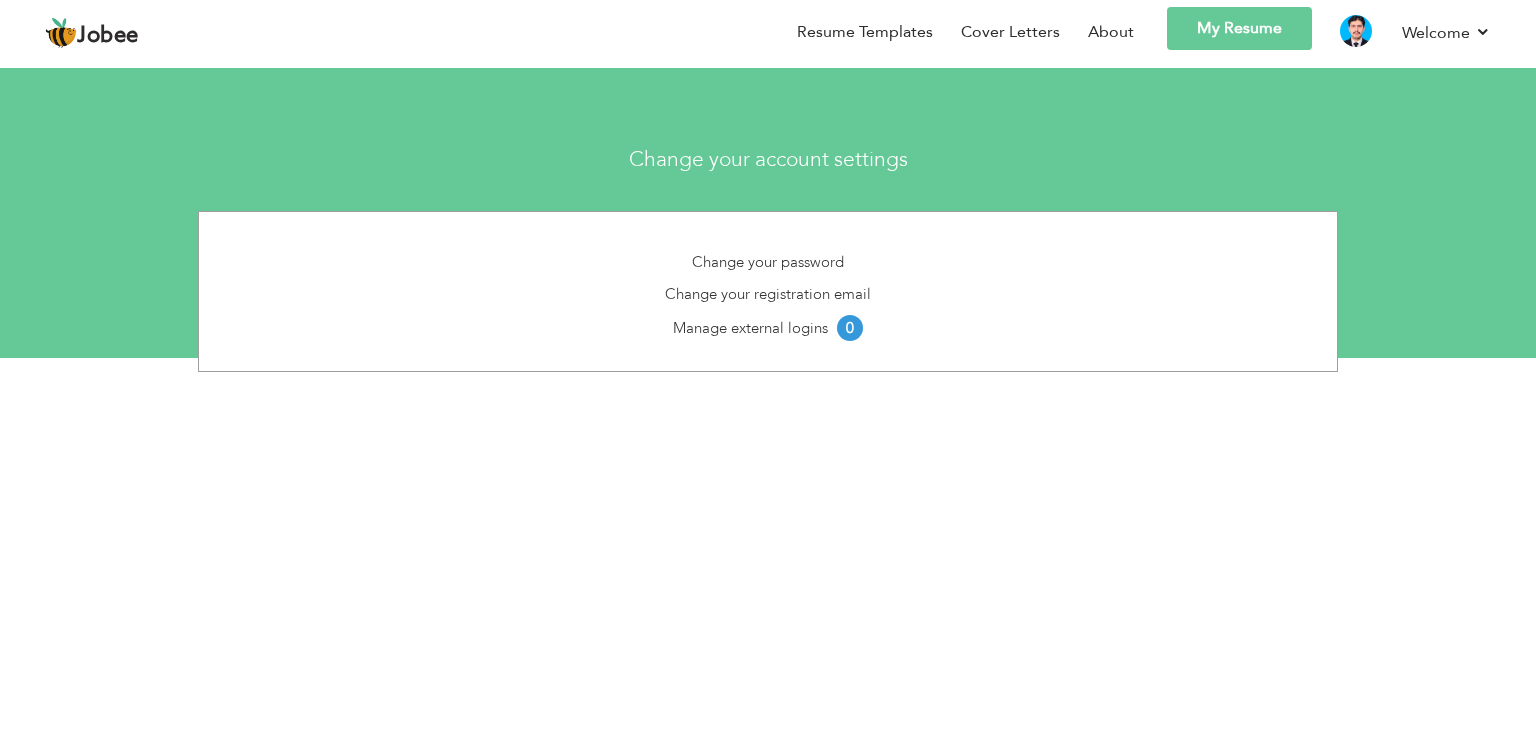 click on "Change your account settings" at bounding box center (768, 159) 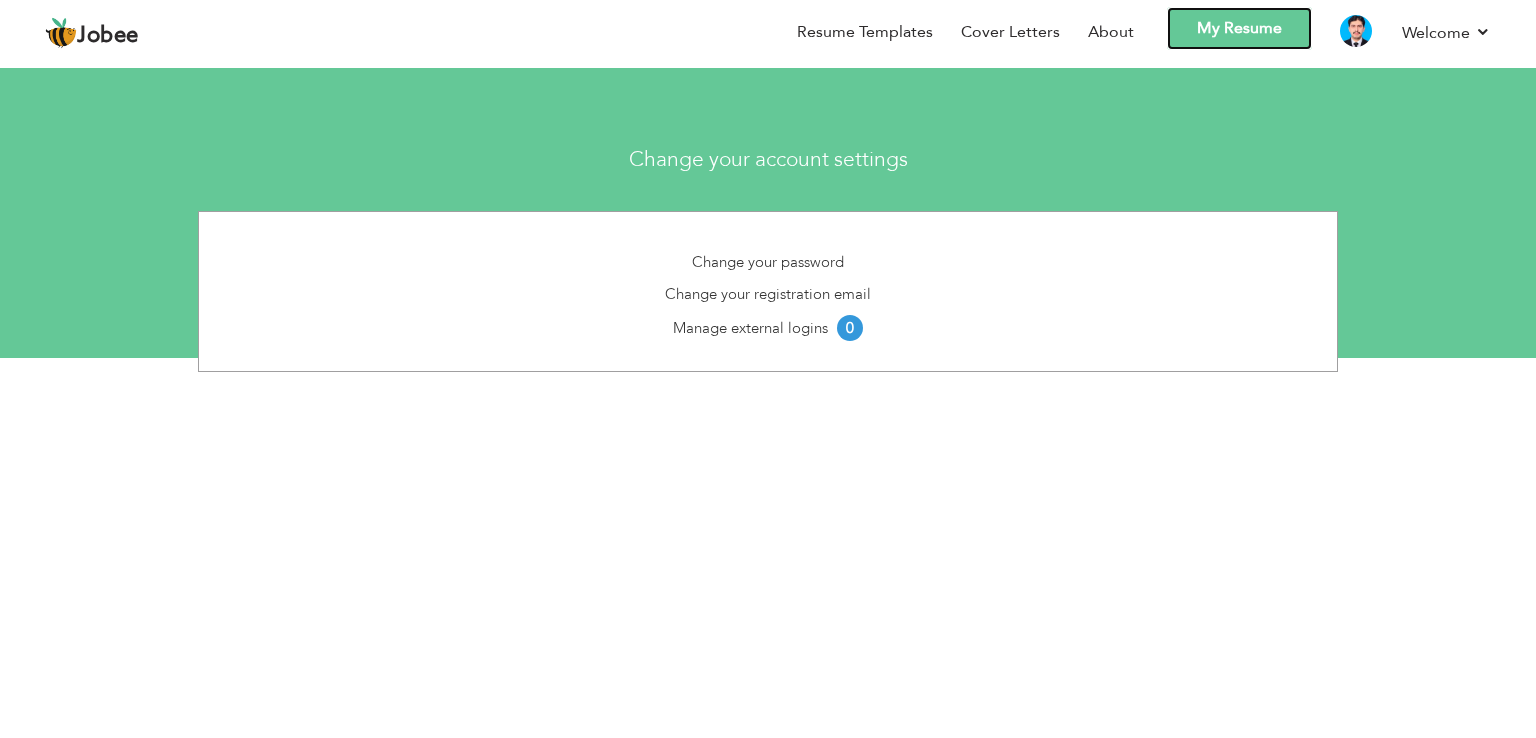 click on "My Resume" at bounding box center (1239, 28) 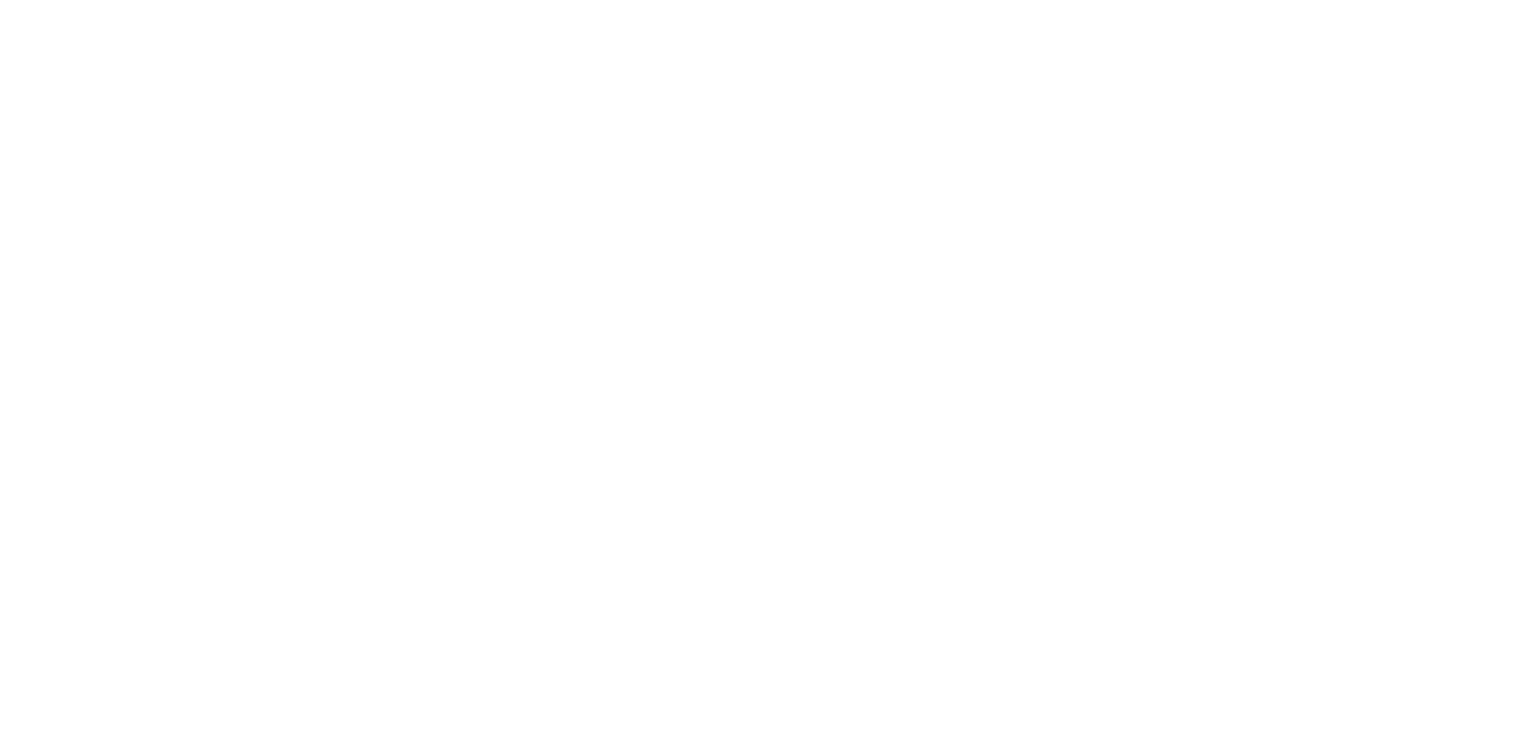 scroll, scrollTop: 0, scrollLeft: 0, axis: both 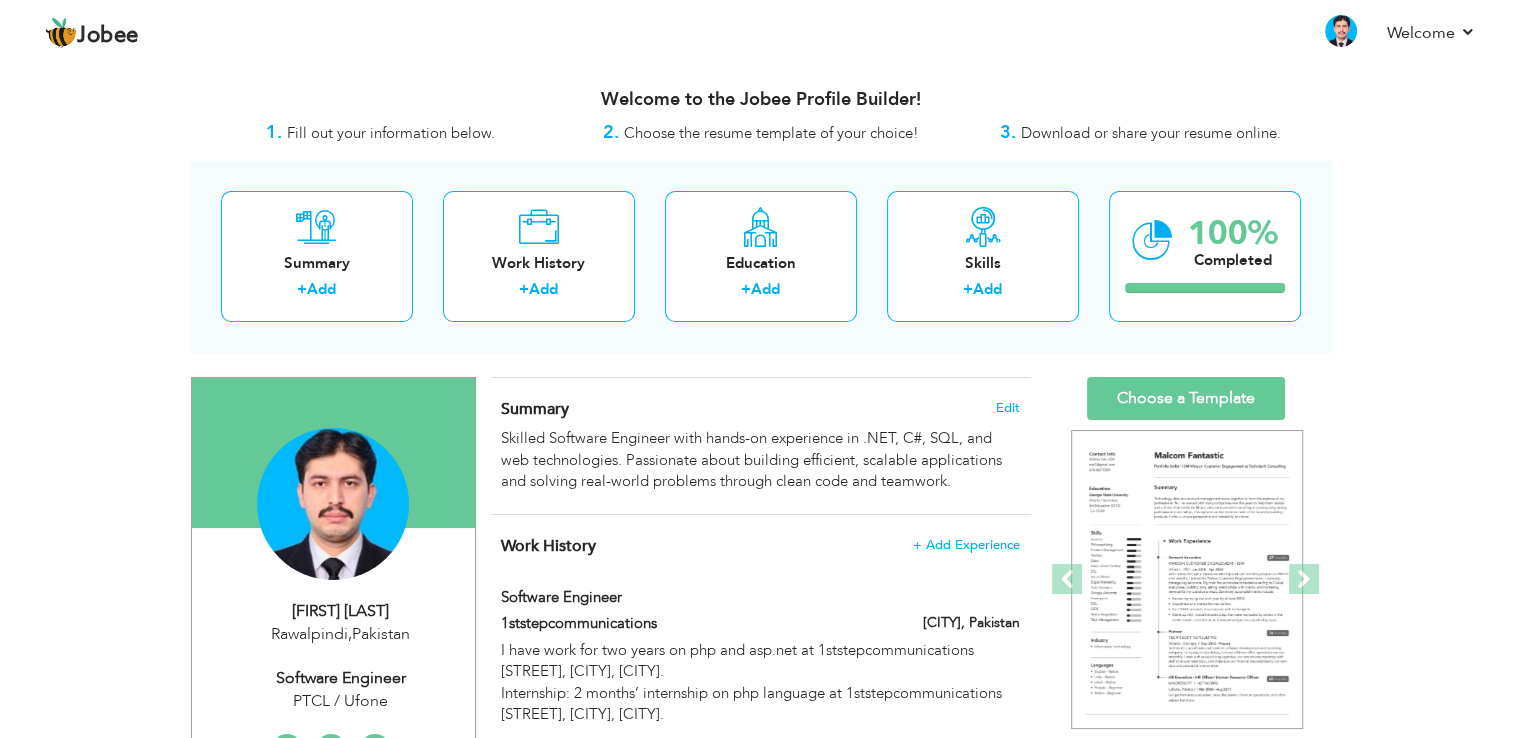 click on "Download or share your resume online." at bounding box center (1151, 133) 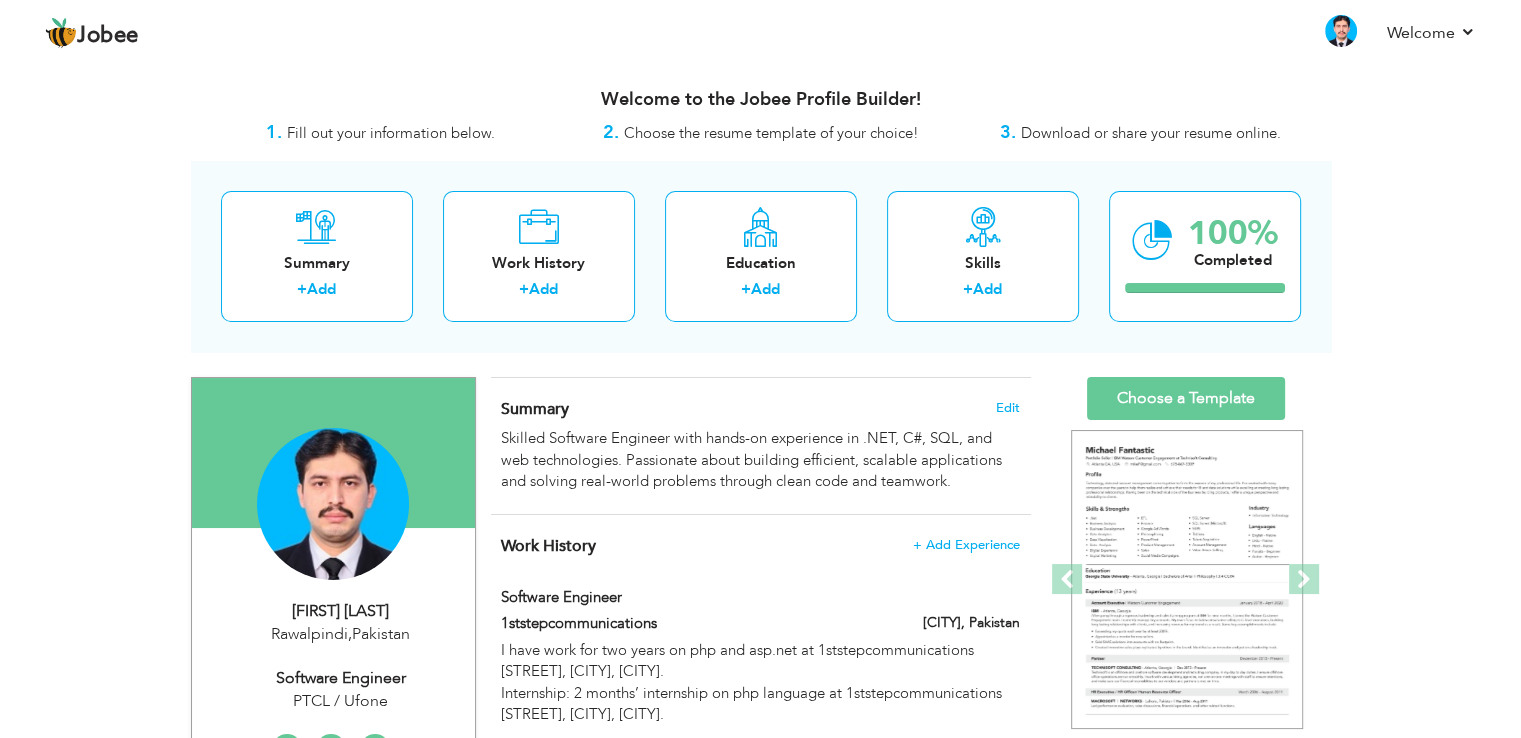 drag, startPoint x: 1148, startPoint y: 161, endPoint x: 823, endPoint y: 341, distance: 371.51715 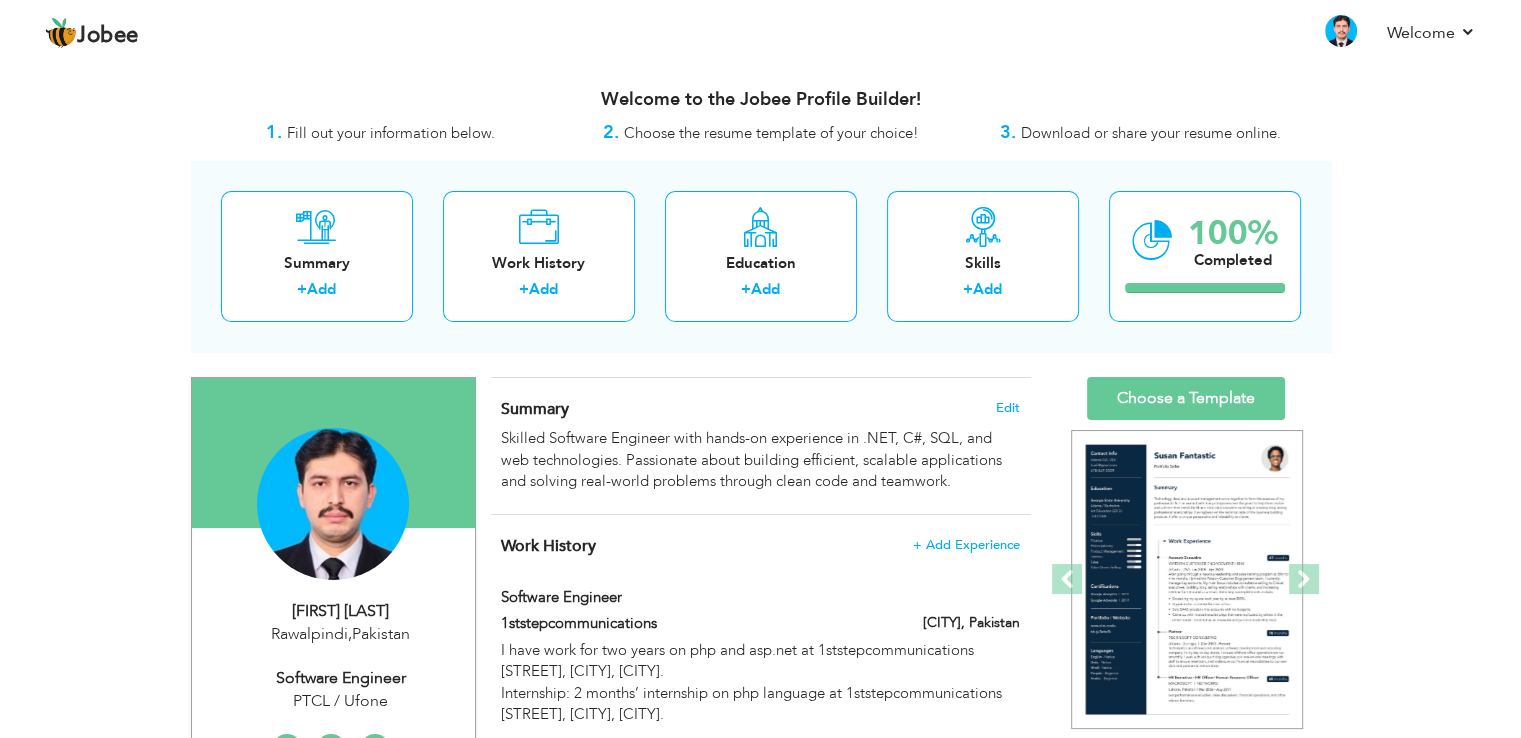 drag, startPoint x: 736, startPoint y: 418, endPoint x: 209, endPoint y: 155, distance: 588.98047 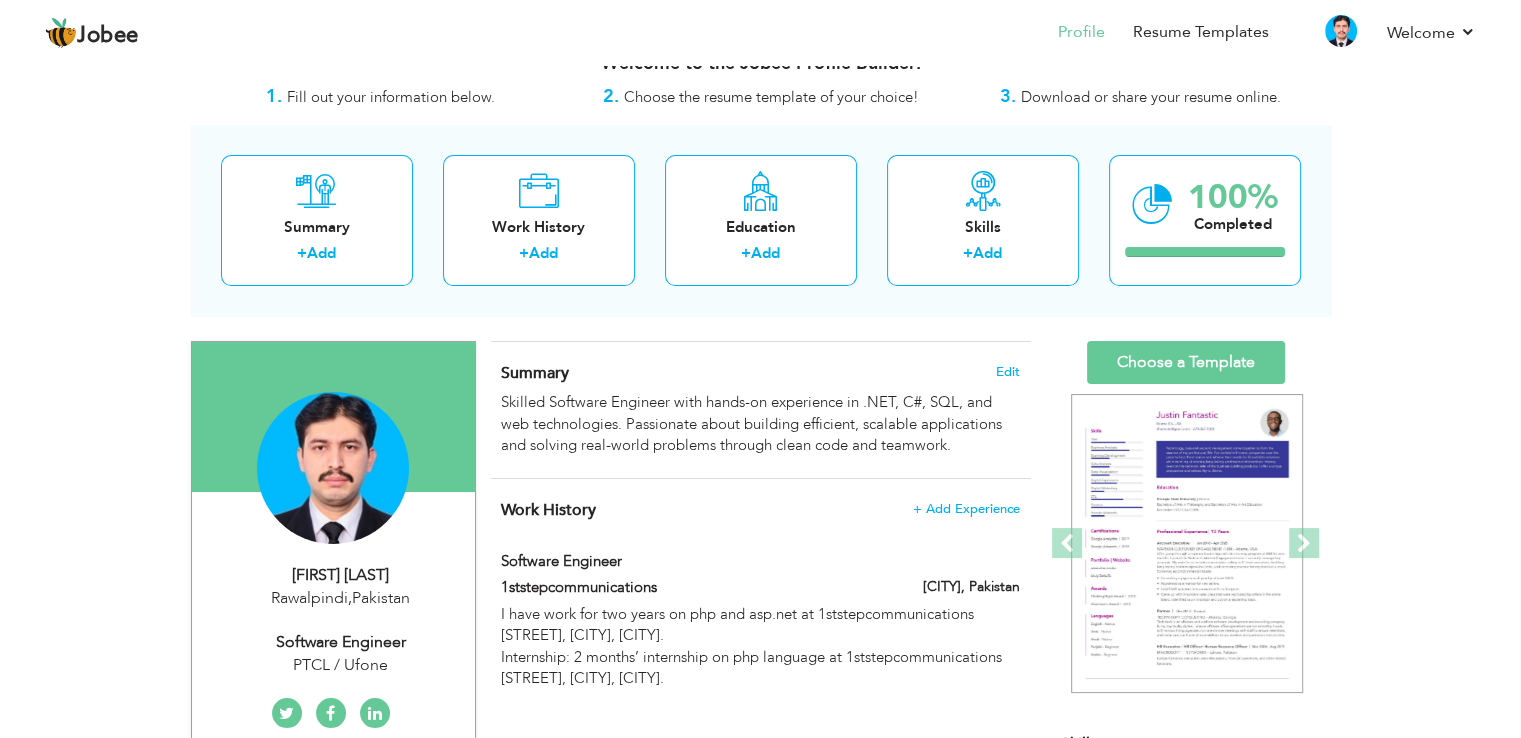 scroll, scrollTop: 100, scrollLeft: 0, axis: vertical 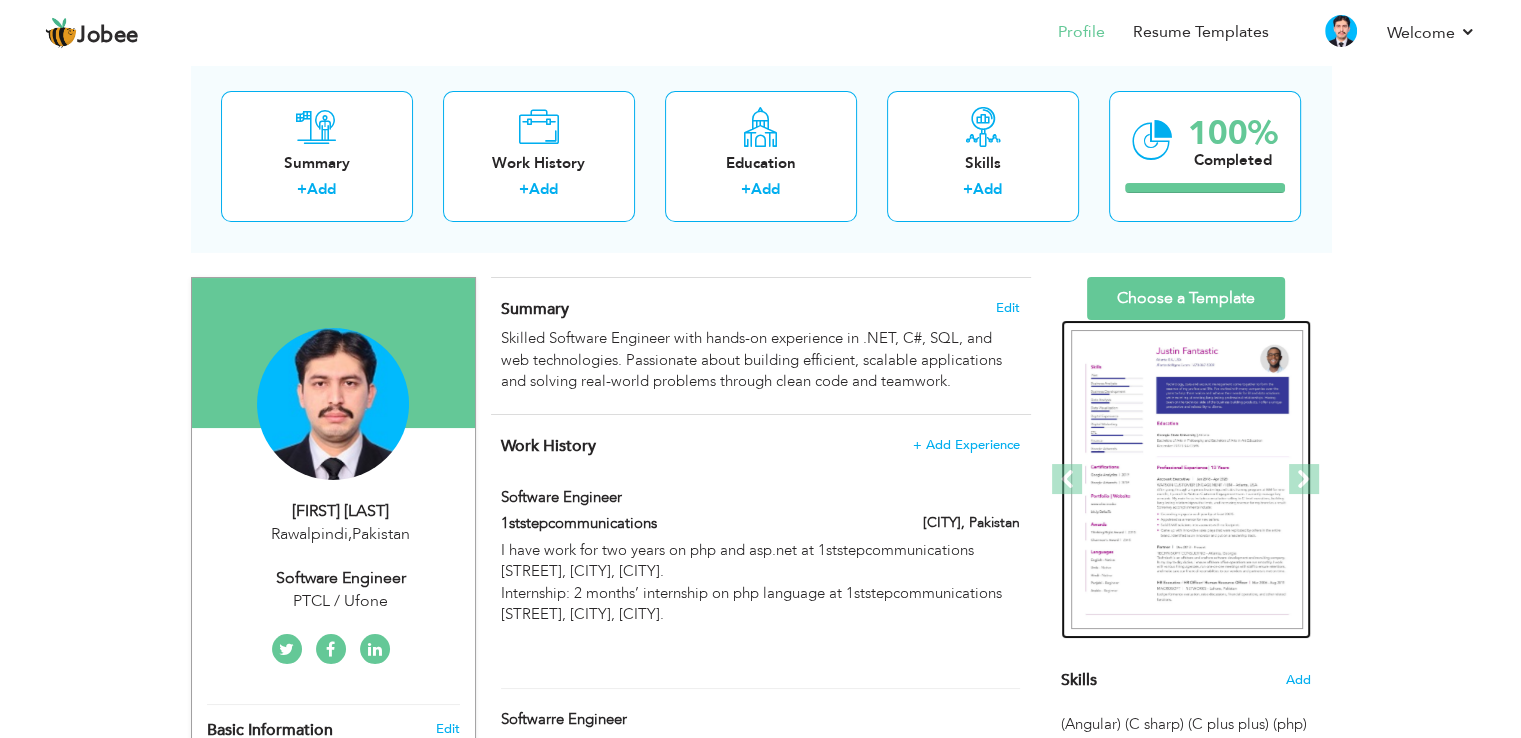 click at bounding box center (1187, 480) 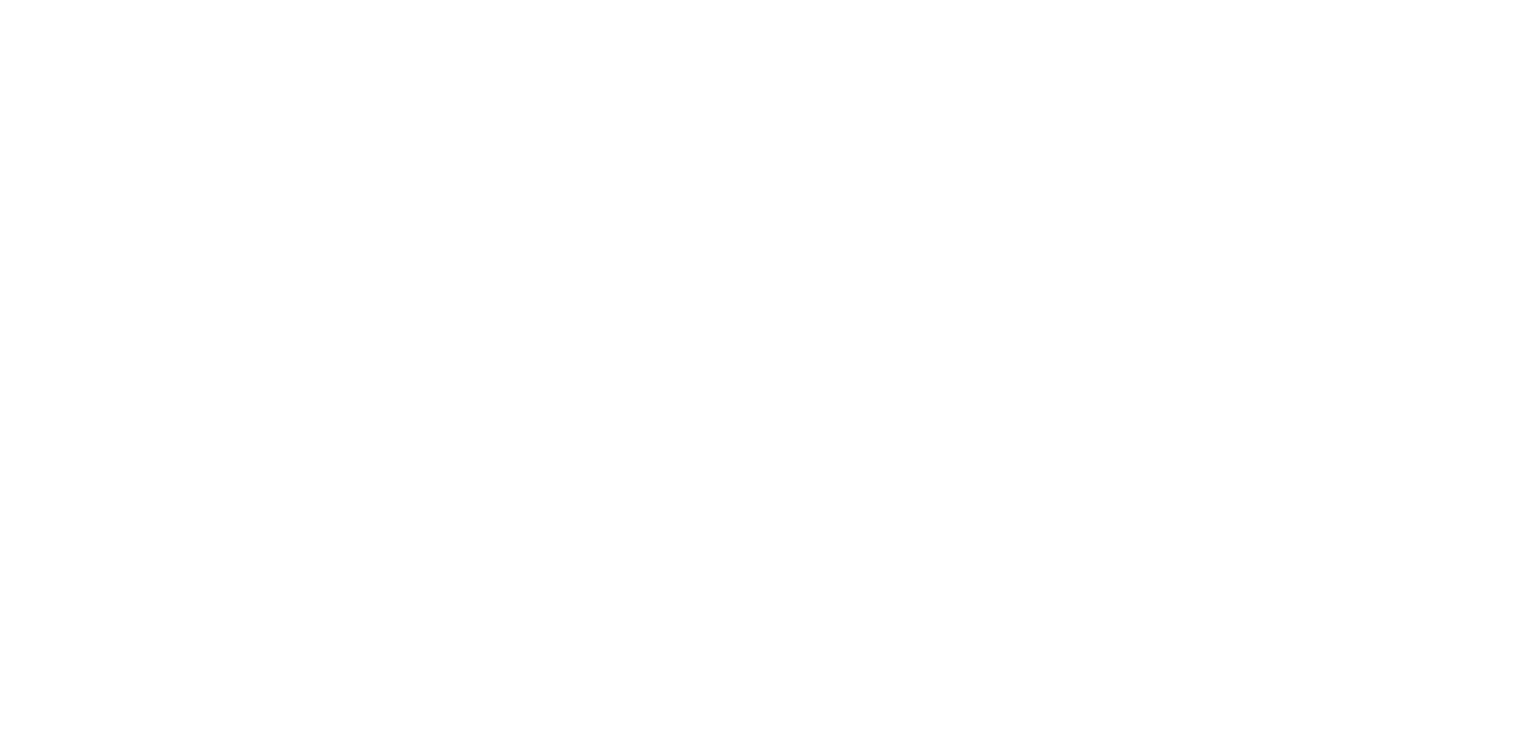 scroll, scrollTop: 0, scrollLeft: 0, axis: both 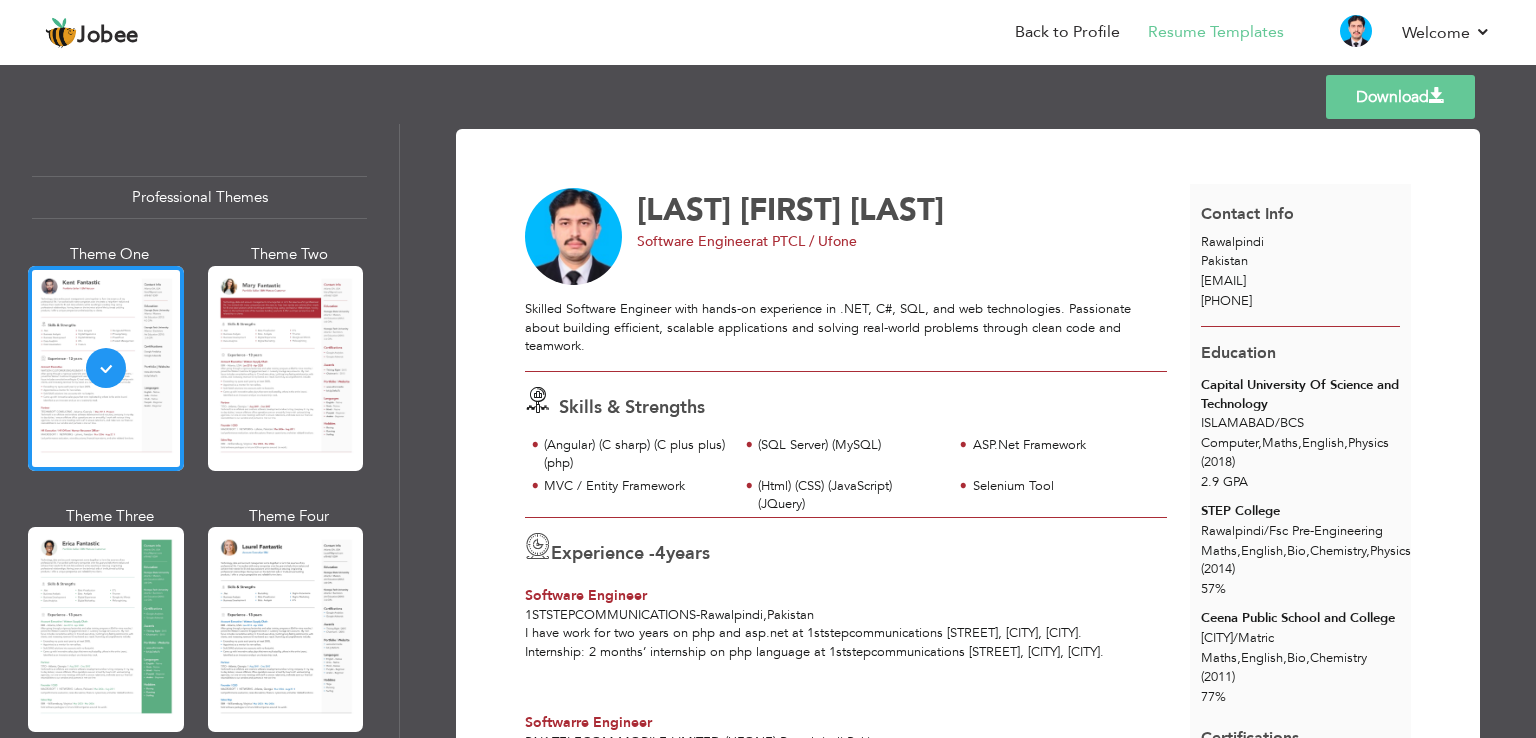 click on "Download" at bounding box center [1400, 97] 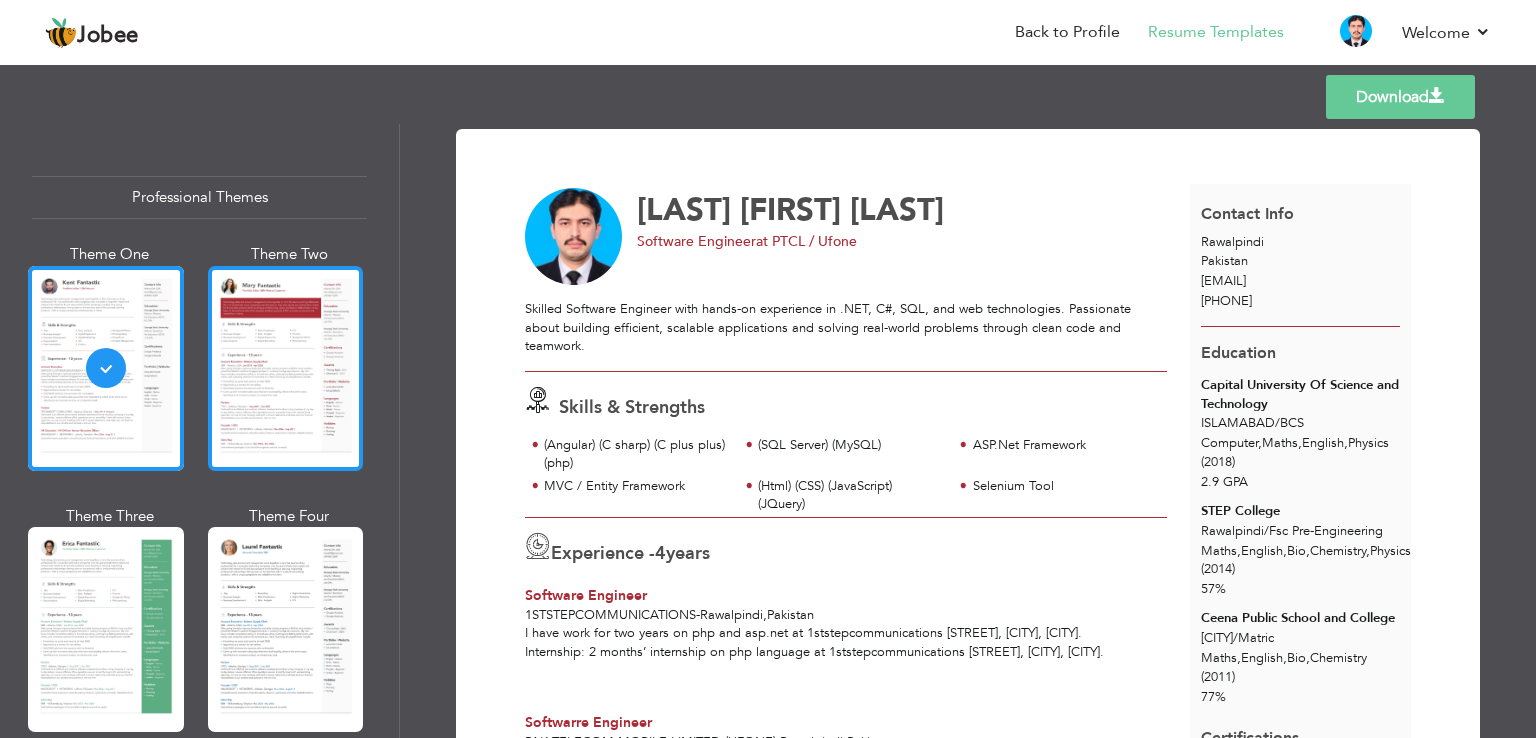 click at bounding box center [286, 368] 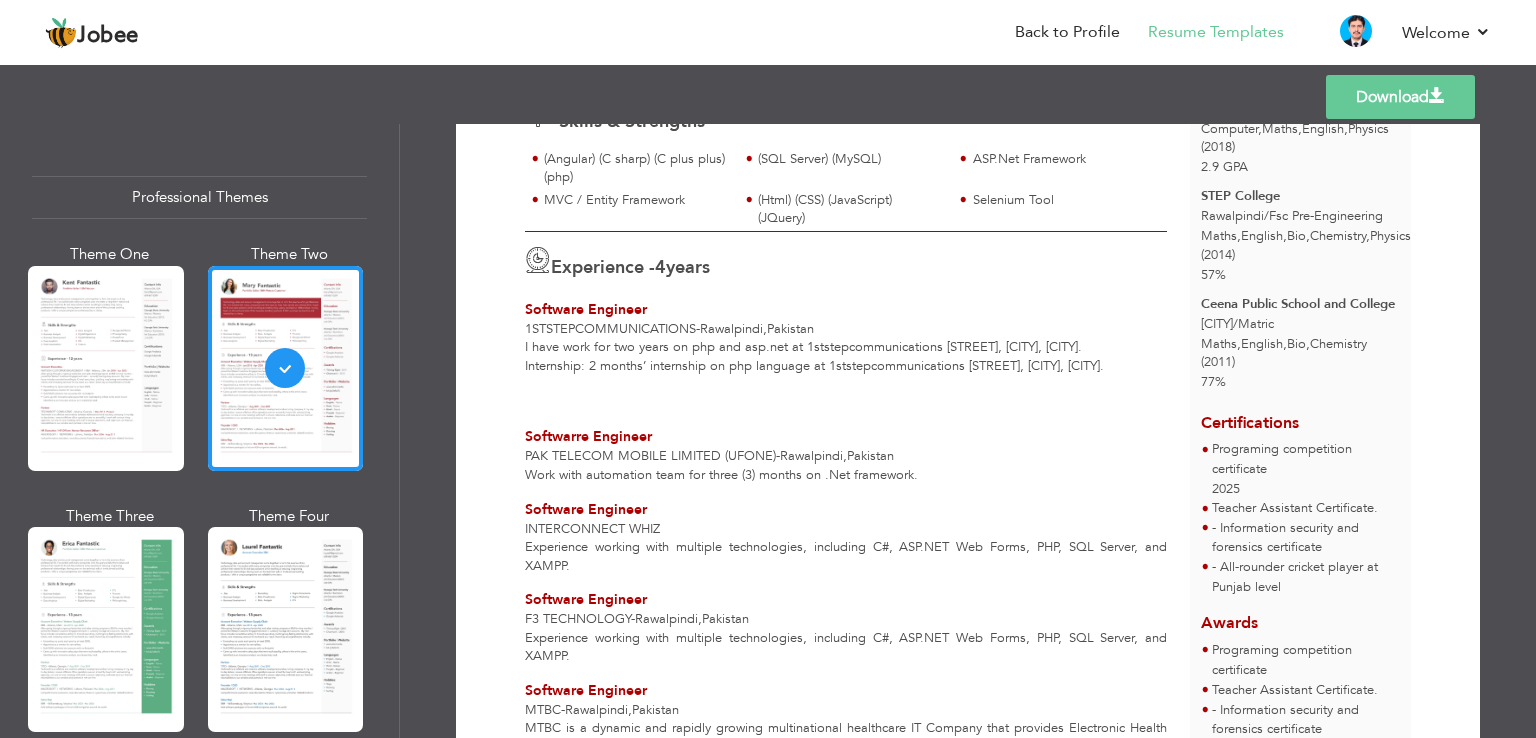 scroll, scrollTop: 400, scrollLeft: 0, axis: vertical 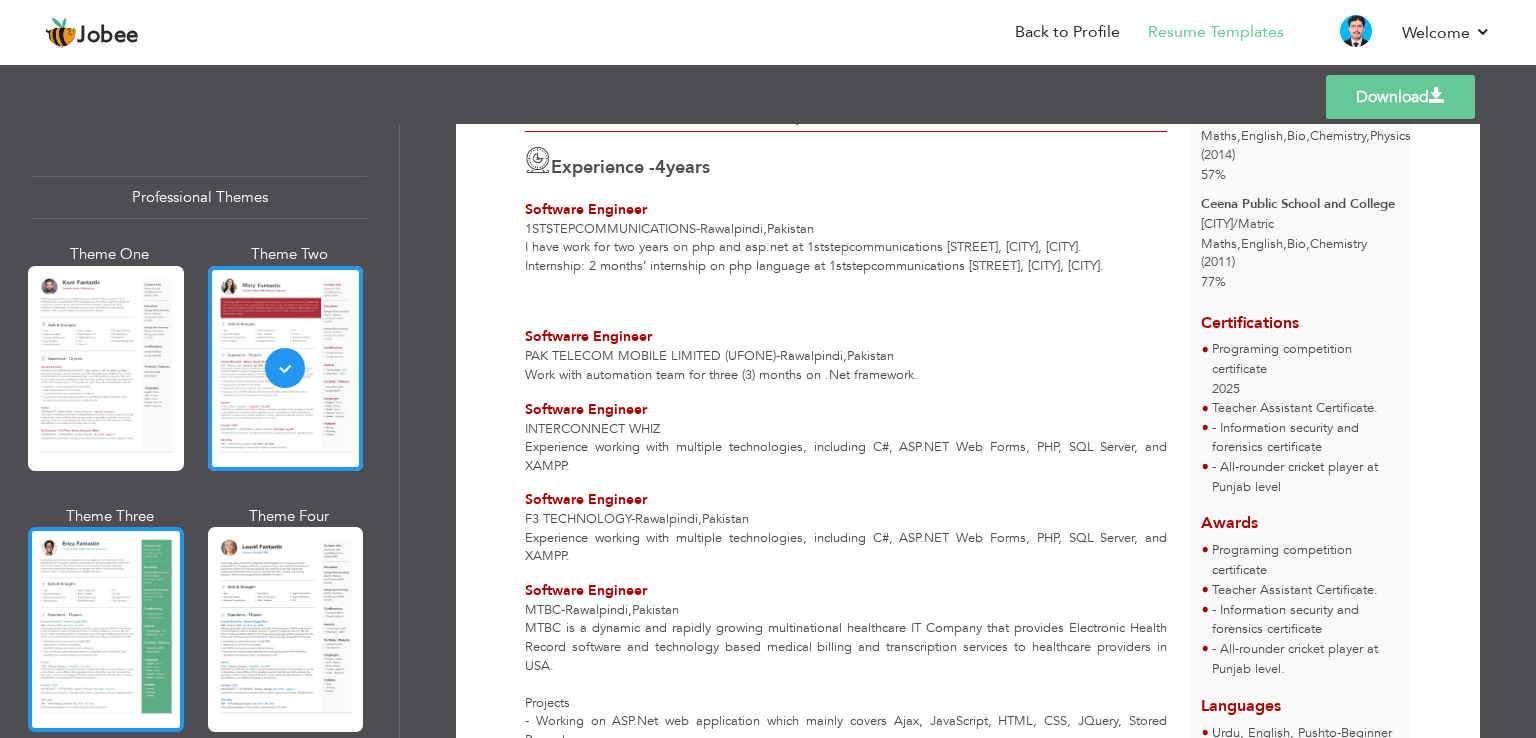 click at bounding box center [106, 629] 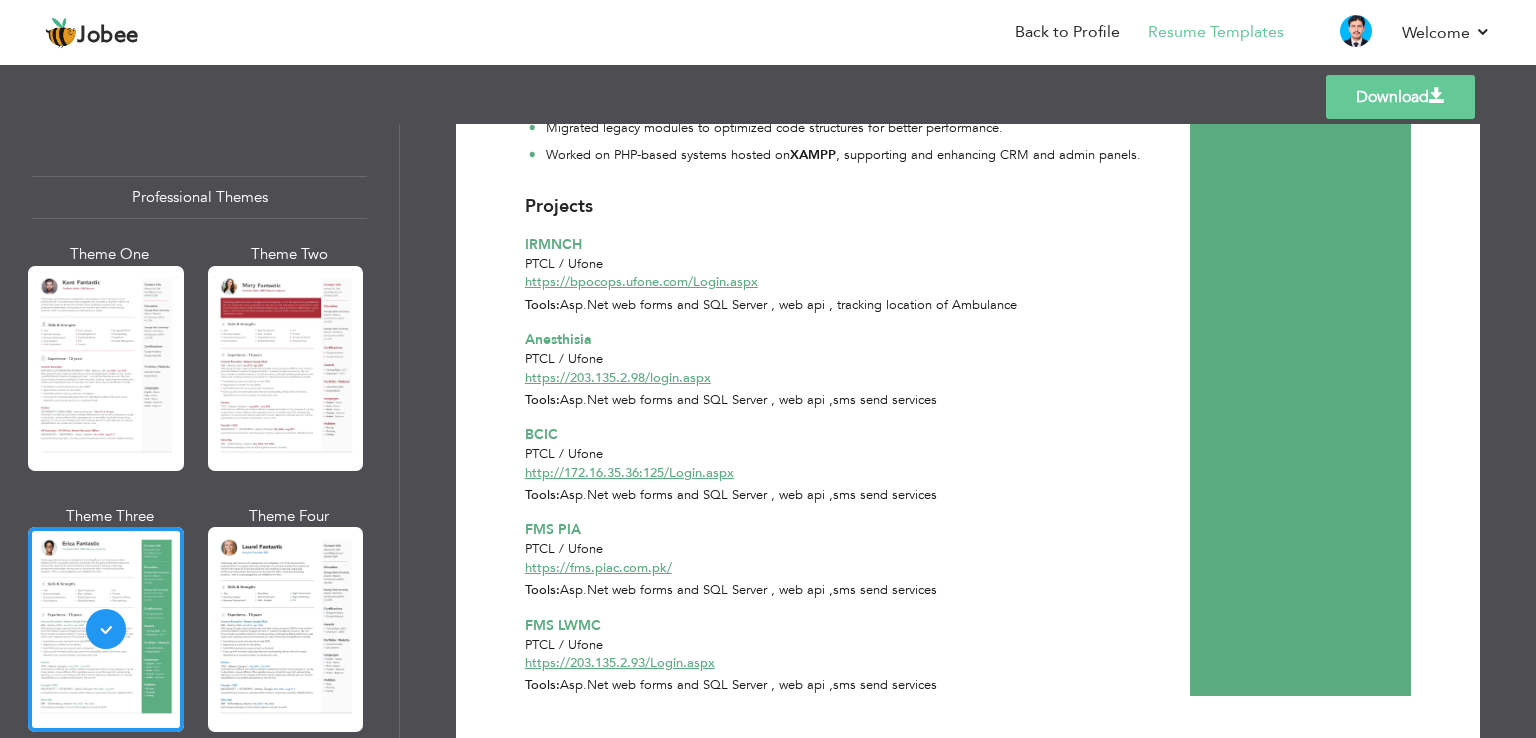 scroll, scrollTop: 1318, scrollLeft: 0, axis: vertical 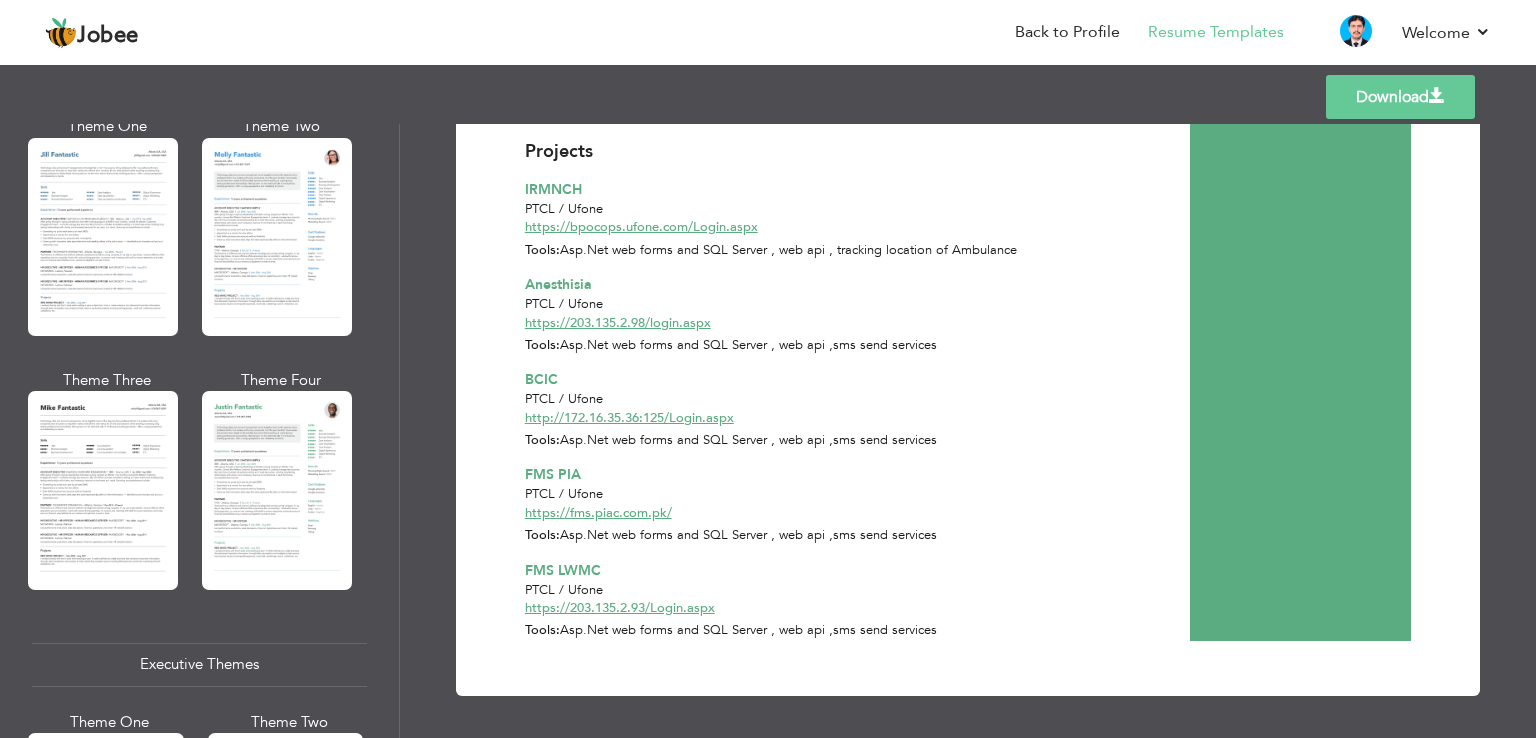 click at bounding box center (277, 237) 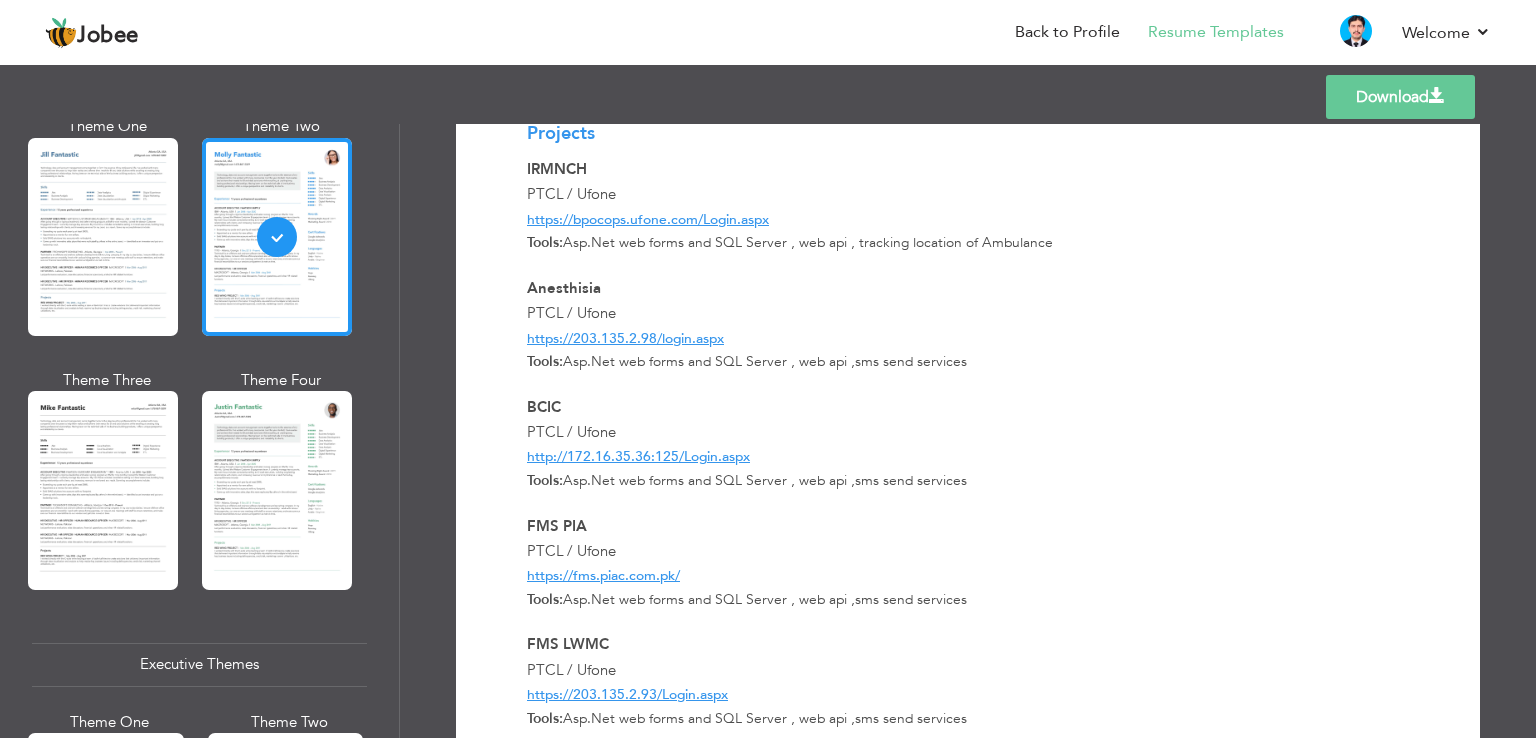 scroll, scrollTop: 1392, scrollLeft: 0, axis: vertical 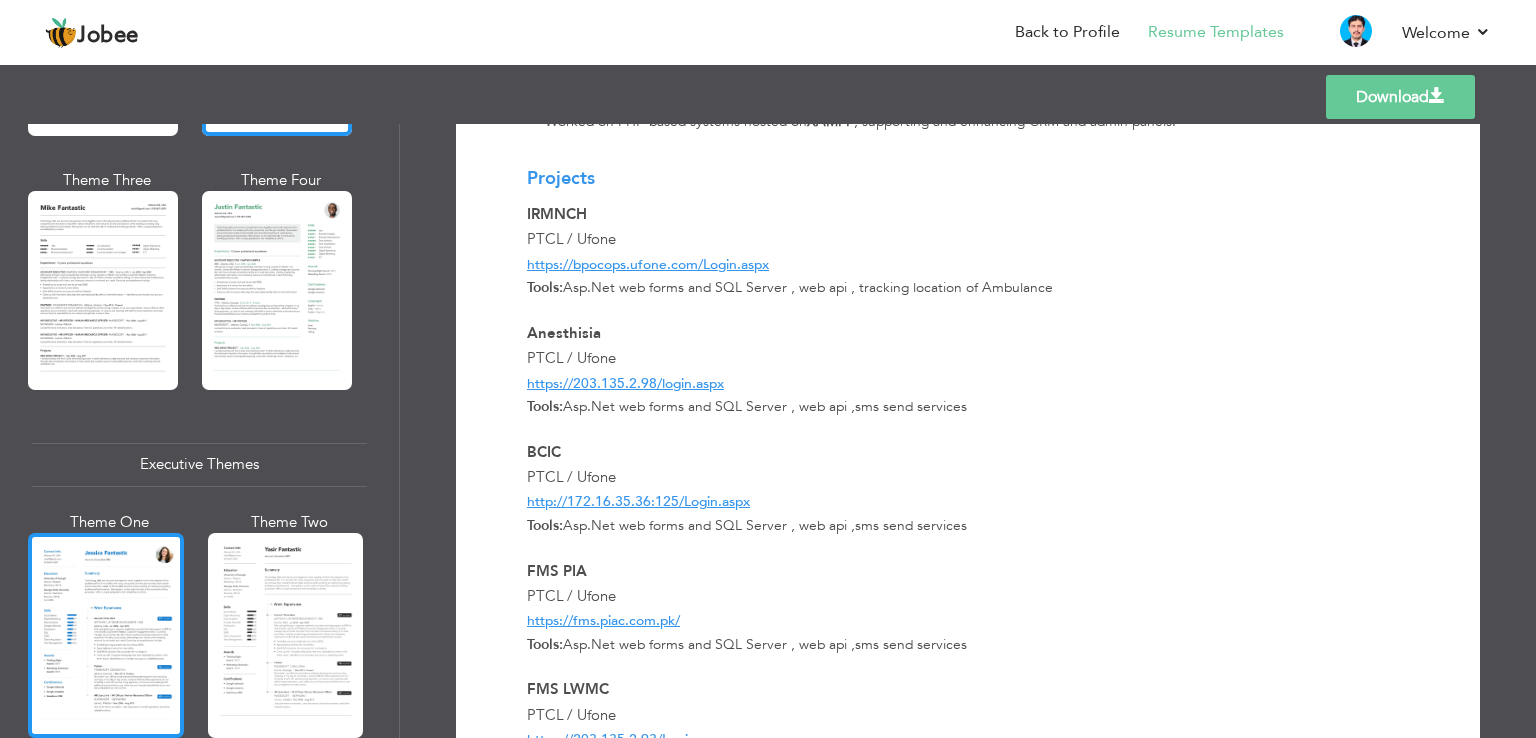 click at bounding box center (106, 635) 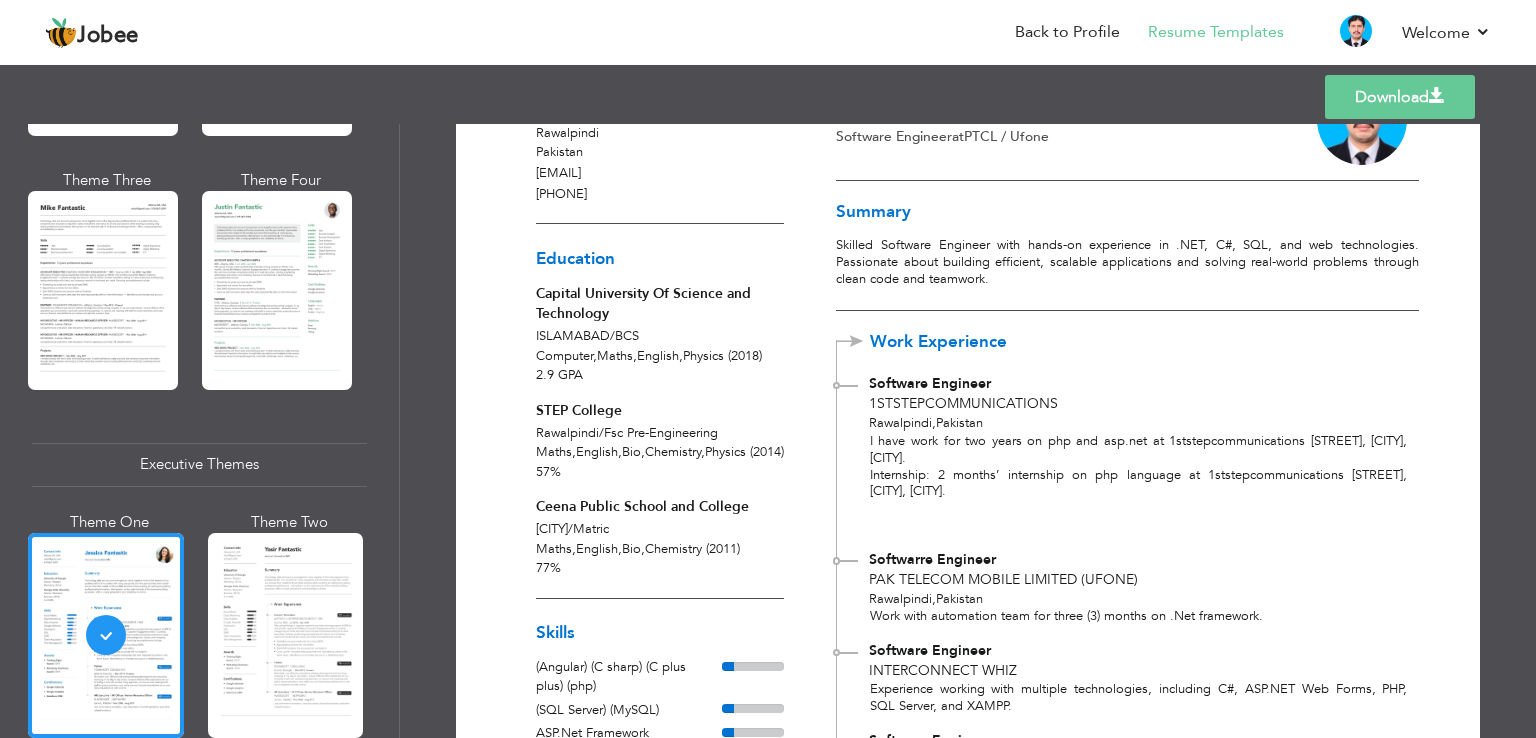 scroll, scrollTop: 600, scrollLeft: 0, axis: vertical 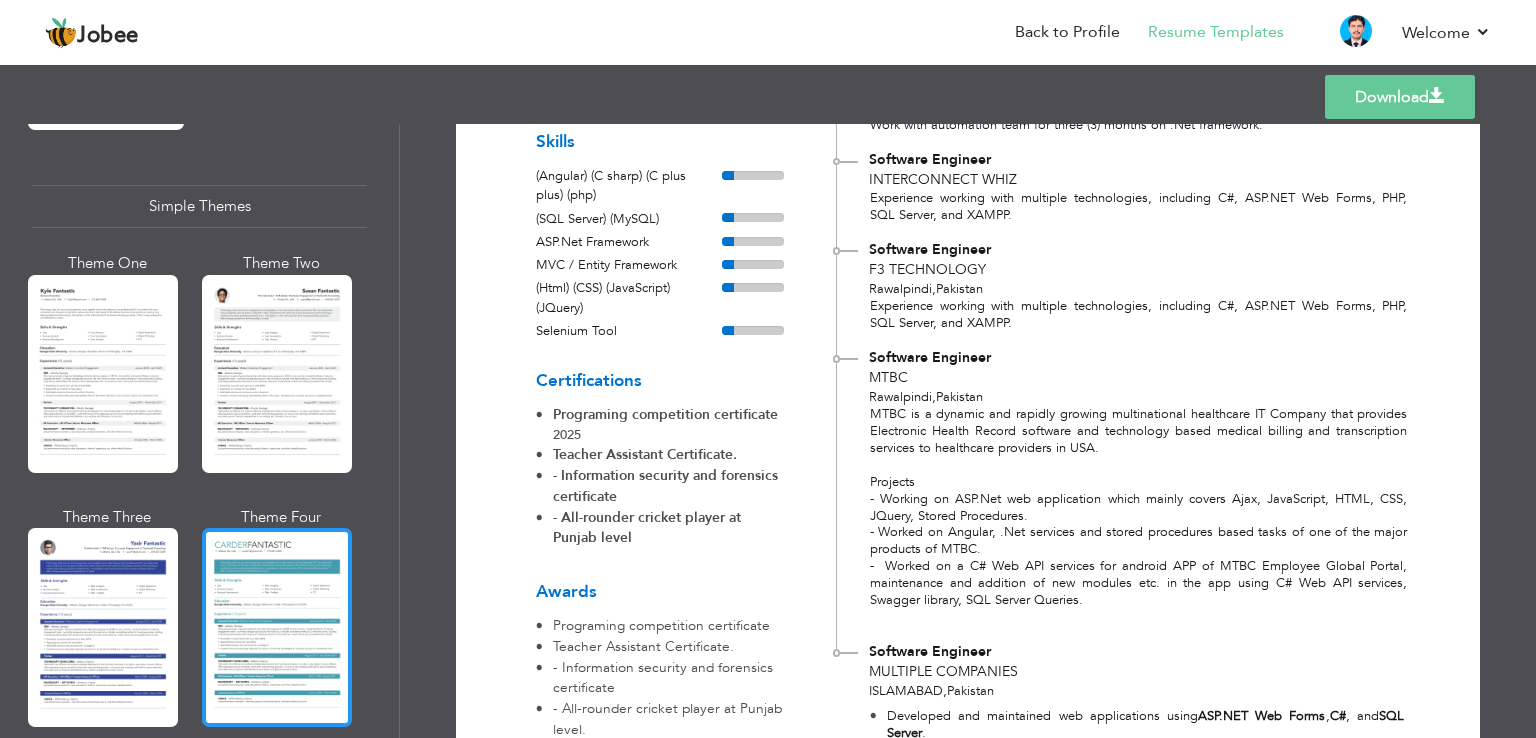 click at bounding box center [277, 627] 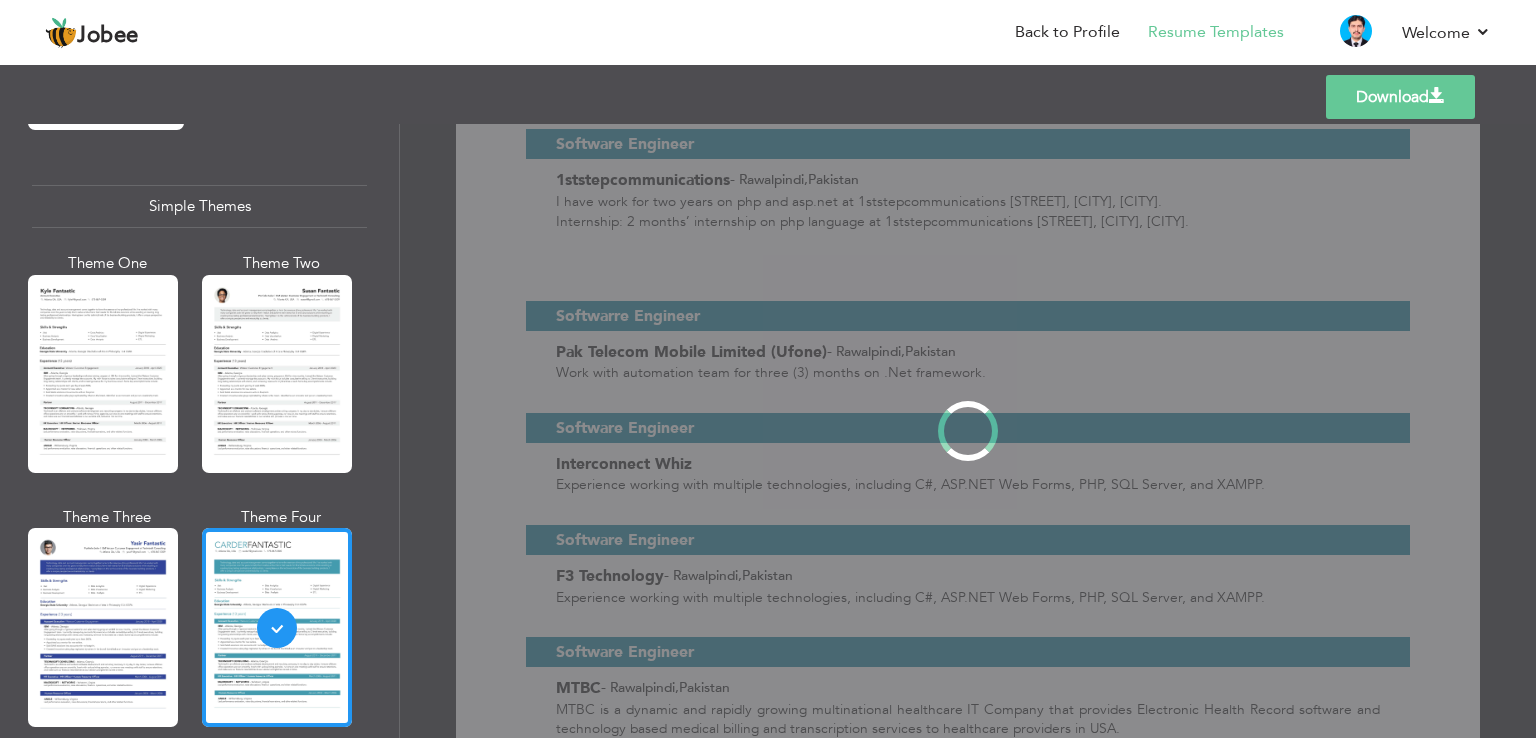 scroll, scrollTop: 3464, scrollLeft: 0, axis: vertical 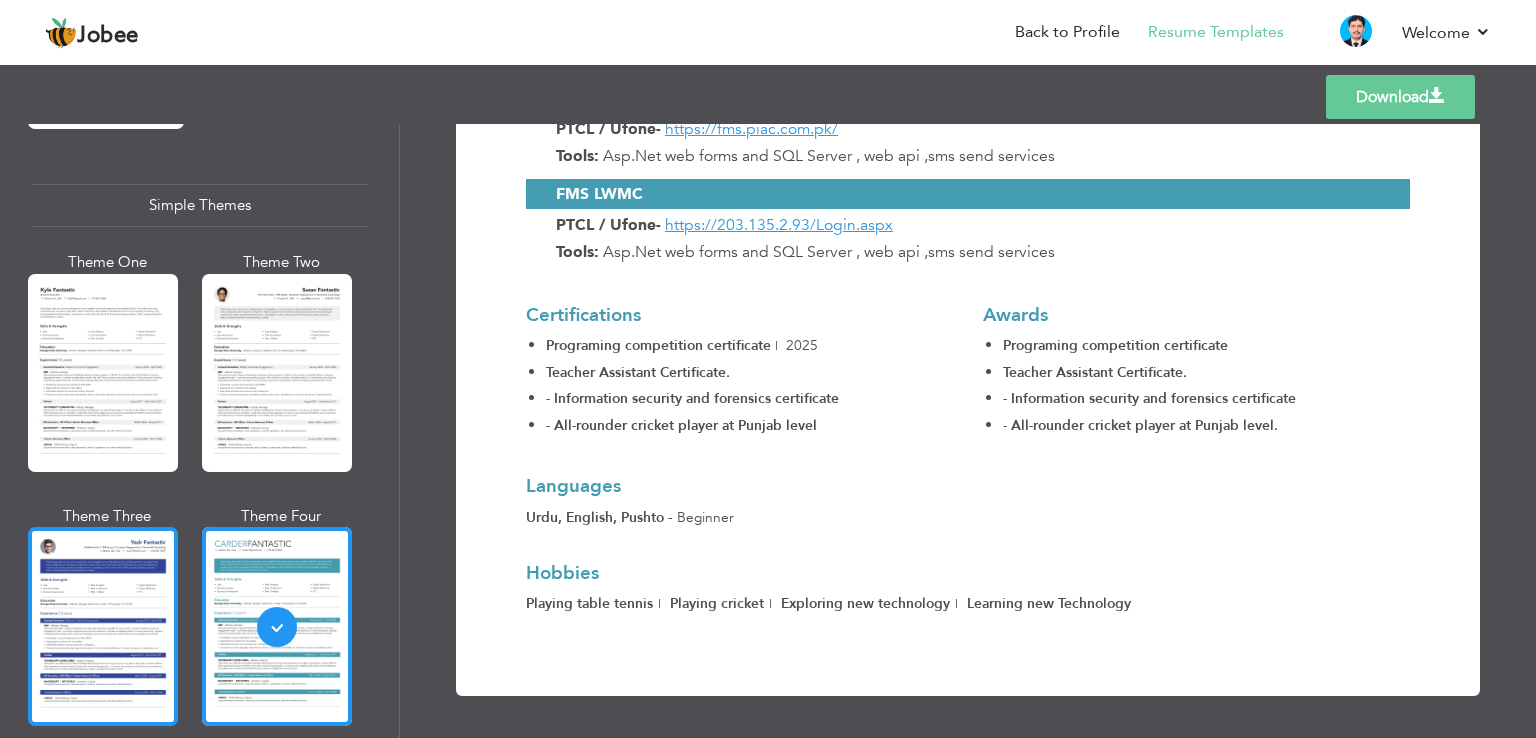 click at bounding box center (103, 626) 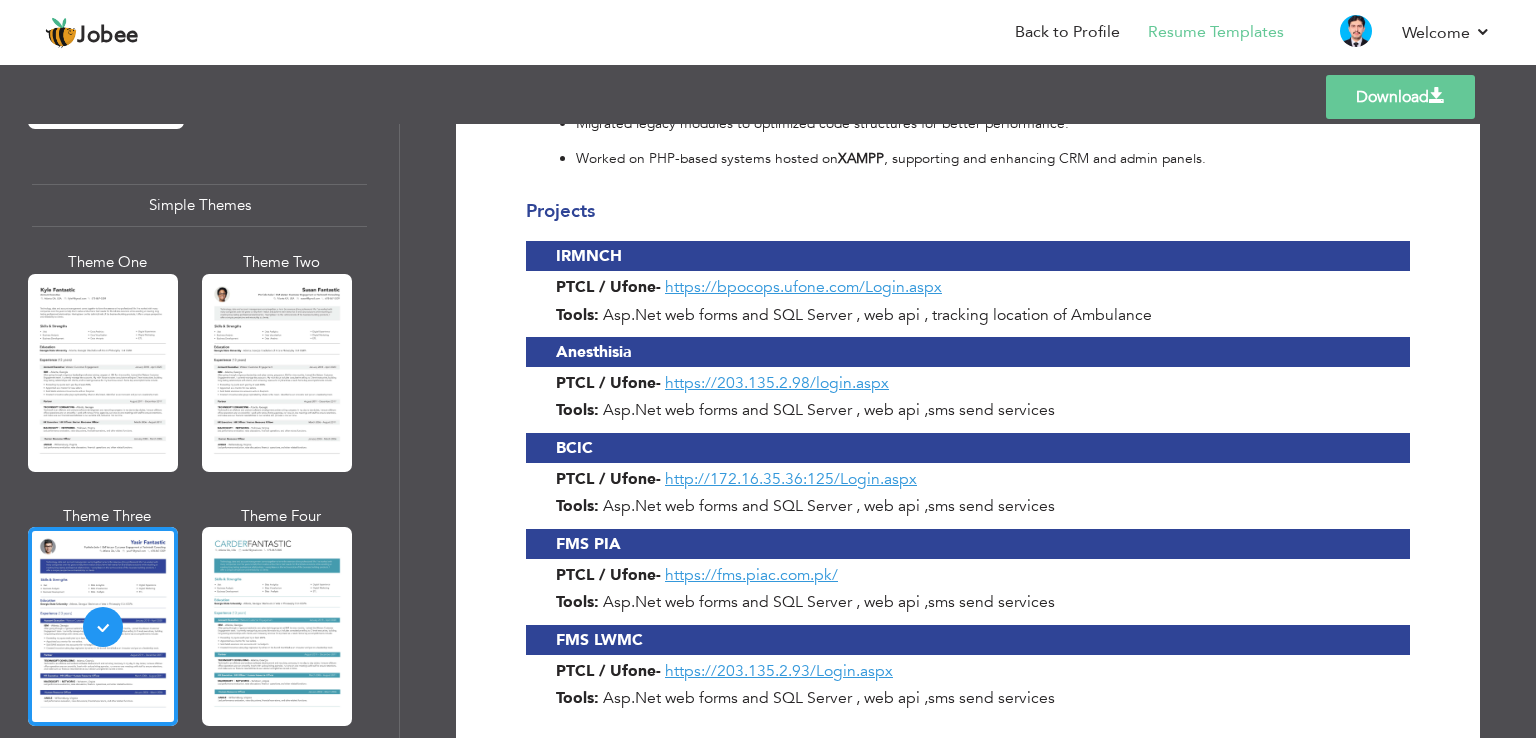 scroll, scrollTop: 1483, scrollLeft: 0, axis: vertical 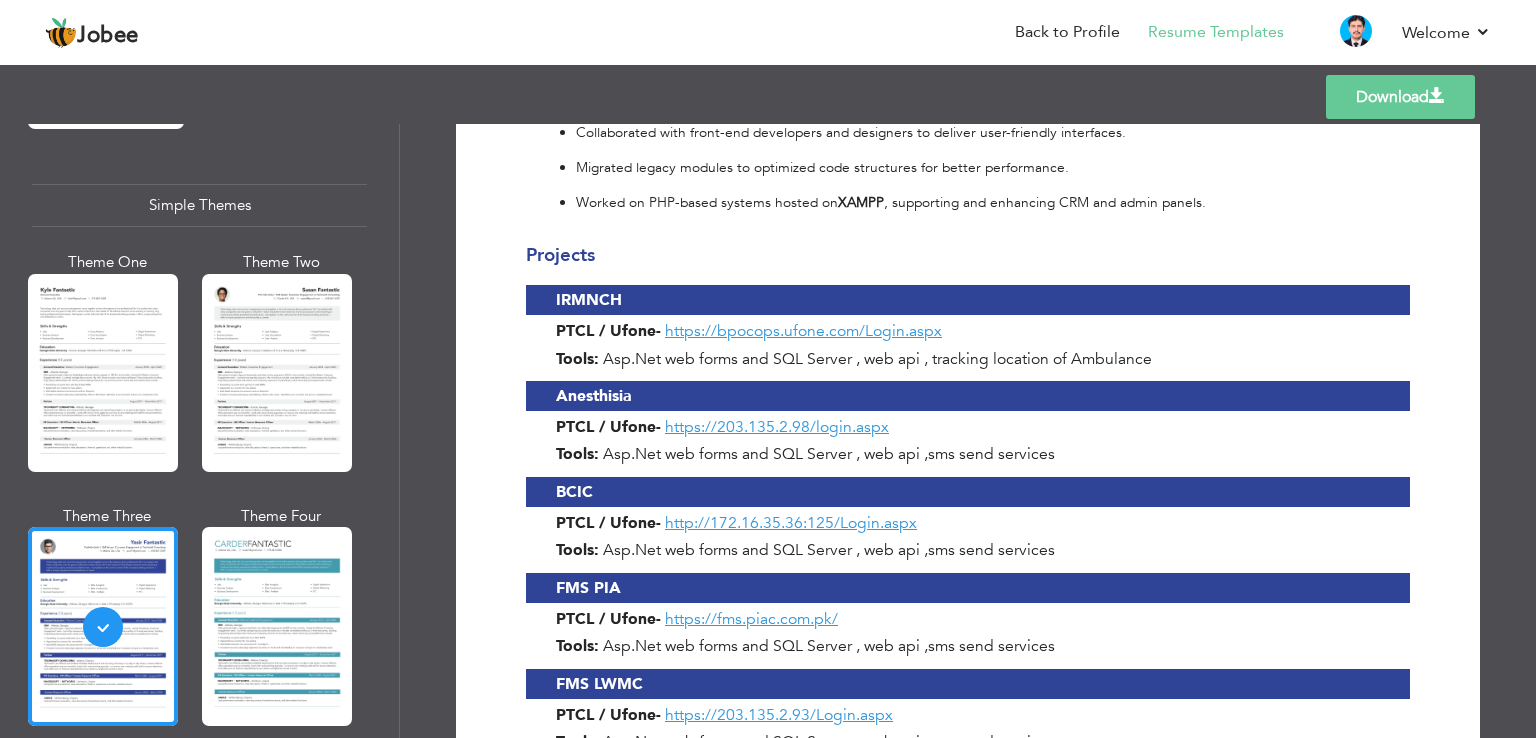 click on "Download" at bounding box center [1400, 97] 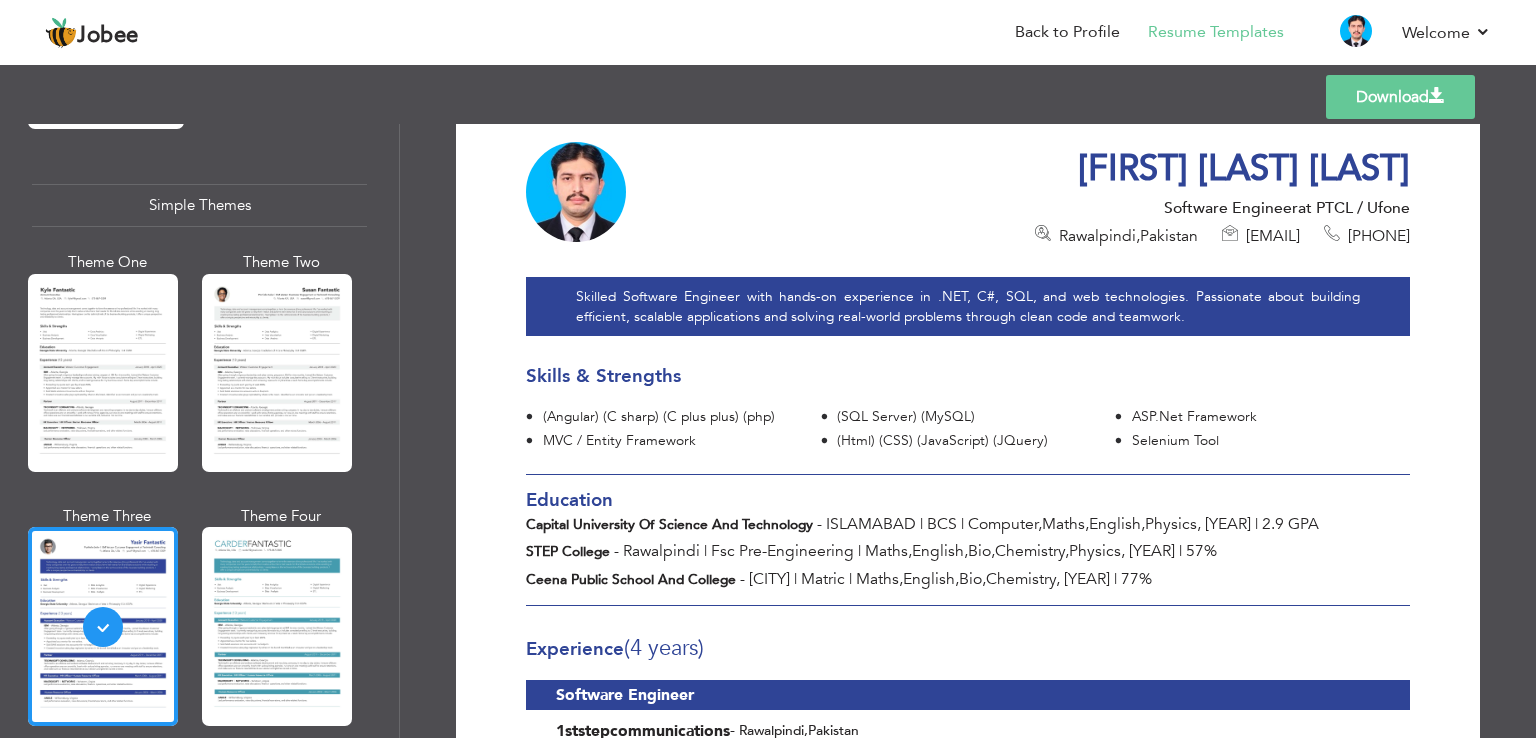 scroll, scrollTop: 0, scrollLeft: 0, axis: both 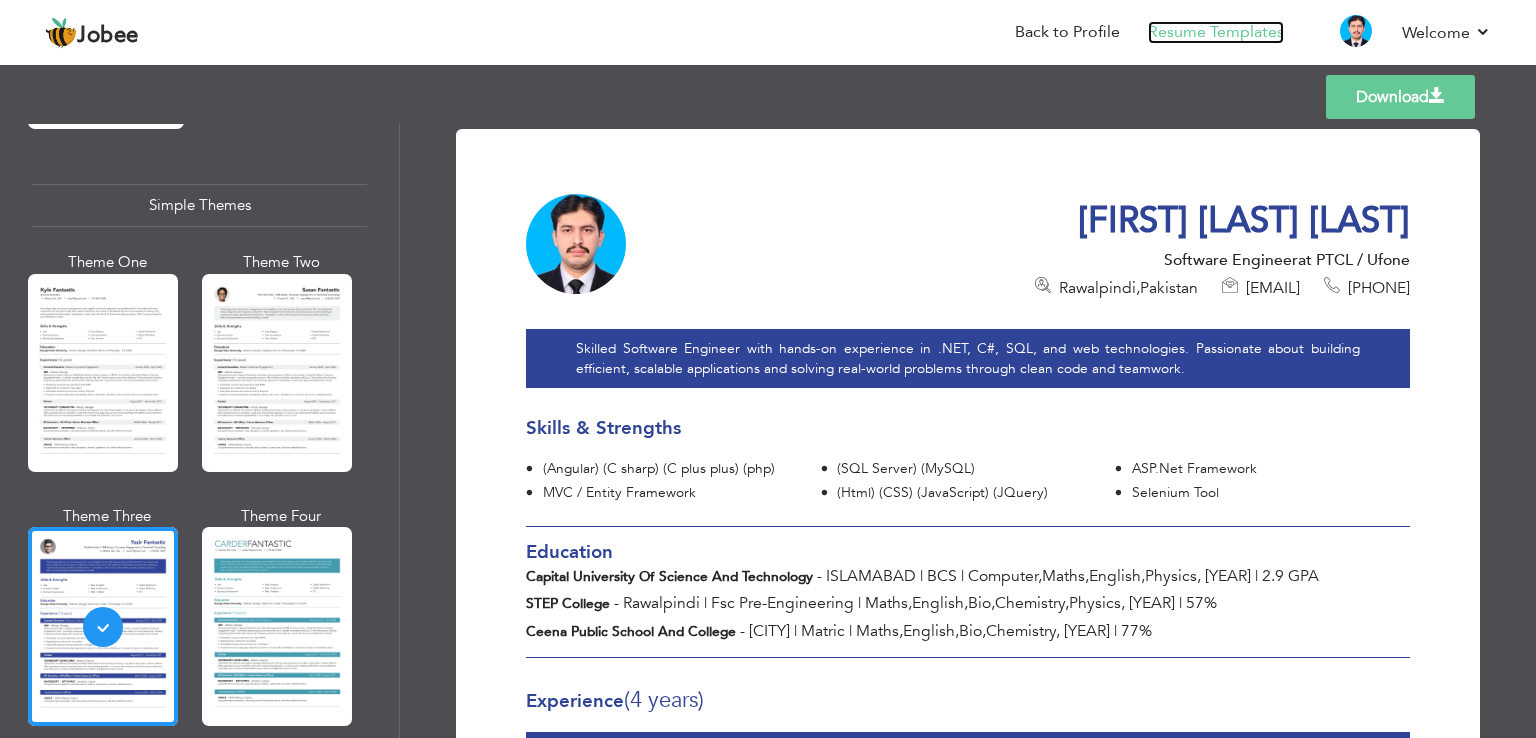 click on "Resume Templates" at bounding box center (1216, 32) 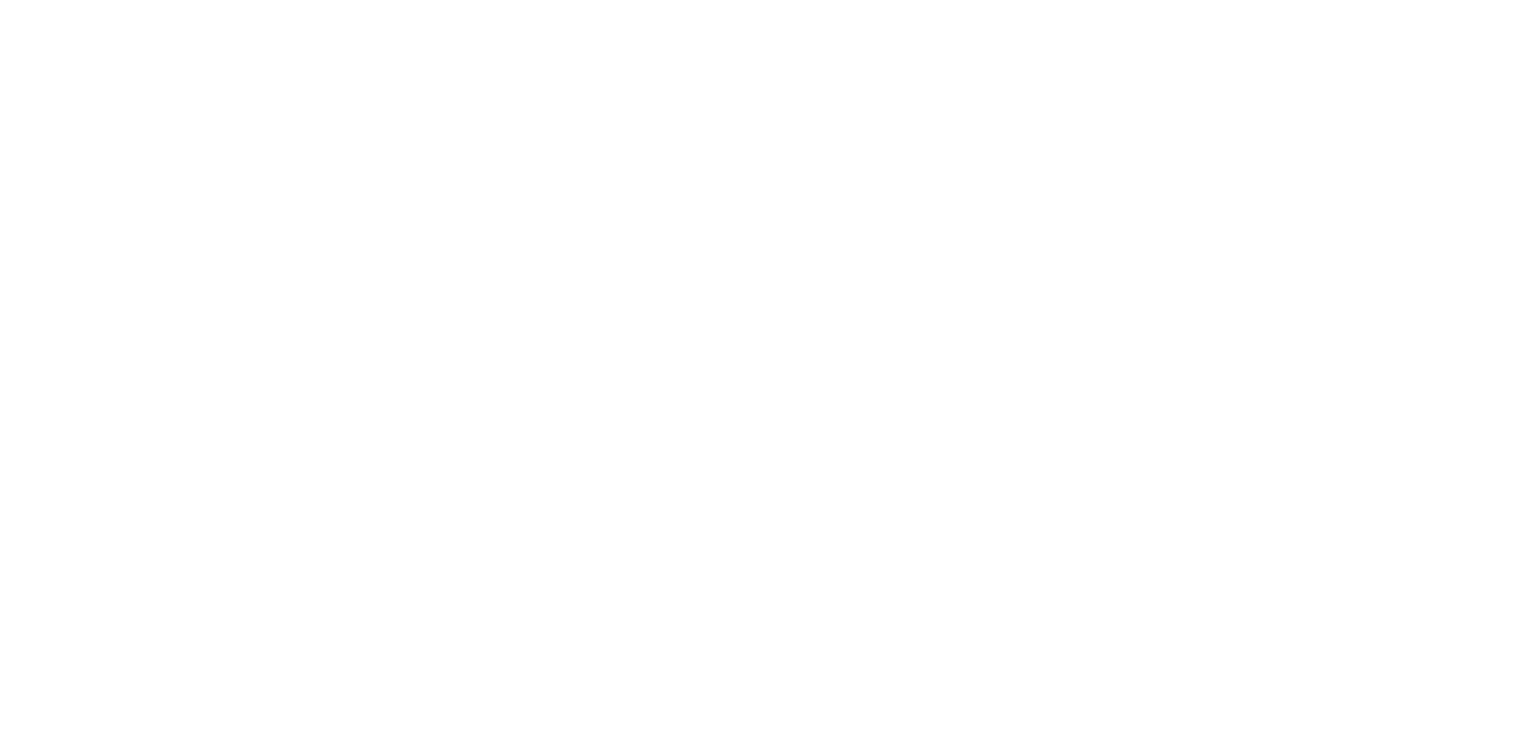 scroll, scrollTop: 0, scrollLeft: 0, axis: both 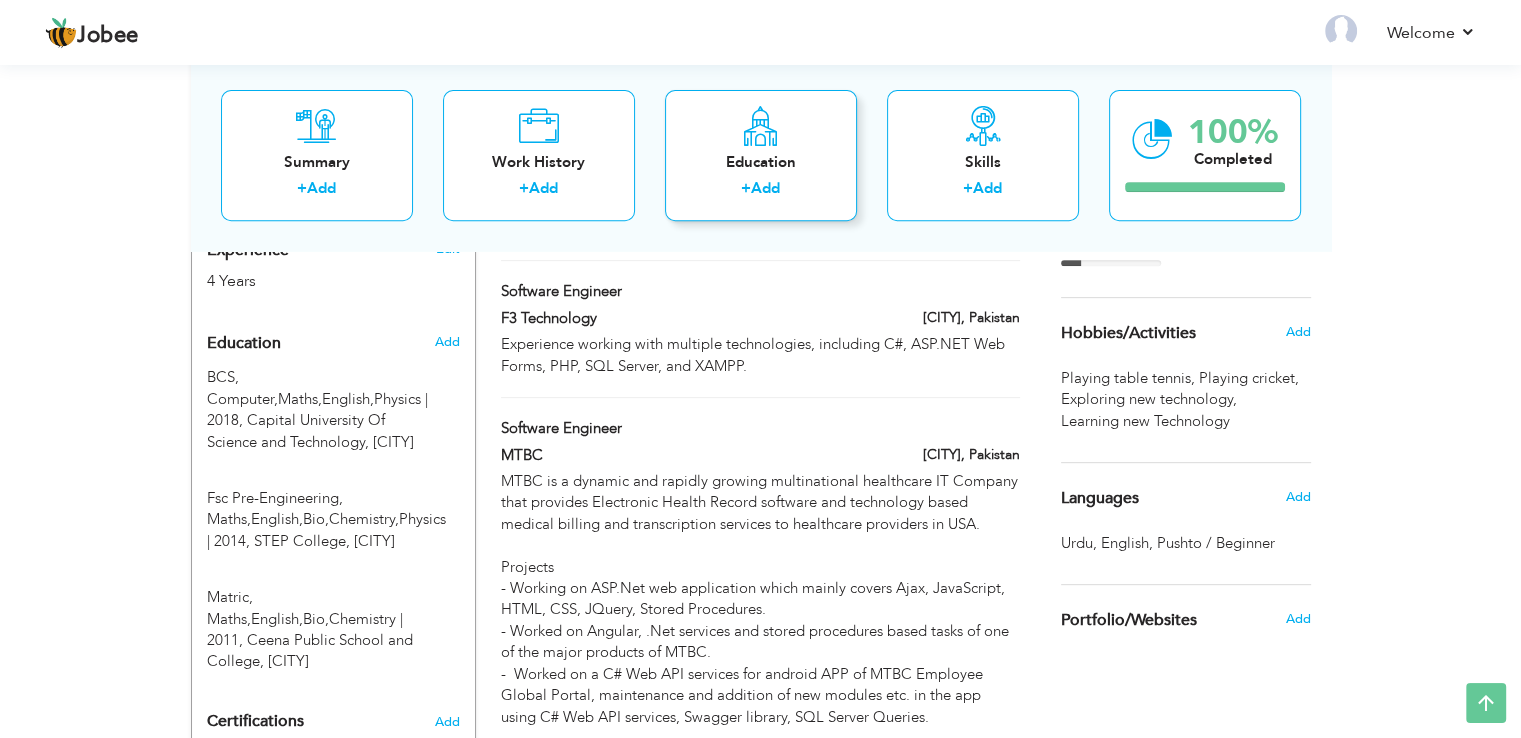 click on "+  Add" at bounding box center (761, 192) 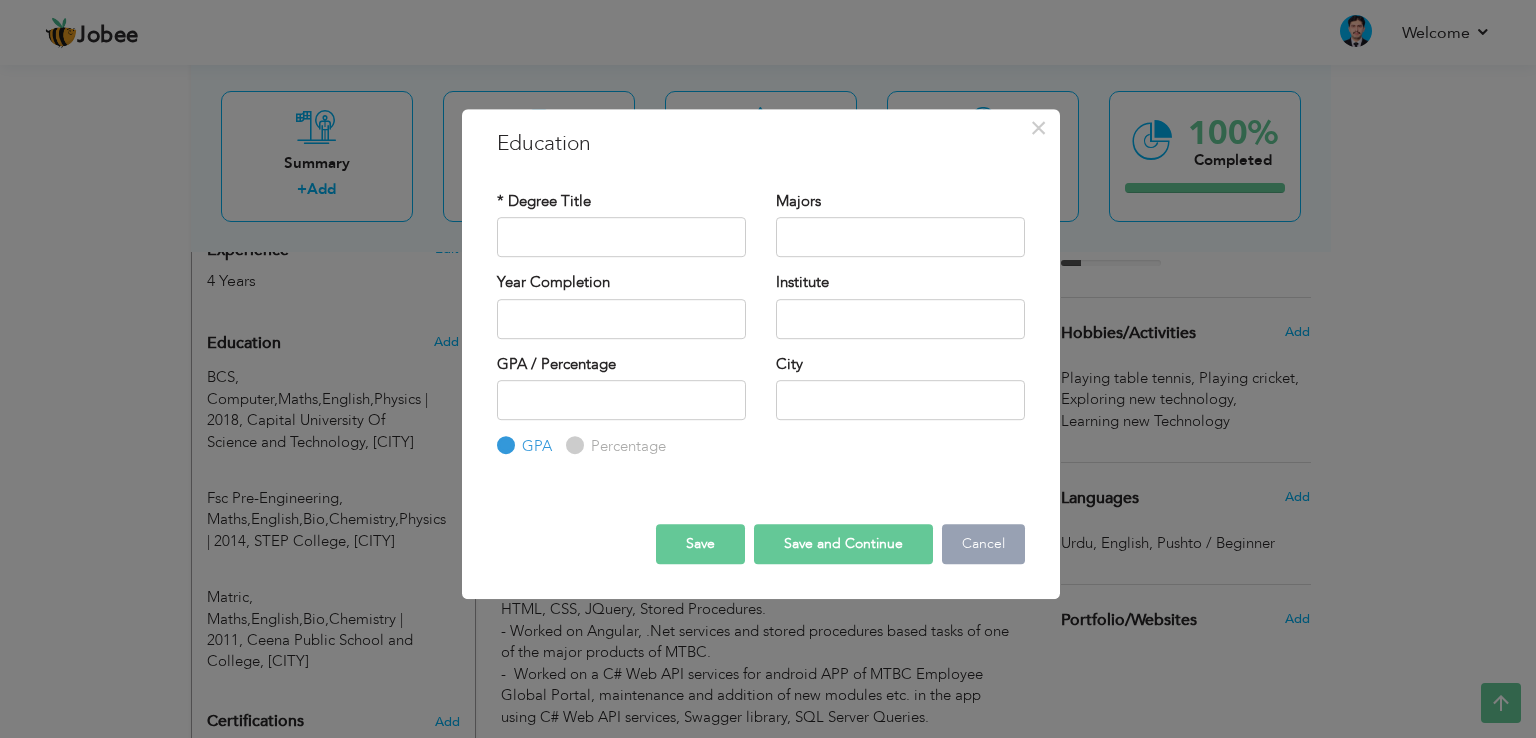 click on "Cancel" at bounding box center (983, 544) 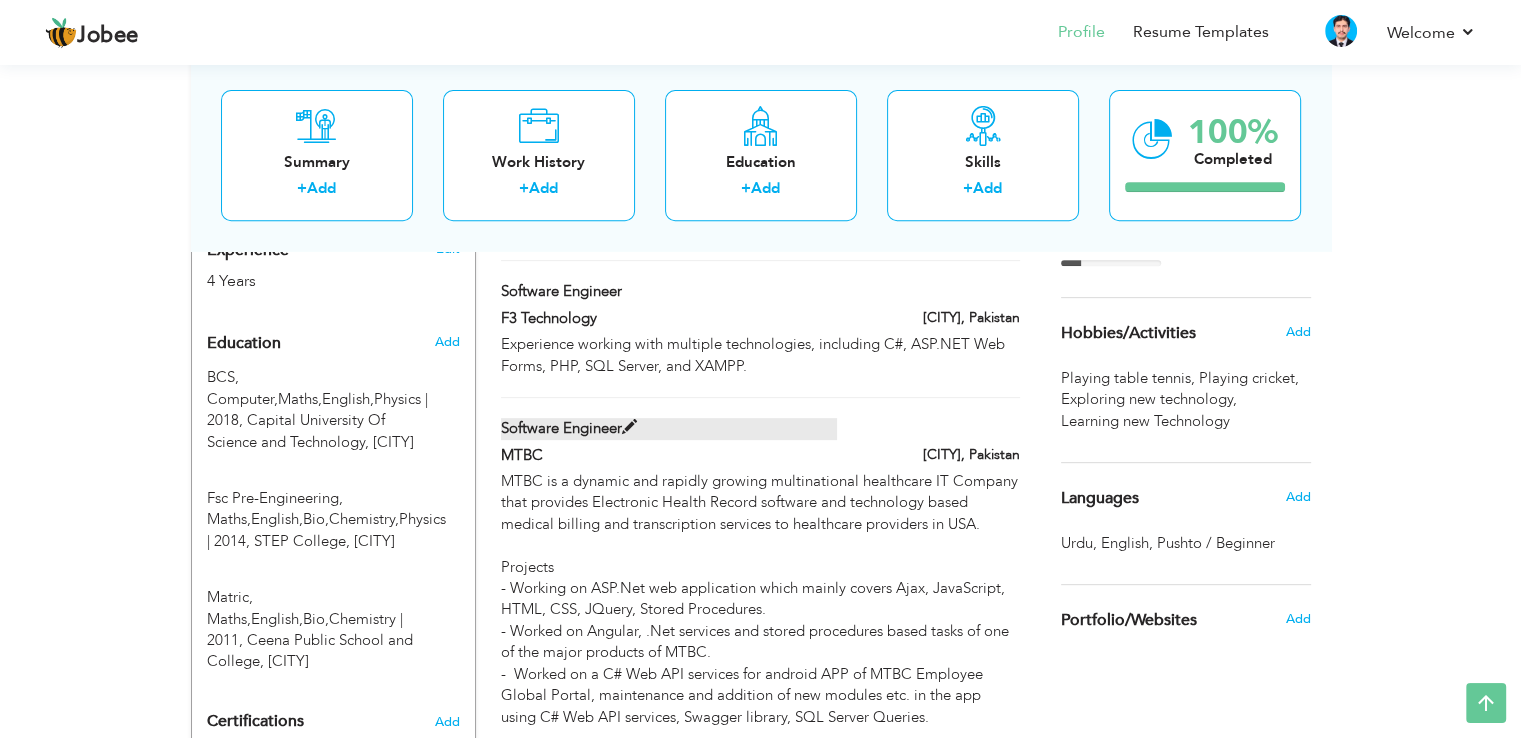 scroll, scrollTop: 880, scrollLeft: 0, axis: vertical 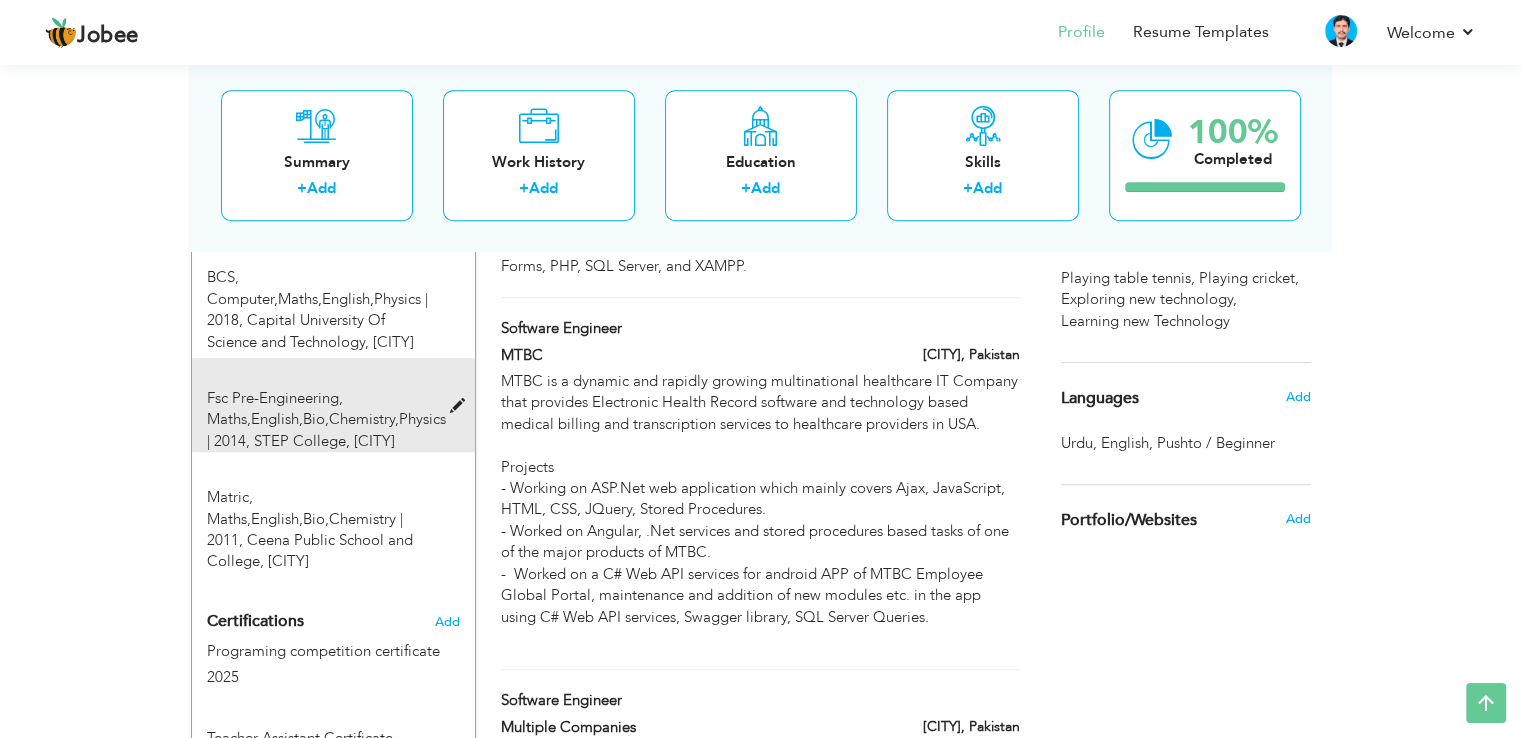 click at bounding box center [461, 406] 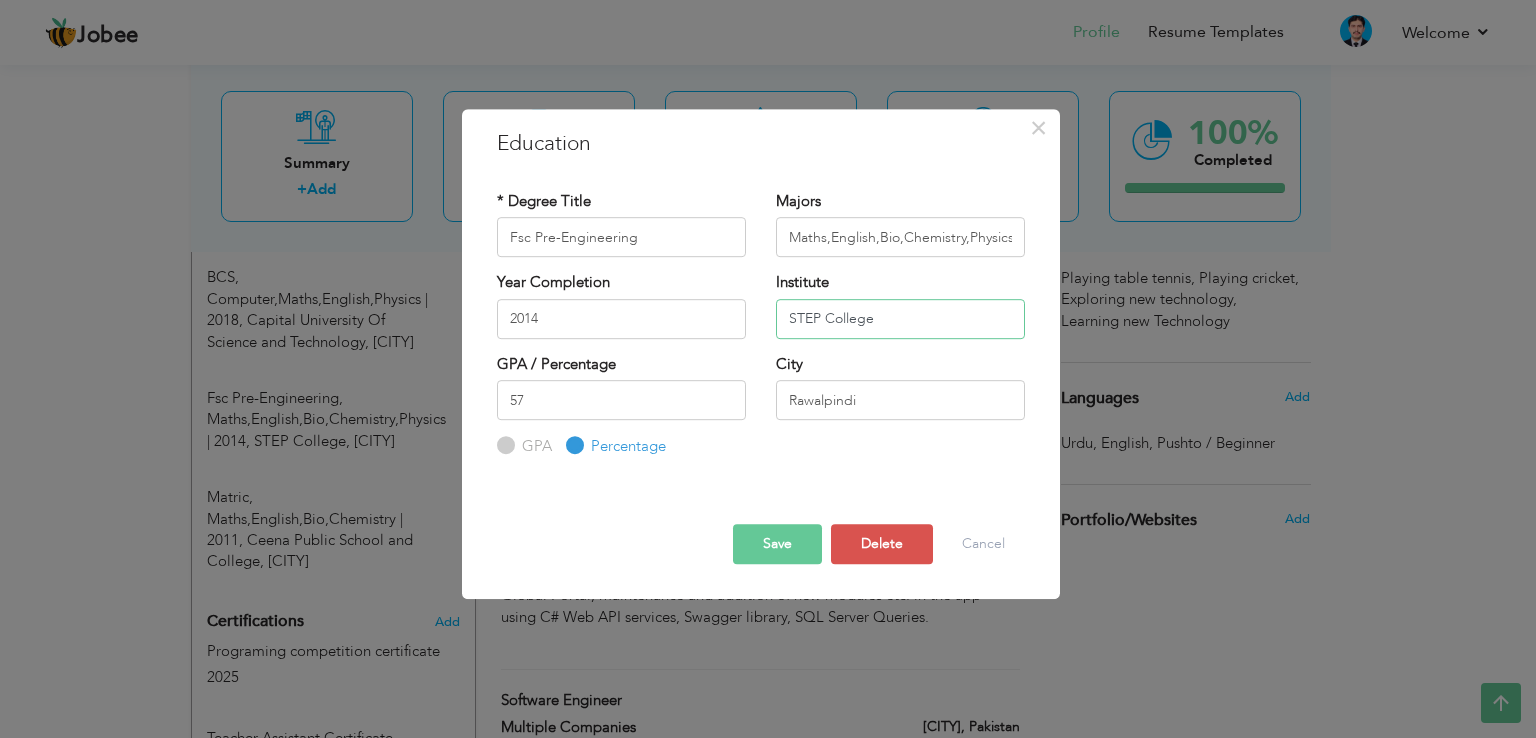 click on "STEP College" at bounding box center (900, 319) 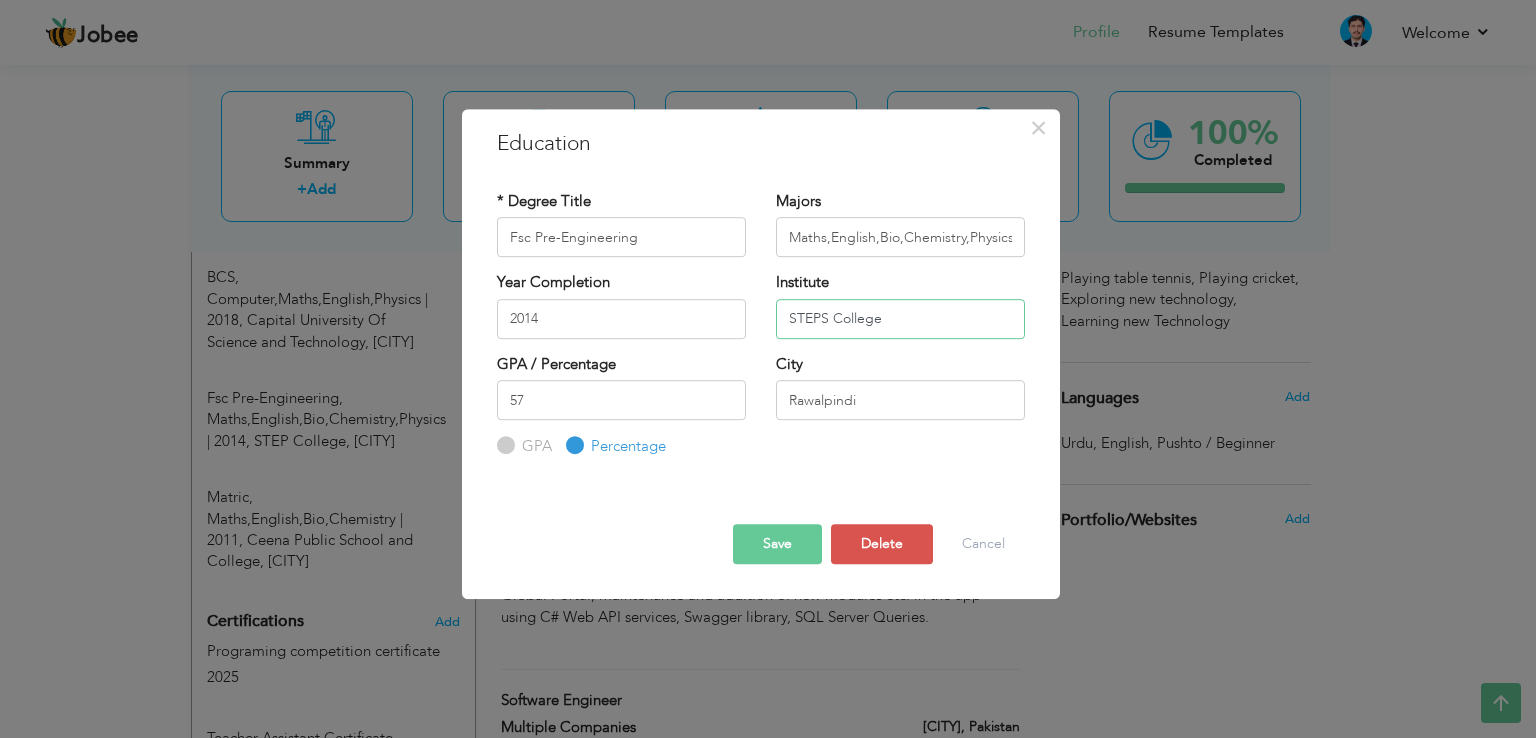 type on "STEPS College" 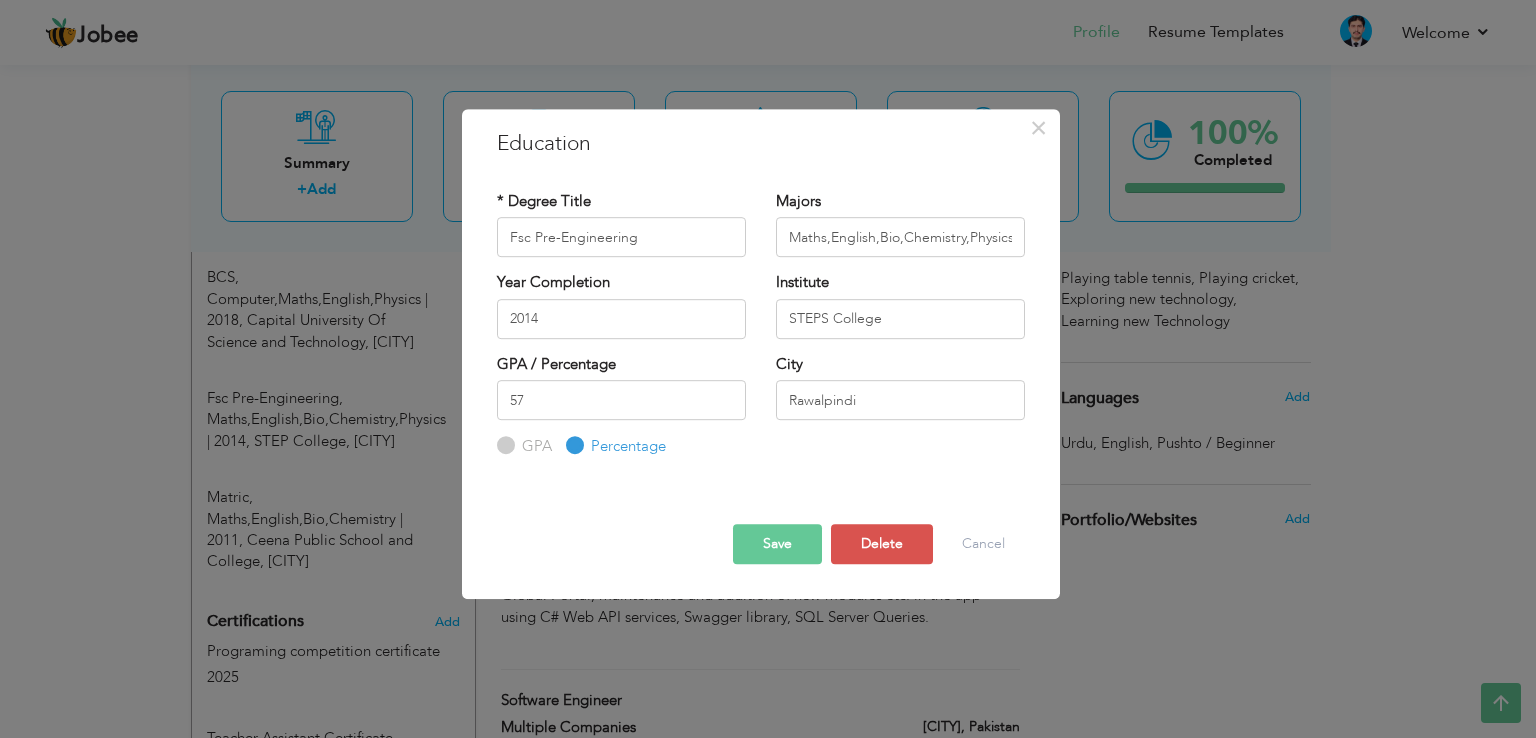 click on "Save" at bounding box center (777, 544) 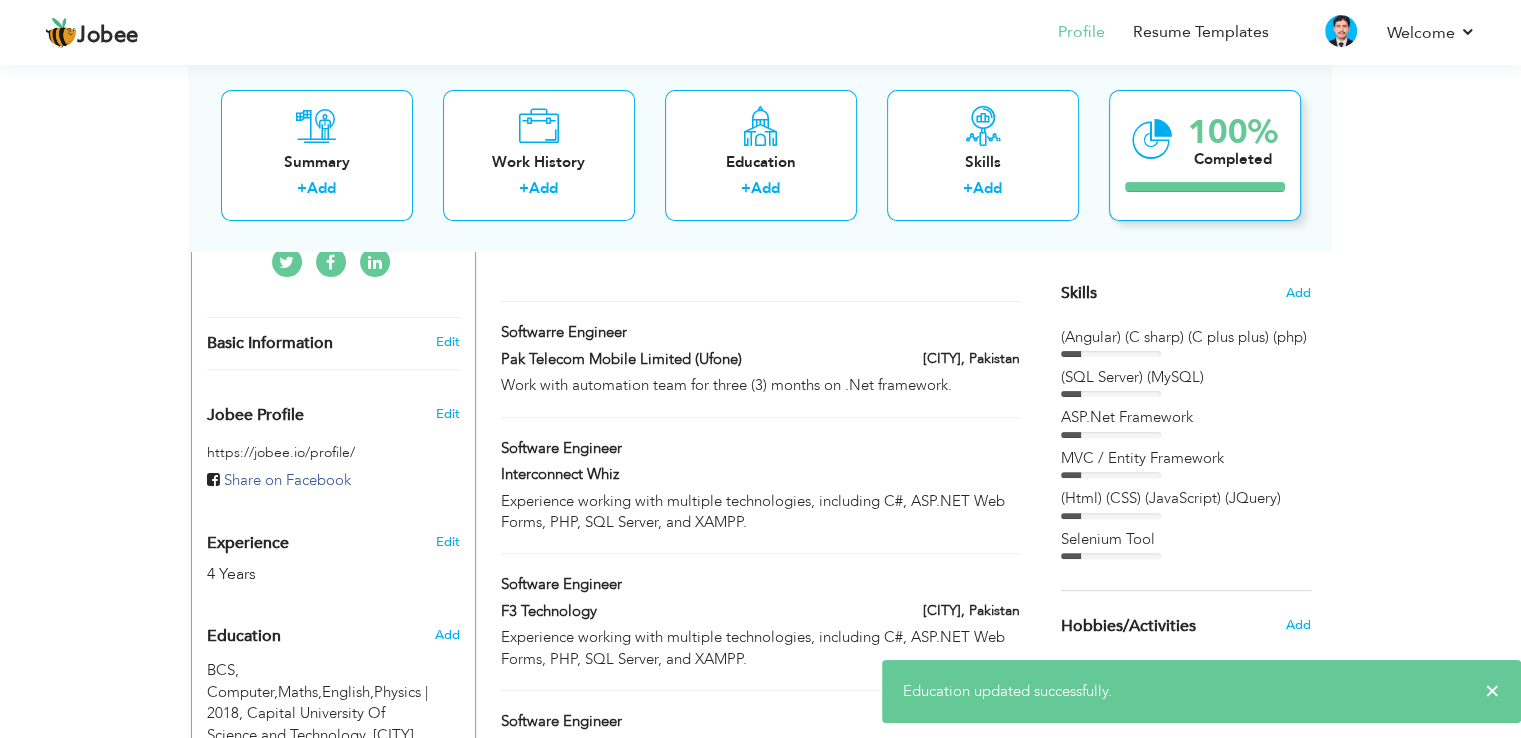 scroll, scrollTop: 480, scrollLeft: 0, axis: vertical 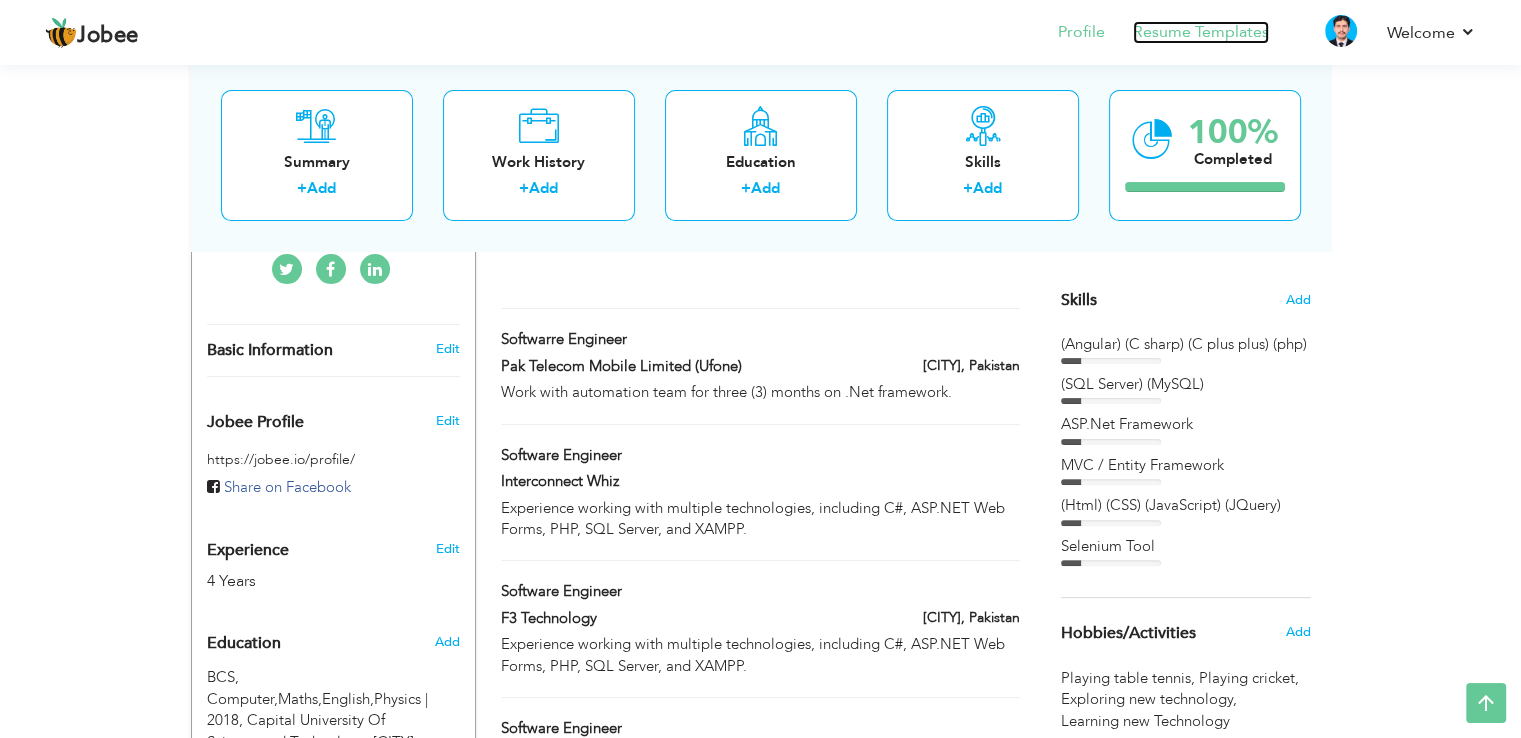 click on "Resume Templates" at bounding box center [1201, 32] 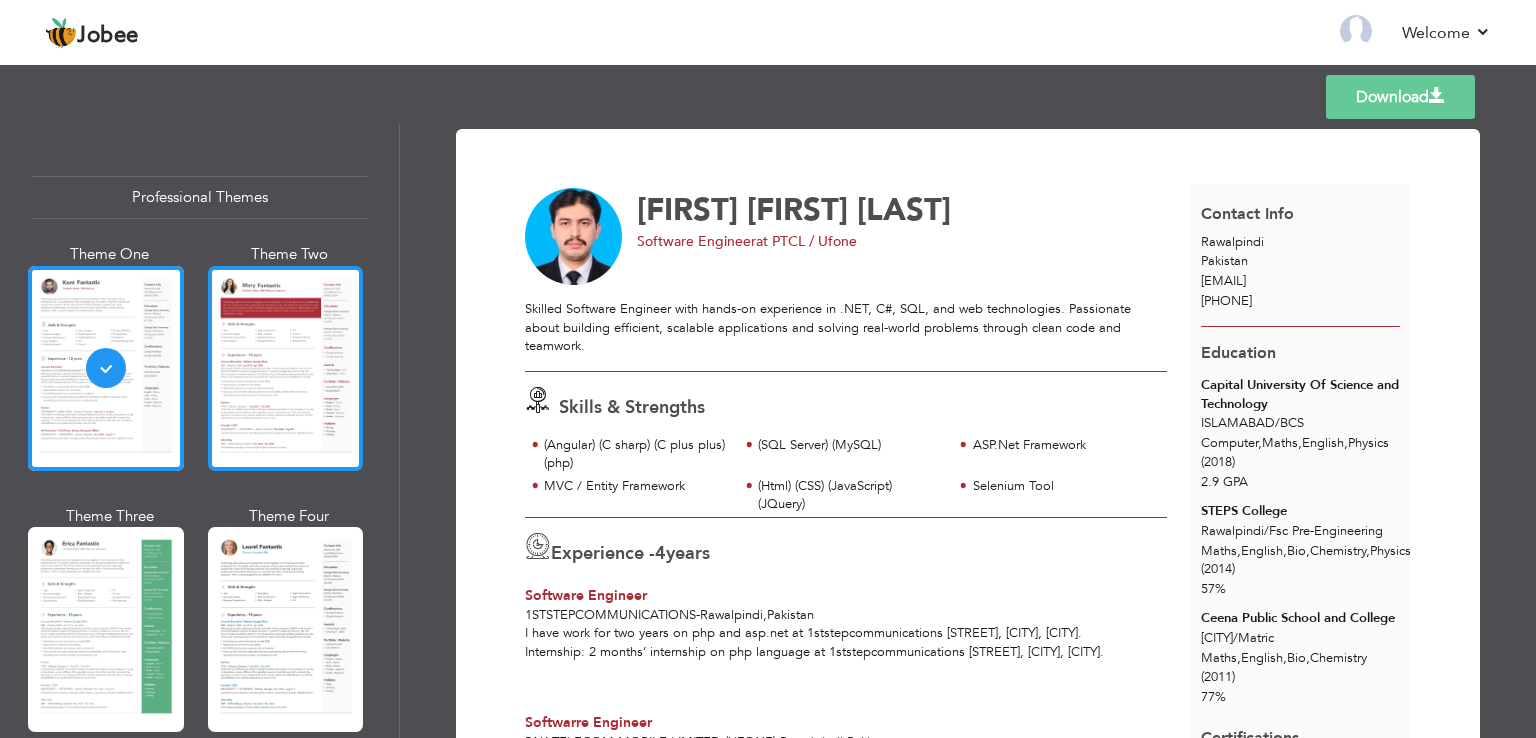 scroll, scrollTop: 0, scrollLeft: 0, axis: both 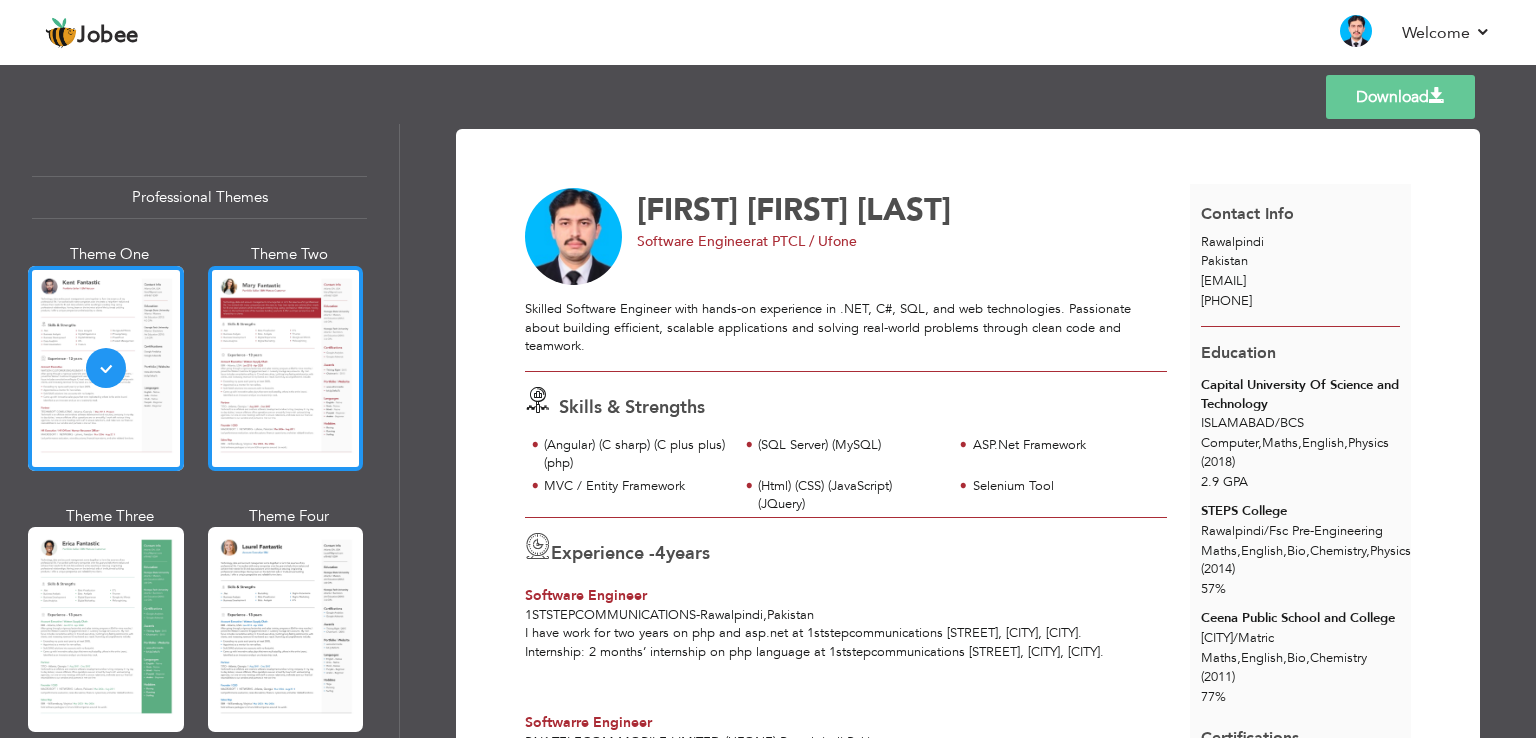 click at bounding box center [286, 368] 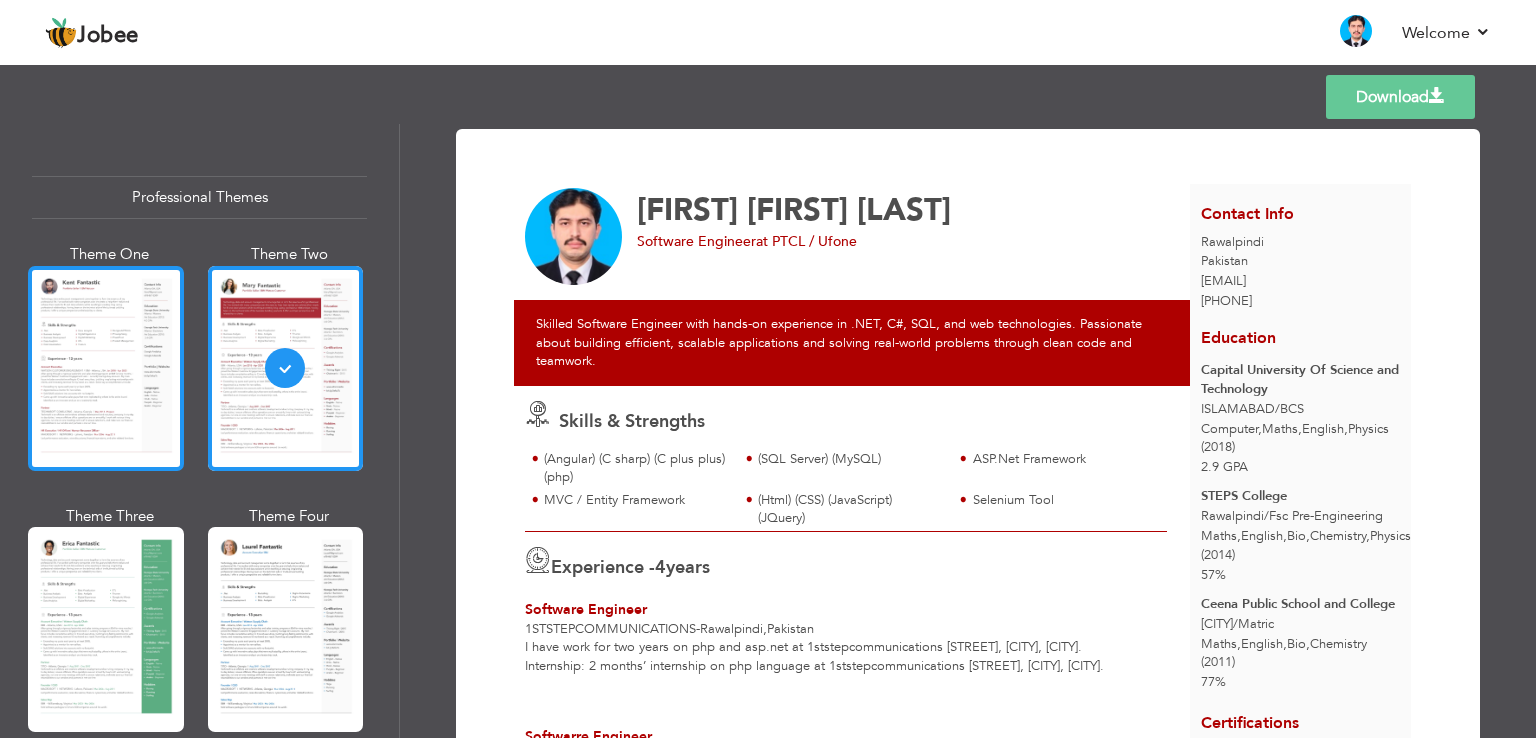 click at bounding box center [106, 368] 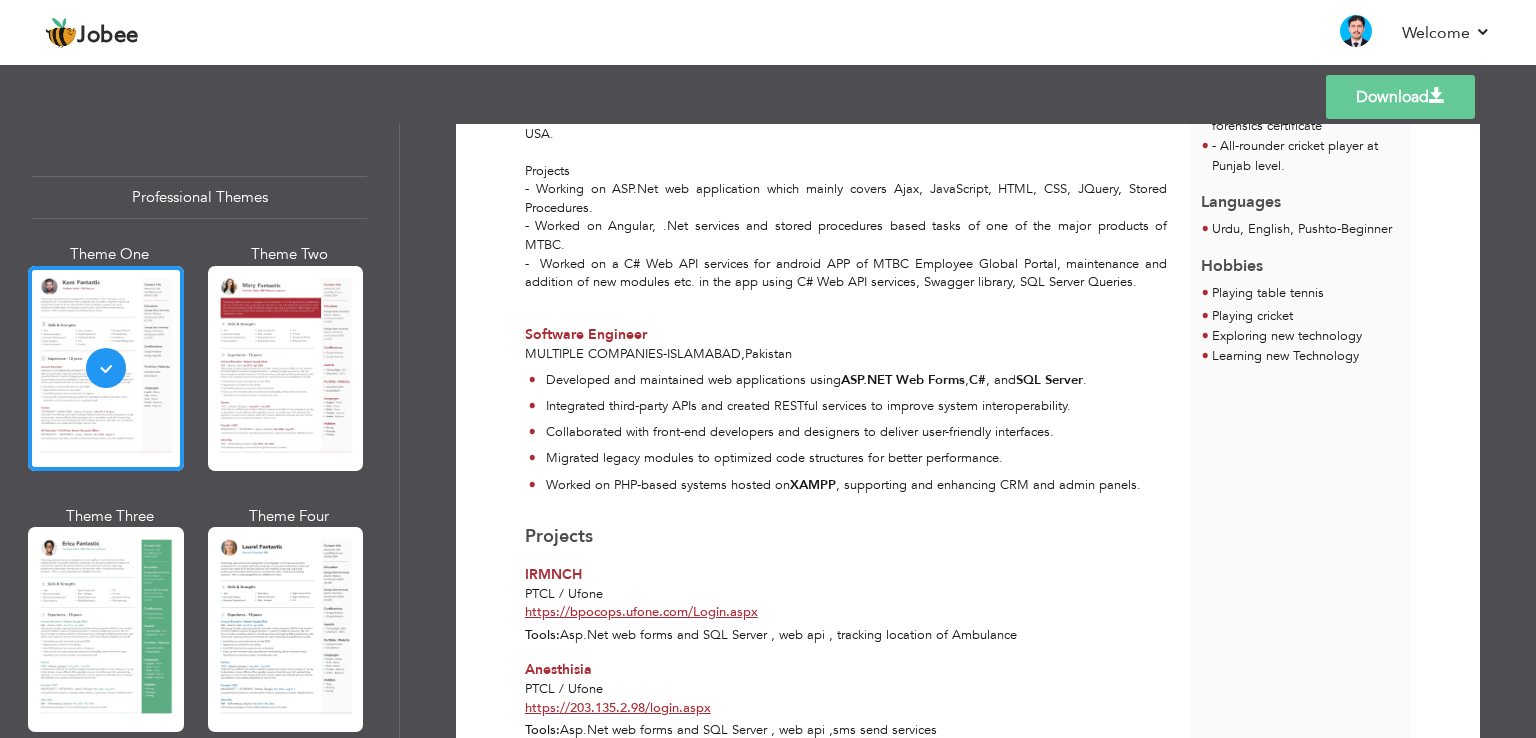scroll, scrollTop: 818, scrollLeft: 0, axis: vertical 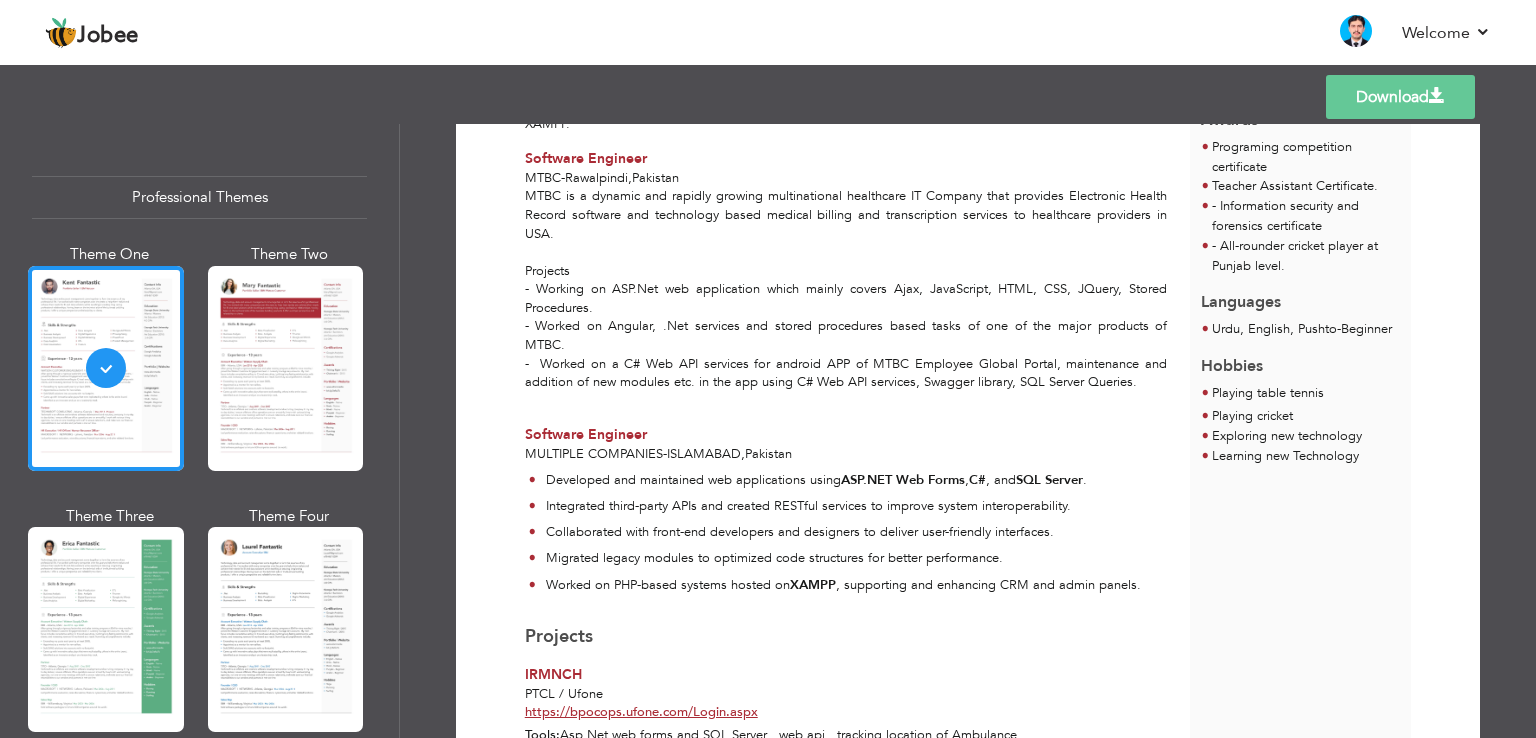 click on "Download" at bounding box center (1400, 97) 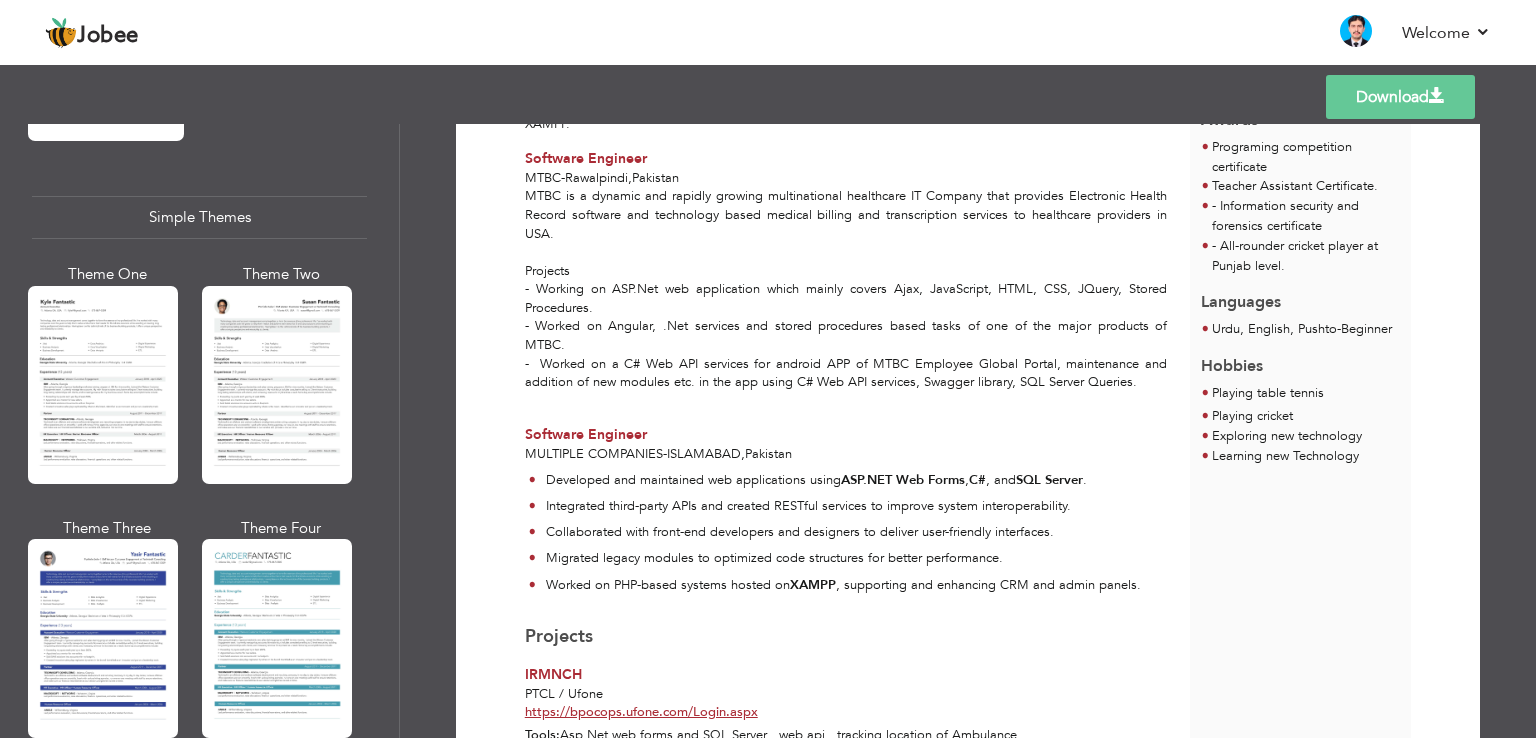 scroll, scrollTop: 3467, scrollLeft: 0, axis: vertical 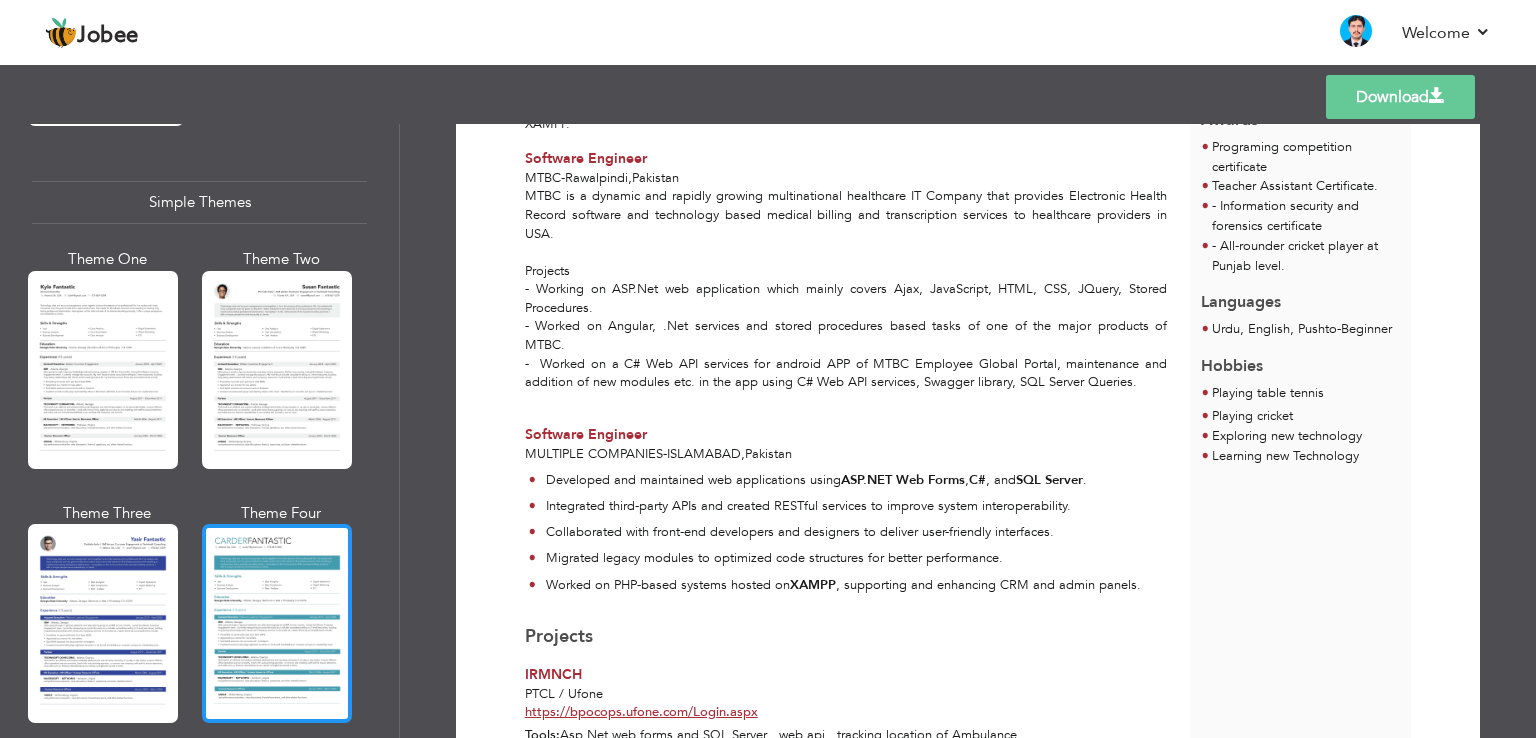 click at bounding box center [277, 623] 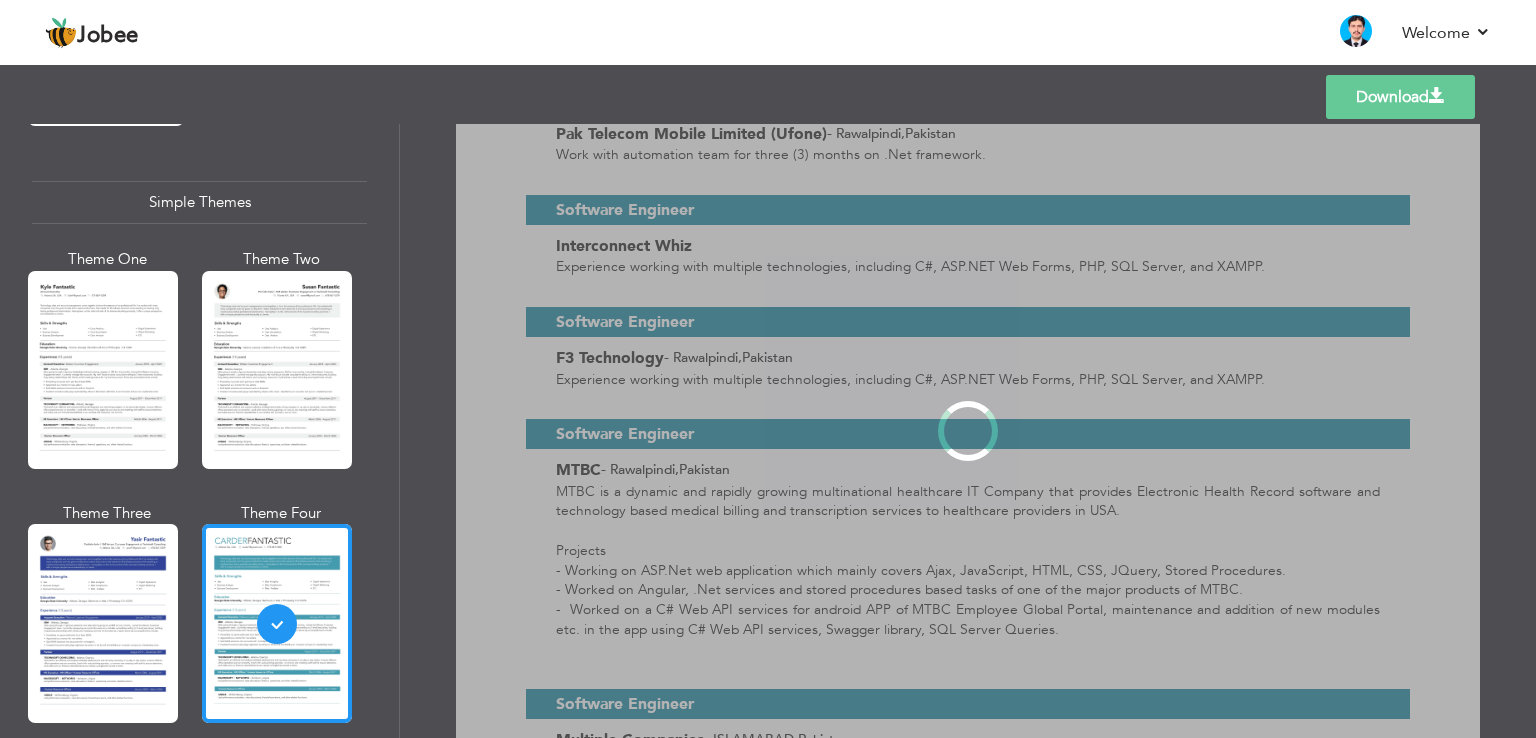 scroll, scrollTop: 0, scrollLeft: 0, axis: both 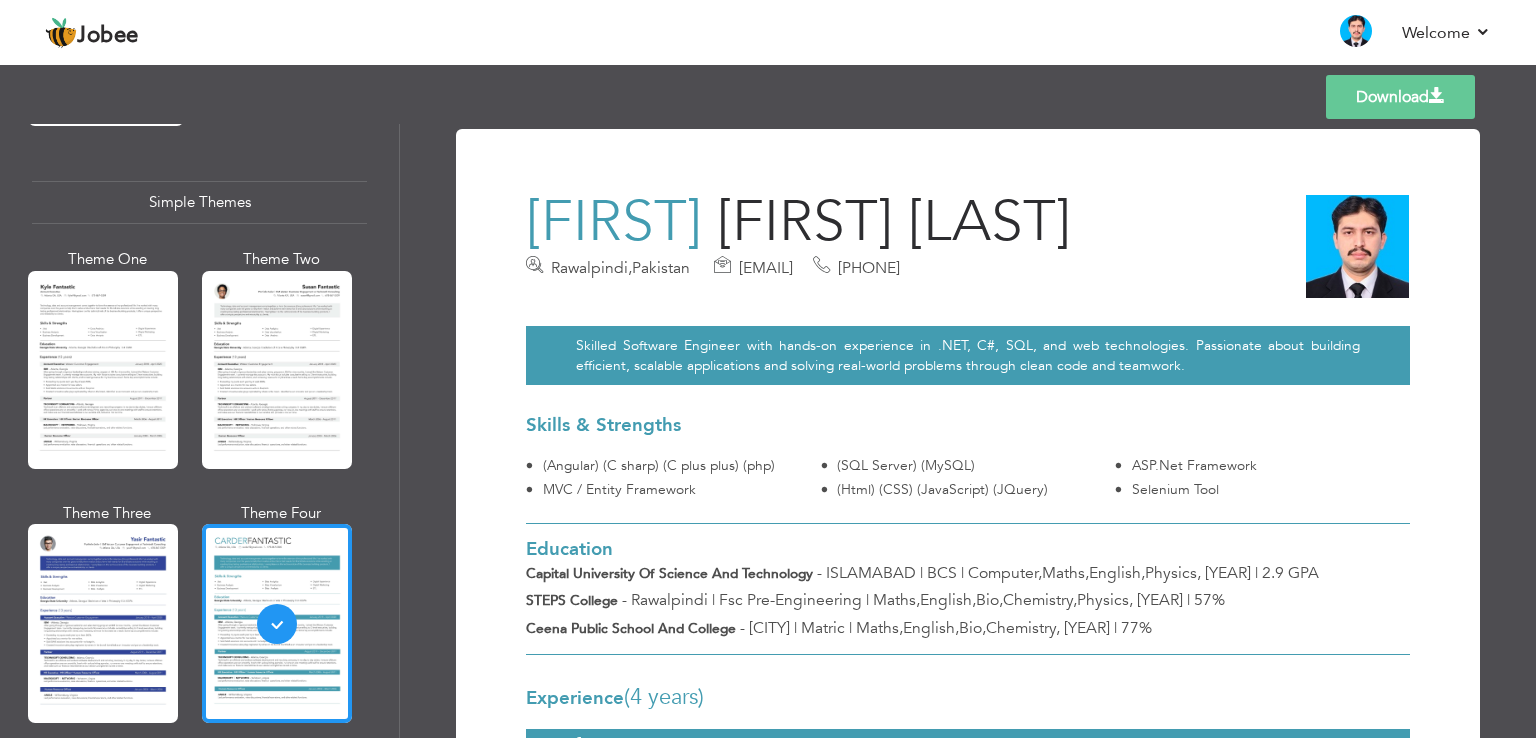 click at bounding box center (103, 623) 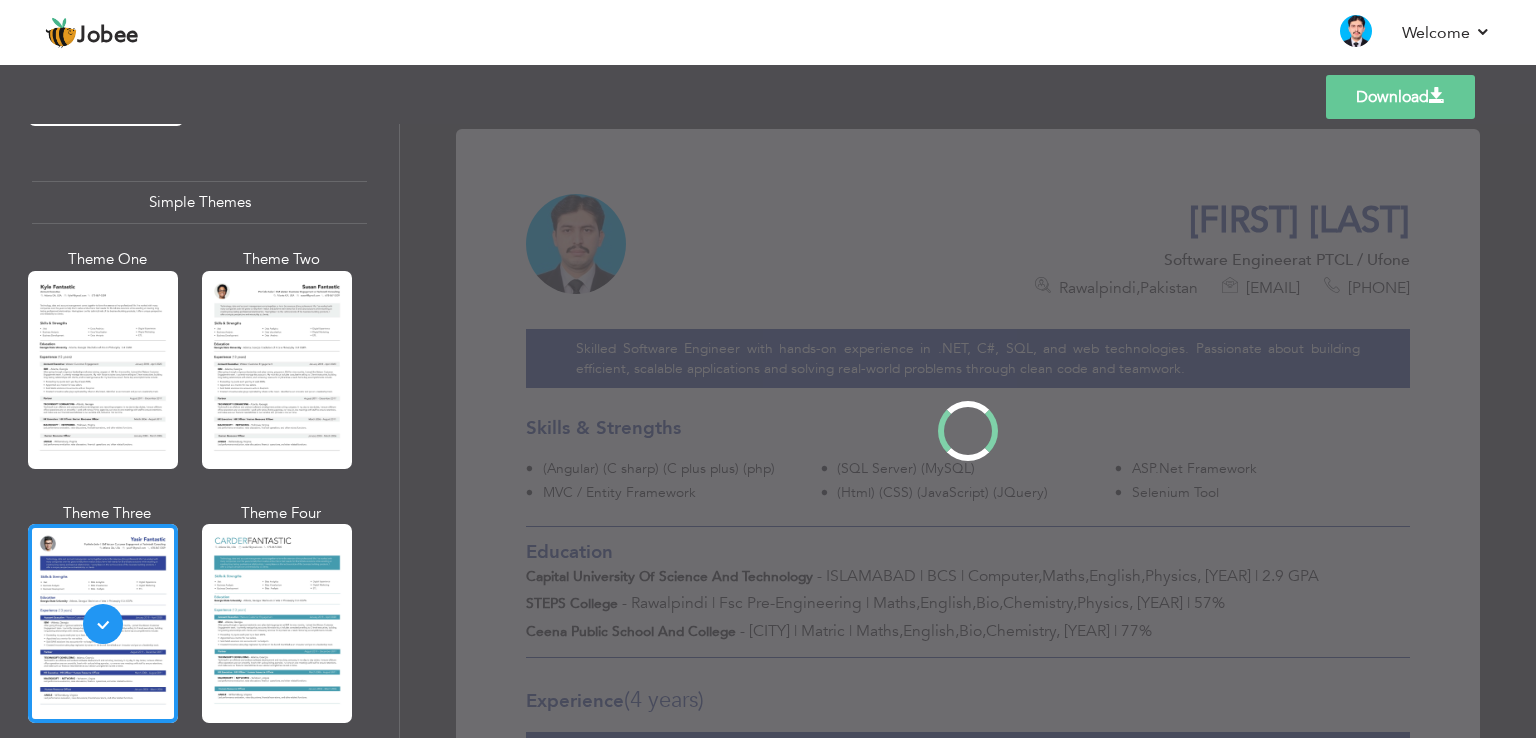 scroll, scrollTop: 3467, scrollLeft: 0, axis: vertical 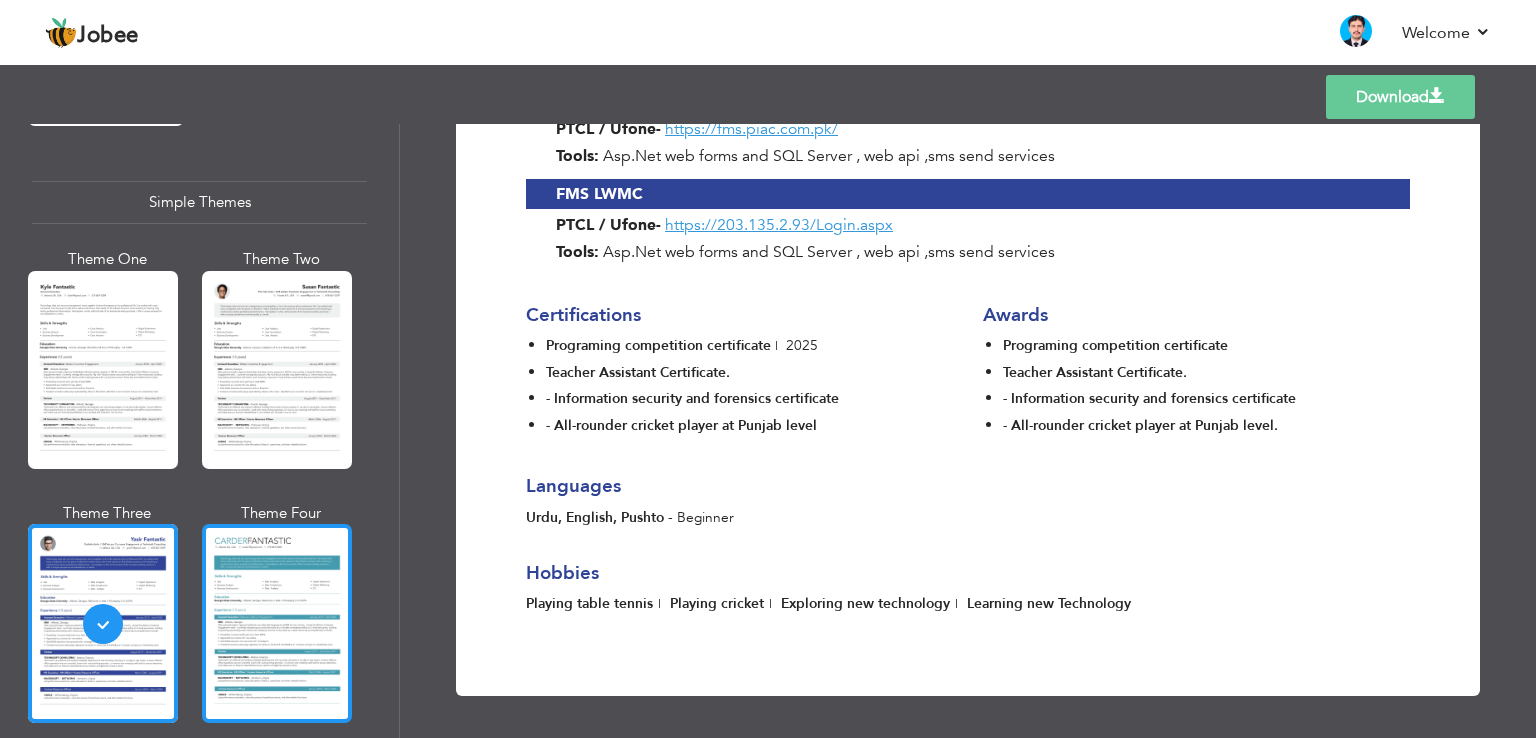 click at bounding box center [277, 623] 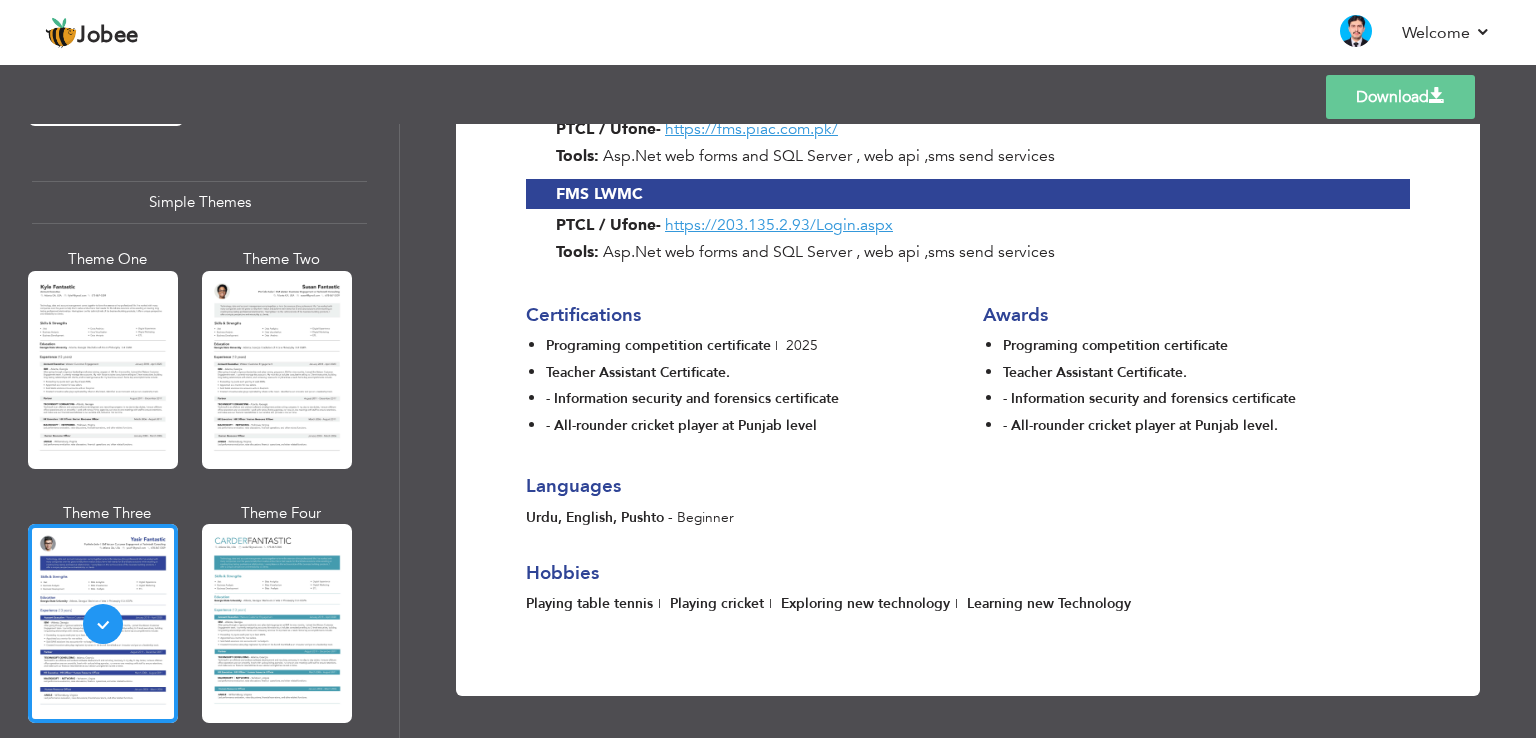 scroll, scrollTop: 0, scrollLeft: 0, axis: both 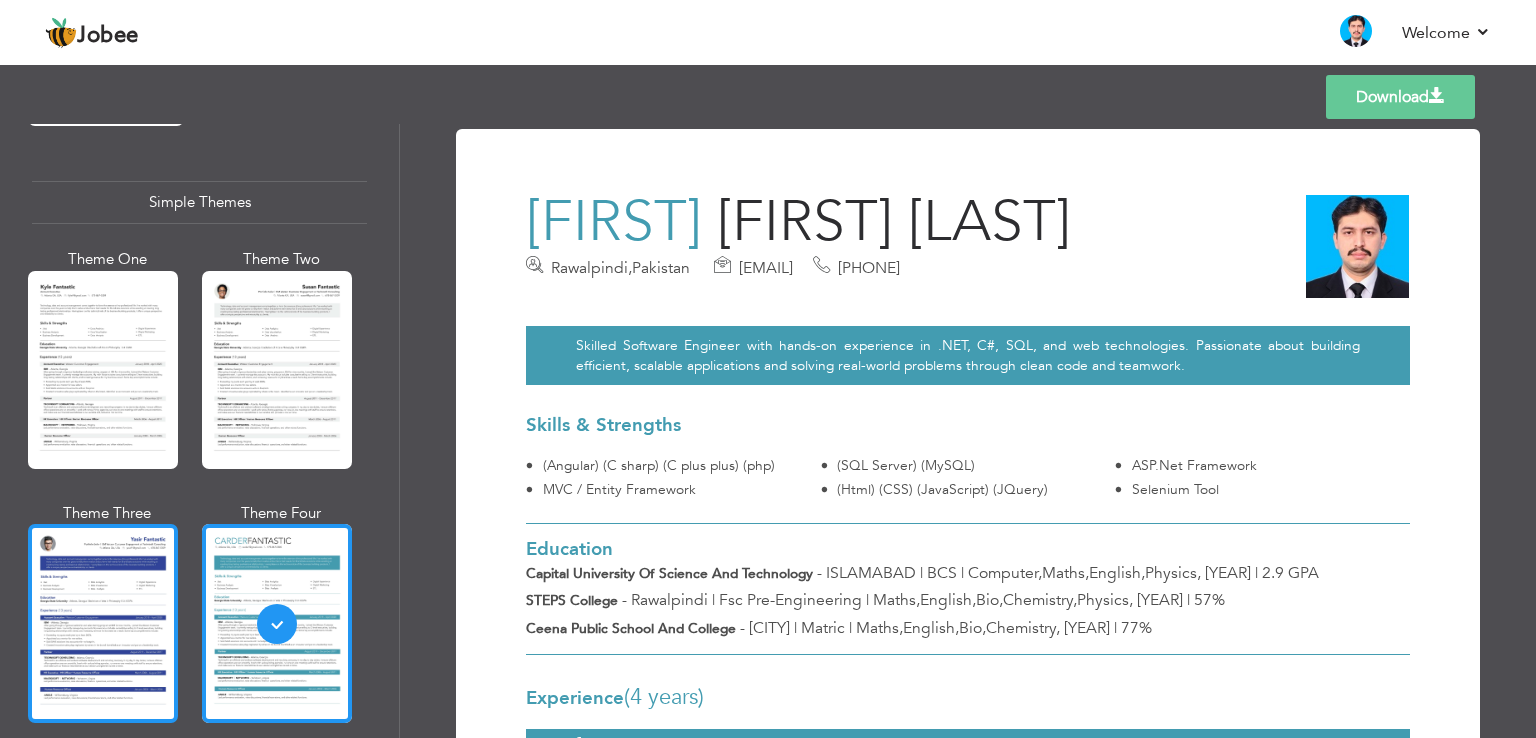 click at bounding box center [103, 623] 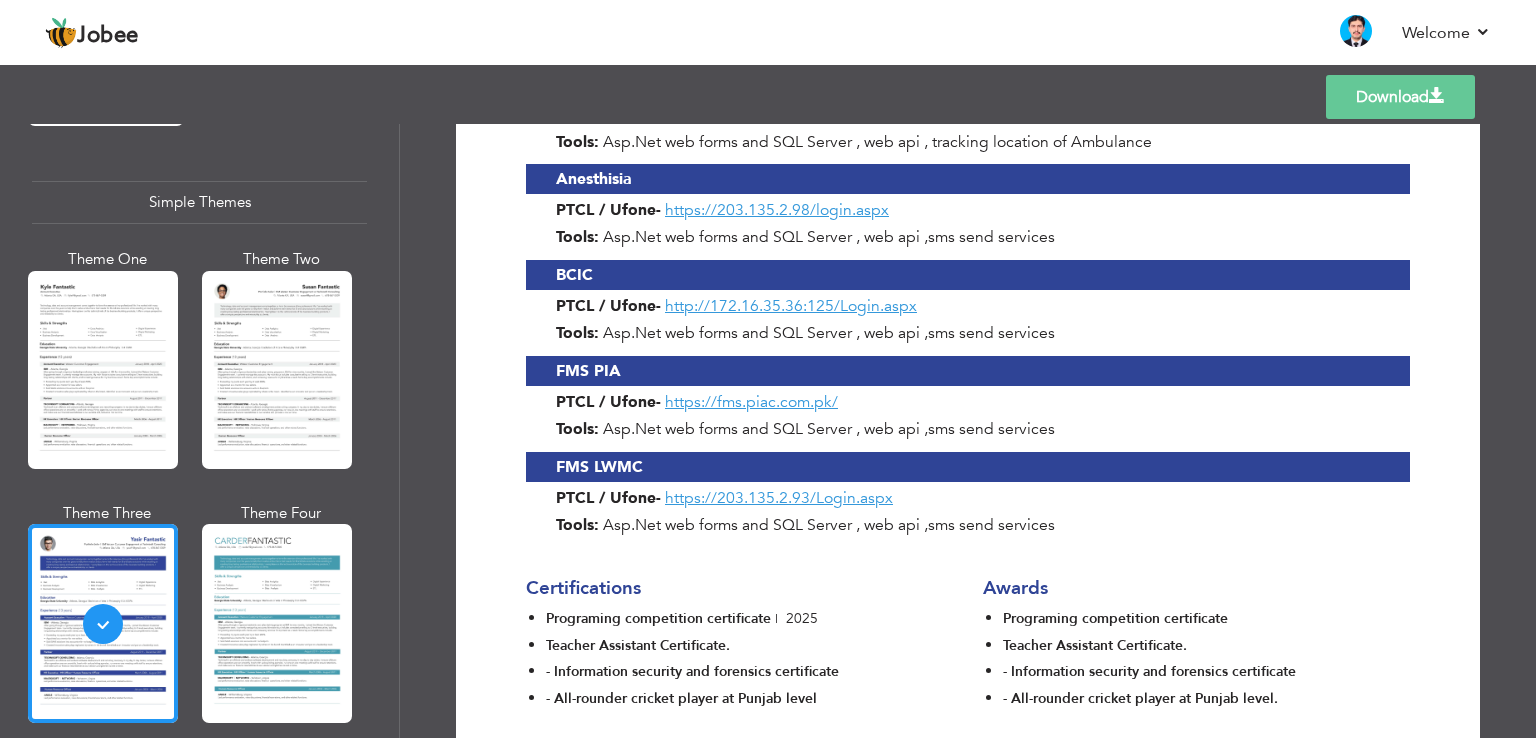 scroll, scrollTop: 1983, scrollLeft: 0, axis: vertical 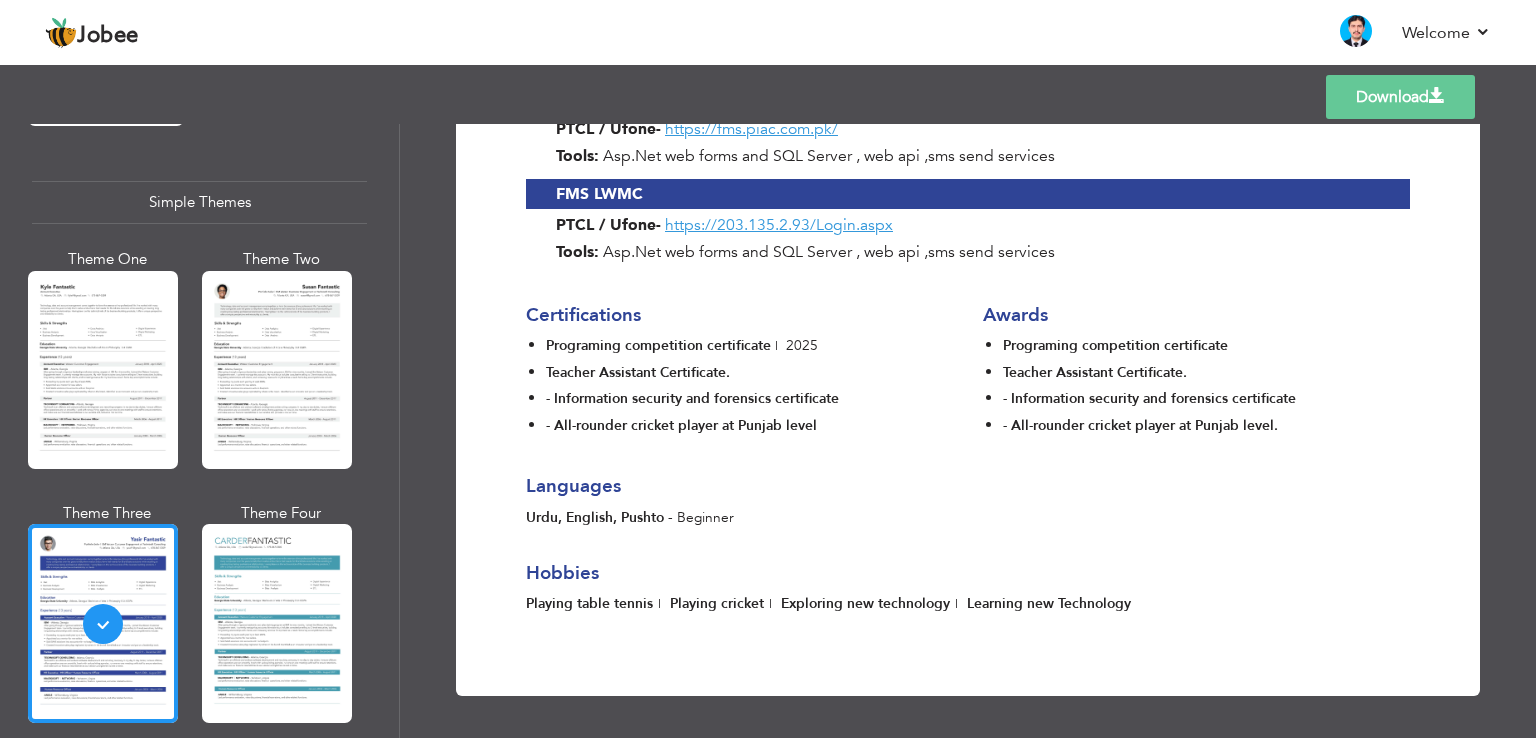 click on "Download" at bounding box center (1400, 97) 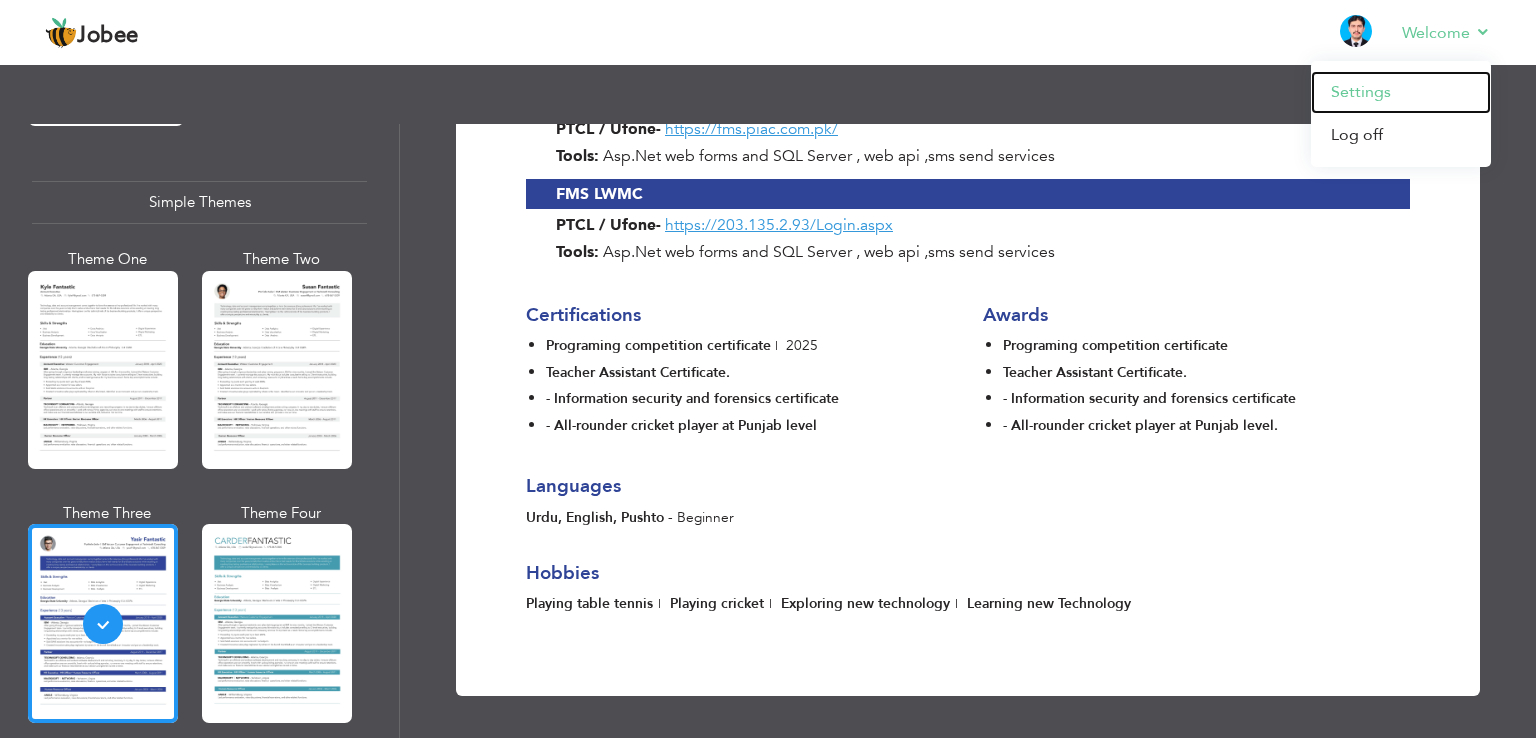 click on "Settings" at bounding box center [1401, 92] 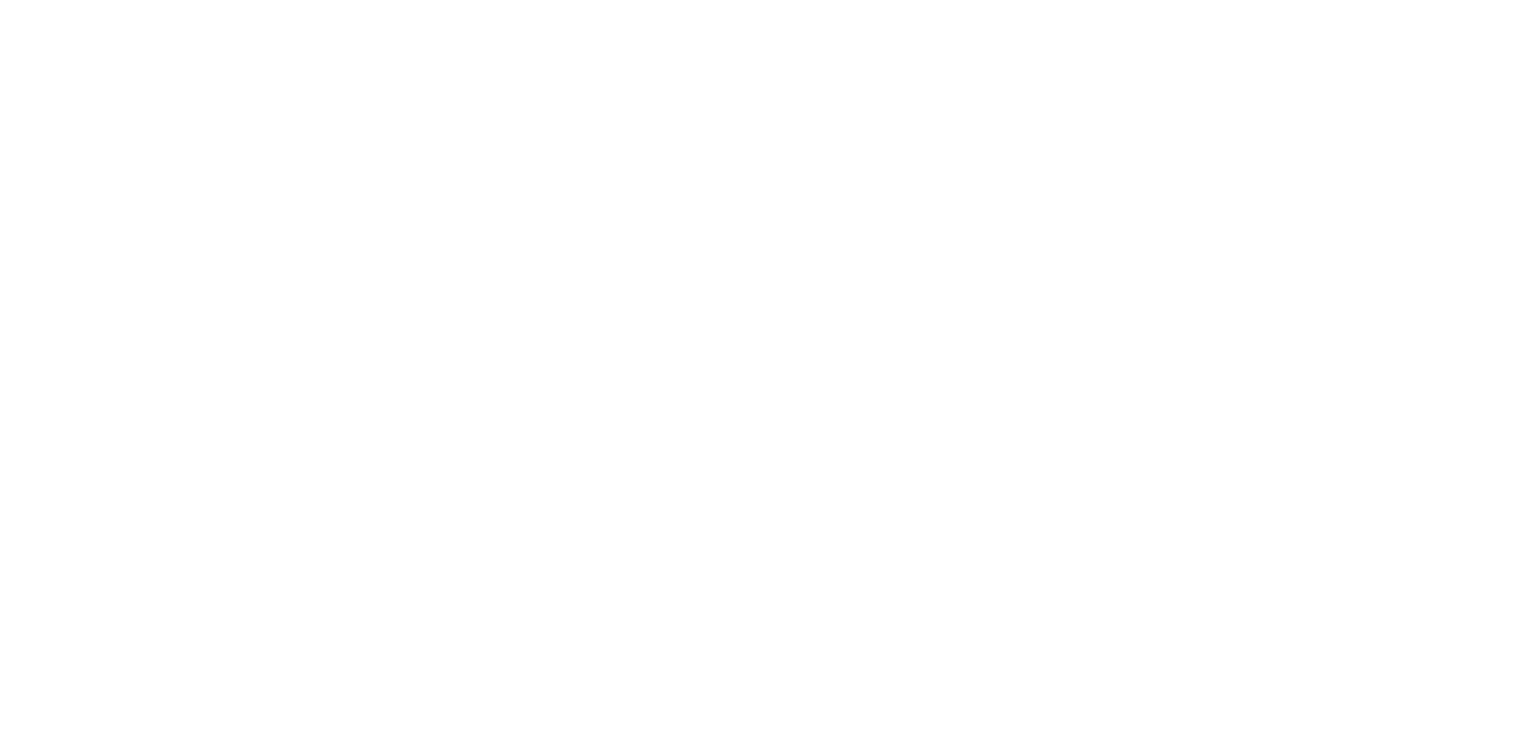 scroll, scrollTop: 0, scrollLeft: 0, axis: both 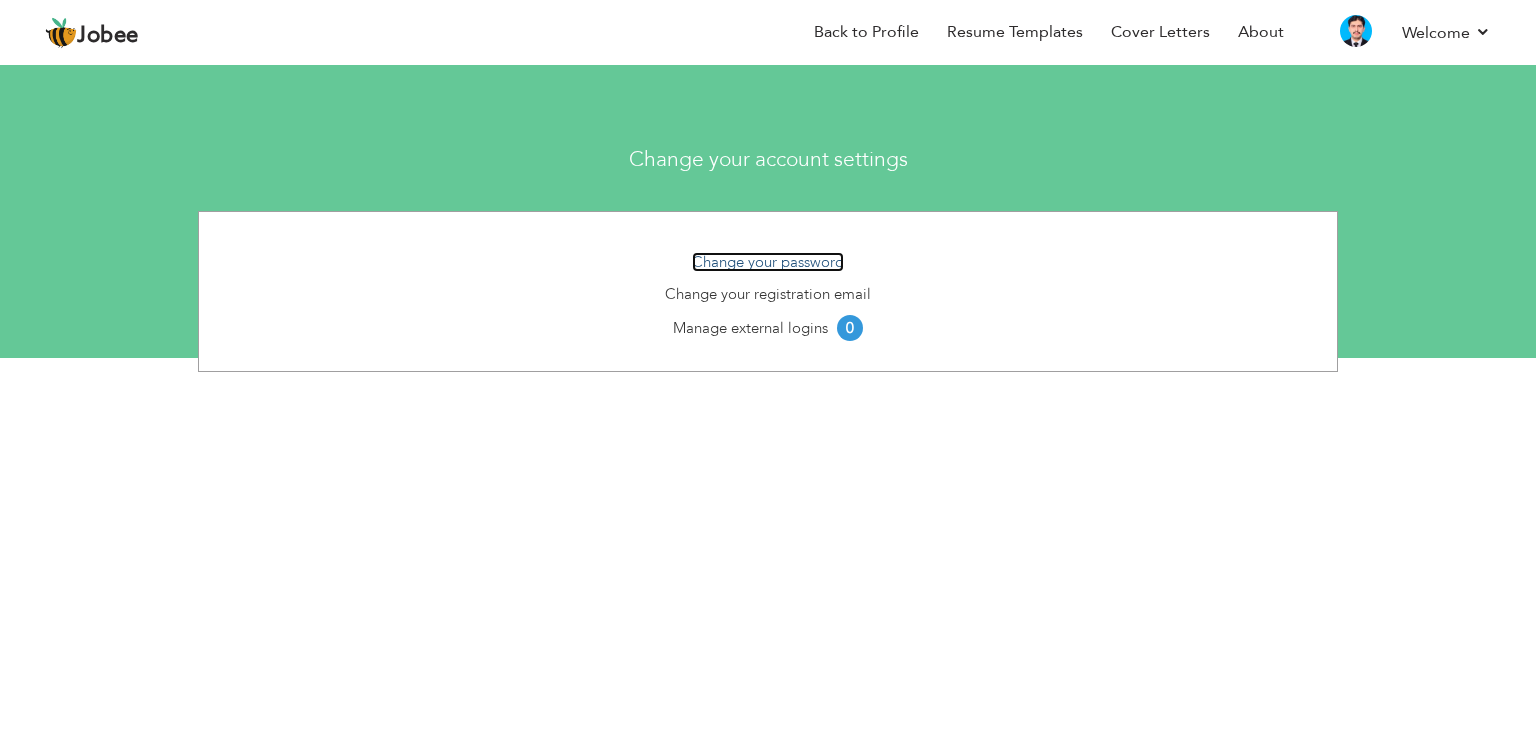 click on "Change your password" at bounding box center (768, 262) 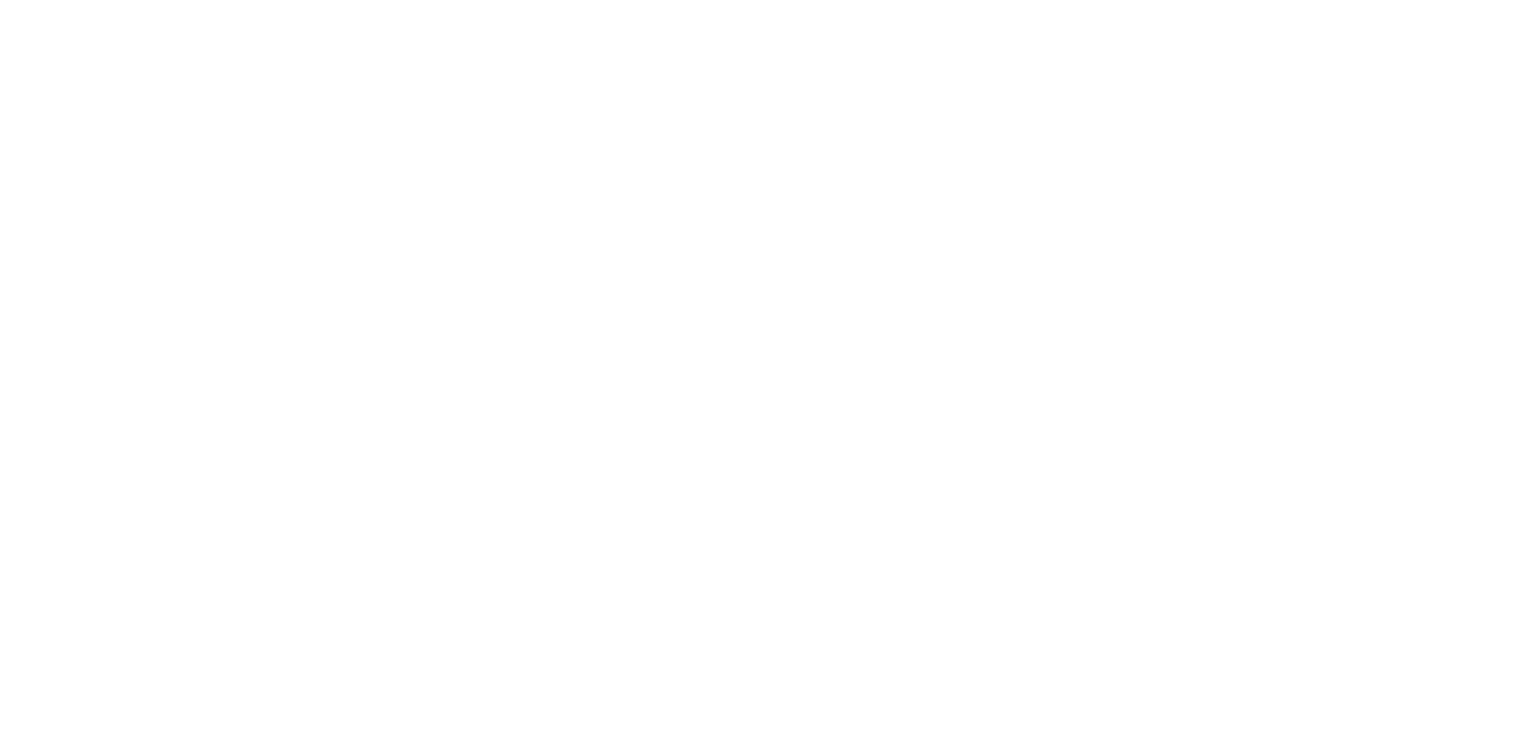 scroll, scrollTop: 0, scrollLeft: 0, axis: both 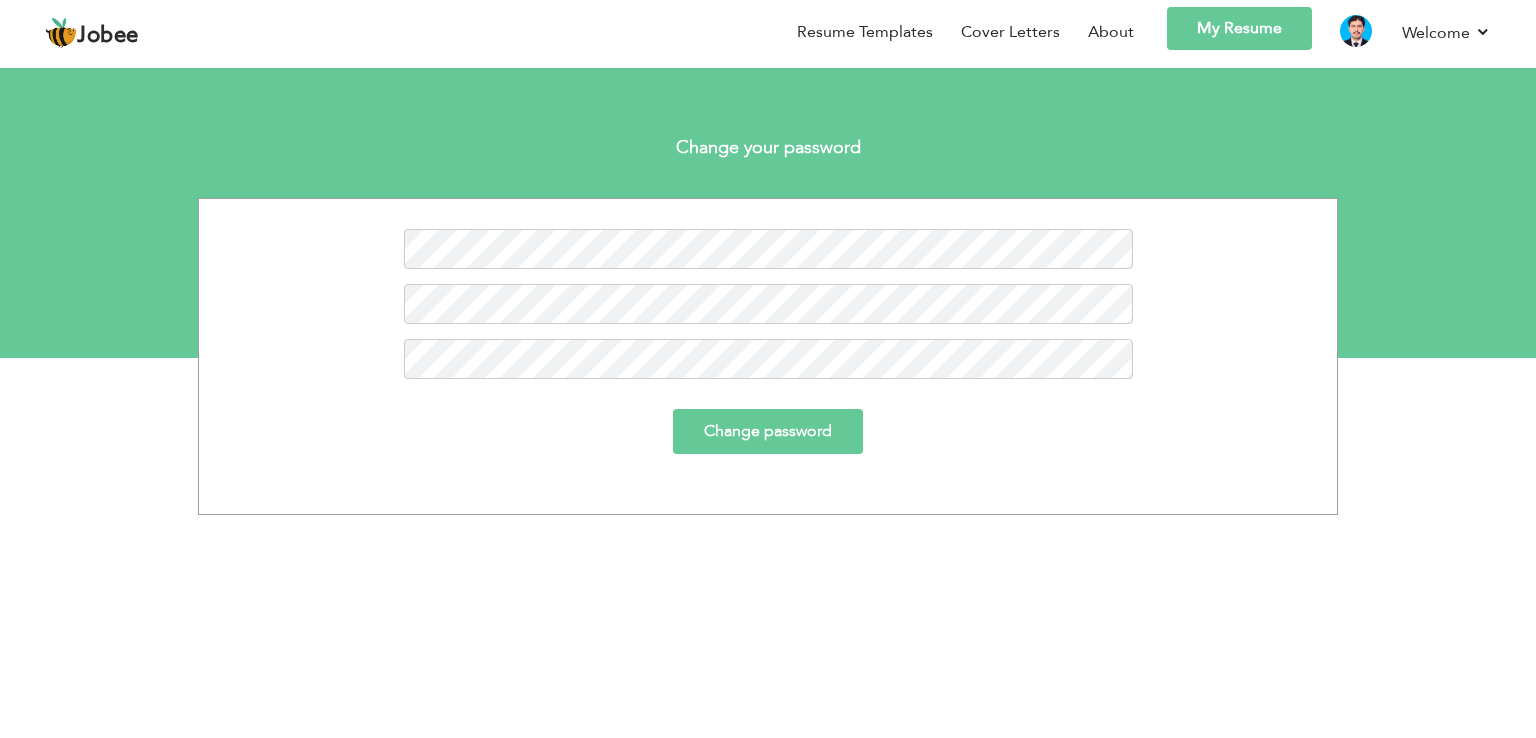 click on "Change password" at bounding box center [768, 431] 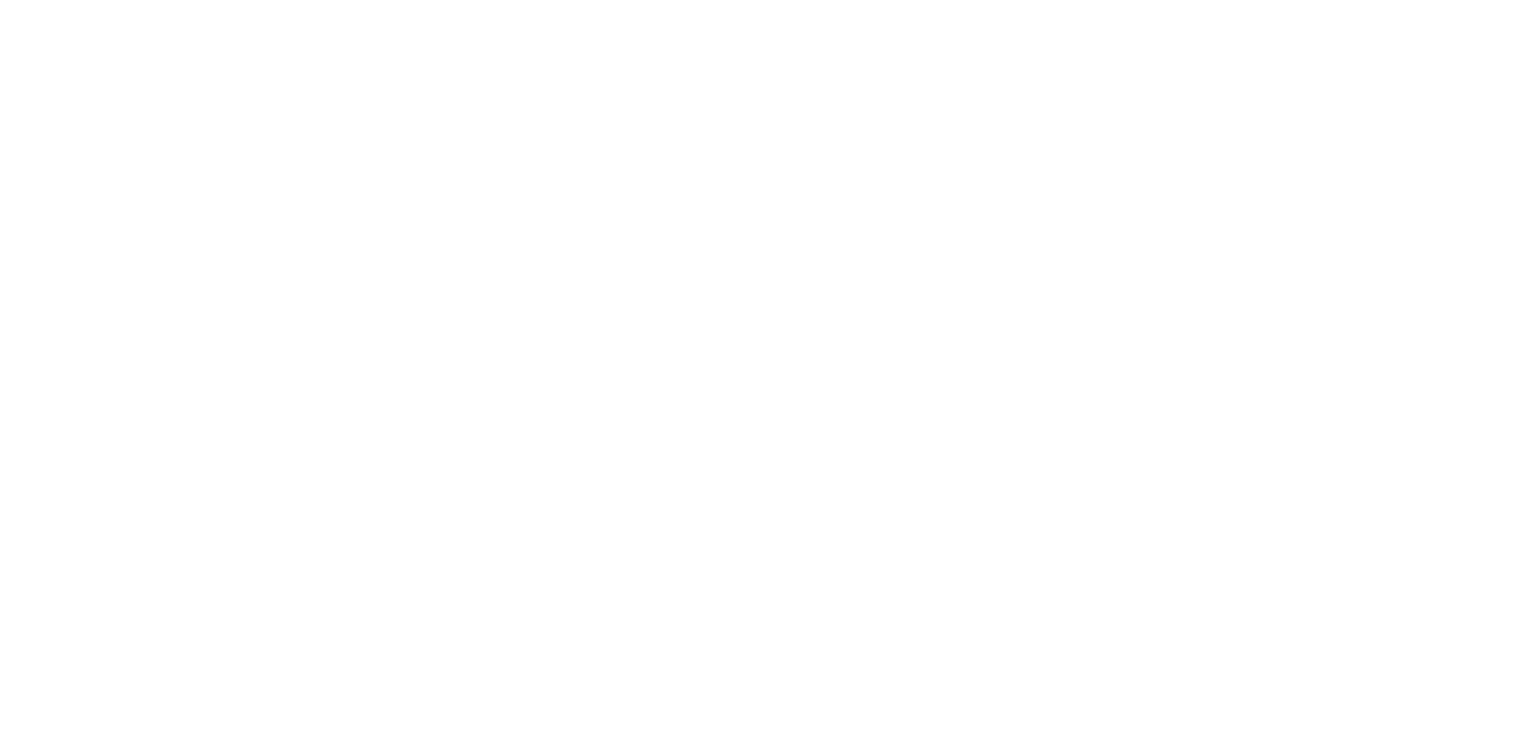 scroll, scrollTop: 0, scrollLeft: 0, axis: both 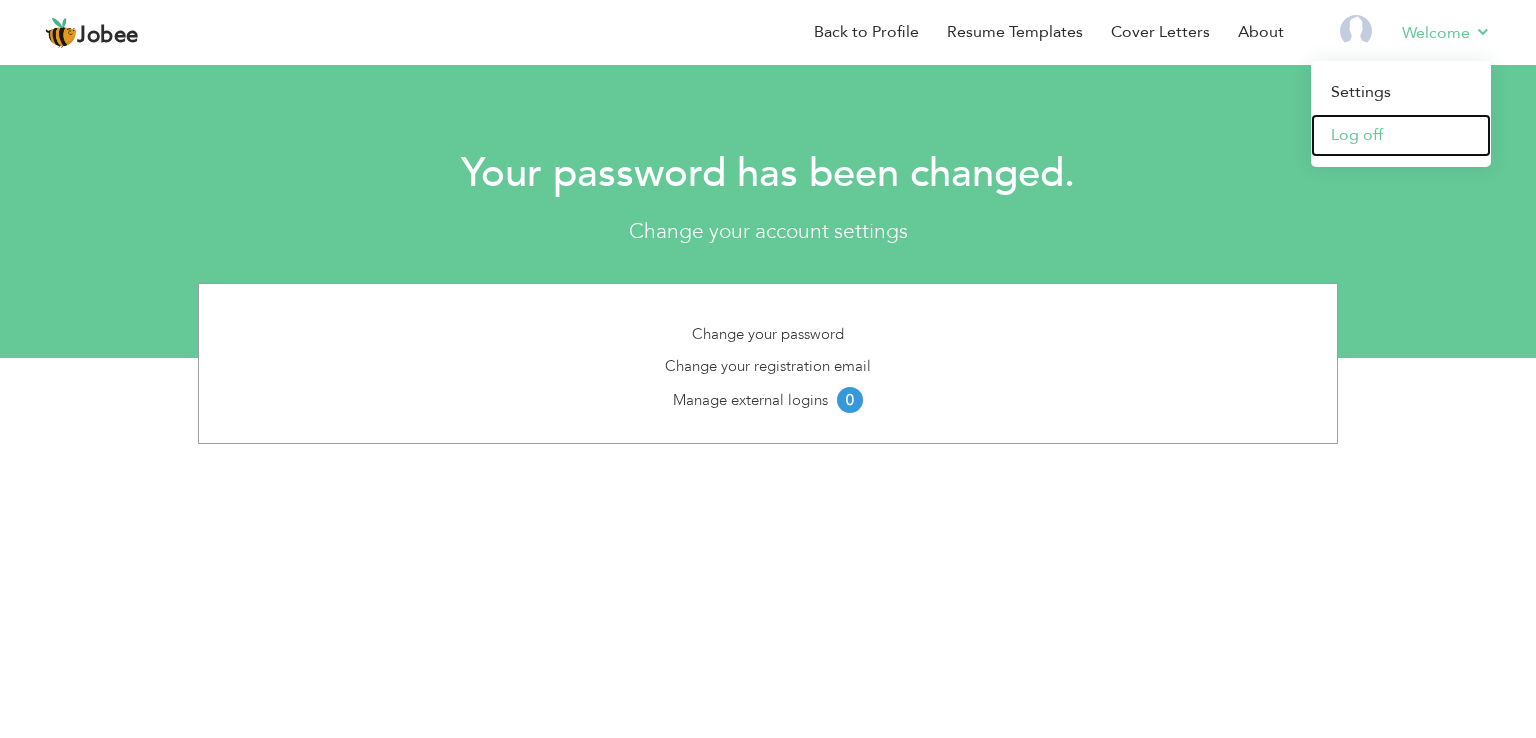 click on "Log off" at bounding box center (1401, 135) 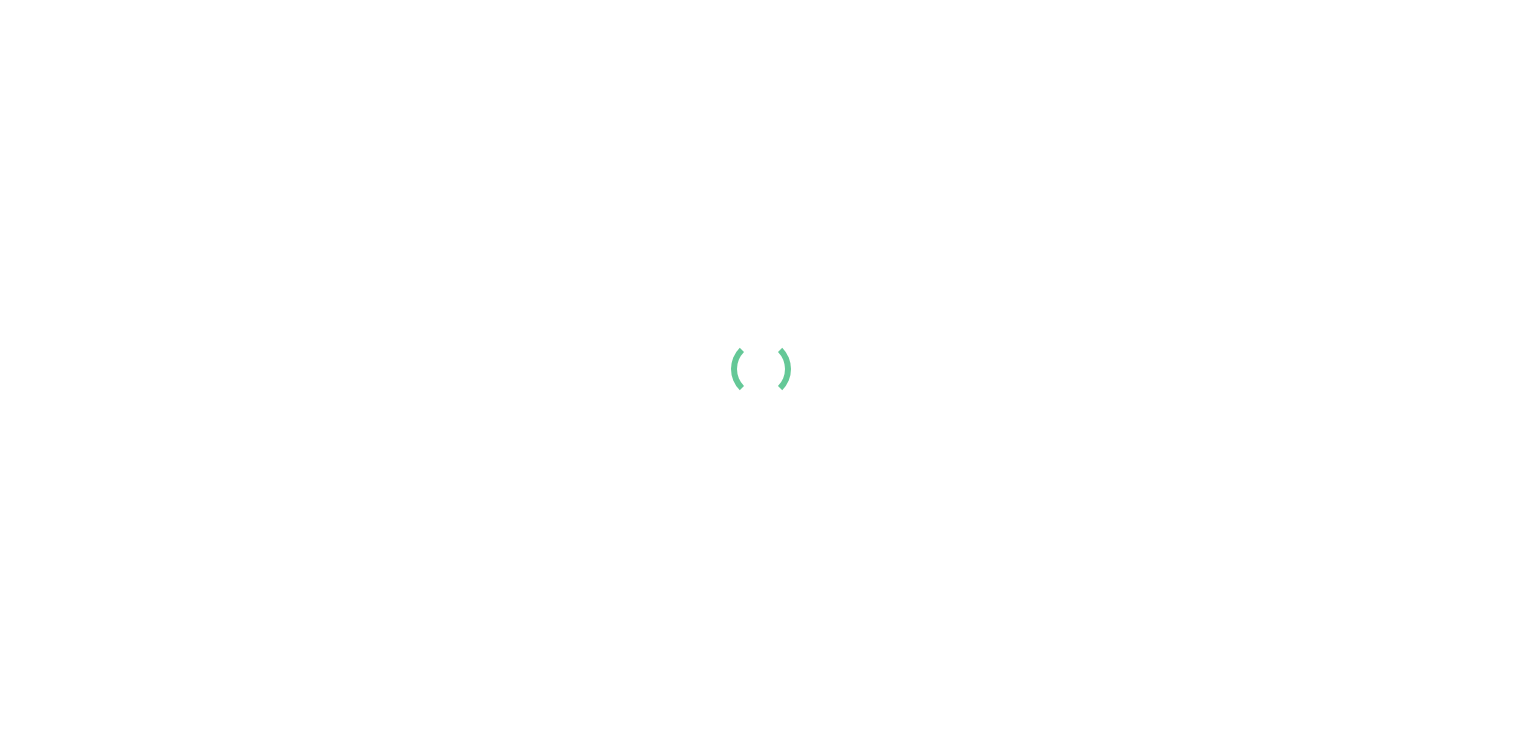 scroll, scrollTop: 0, scrollLeft: 0, axis: both 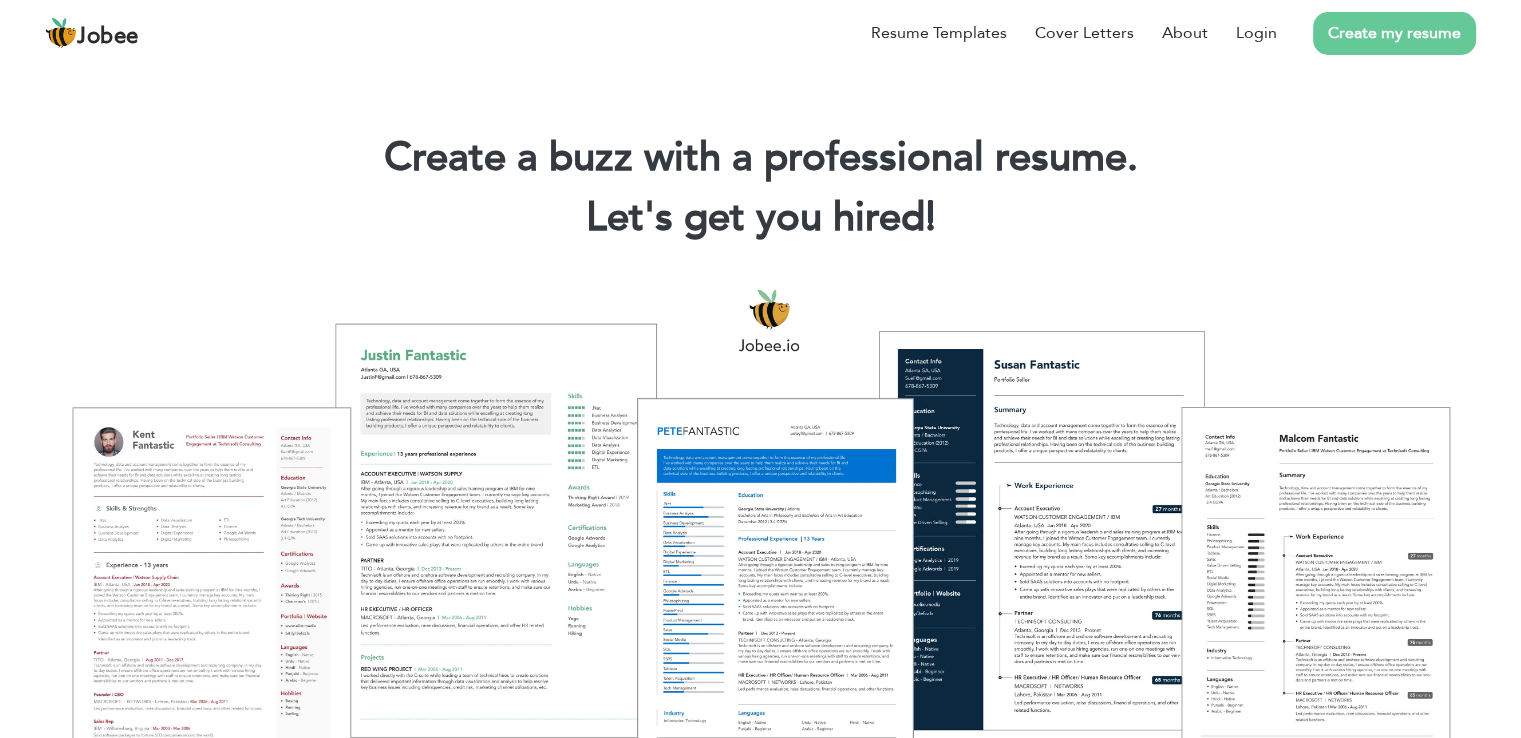click on "Create my resume" at bounding box center [1376, 33] 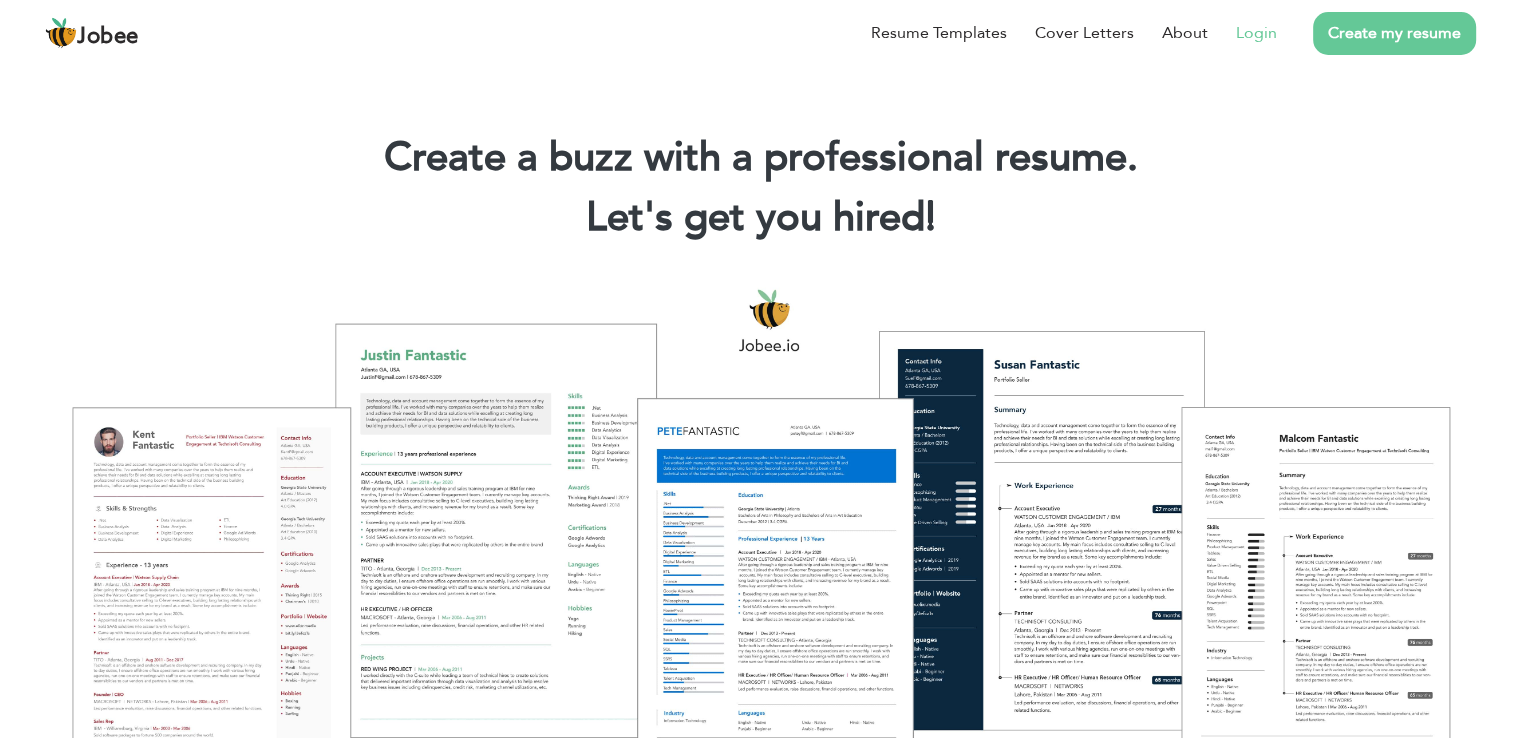 click on "Login" at bounding box center (1256, 33) 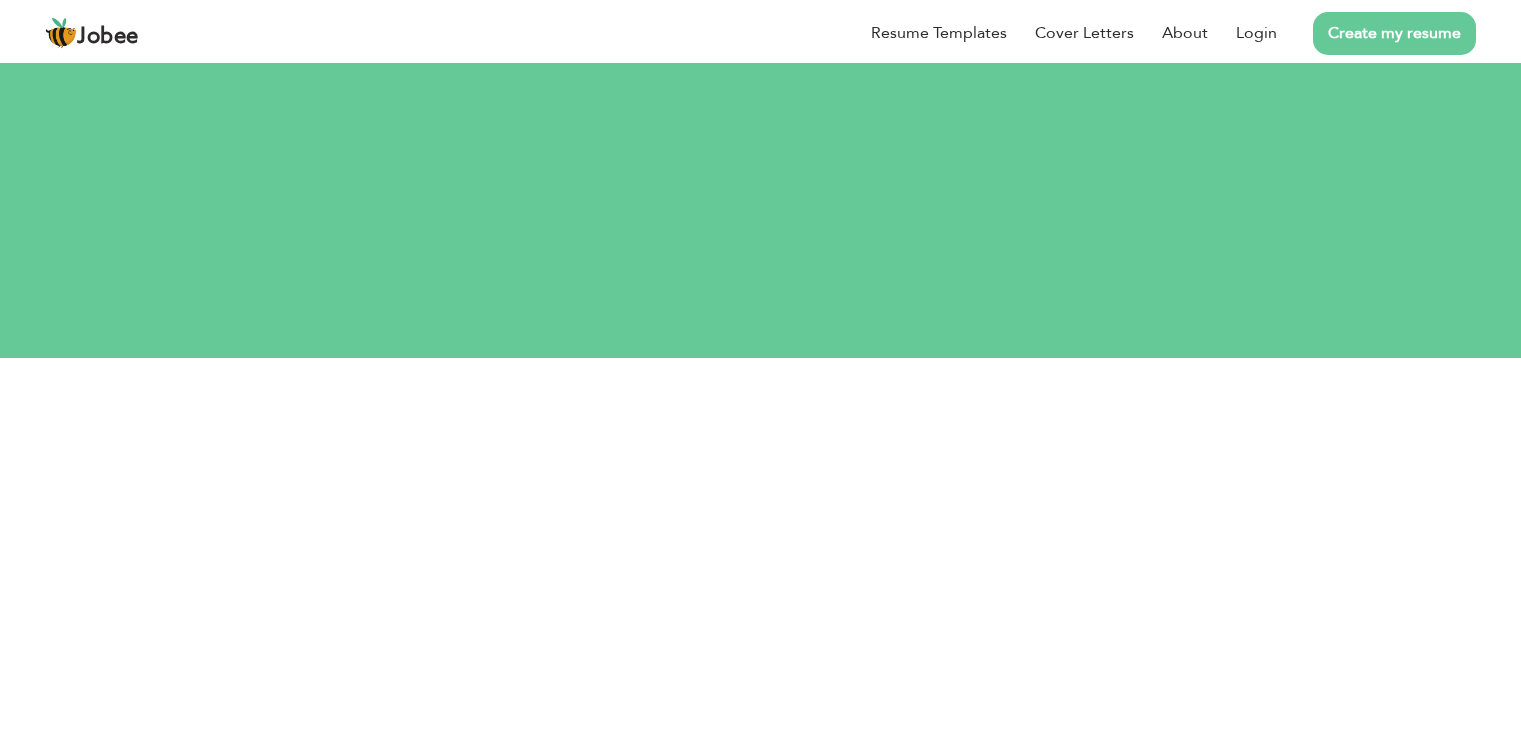 scroll, scrollTop: 0, scrollLeft: 0, axis: both 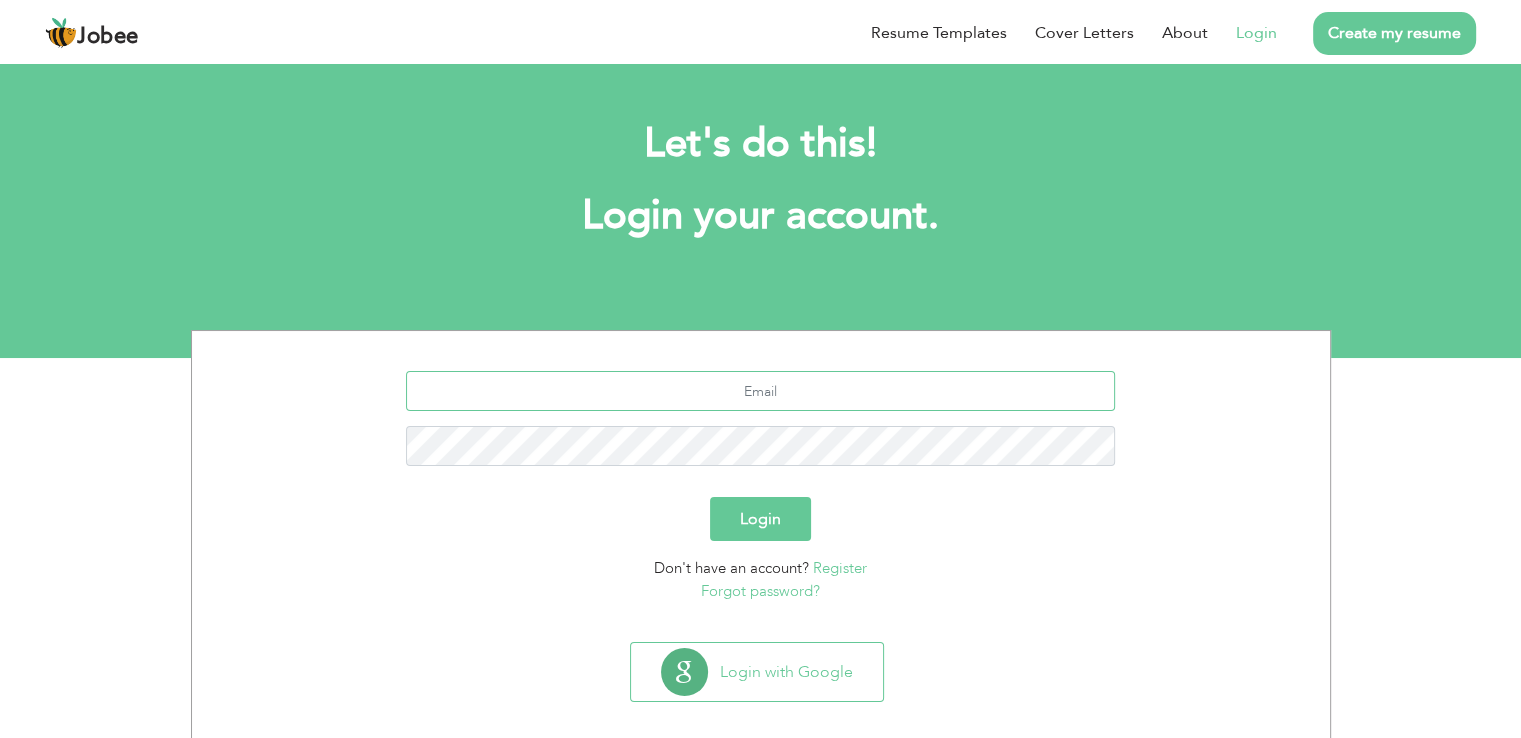 click at bounding box center [760, 391] 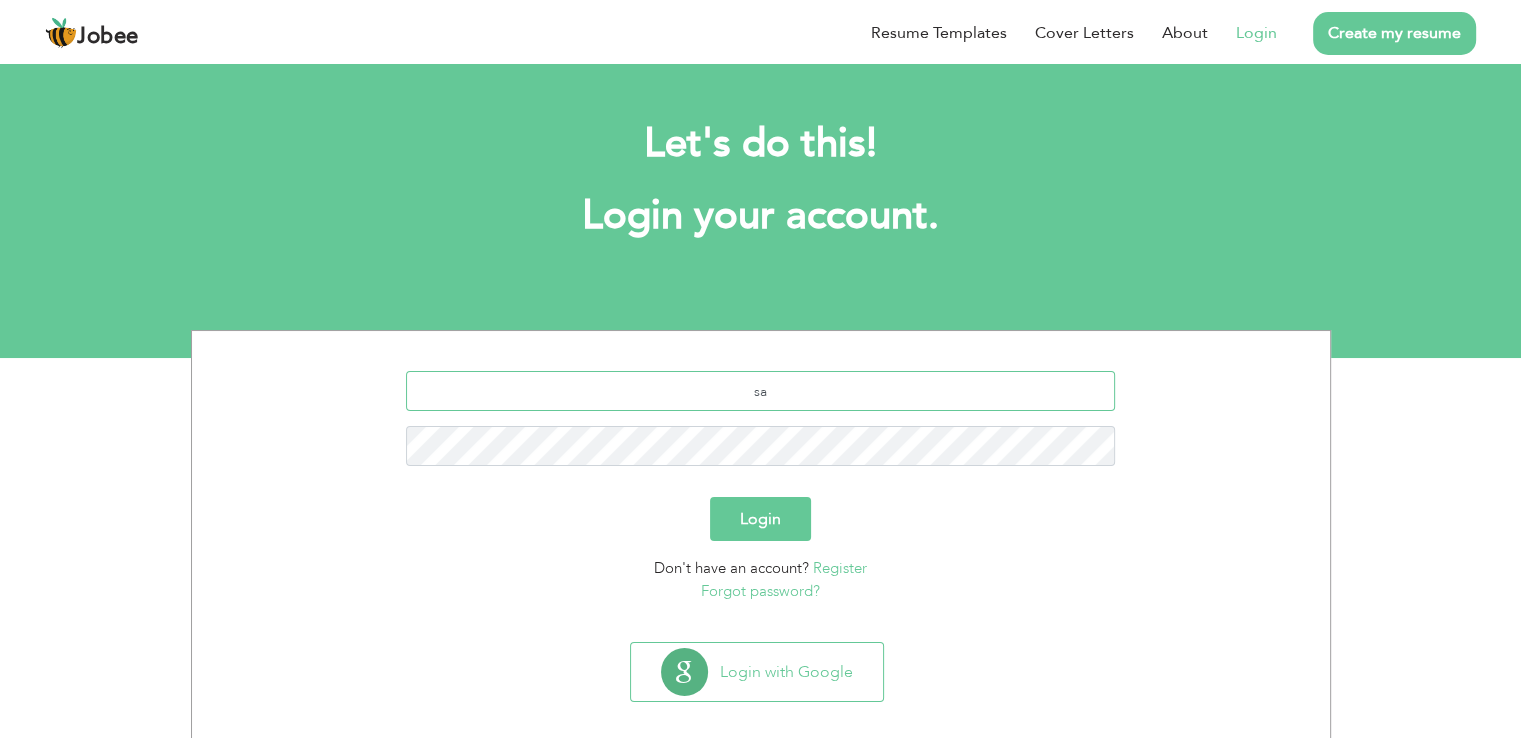 type on "s" 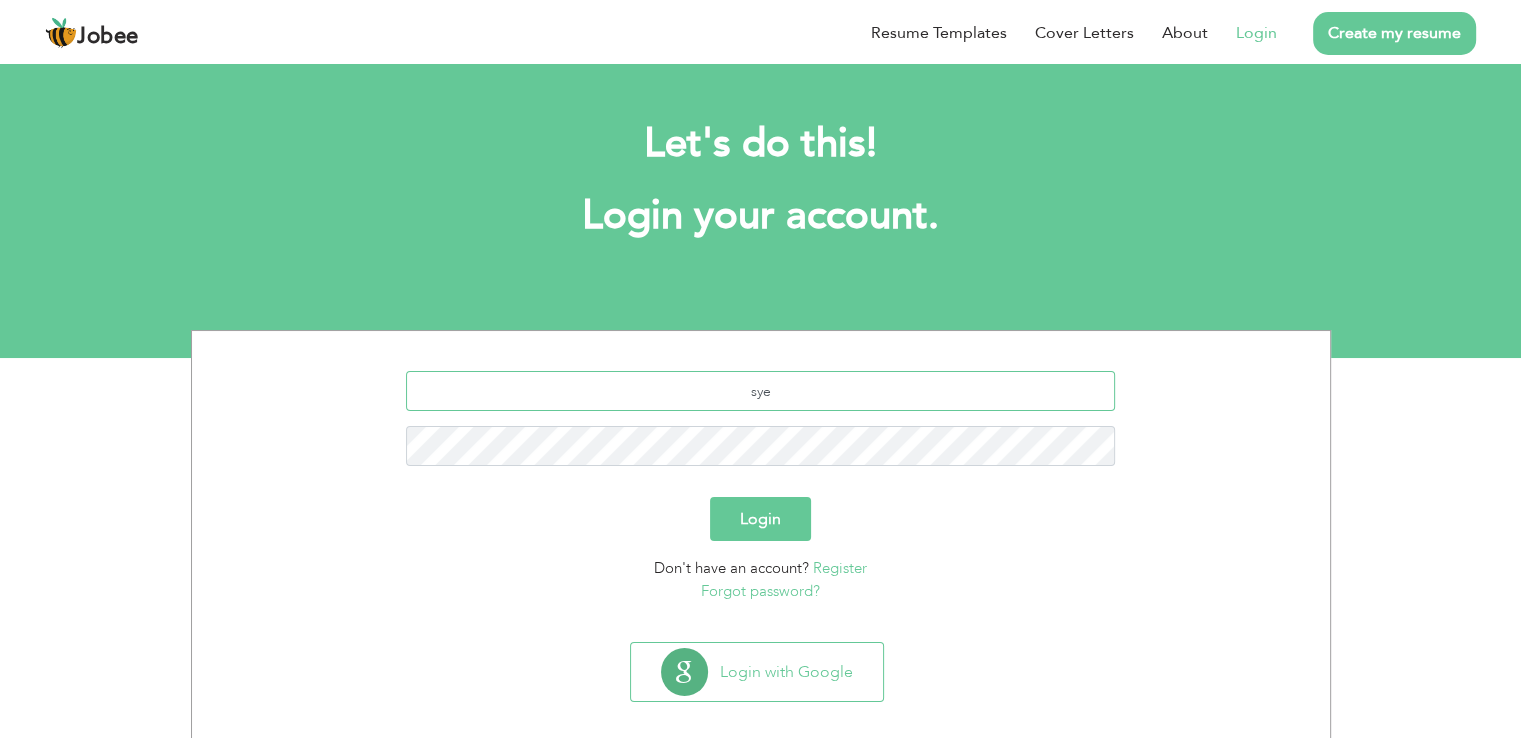 type on "syed.sanam0007@gmail.com" 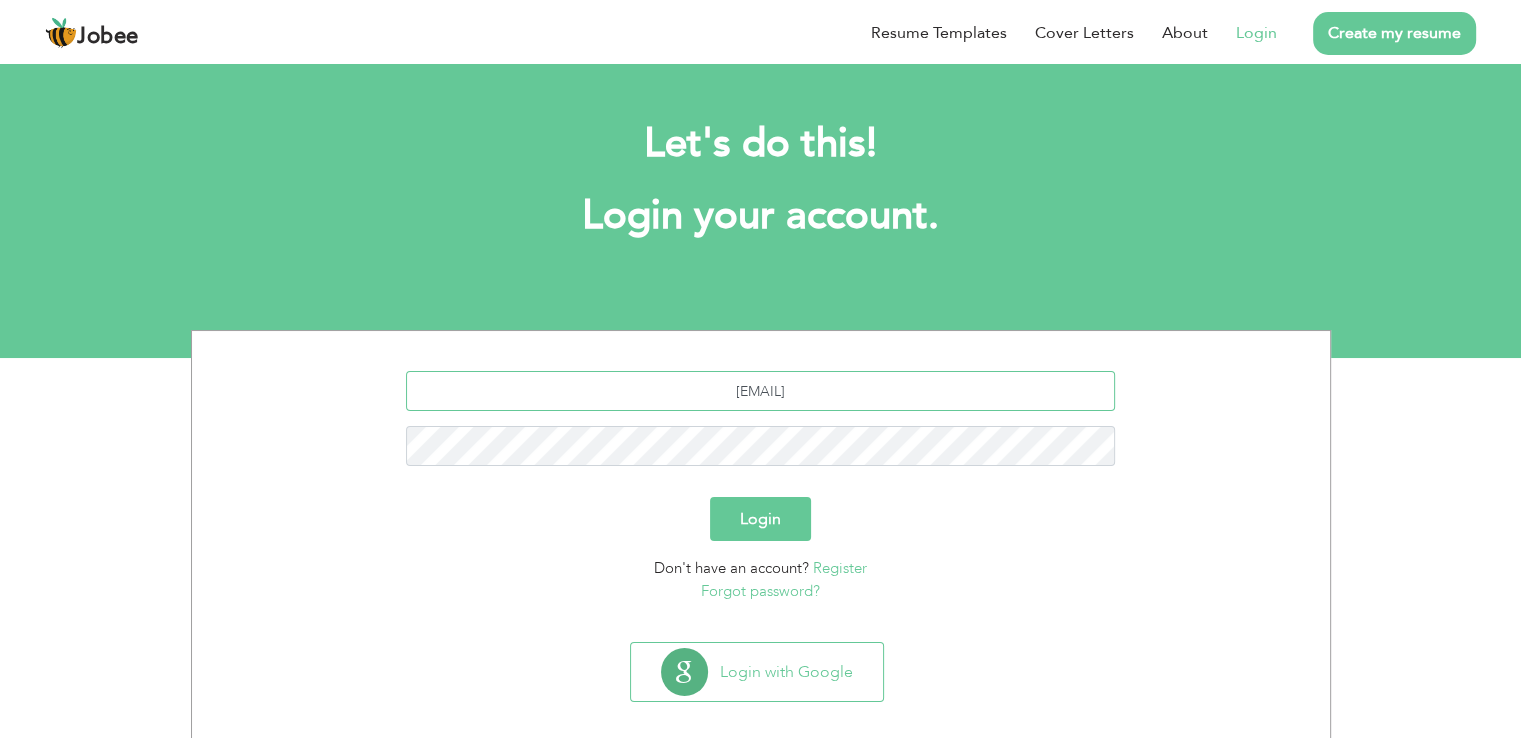drag, startPoint x: 878, startPoint y: 380, endPoint x: 651, endPoint y: 390, distance: 227.22015 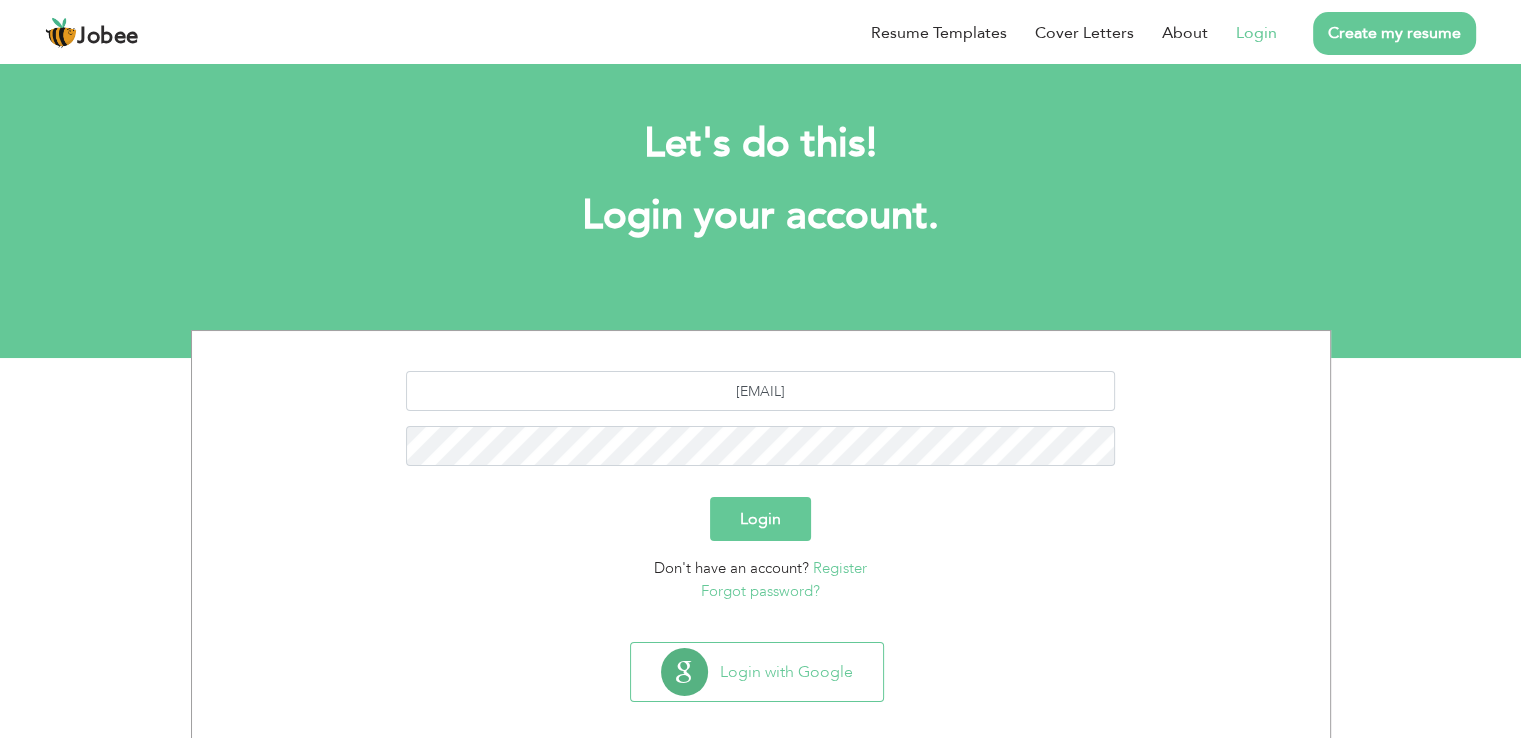 click on "Let's do this!
Login your account." at bounding box center (761, 190) 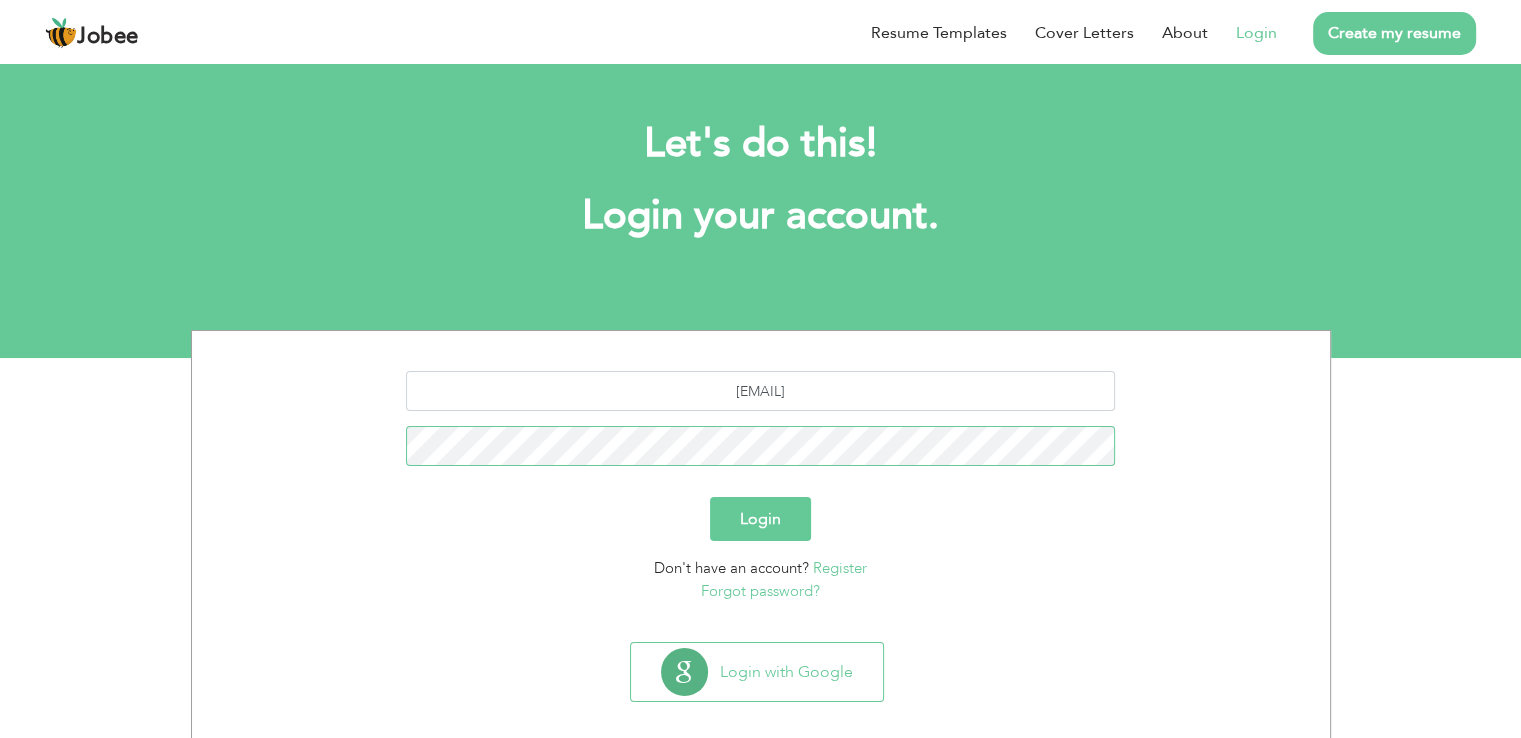 click on "Login" at bounding box center (760, 519) 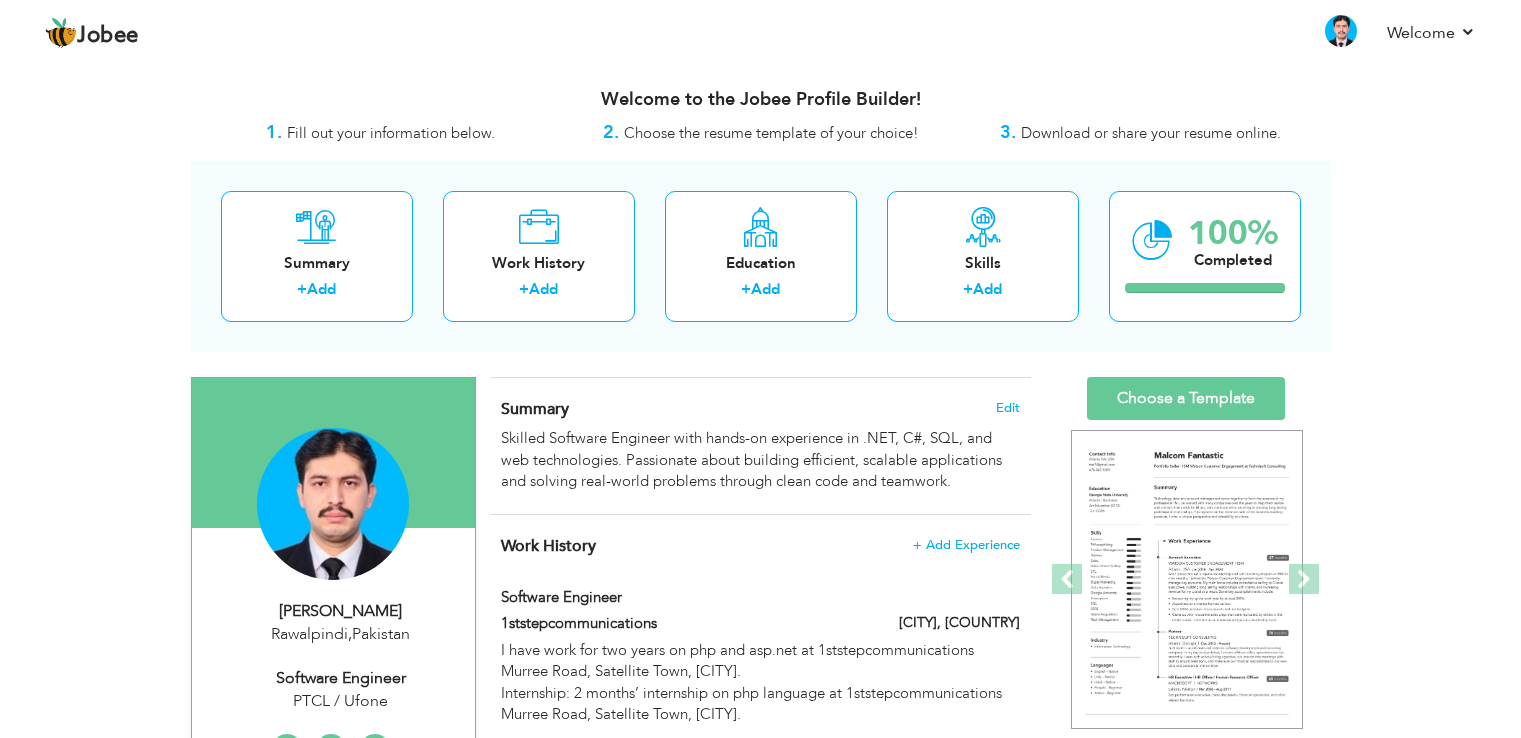 scroll, scrollTop: 0, scrollLeft: 0, axis: both 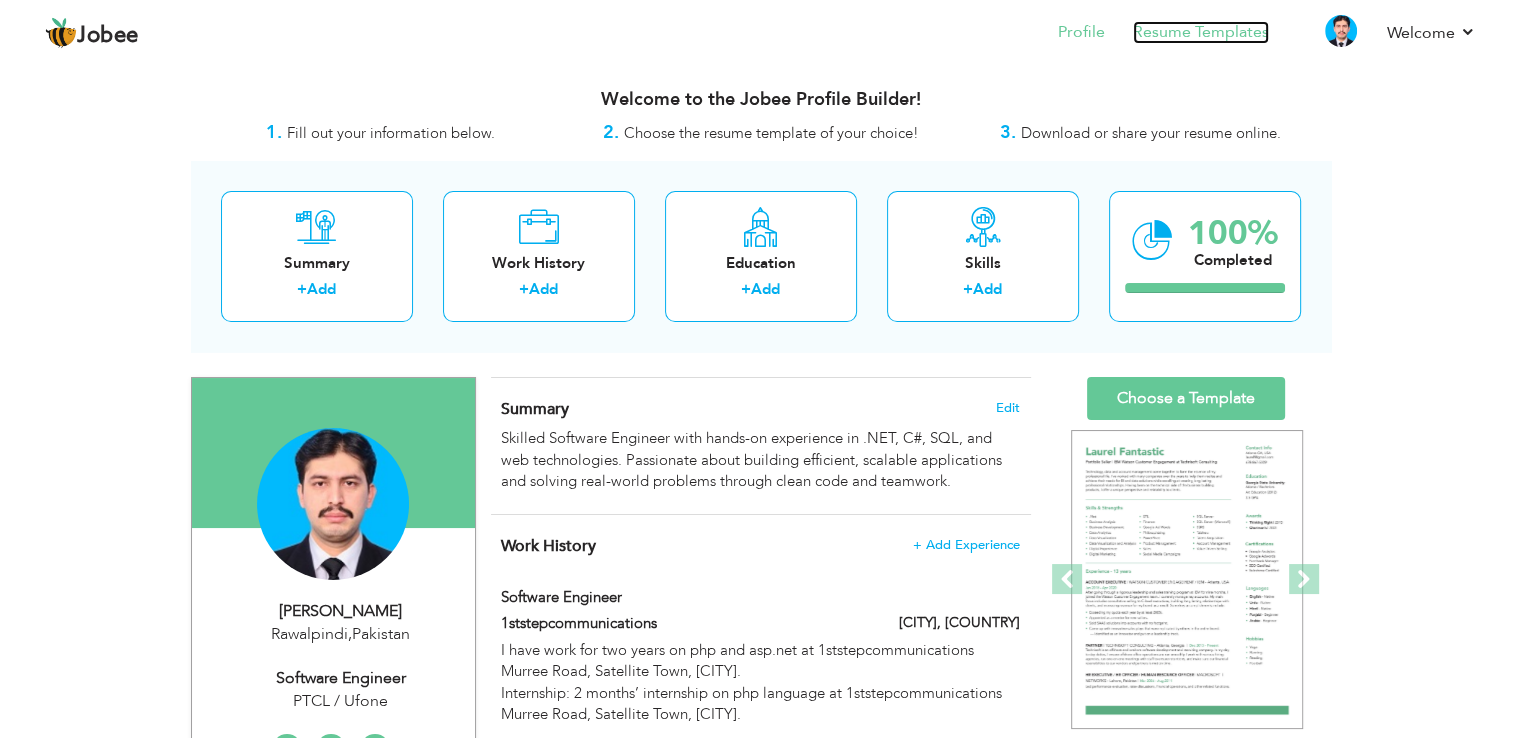 click on "Resume Templates" at bounding box center [1201, 32] 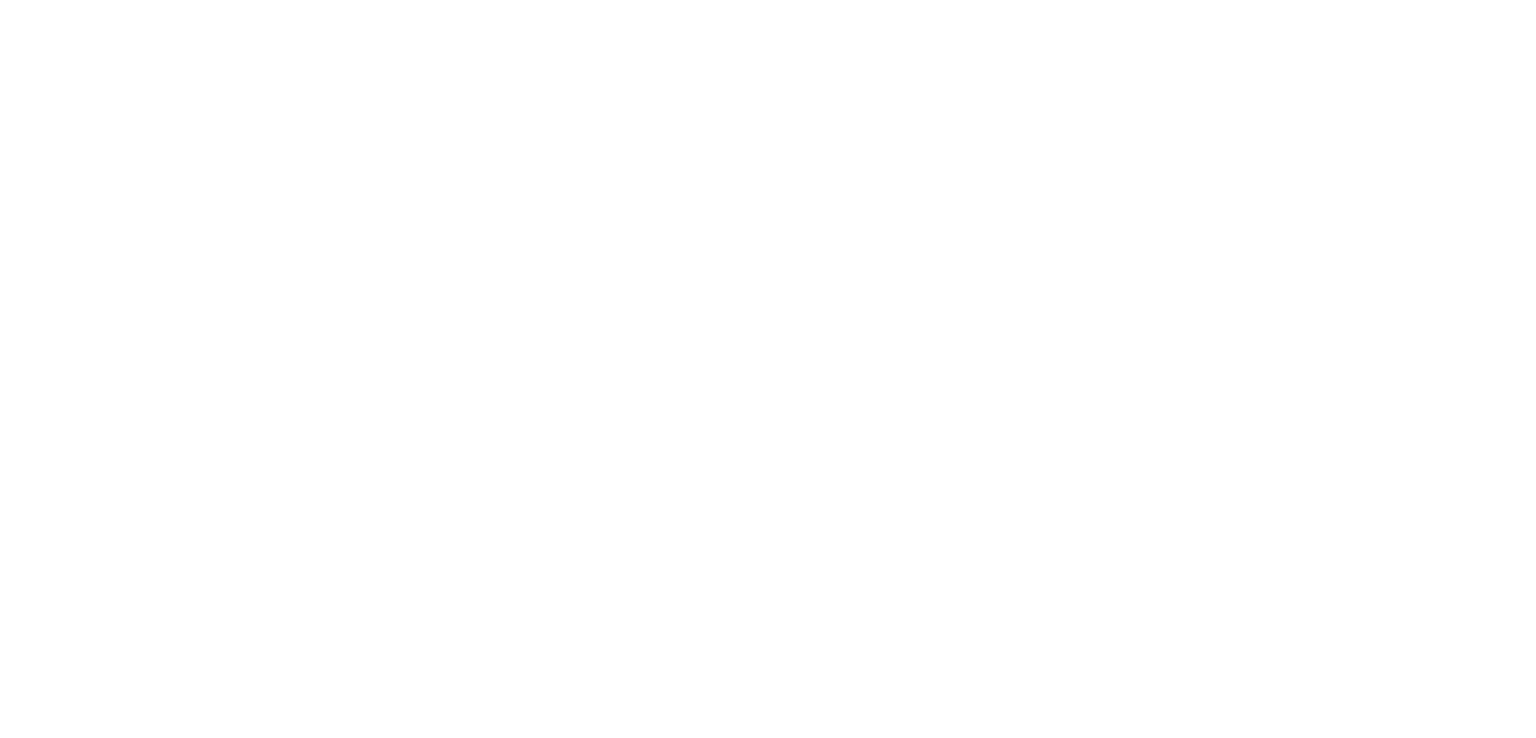 scroll, scrollTop: 0, scrollLeft: 0, axis: both 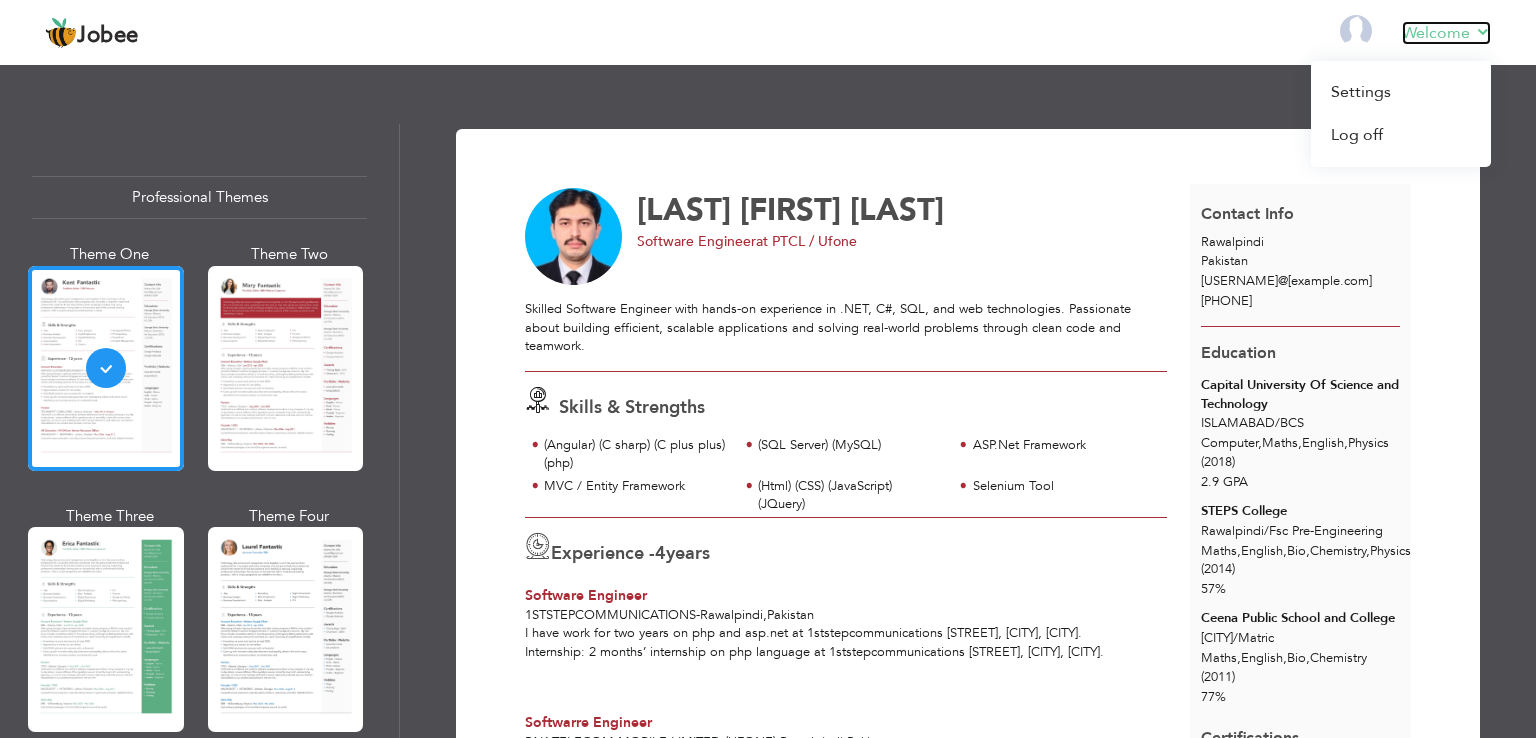 click on "Welcome" at bounding box center [1446, 33] 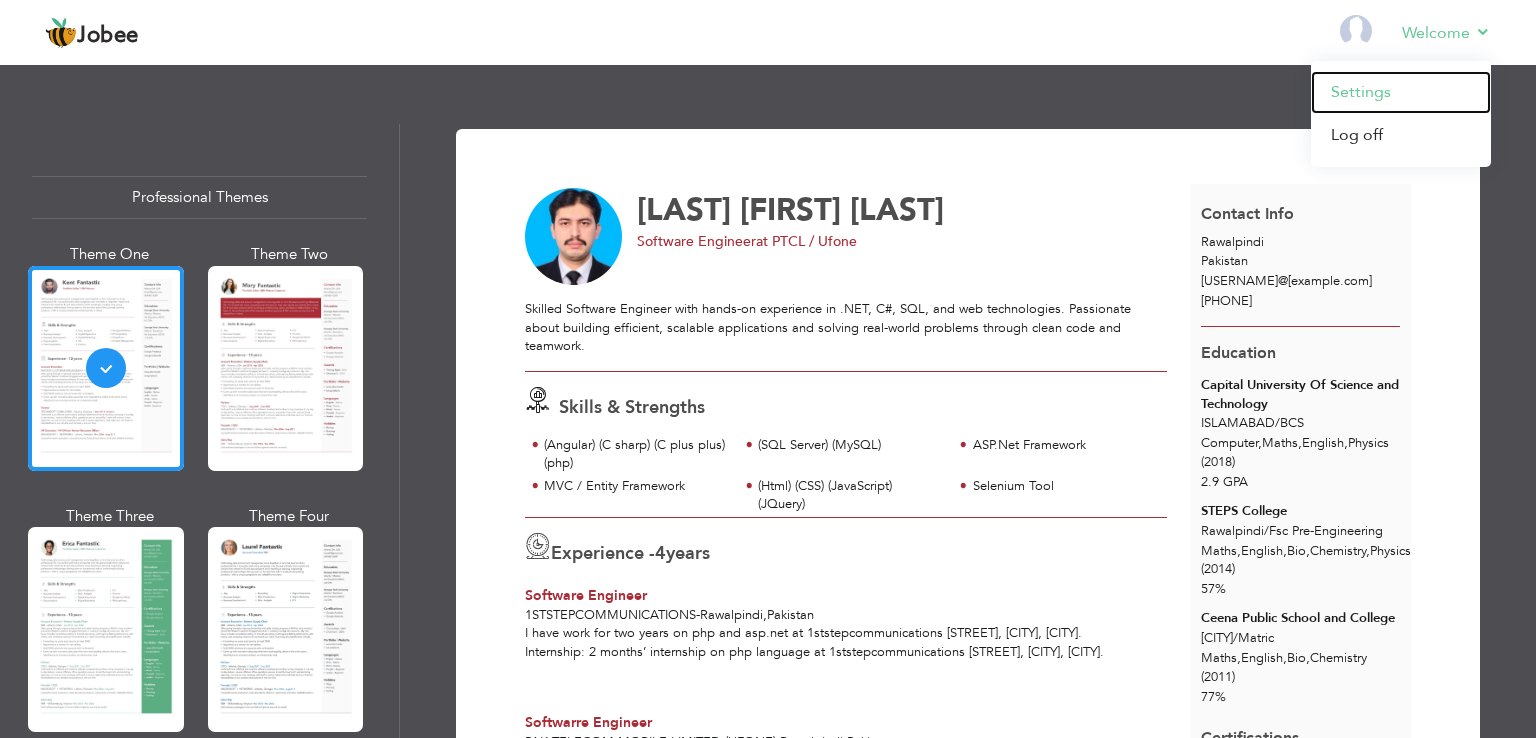 click on "Settings" at bounding box center [1401, 92] 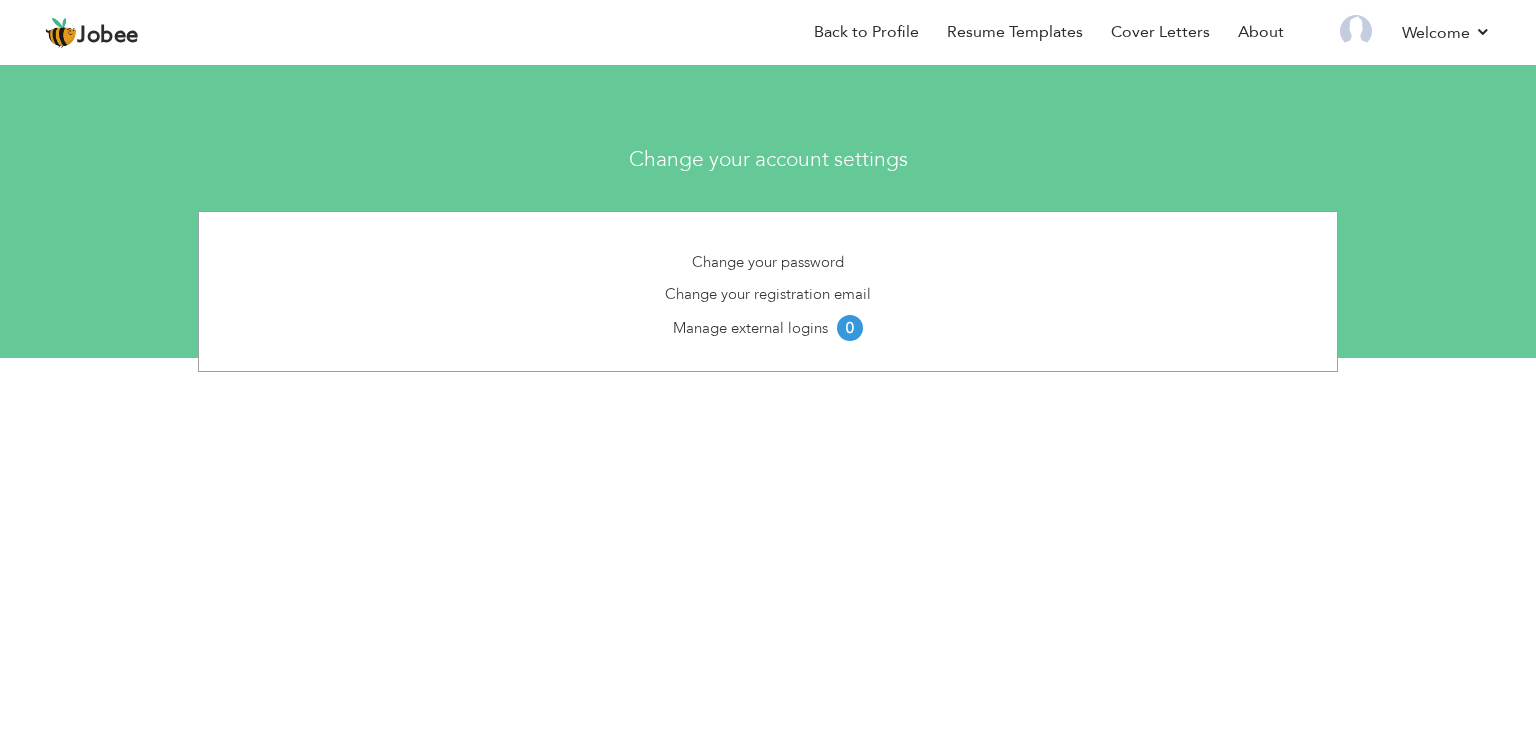scroll, scrollTop: 0, scrollLeft: 0, axis: both 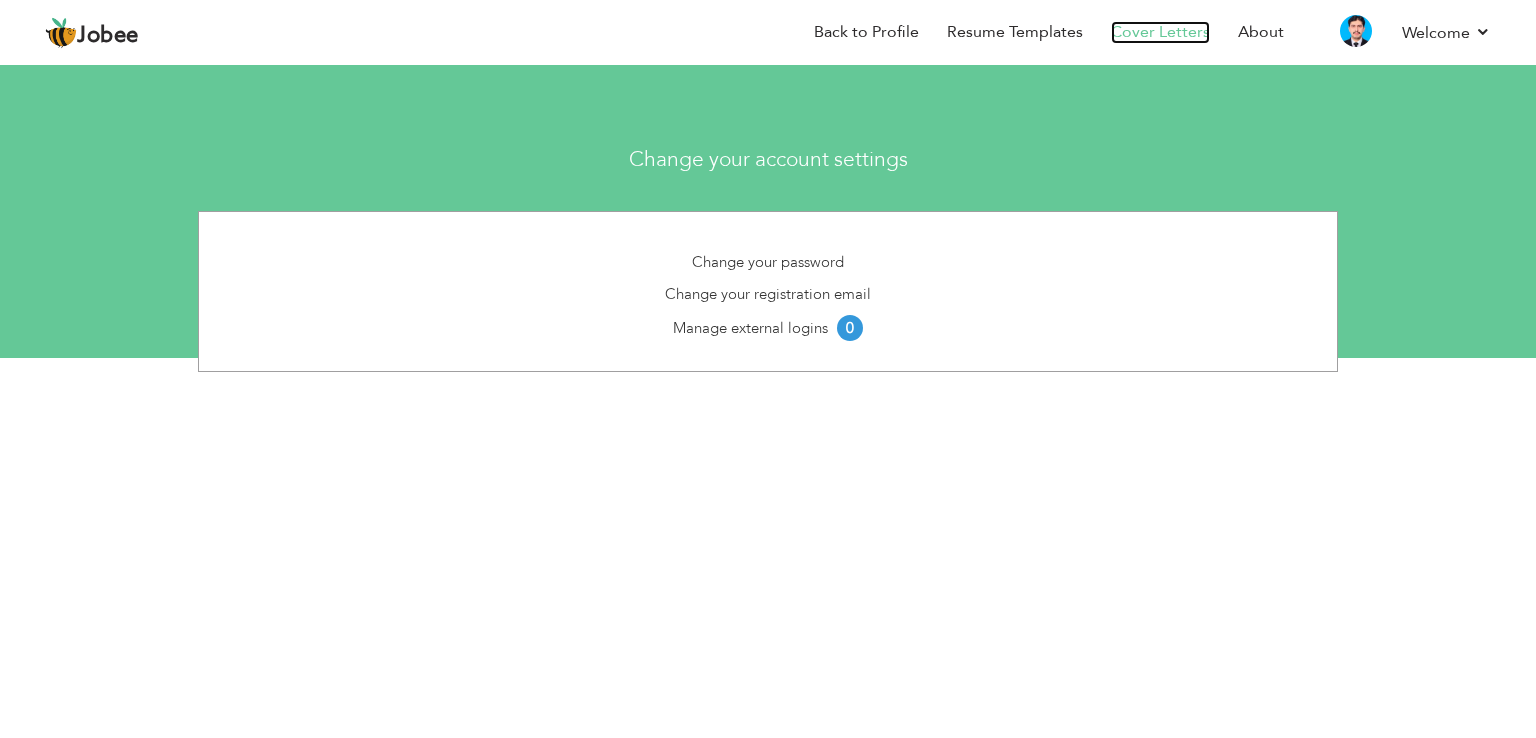 click on "Cover Letters" at bounding box center [1160, 32] 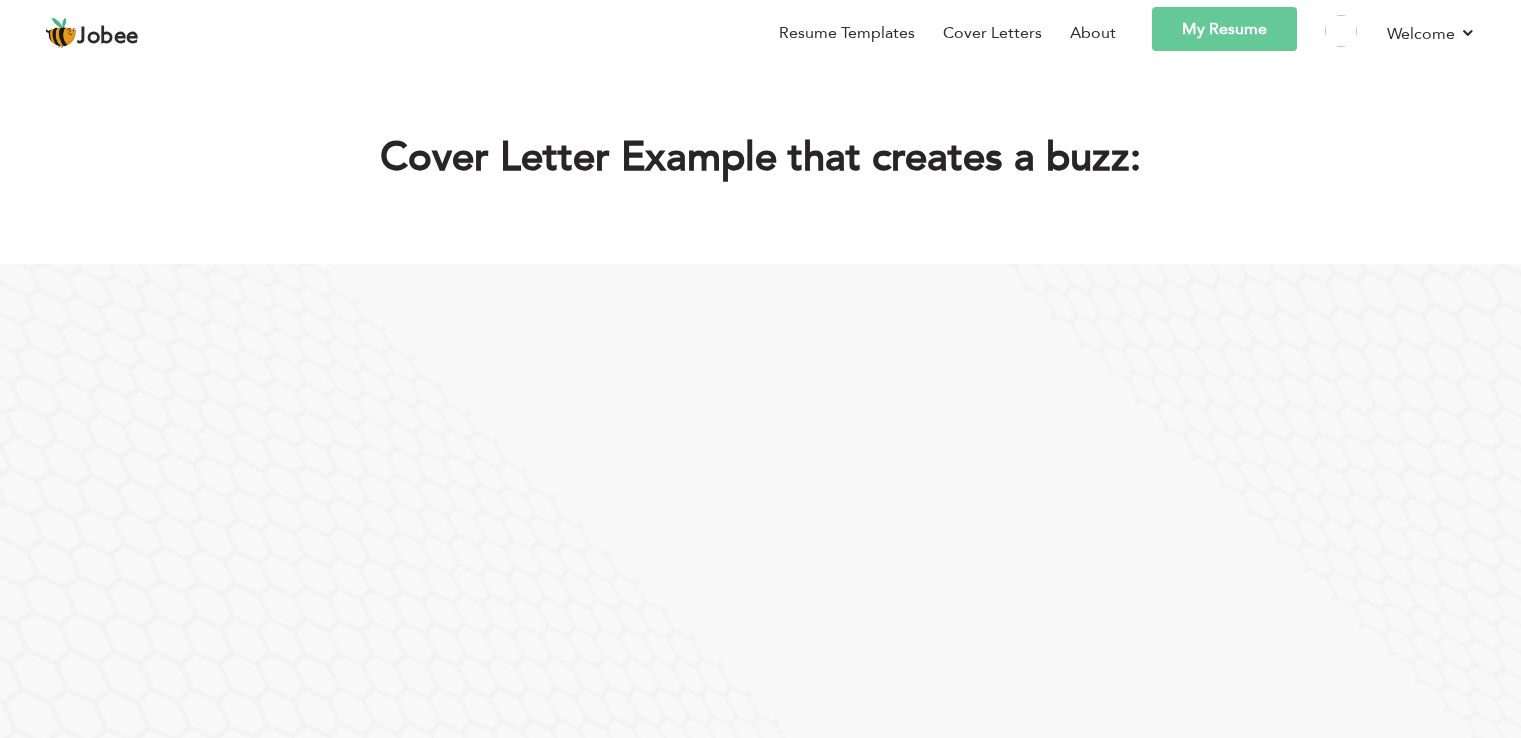 scroll, scrollTop: 0, scrollLeft: 0, axis: both 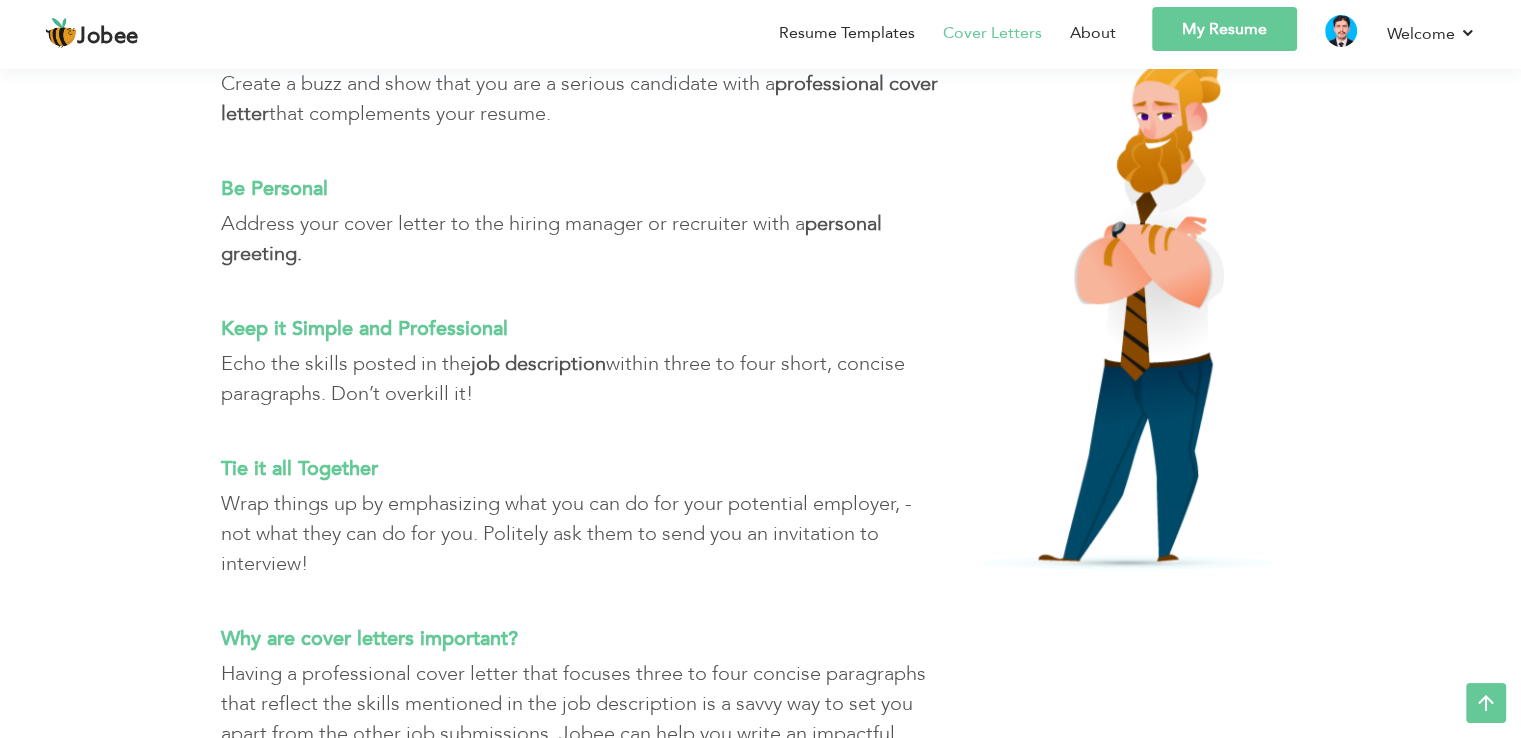 drag, startPoint x: 1528, startPoint y: 143, endPoint x: 1476, endPoint y: 570, distance: 430.15463 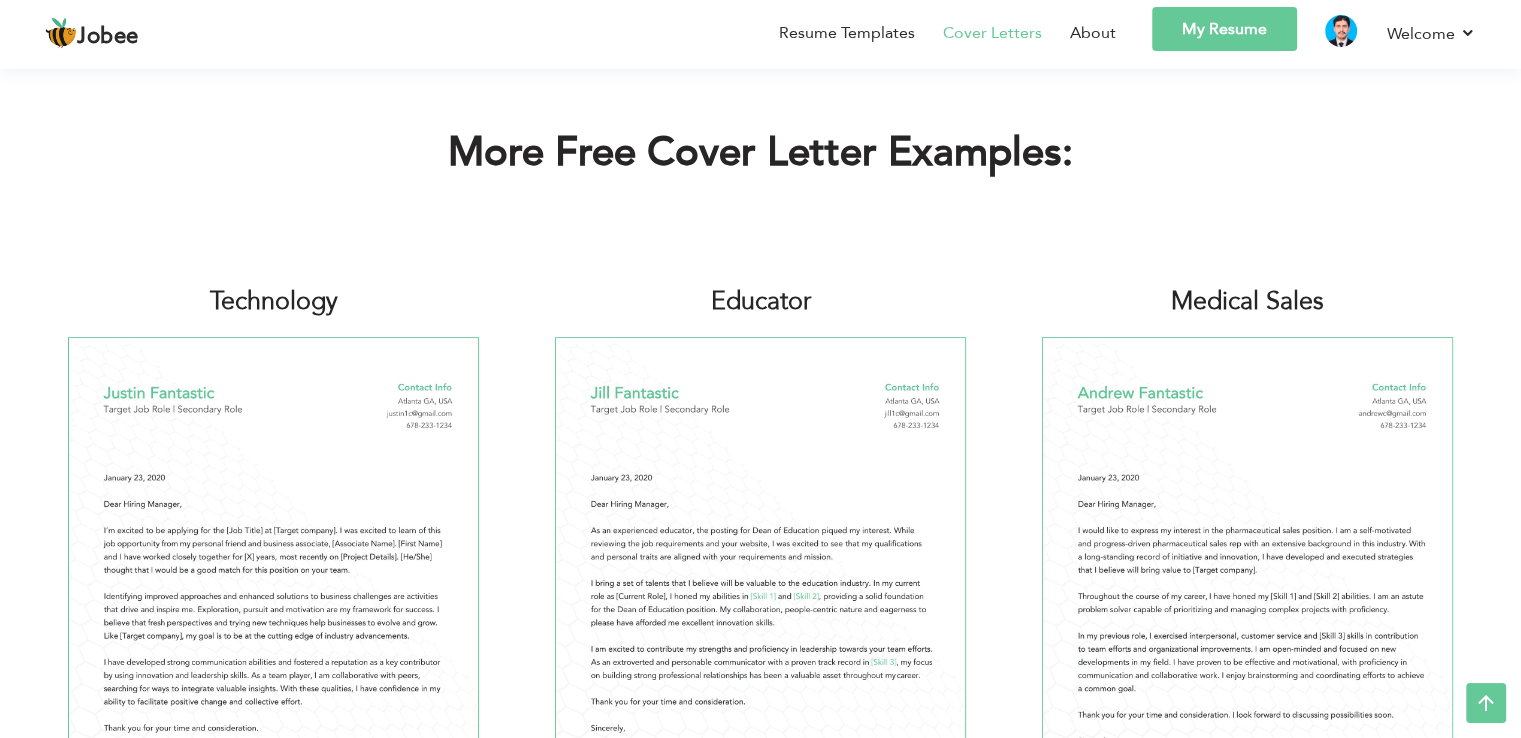 scroll, scrollTop: 955, scrollLeft: 0, axis: vertical 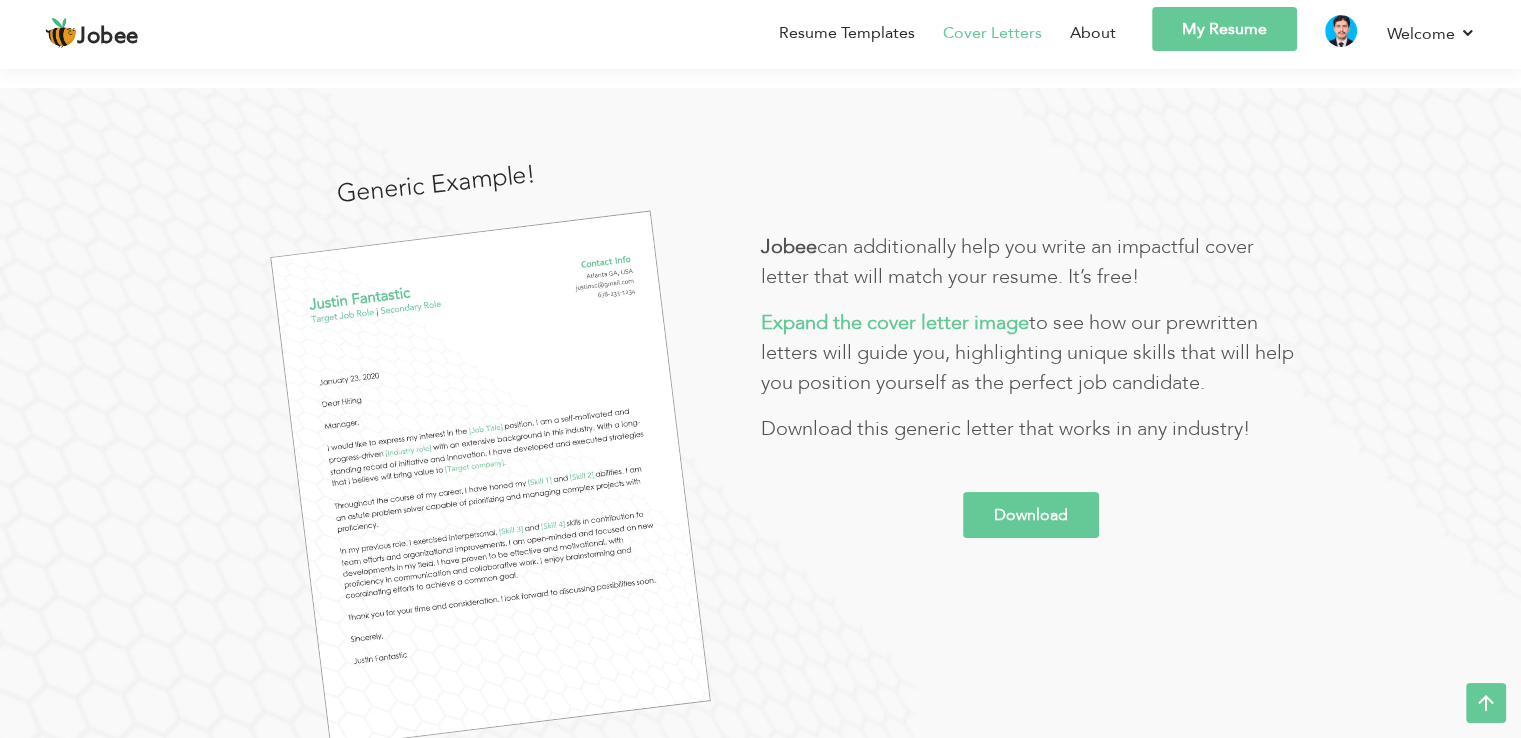 drag, startPoint x: 1064, startPoint y: 489, endPoint x: 1062, endPoint y: 504, distance: 15.132746 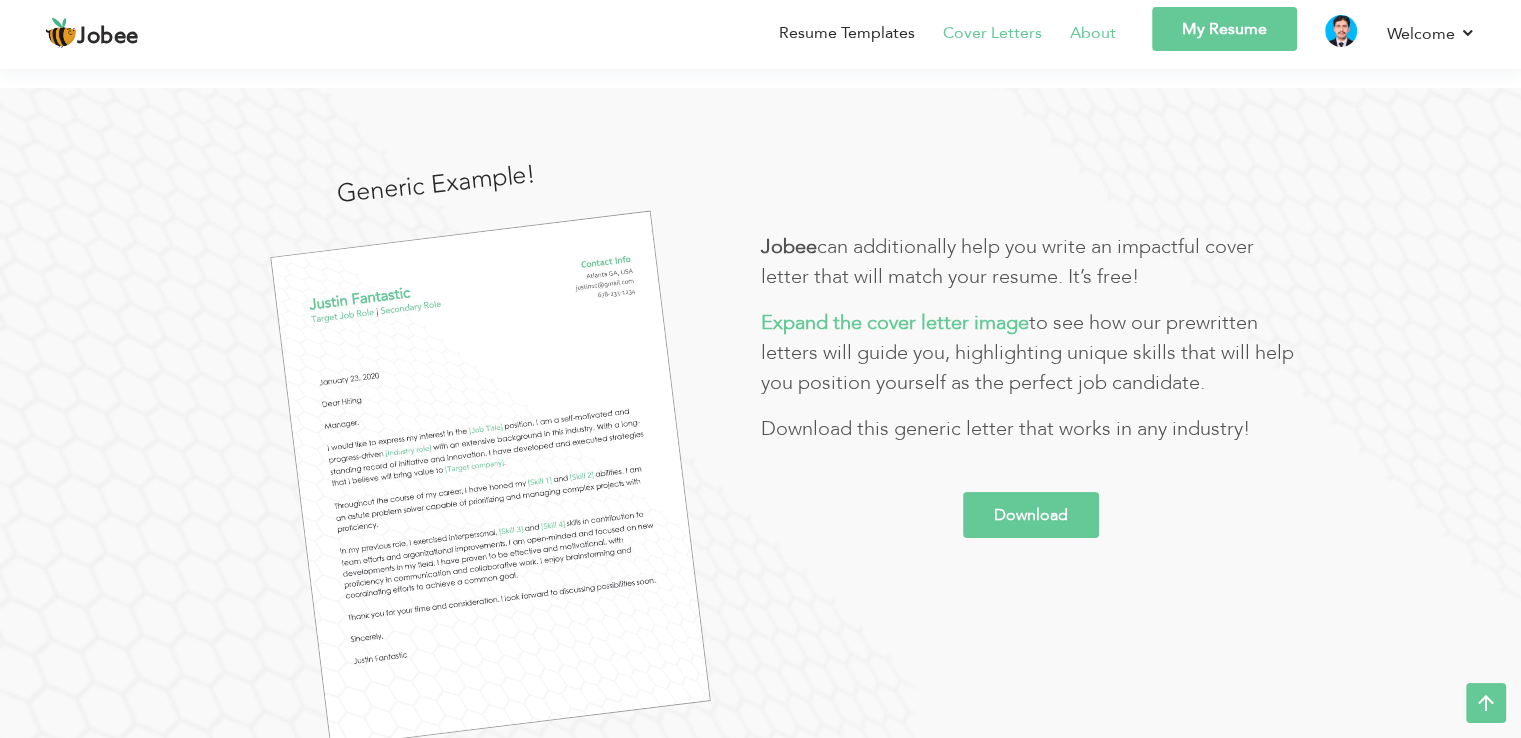 click on "About" at bounding box center (1093, 33) 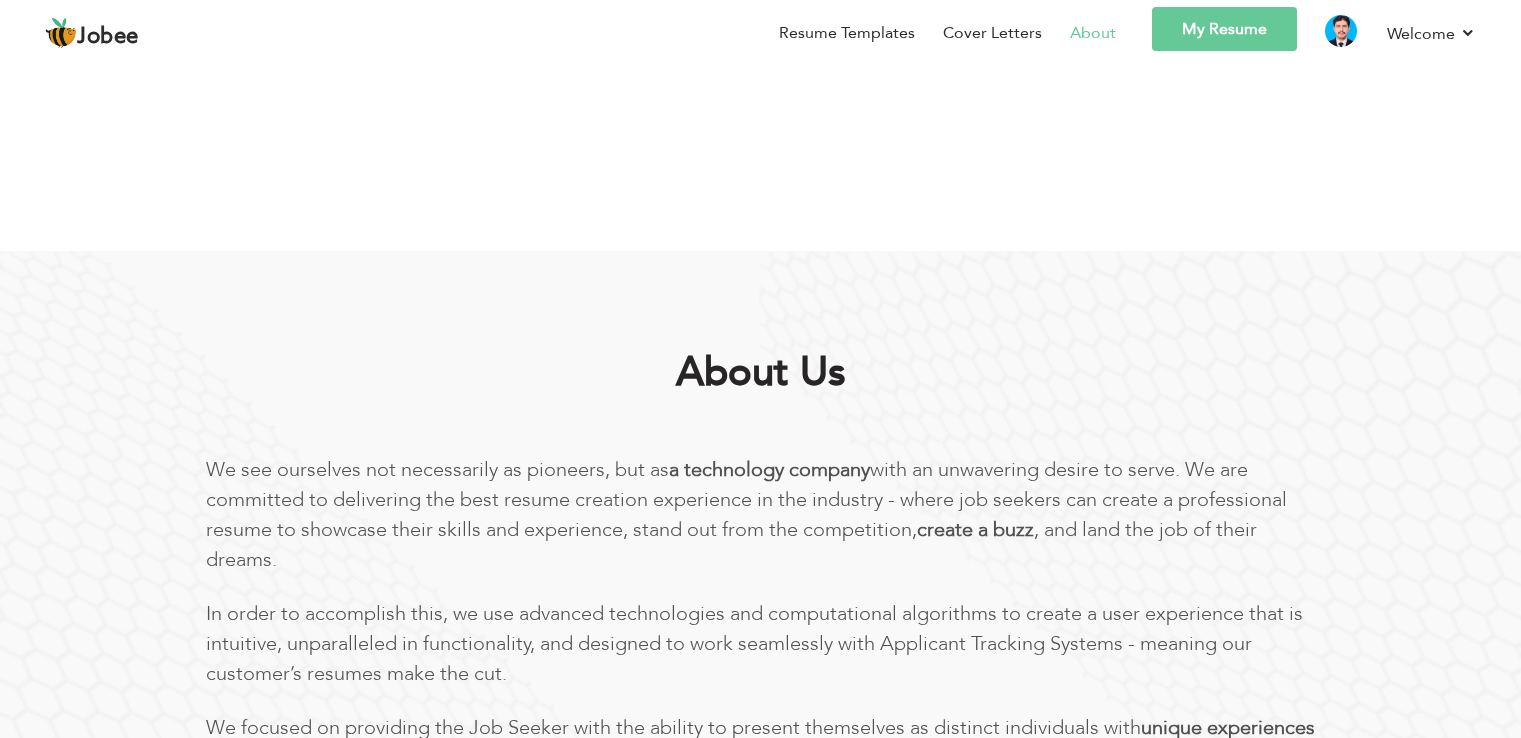 scroll, scrollTop: 0, scrollLeft: 0, axis: both 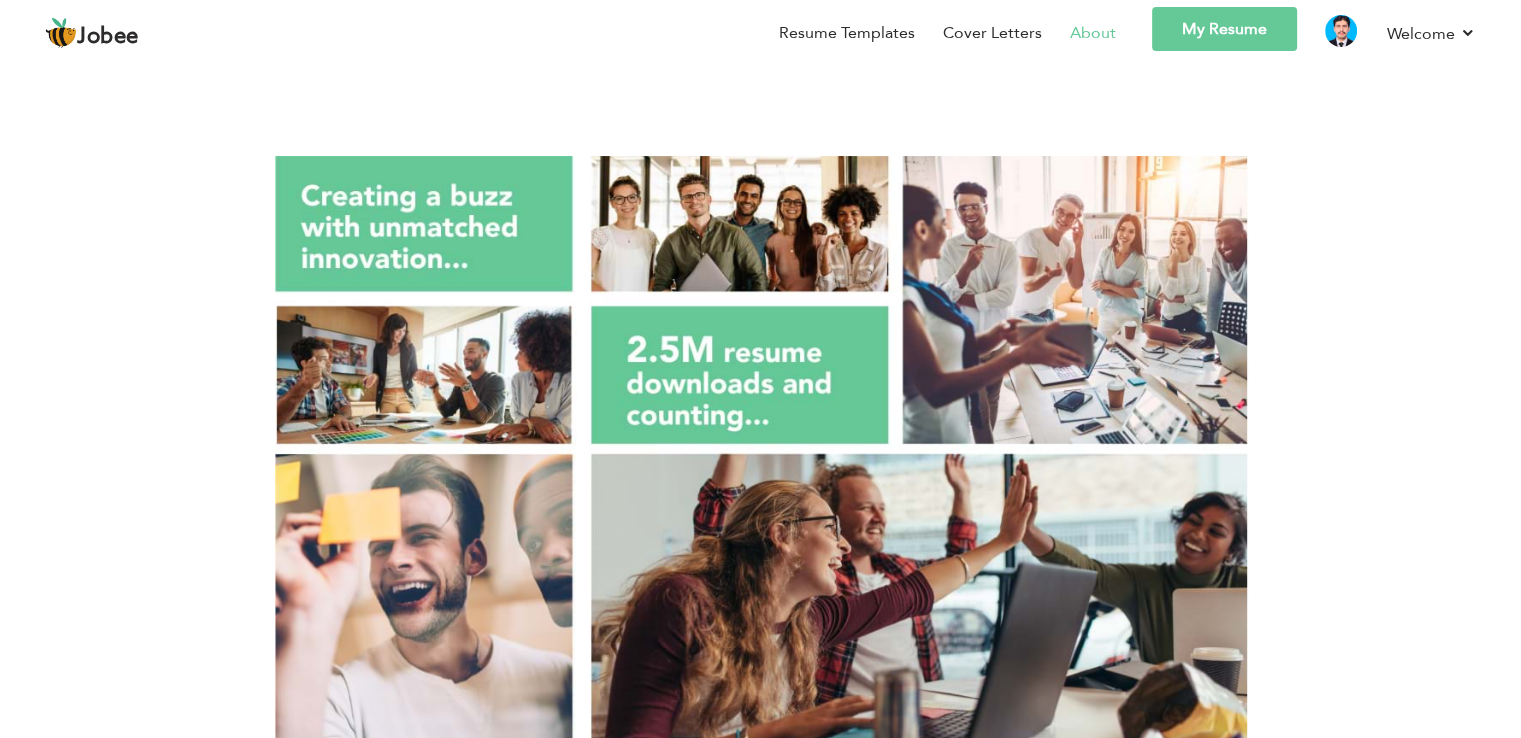 click on "My Resume" at bounding box center (1224, 29) 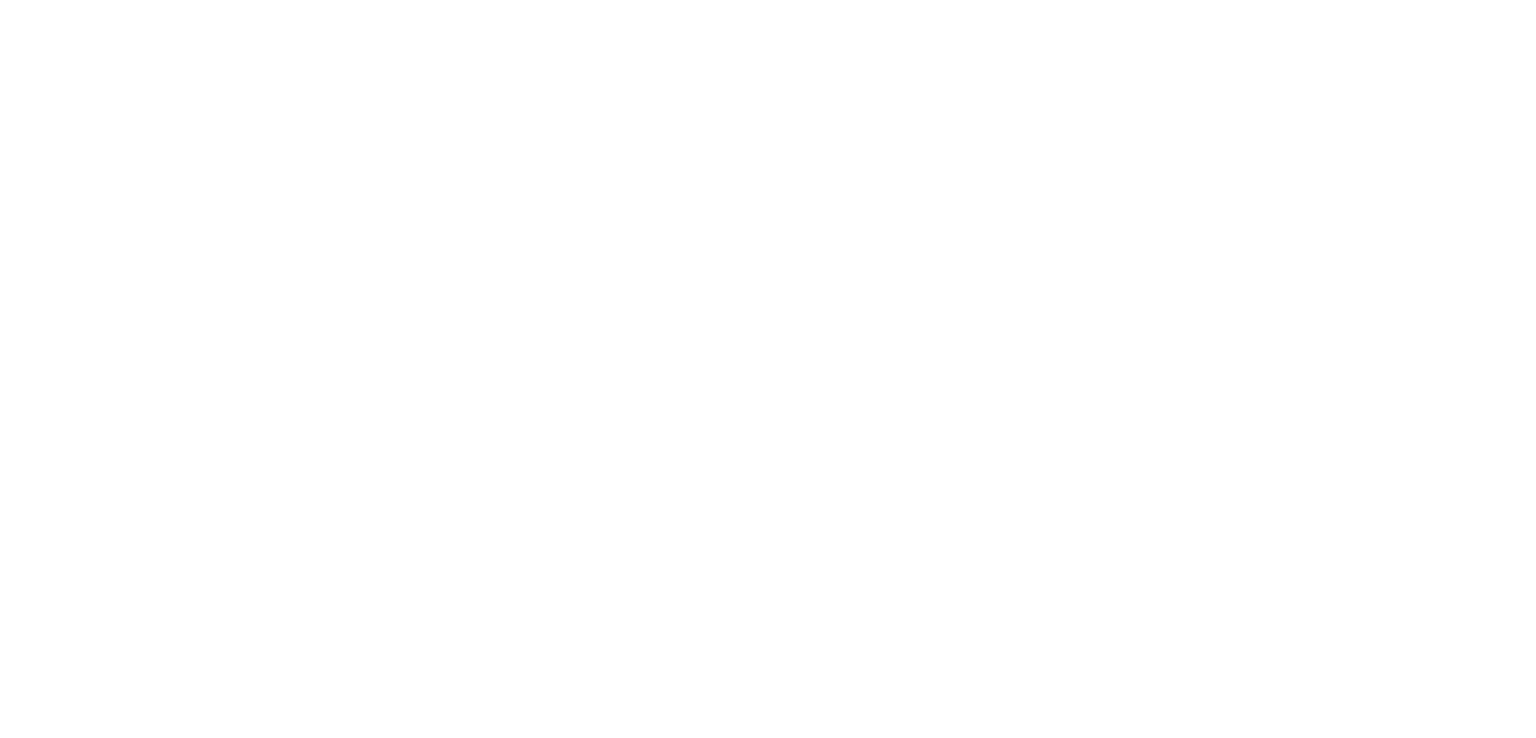 scroll, scrollTop: 0, scrollLeft: 0, axis: both 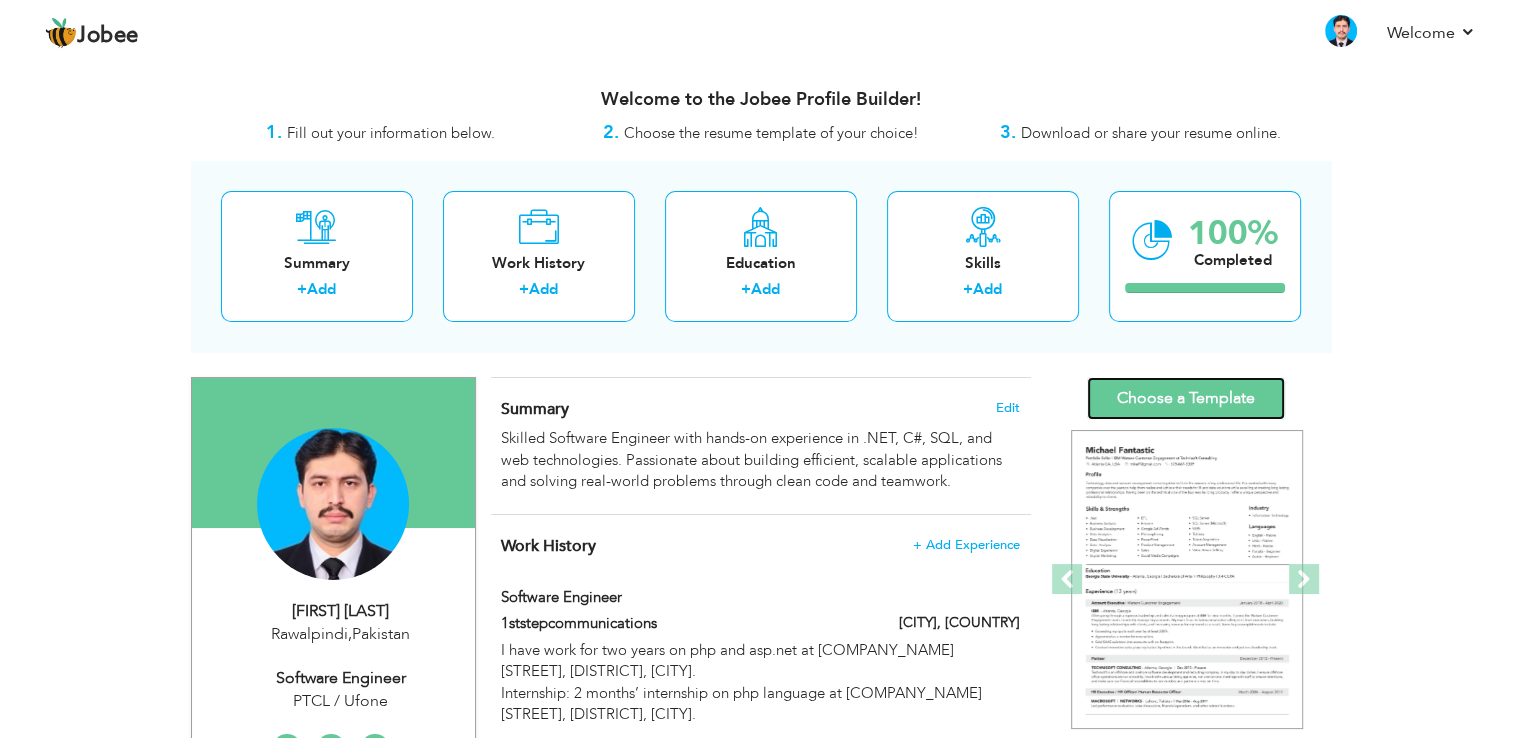 click on "Choose a Template" at bounding box center (1186, 398) 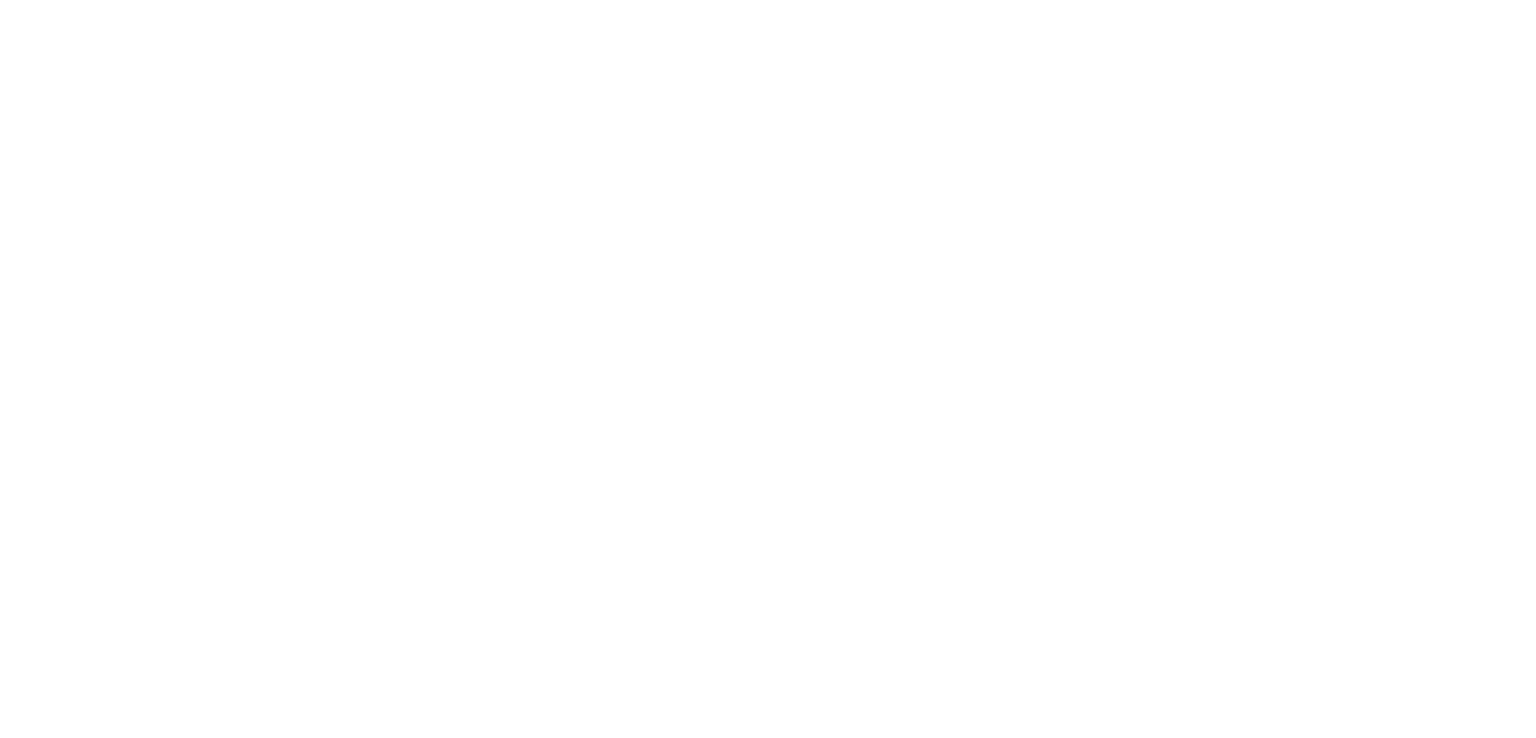 scroll, scrollTop: 0, scrollLeft: 0, axis: both 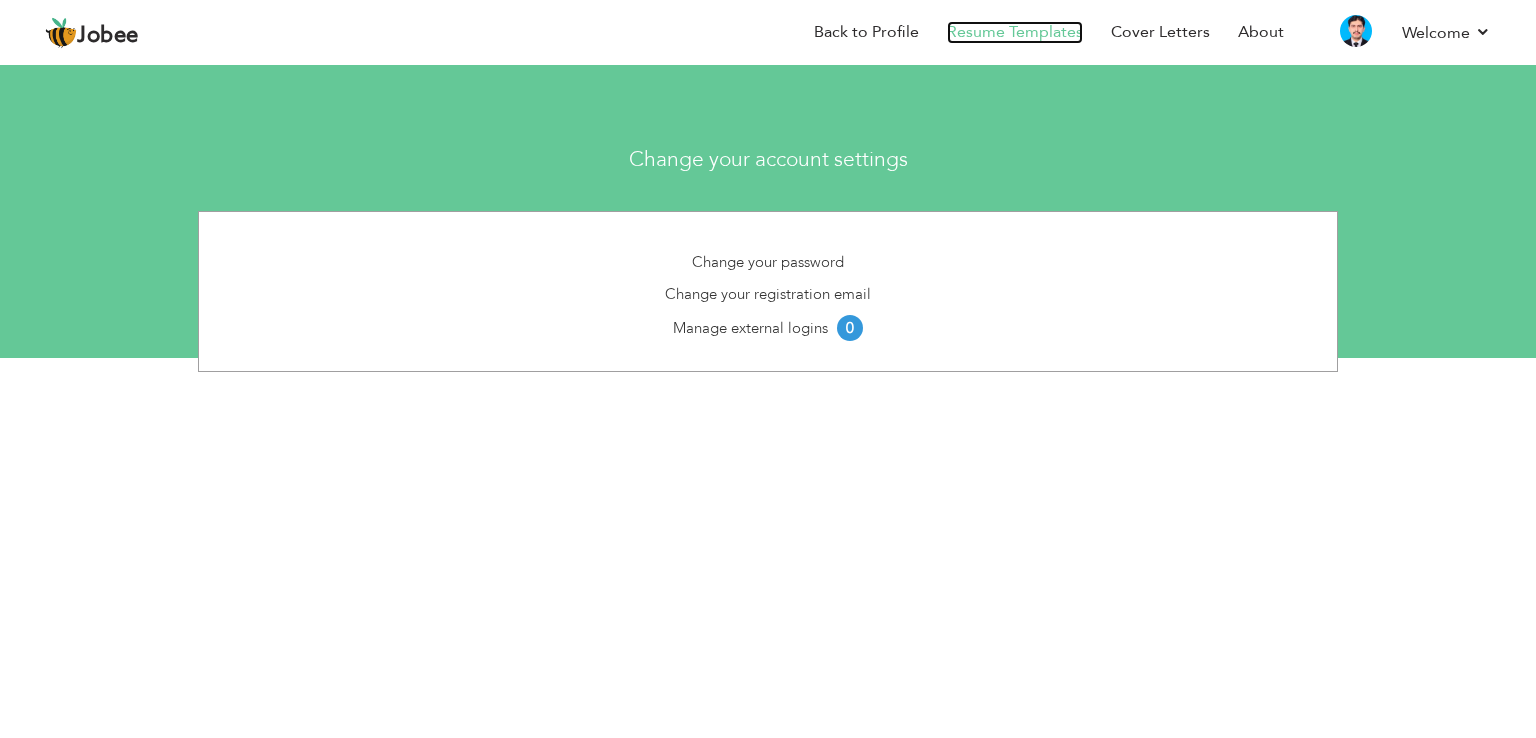 click on "Resume Templates" at bounding box center [1015, 32] 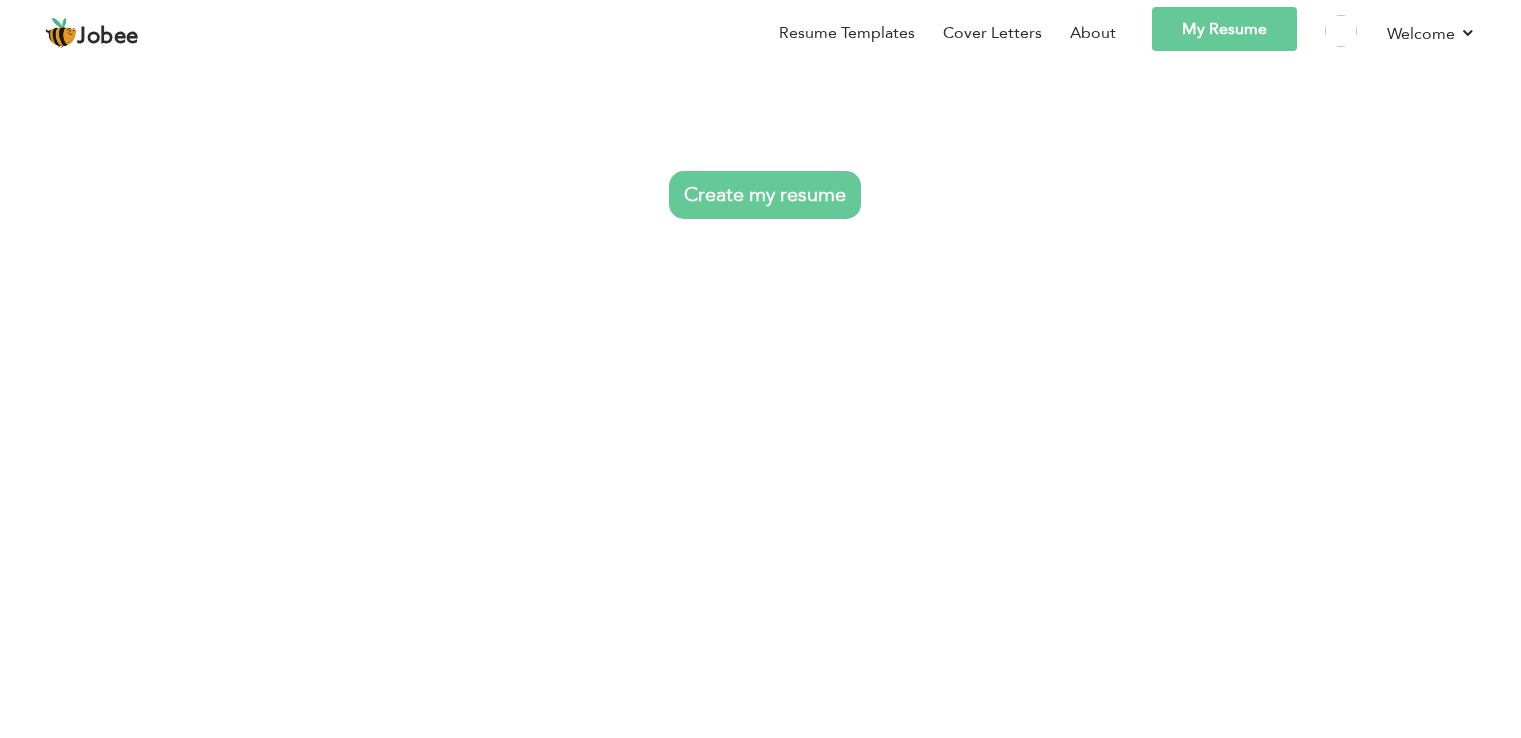 scroll, scrollTop: 0, scrollLeft: 0, axis: both 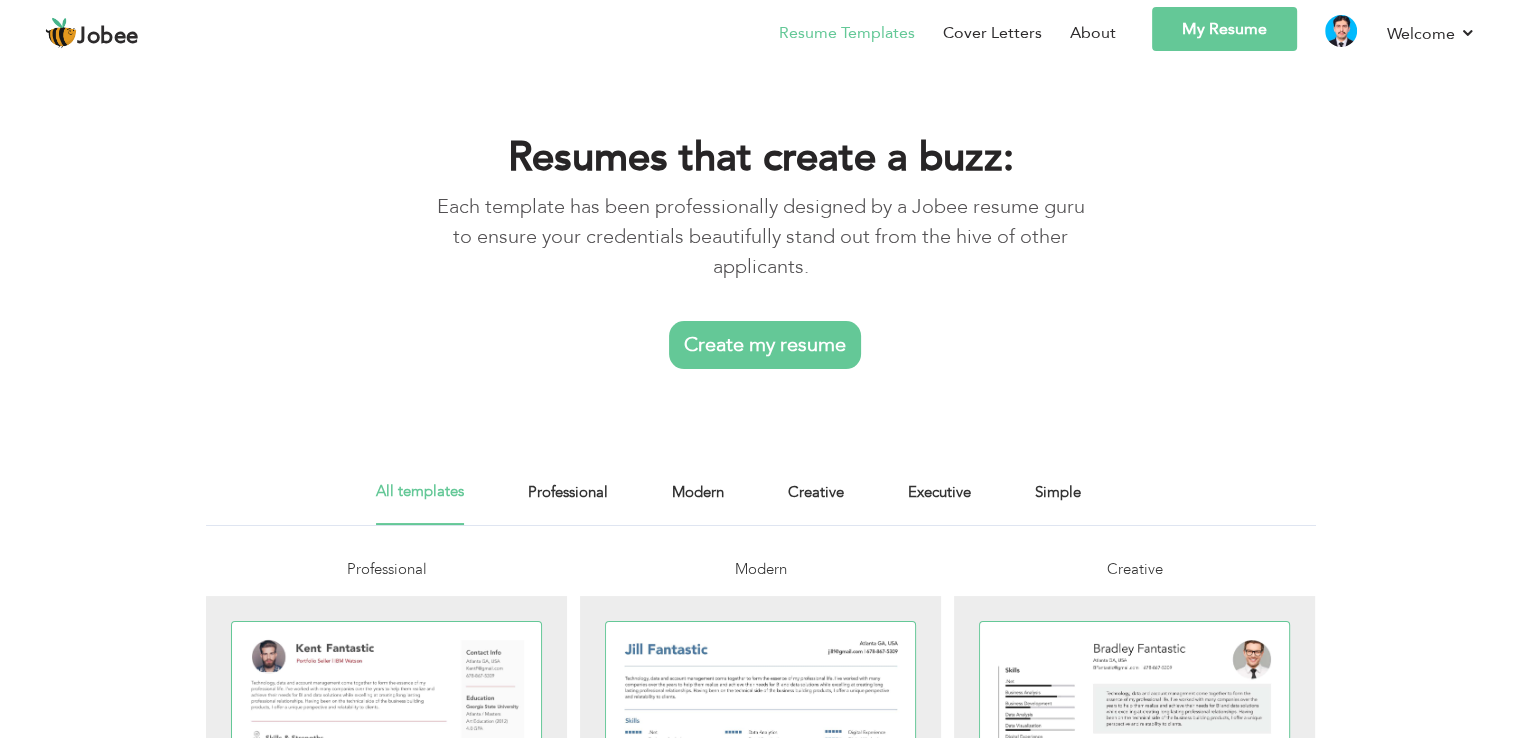 drag, startPoint x: 1129, startPoint y: 55, endPoint x: 1168, endPoint y: 37, distance: 42.953465 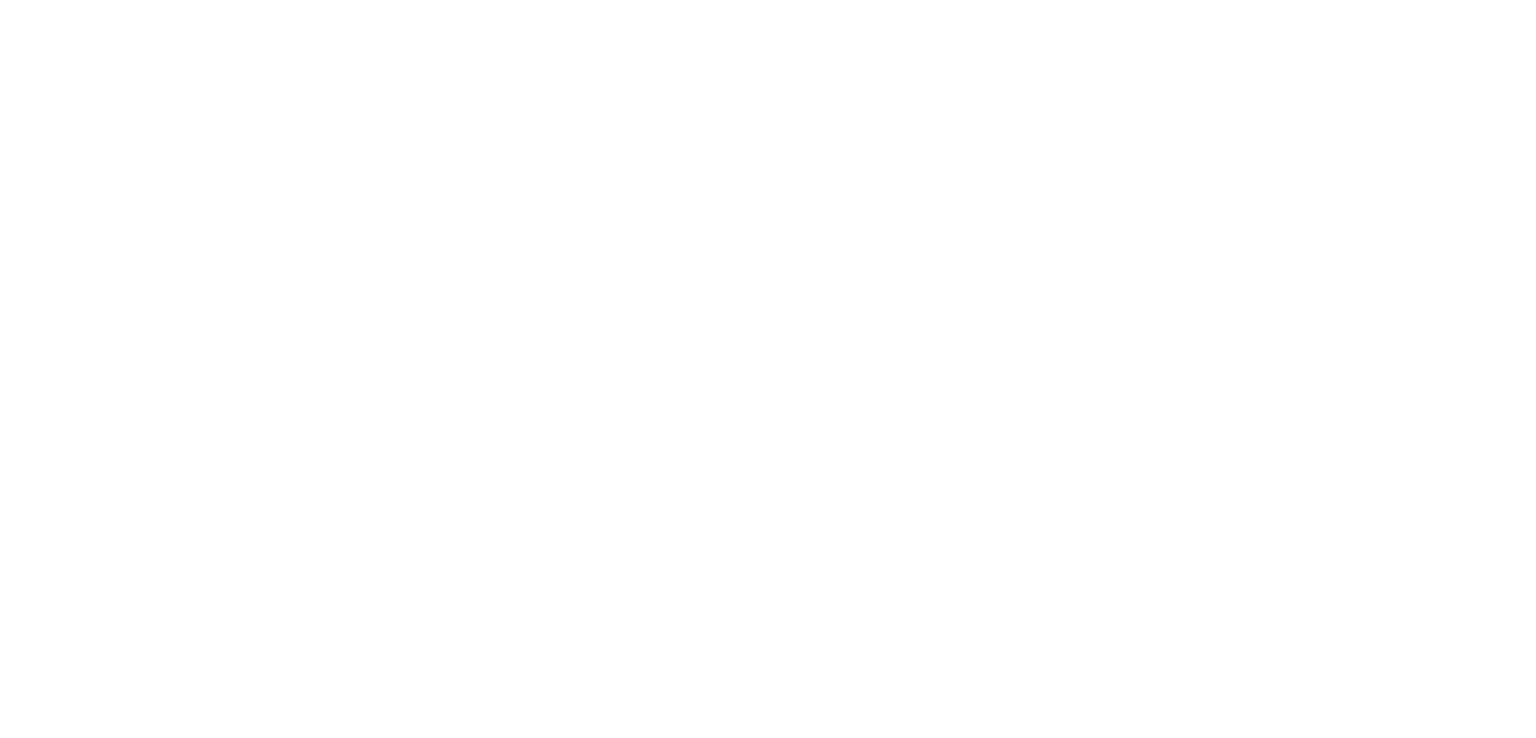 scroll, scrollTop: 0, scrollLeft: 0, axis: both 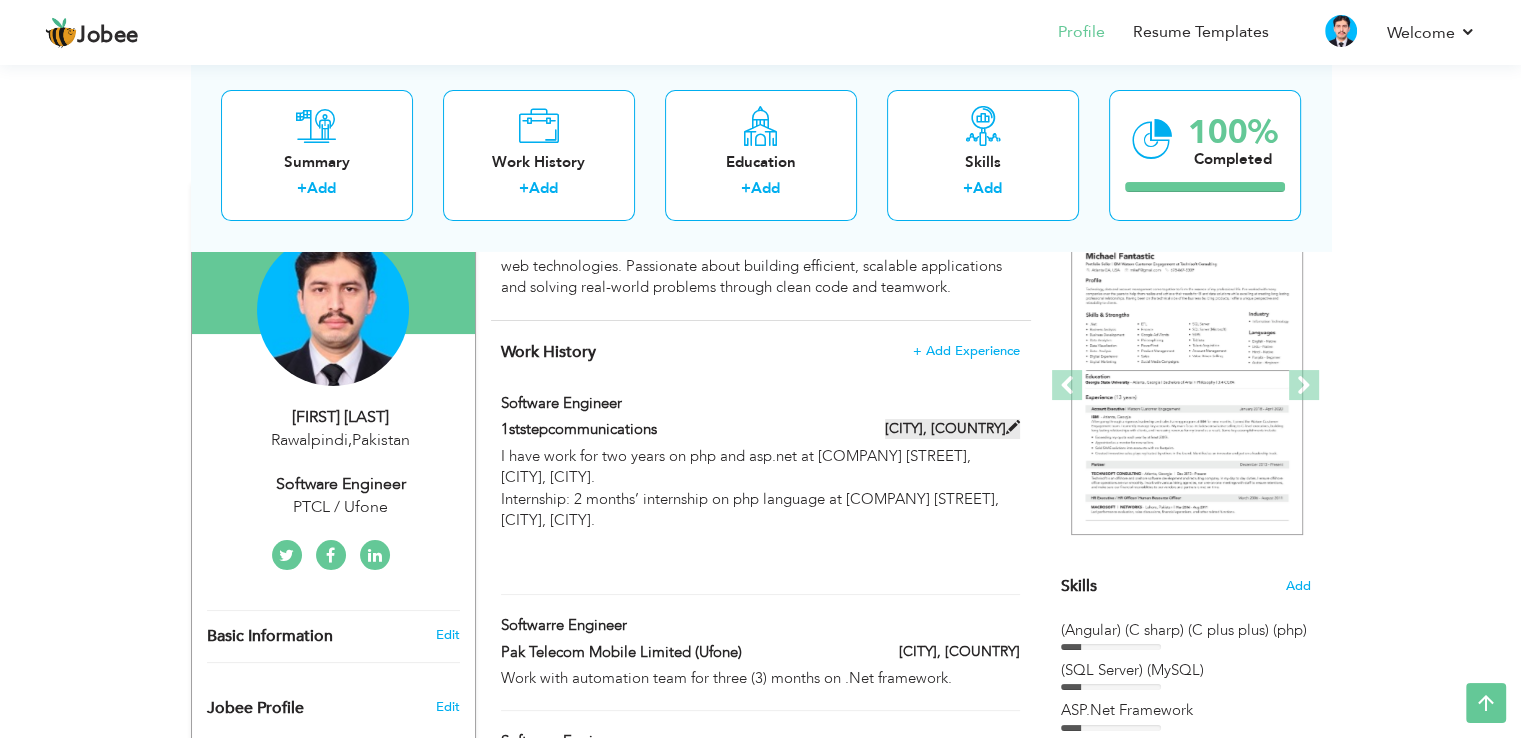 click at bounding box center [1013, 427] 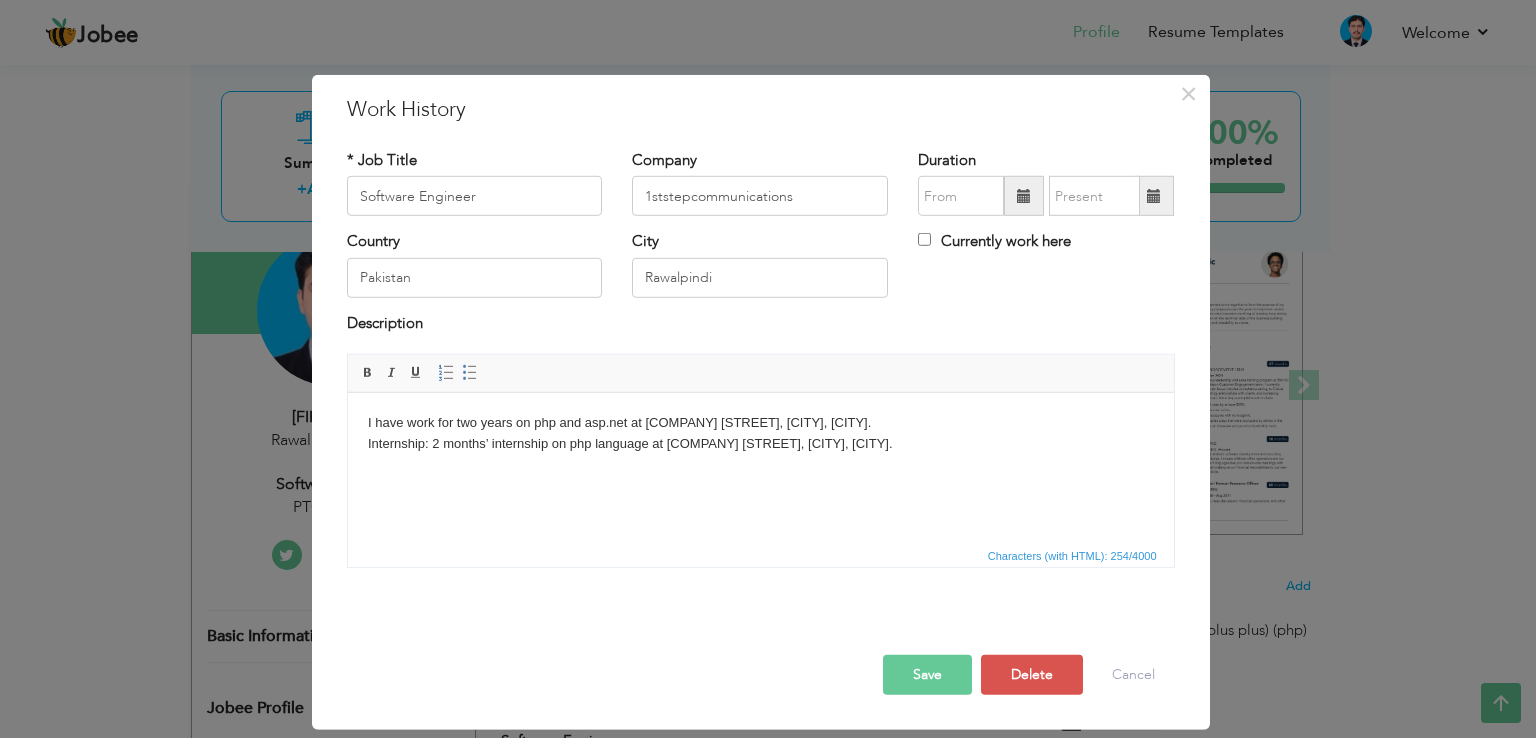 click on "I have work for two years on php and asp.net at 1ststepcommunications Murree Road, Satellite Town, Rawalpindi. Internship: 2 months’ internship on php language at 1ststepcommunications Murree Road, Satellite Town, Rawalpindi." at bounding box center (760, 454) 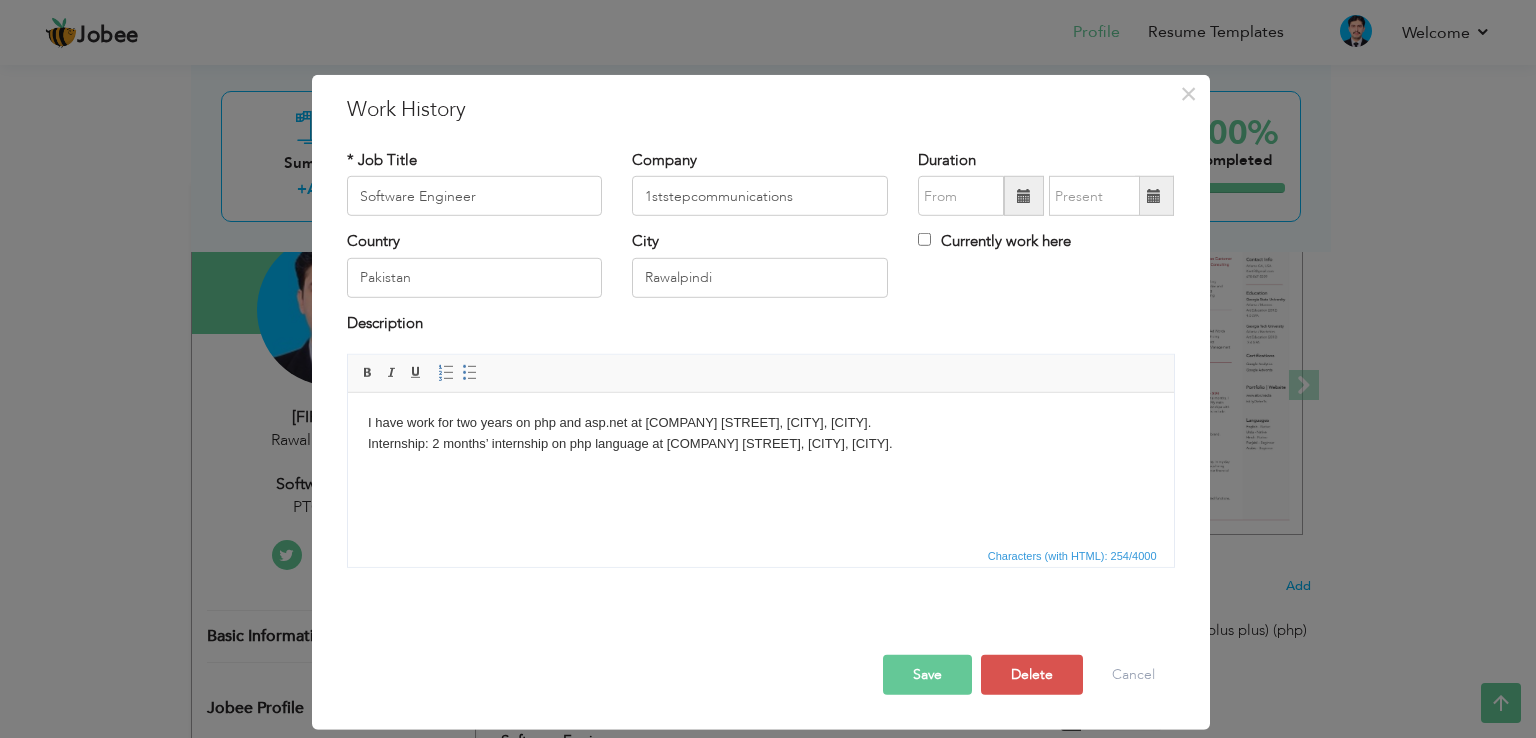 drag, startPoint x: 363, startPoint y: 421, endPoint x: 908, endPoint y: 453, distance: 545.93866 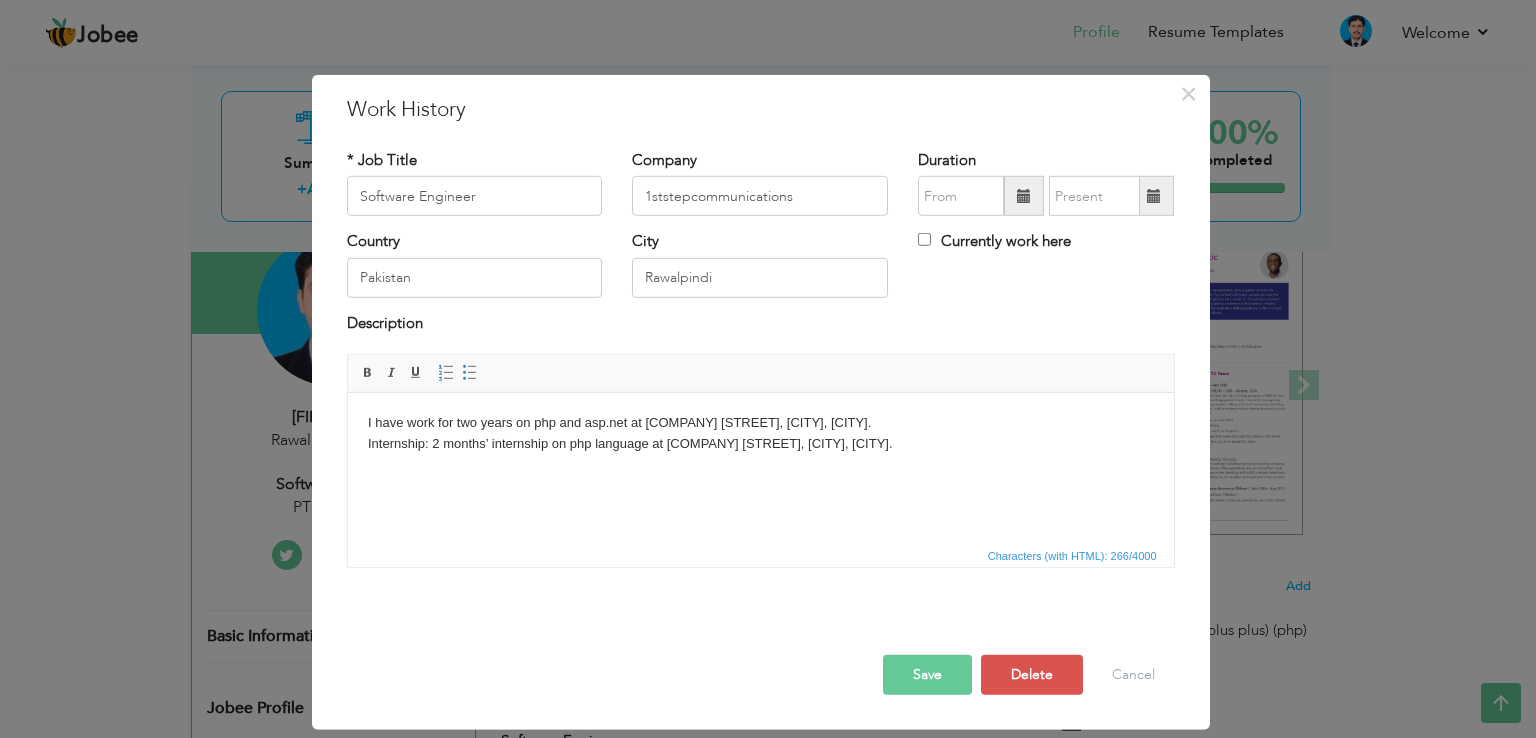 type 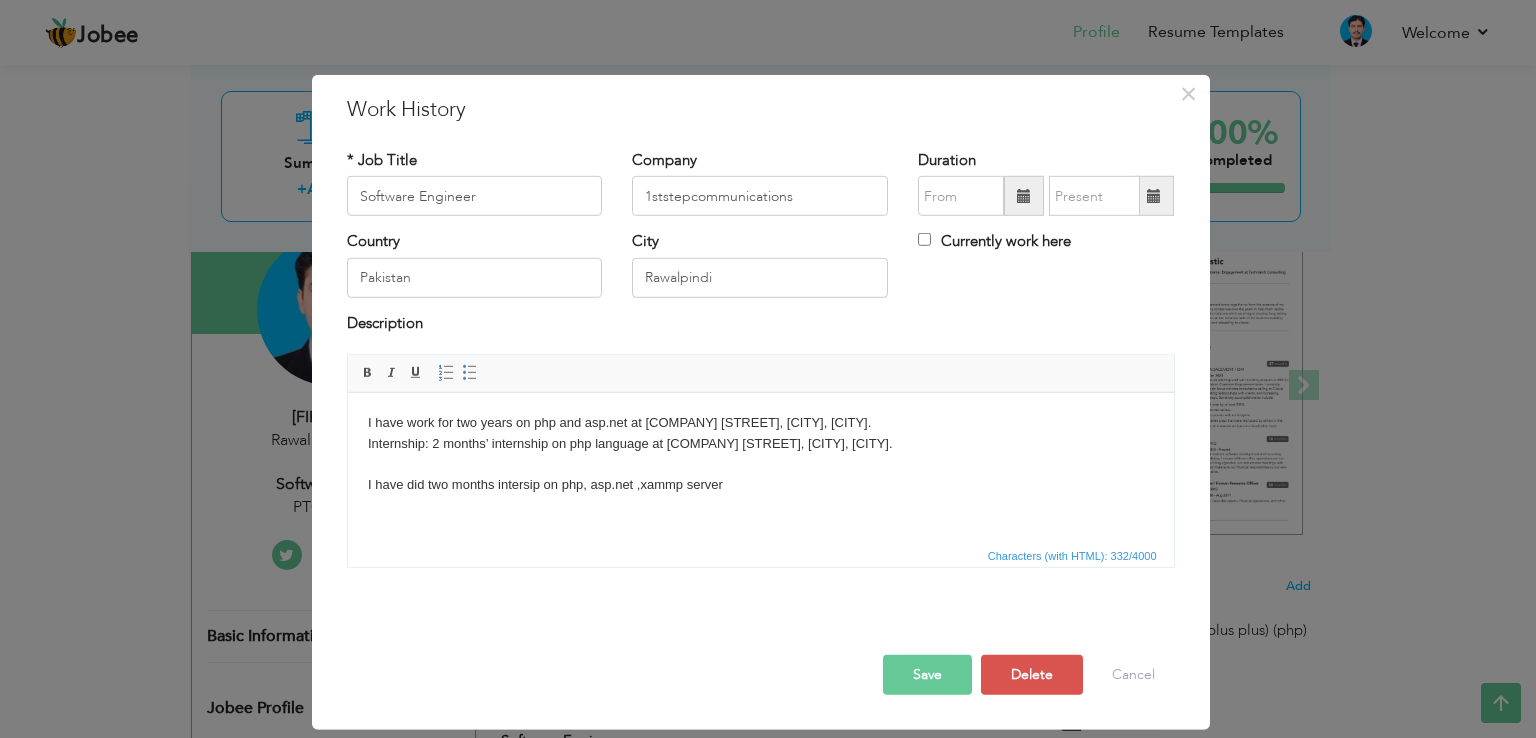 drag, startPoint x: 645, startPoint y: 423, endPoint x: 1027, endPoint y: 409, distance: 382.25647 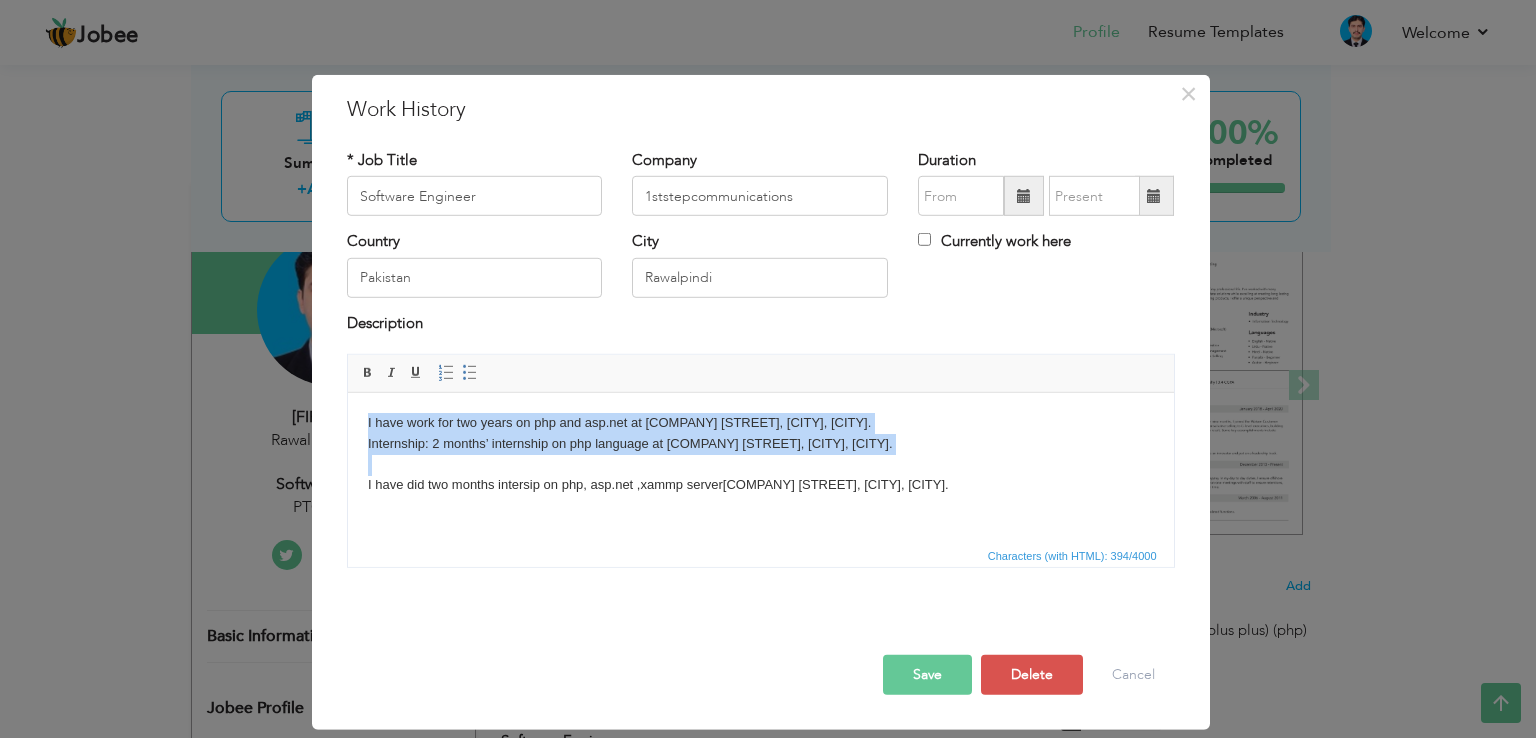 drag, startPoint x: 363, startPoint y: 481, endPoint x: 344, endPoint y: 409, distance: 74.46476 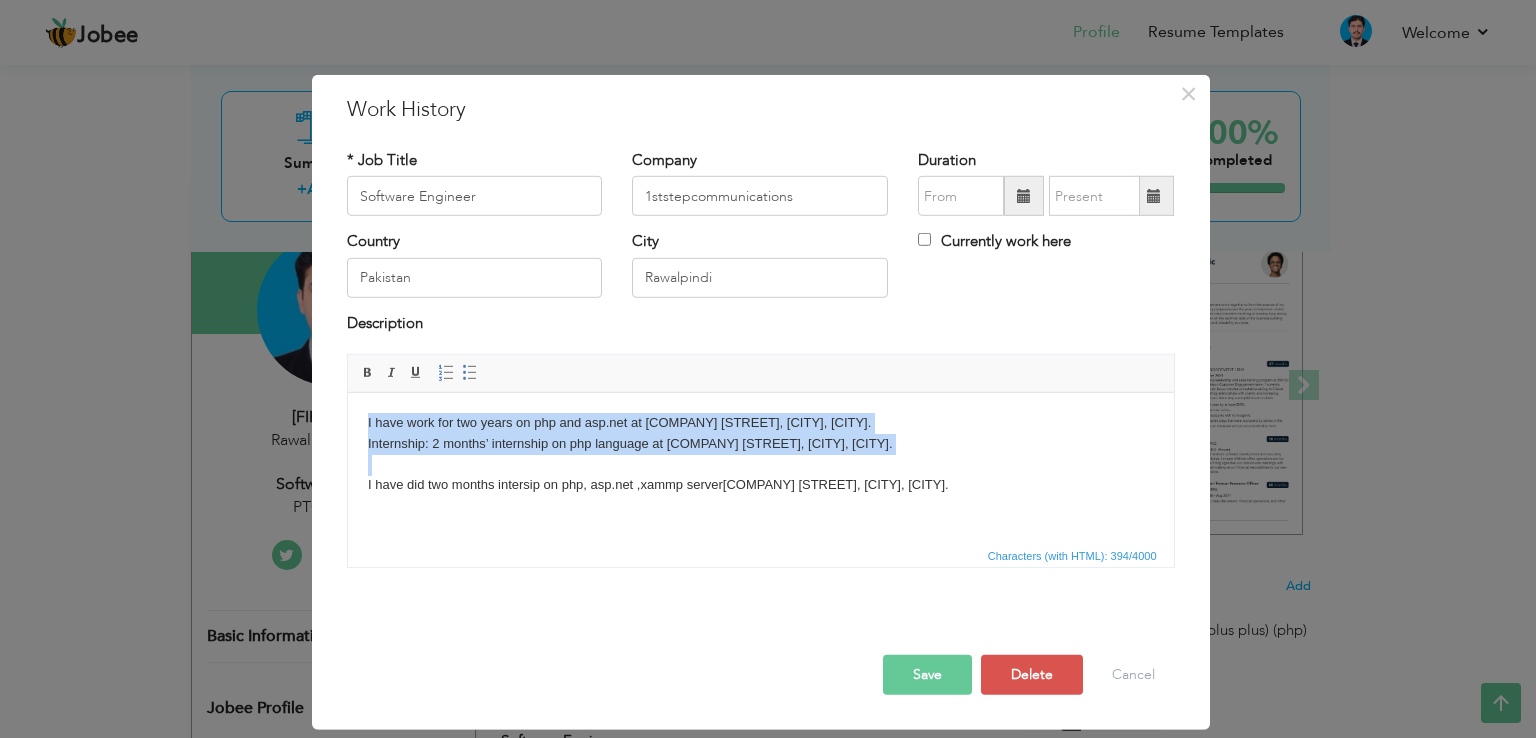 click on "I have work for two years on php and asp.net at 1ststepcommunications Murree Road, Satellite Town, Rawalpindi. Internship: 2 months’ internship on php language at 1ststepcommunications Murree Road, Satellite Town, Rawalpindi. I have did two months intersip on php, asp.net ,xammp server  1ststepcommunications Murree Road, Satellite Town, Rawalpindi." at bounding box center (760, 475) 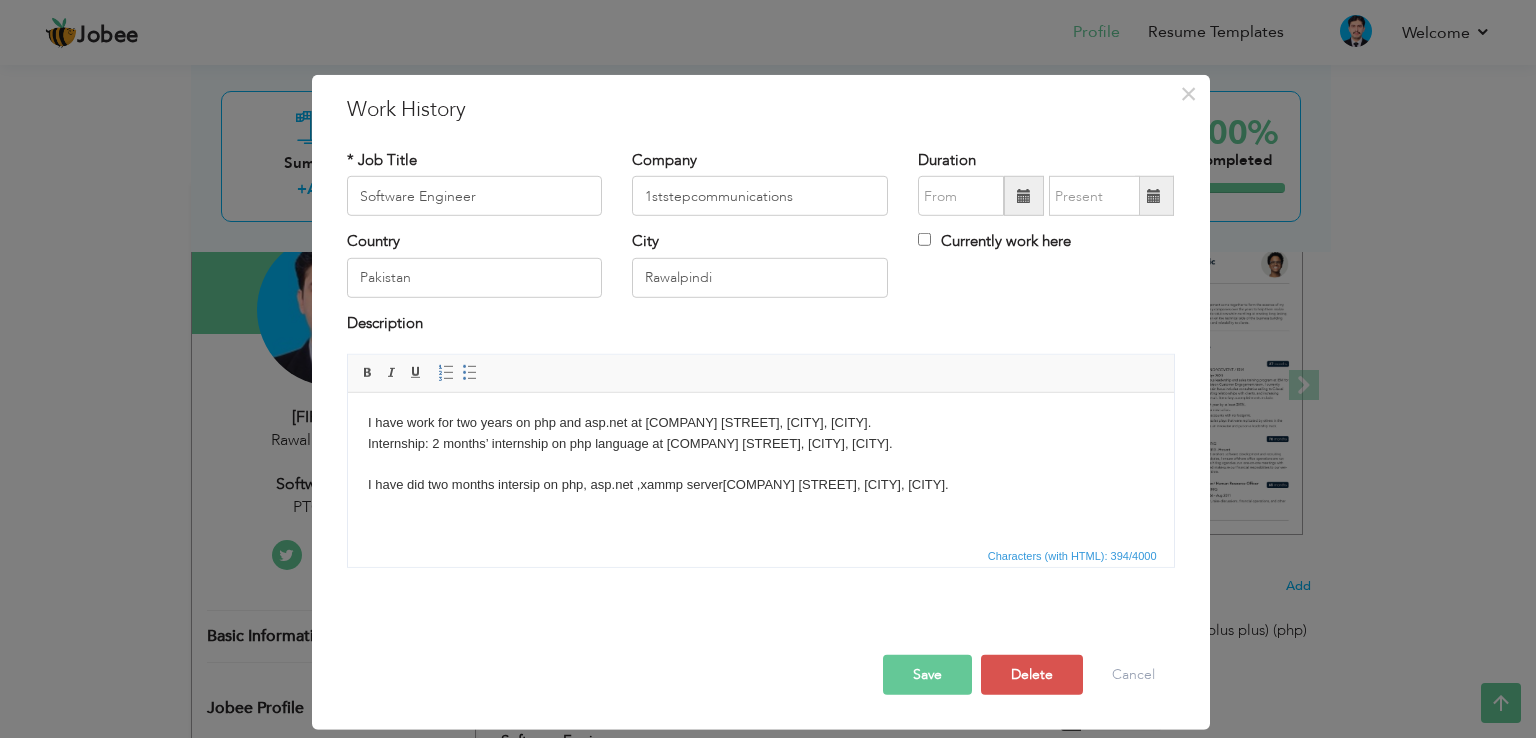 click on "I have work for two years on php and asp.net at 1ststepcommunications Murree Road, Satellite Town, Rawalpindi. Internship: 2 months’ internship on php language at 1ststepcommunications Murree Road, Satellite Town, Rawalpindi. I have did two months intersip on php, asp.net ,xammp server  1ststepcommunications Murree Road, Satellite Town, Rawalpindi." at bounding box center [760, 475] 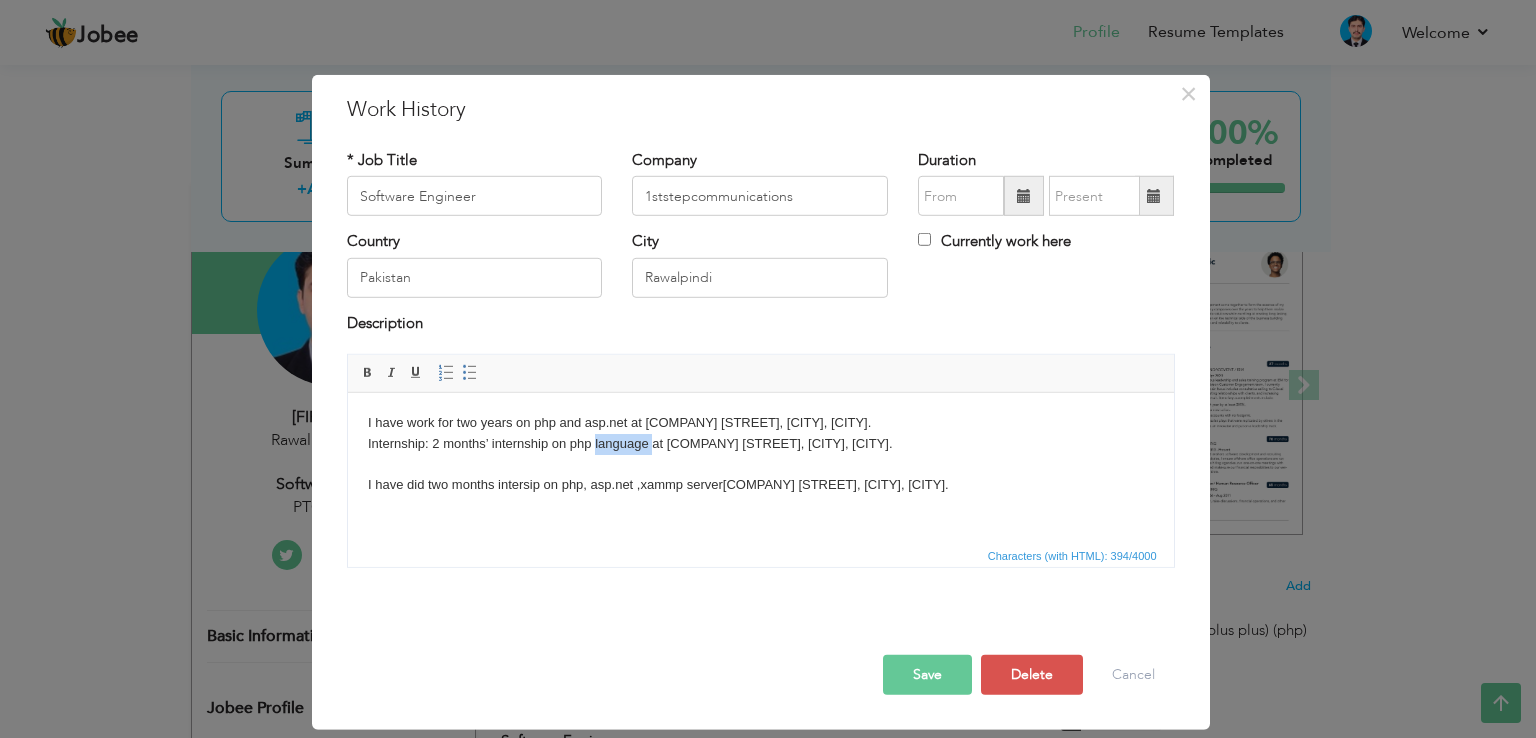 click on "I have work for two years on php and asp.net at 1ststepcommunications Murree Road, Satellite Town, Rawalpindi. Internship: 2 months’ internship on php language at 1ststepcommunications Murree Road, Satellite Town, Rawalpindi. I have did two months intersip on php, asp.net ,xammp server  1ststepcommunications Murree Road, Satellite Town, Rawalpindi." at bounding box center (760, 475) 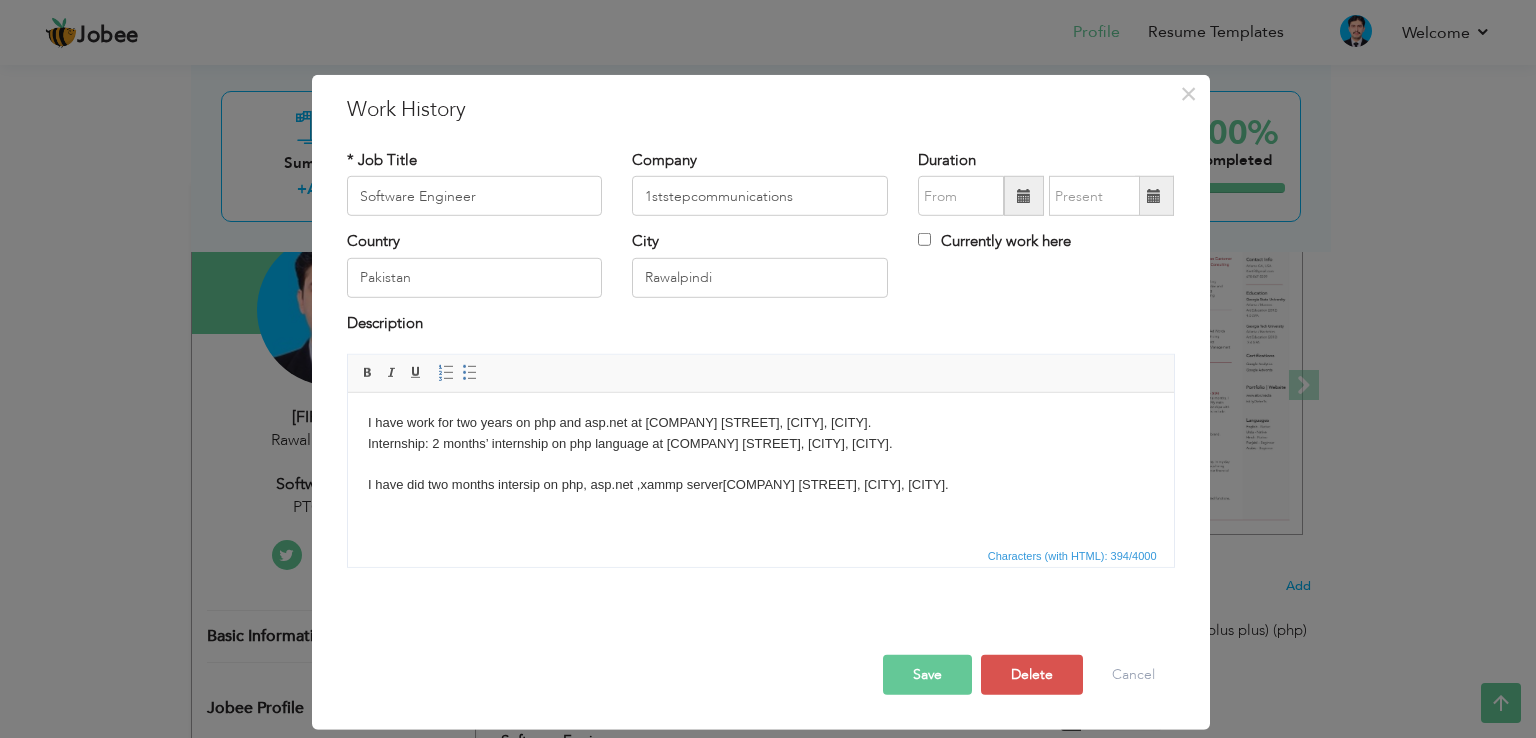 click on "I have work for two years on php and asp.net at 1ststepcommunications Murree Road, Satellite Town, Rawalpindi. Internship: 2 months’ internship on php language at 1ststepcommunications Murree Road, Satellite Town, Rawalpindi. I have did two months intersip on php, asp.net ,xammp server  1ststepcommunications Murree Road, Satellite Town, Rawalpindi." at bounding box center (760, 475) 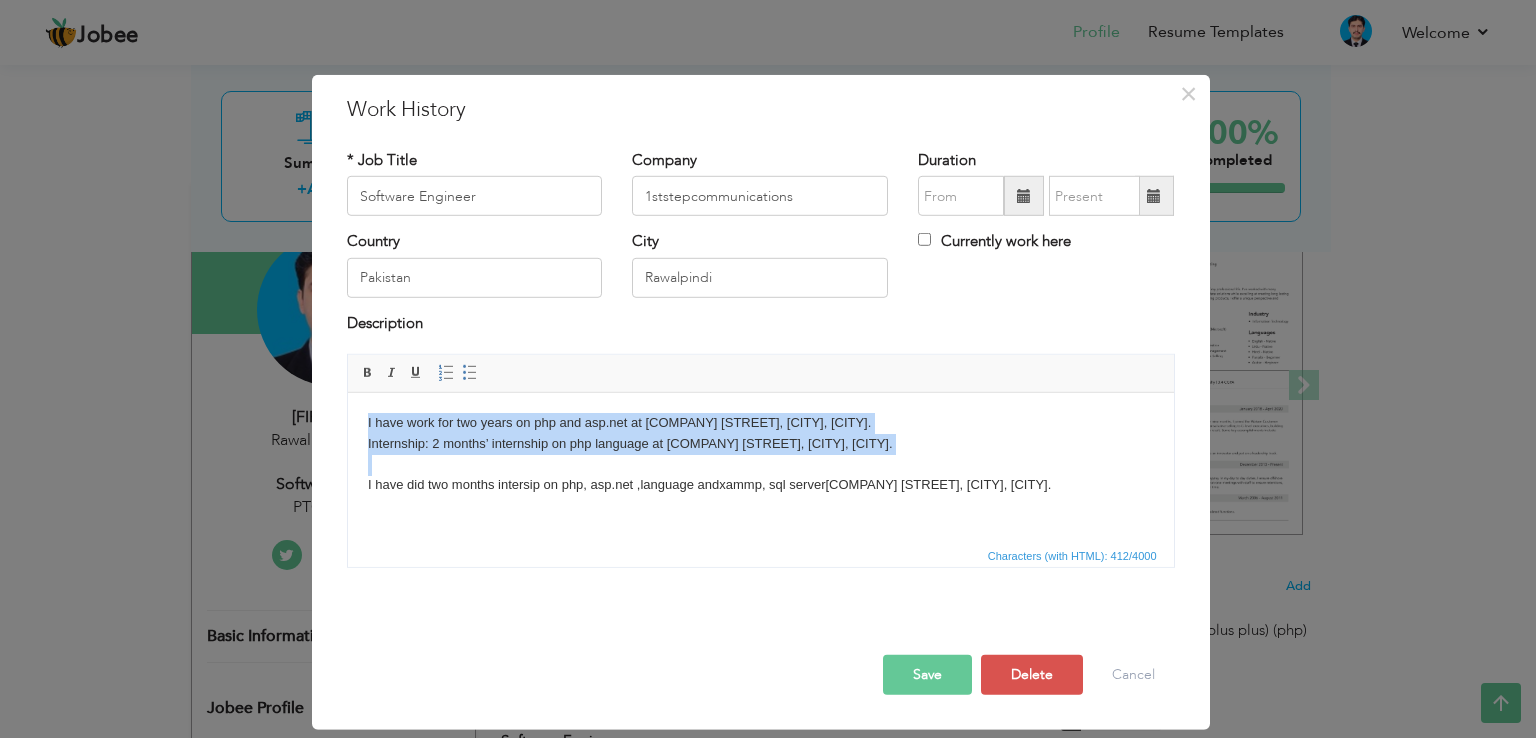 drag, startPoint x: 367, startPoint y: 485, endPoint x: 367, endPoint y: 379, distance: 106 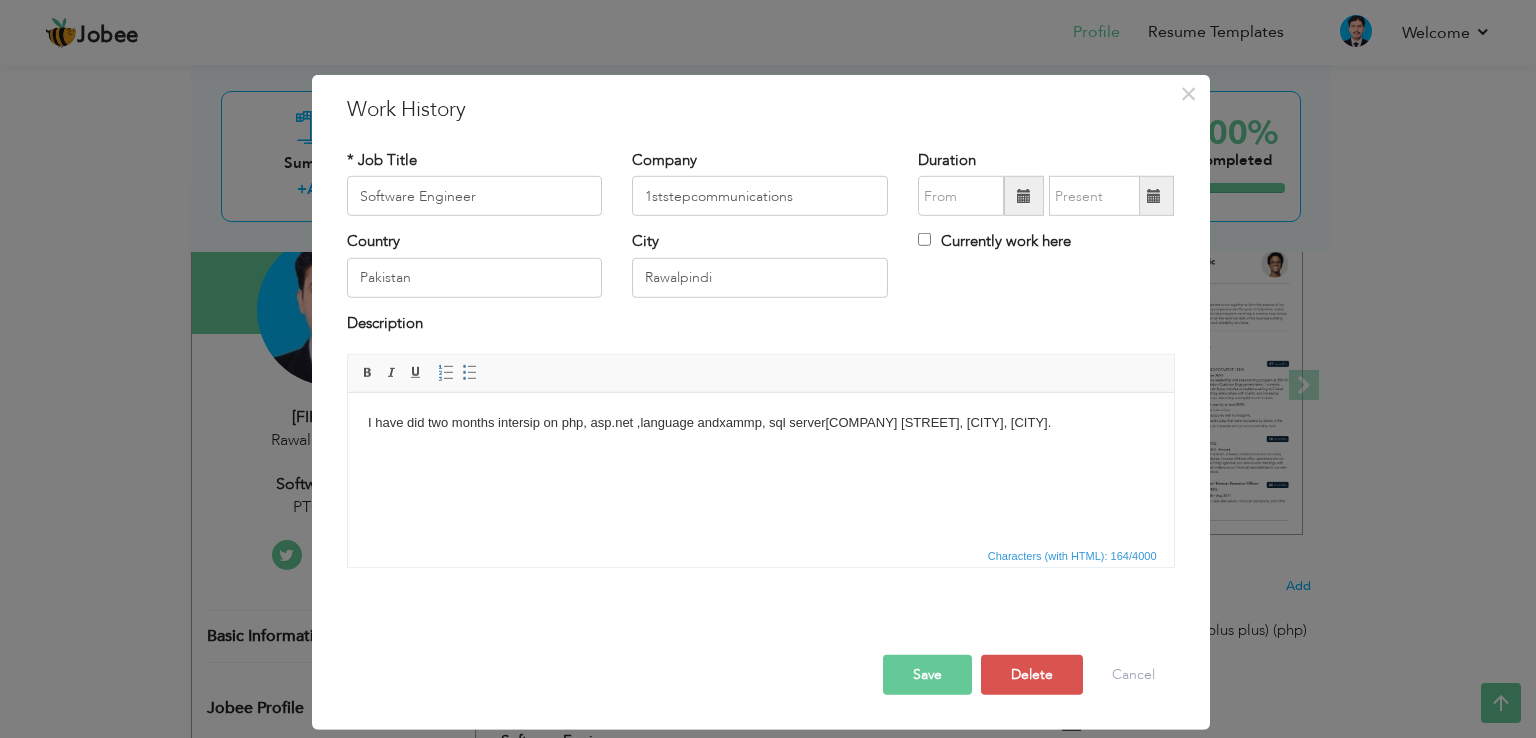 click on "Save" at bounding box center [927, 675] 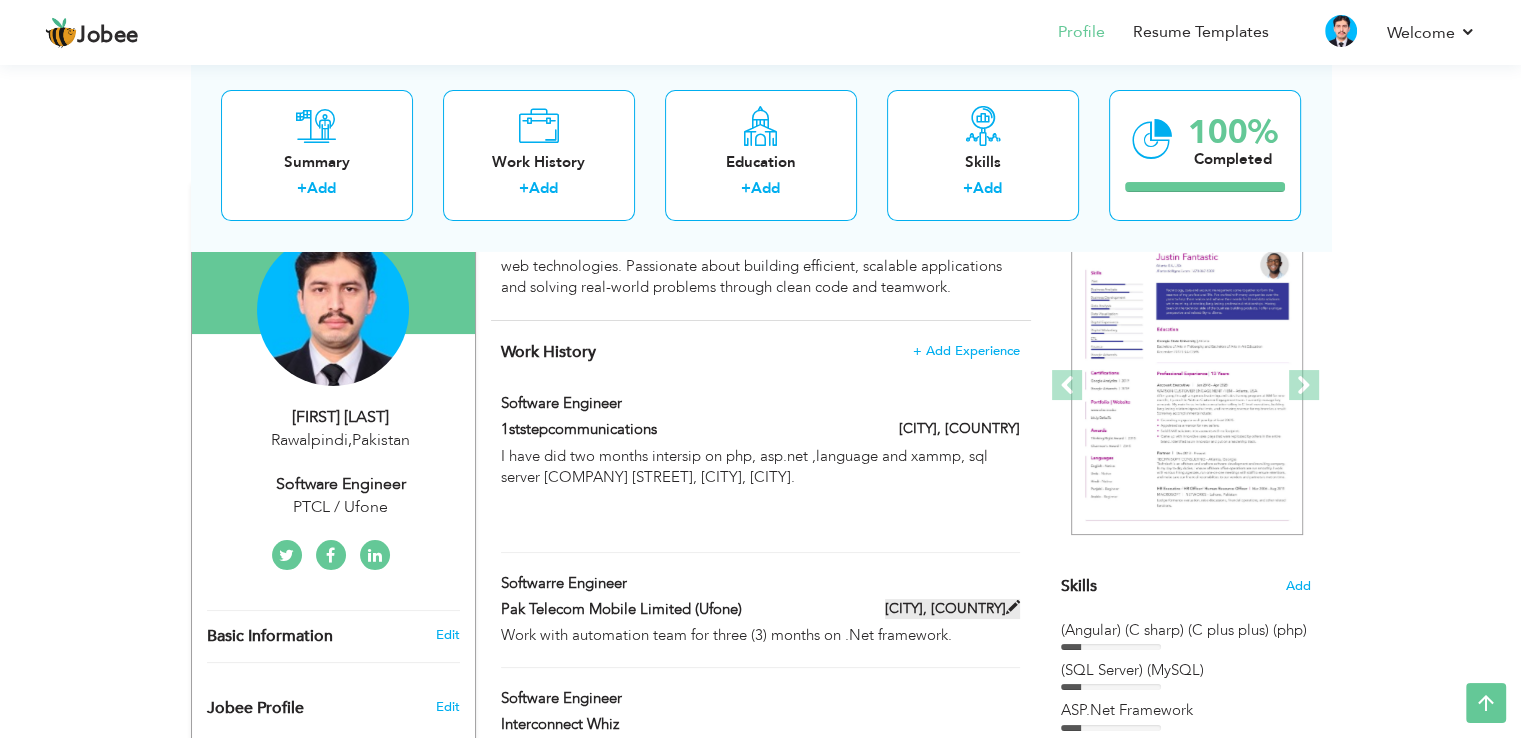 click at bounding box center [1013, 607] 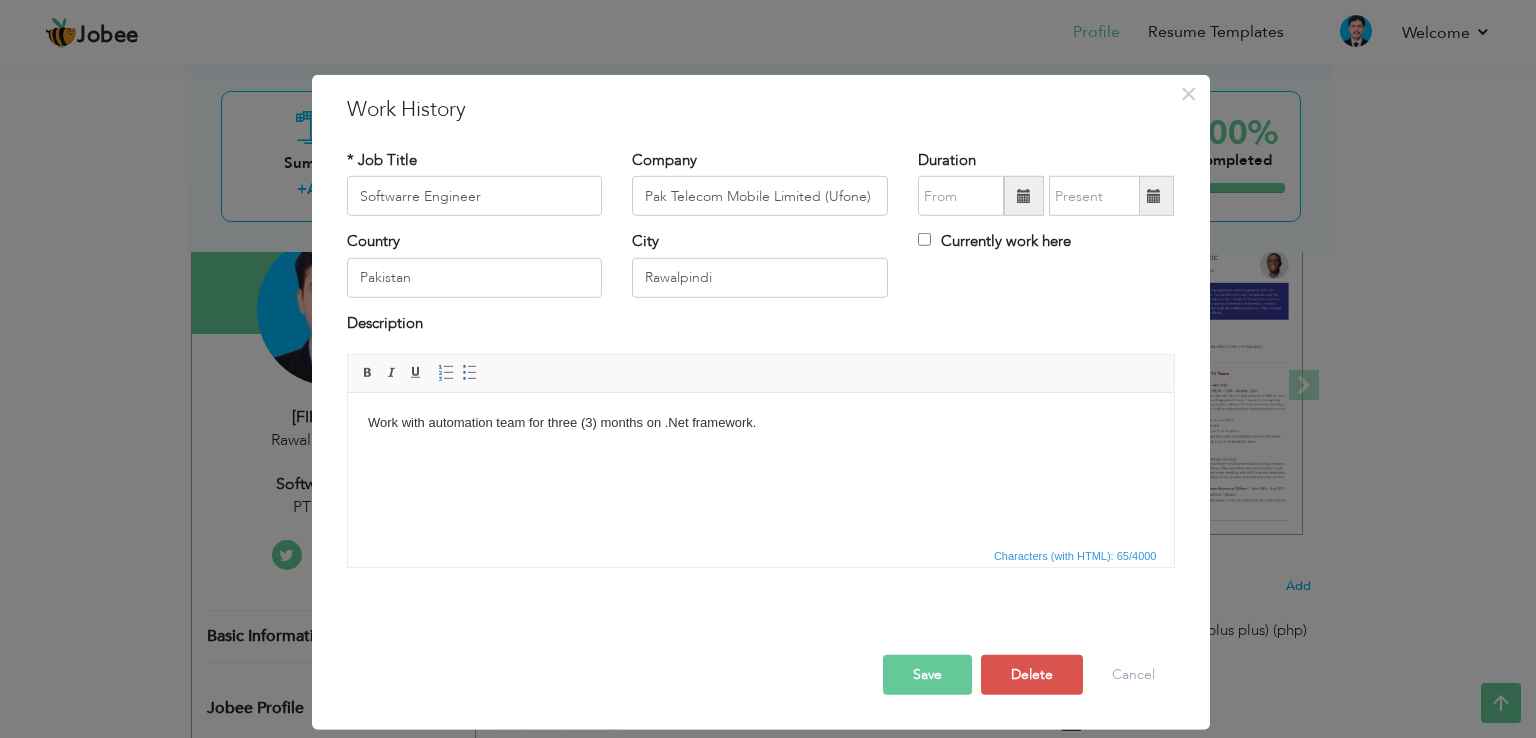 click on "Work with automation team for three (3) months on .Net framework." at bounding box center [760, 423] 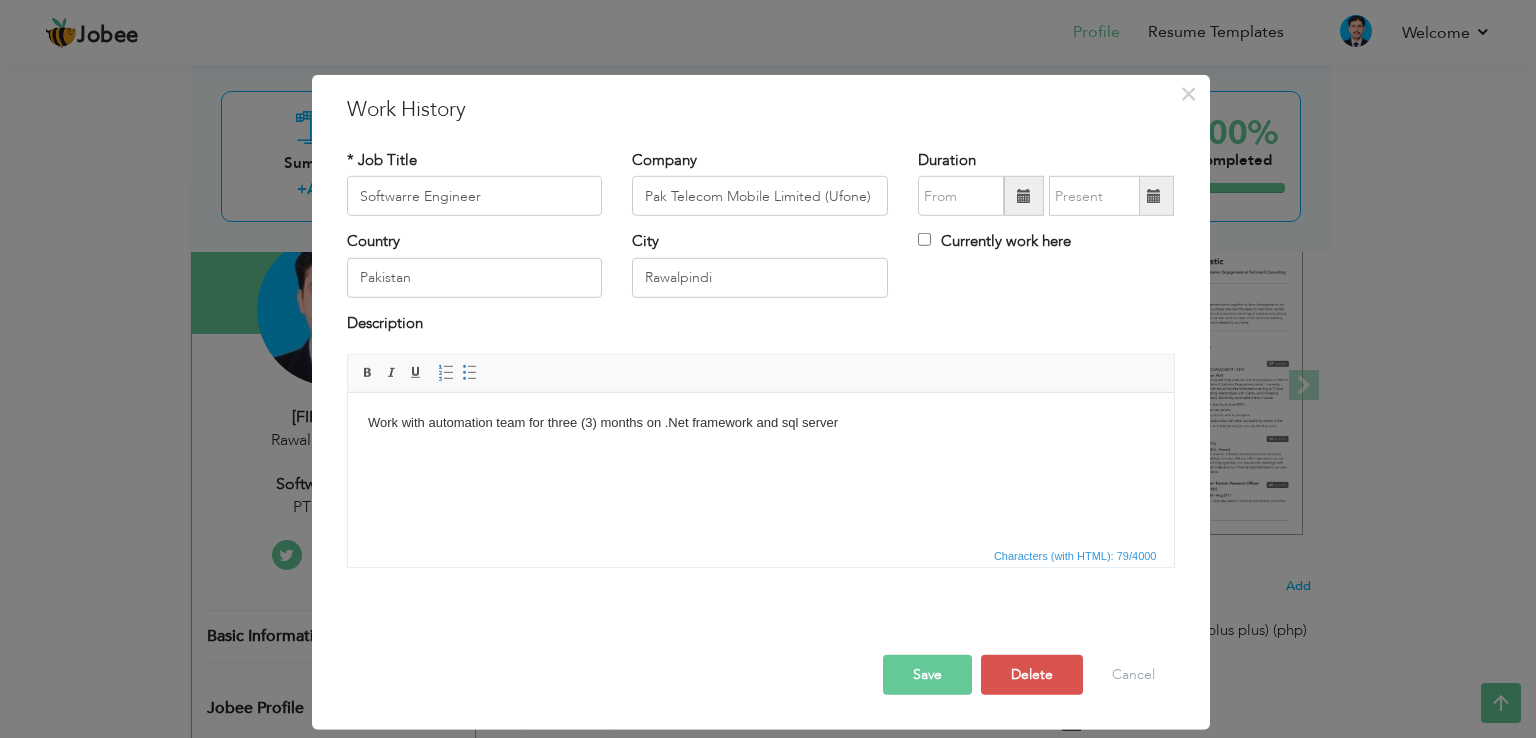 click on "Save" at bounding box center [927, 675] 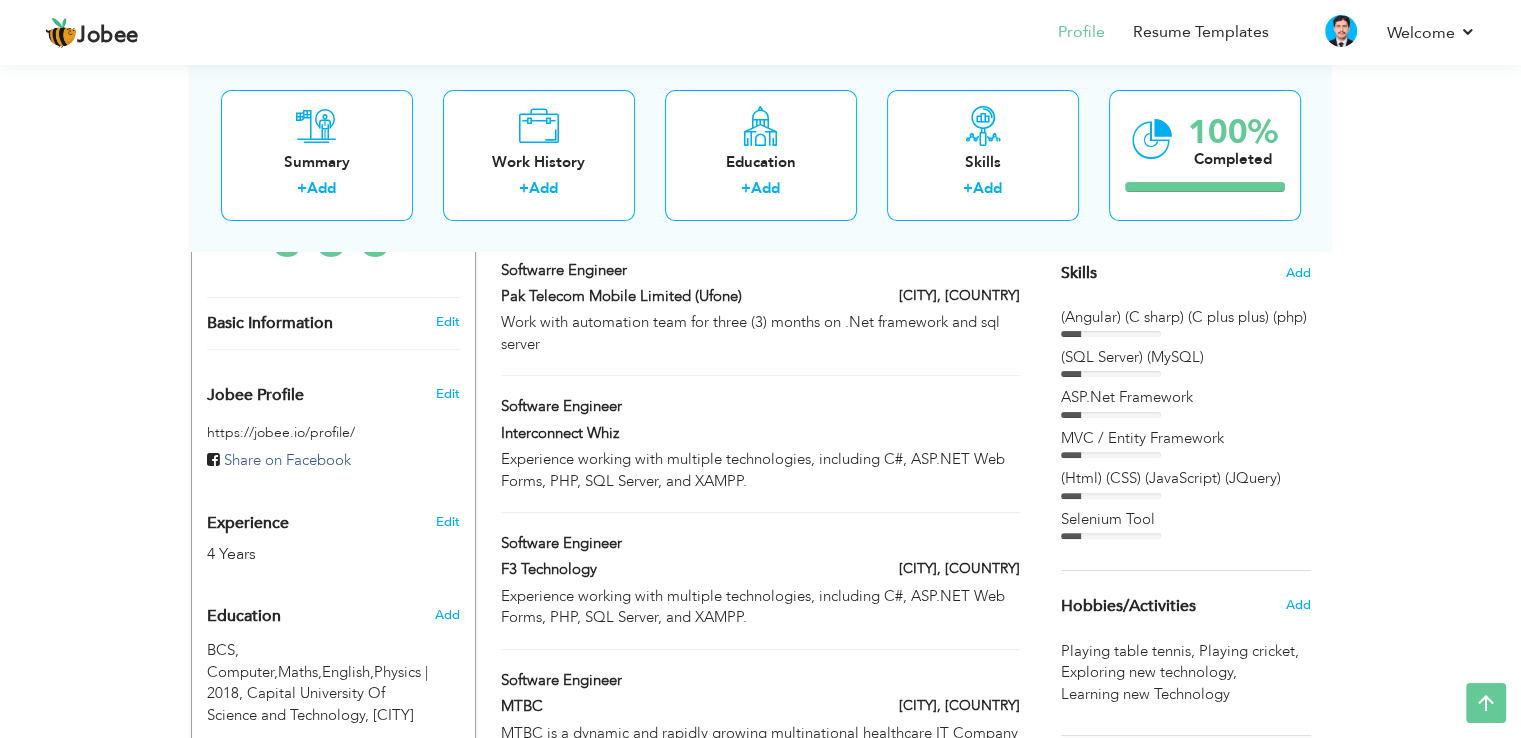 scroll, scrollTop: 526, scrollLeft: 0, axis: vertical 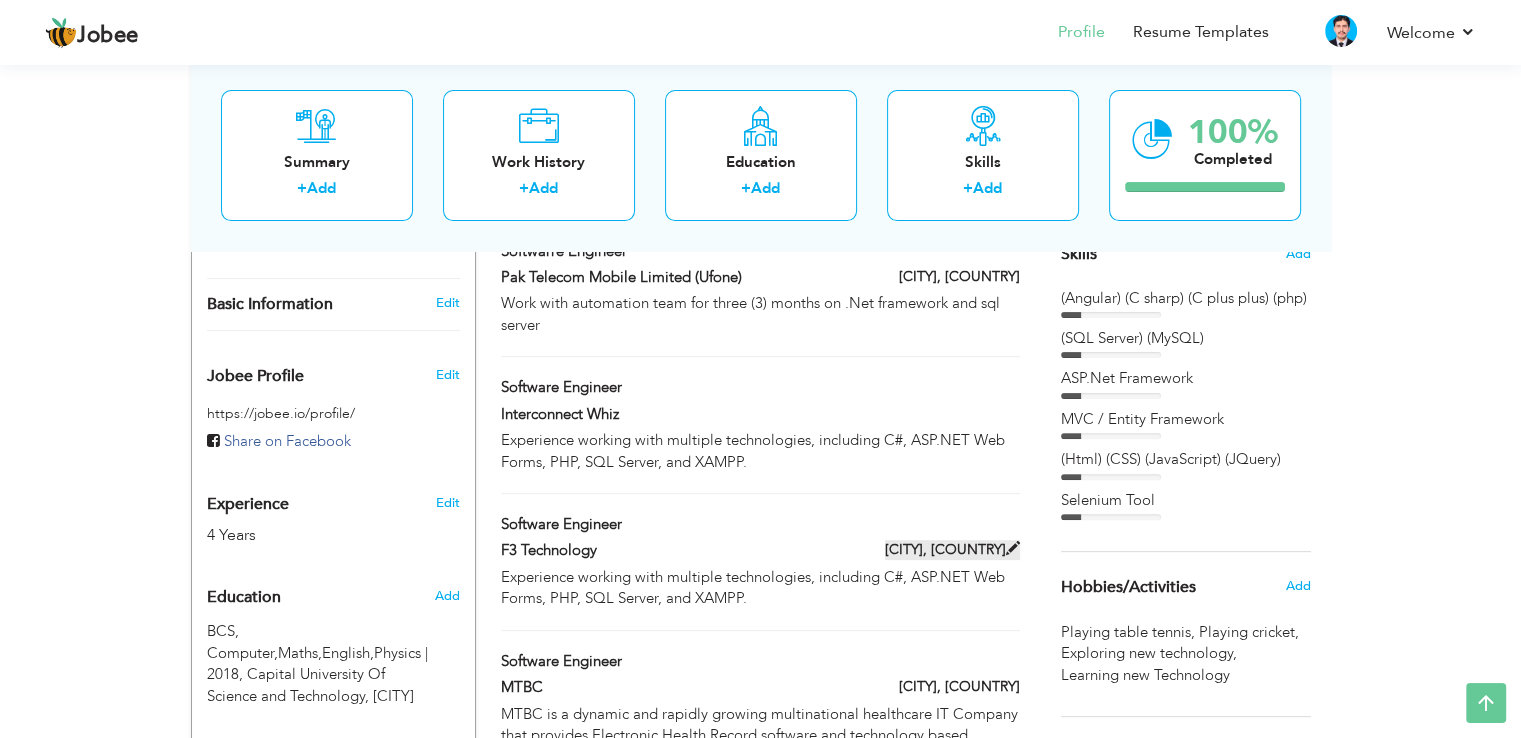click at bounding box center (1013, 548) 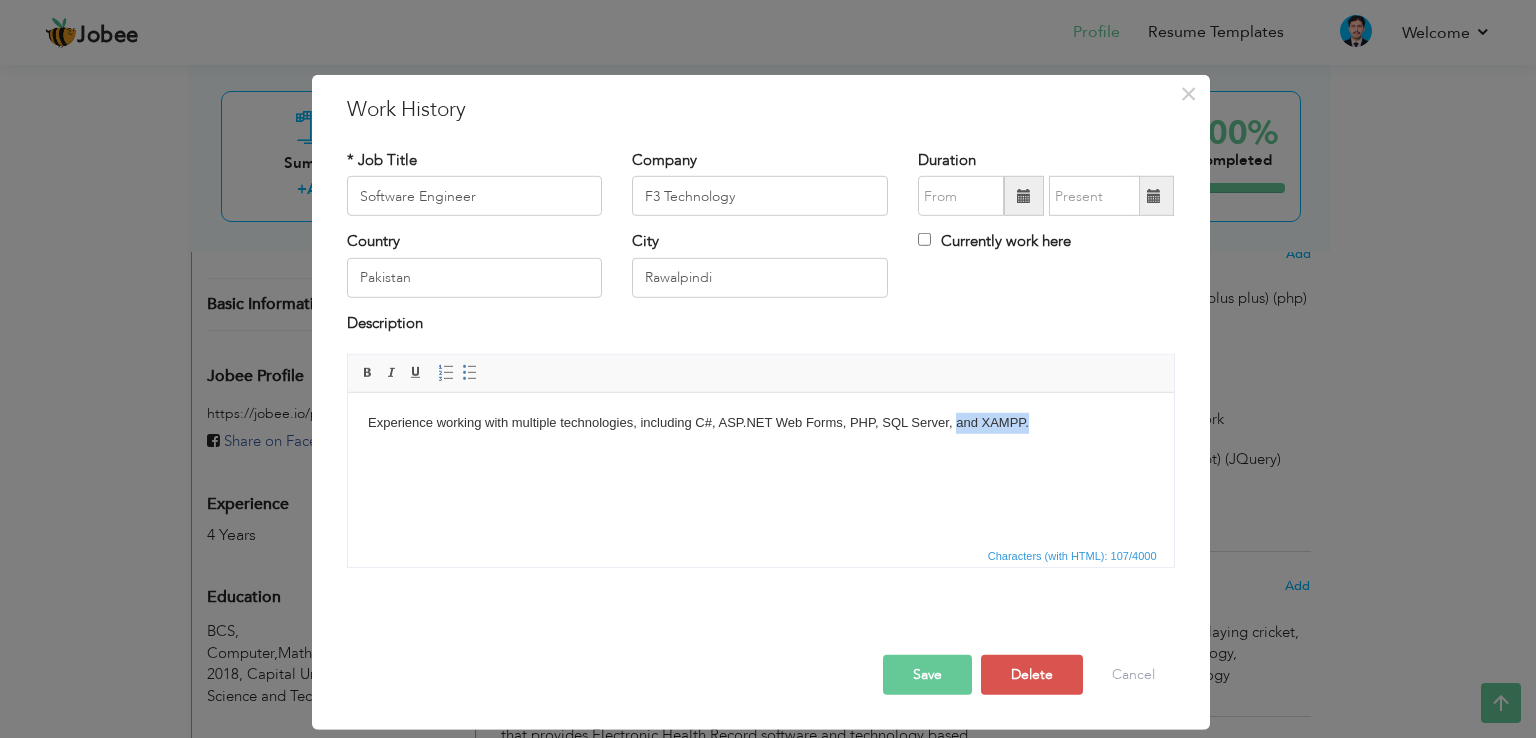drag, startPoint x: 953, startPoint y: 425, endPoint x: 1053, endPoint y: 428, distance: 100.04499 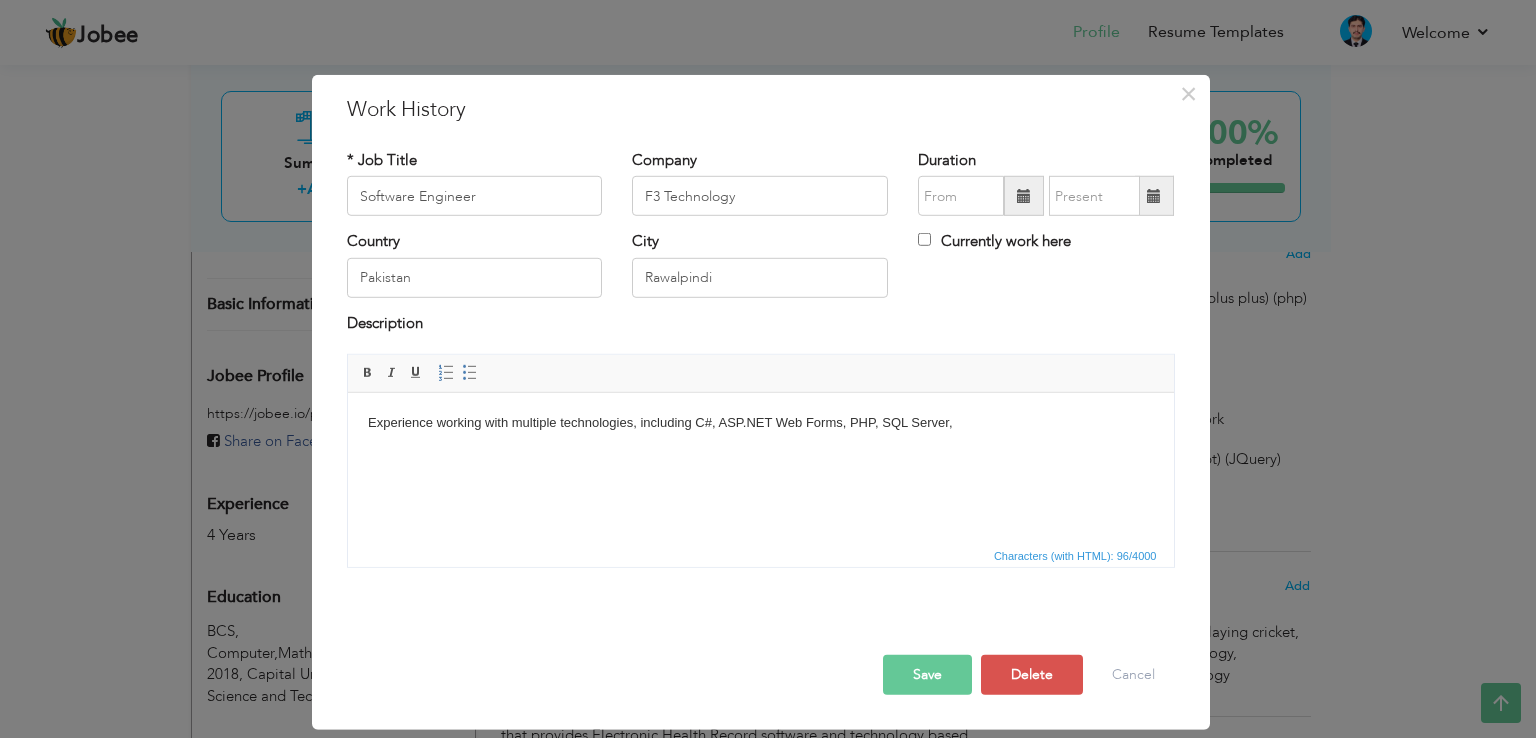 click on "Experience working with multiple technologies, including C#, ASP.NET Web Forms, PHP, SQL Server," at bounding box center [760, 423] 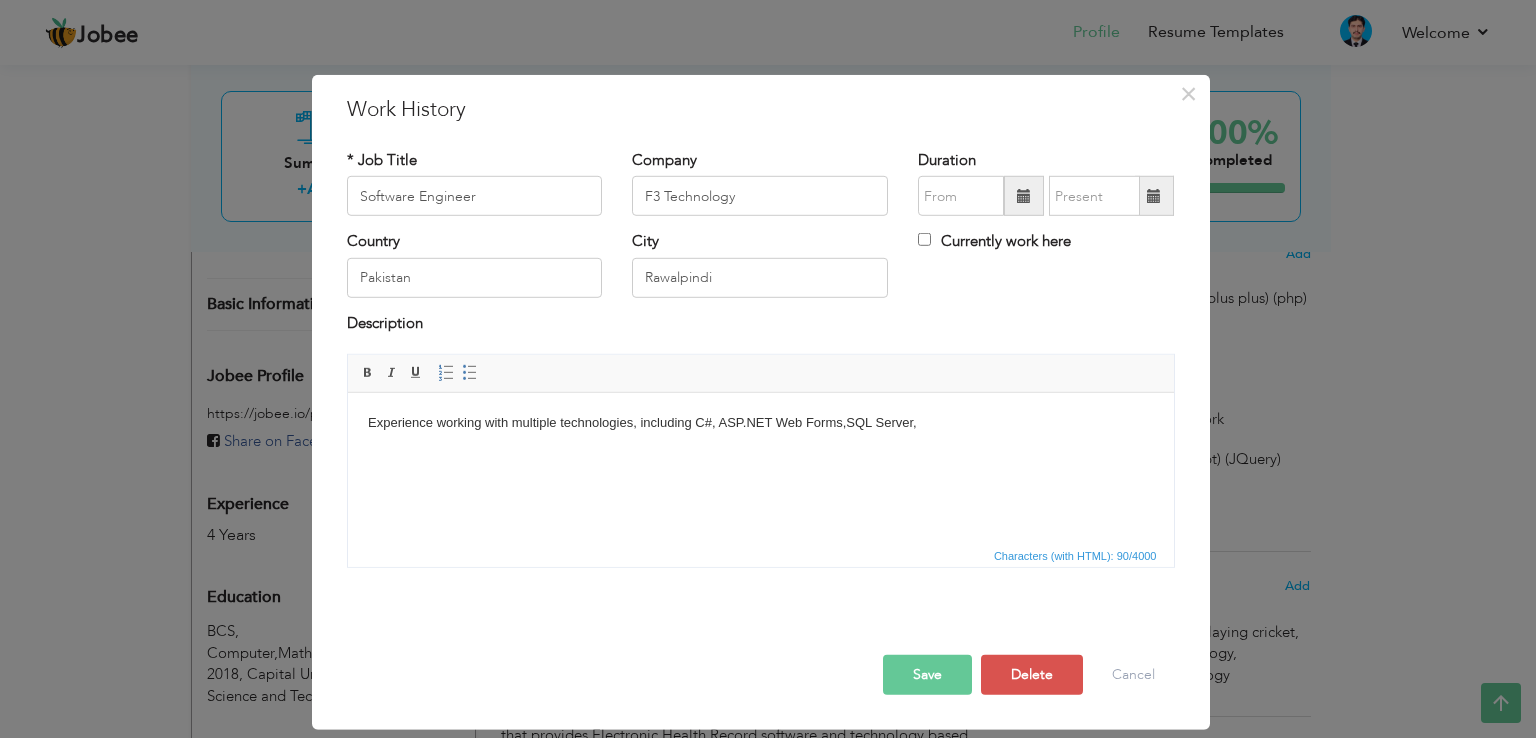 click on "Save" at bounding box center [927, 675] 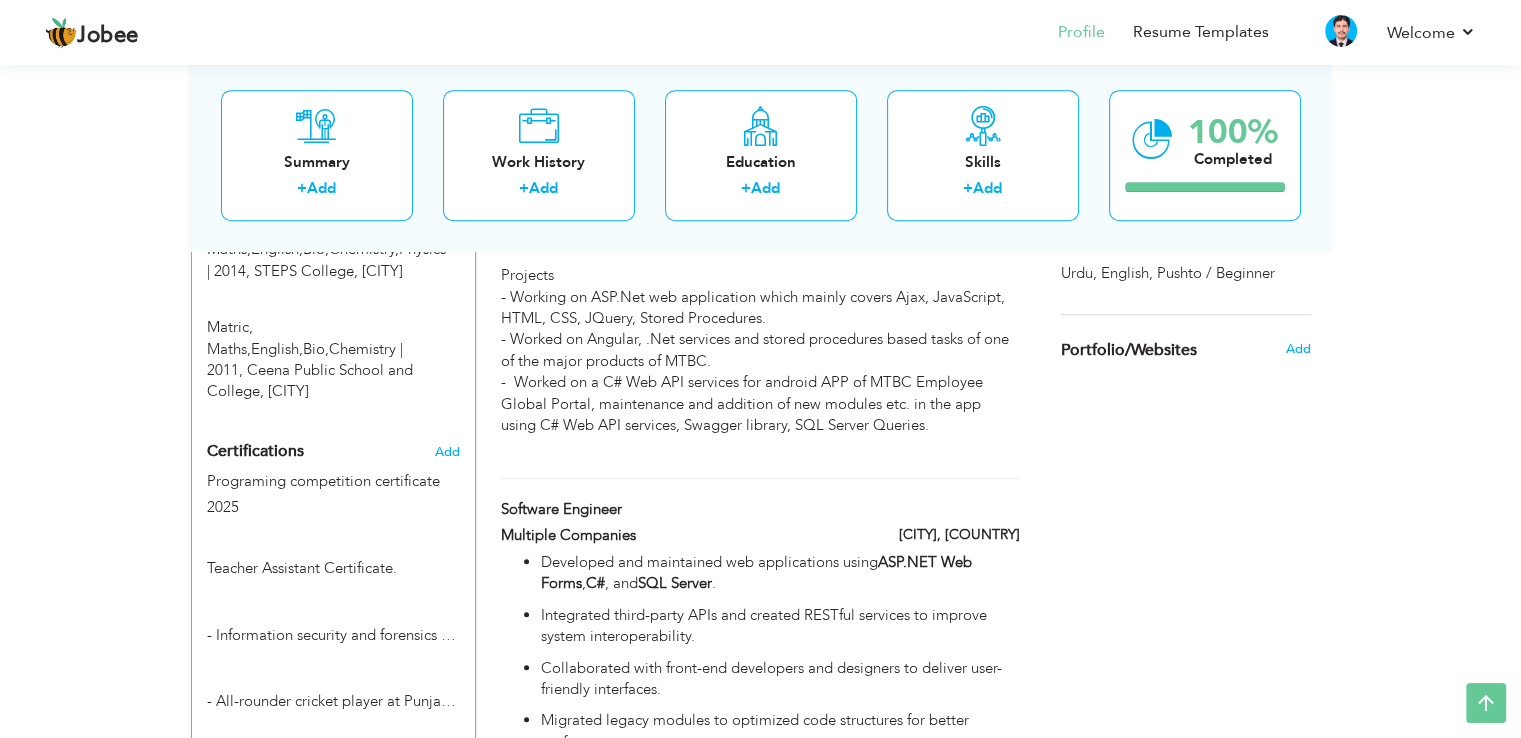 scroll, scrollTop: 863, scrollLeft: 0, axis: vertical 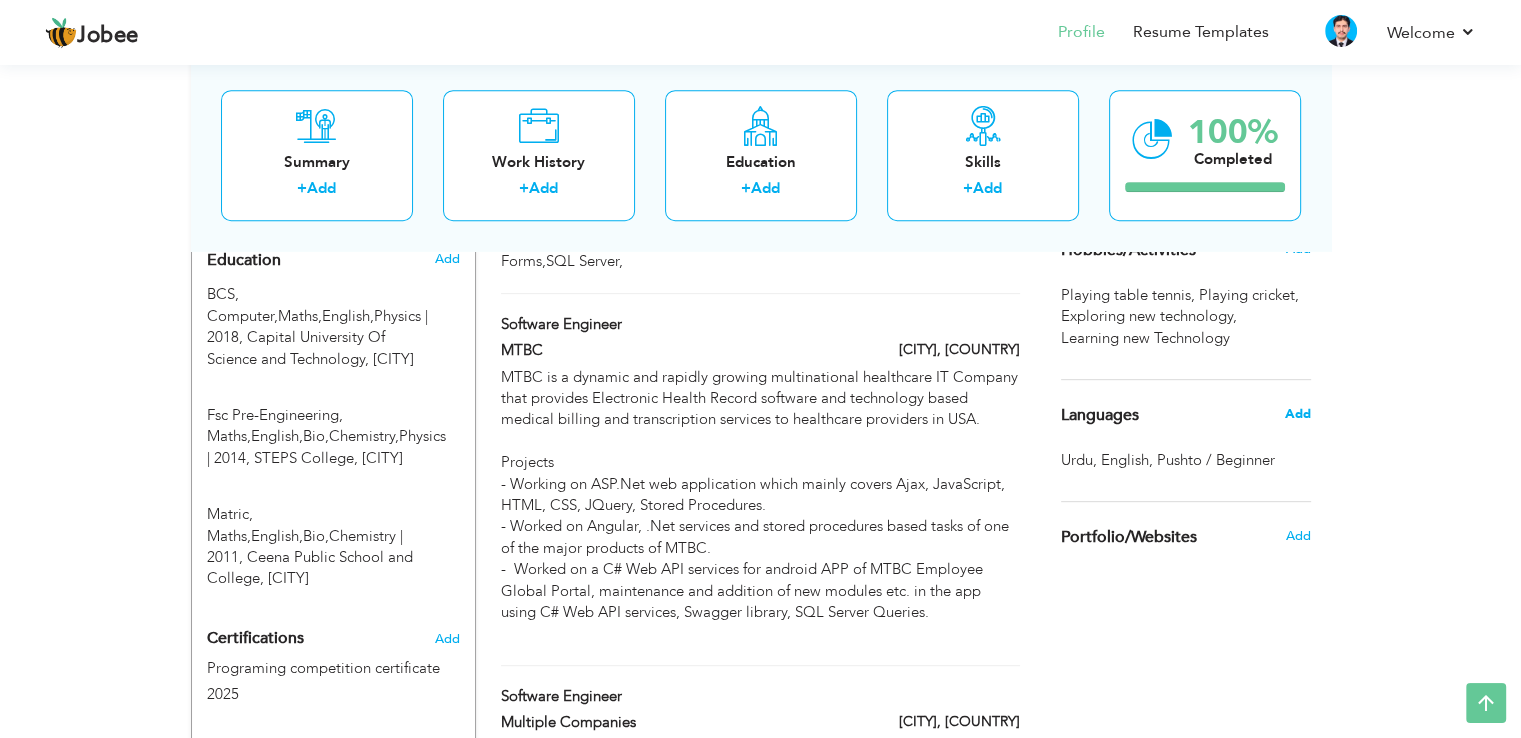 click on "Add" at bounding box center [1297, 414] 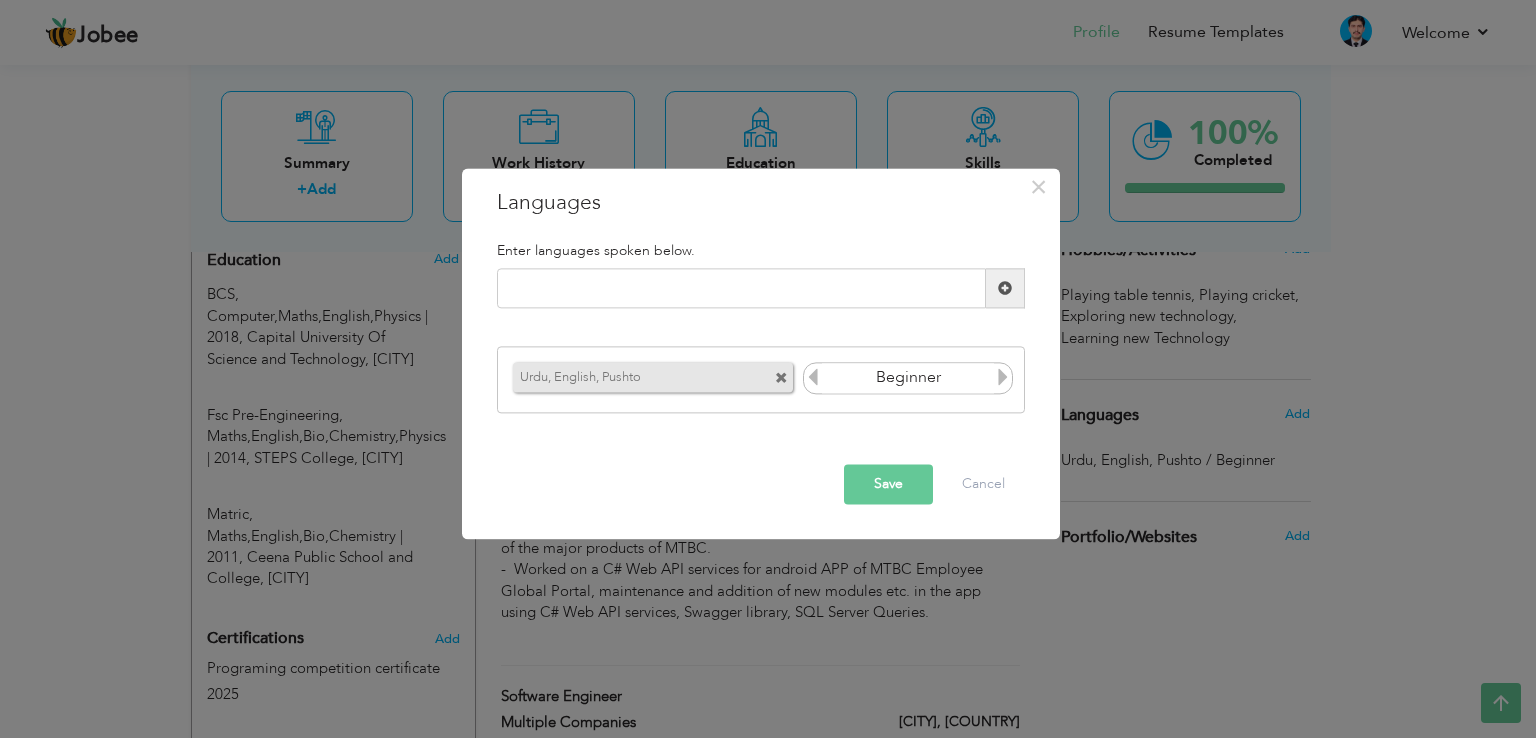 click on "Beginner" at bounding box center [908, 378] 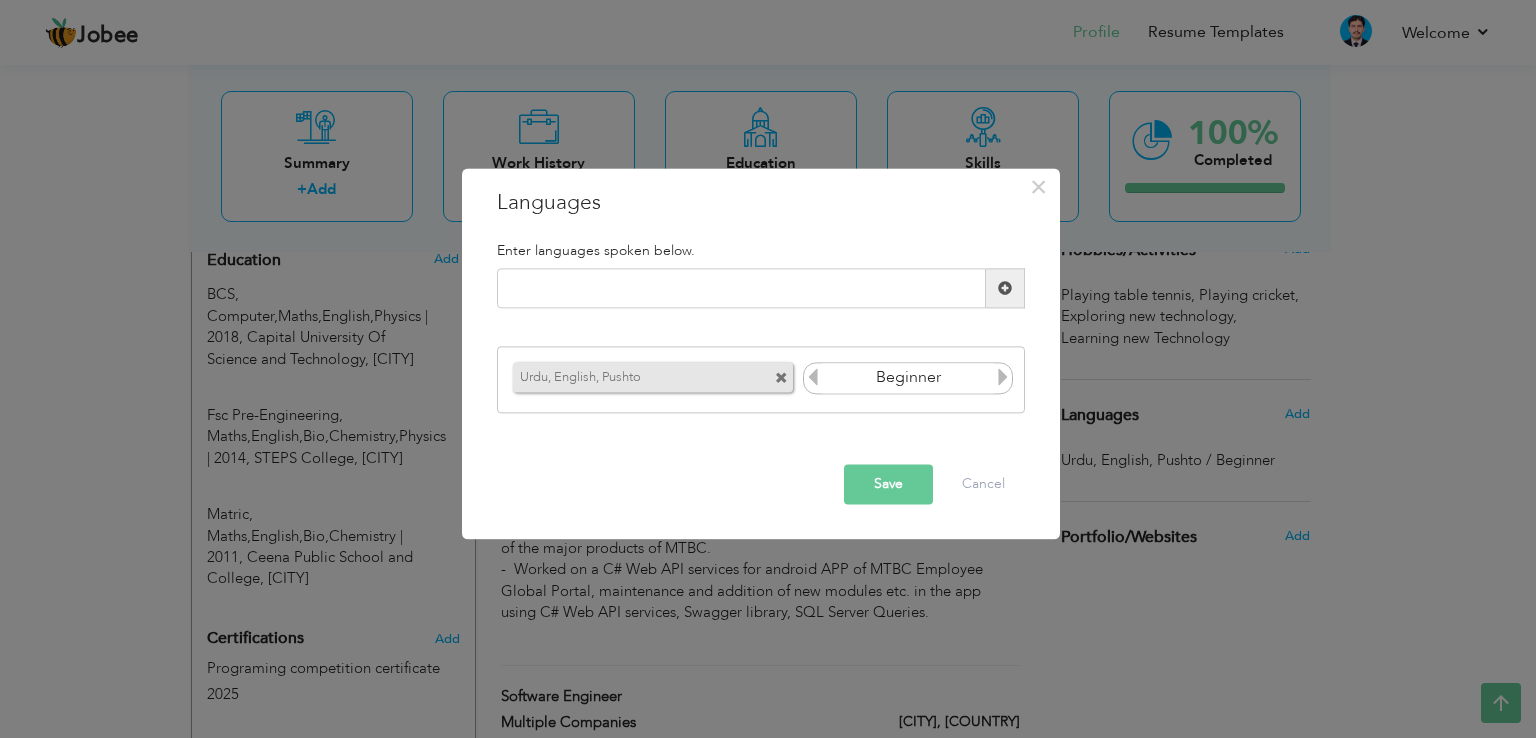 click on "Urdu, English, Pushto" at bounding box center [625, 374] 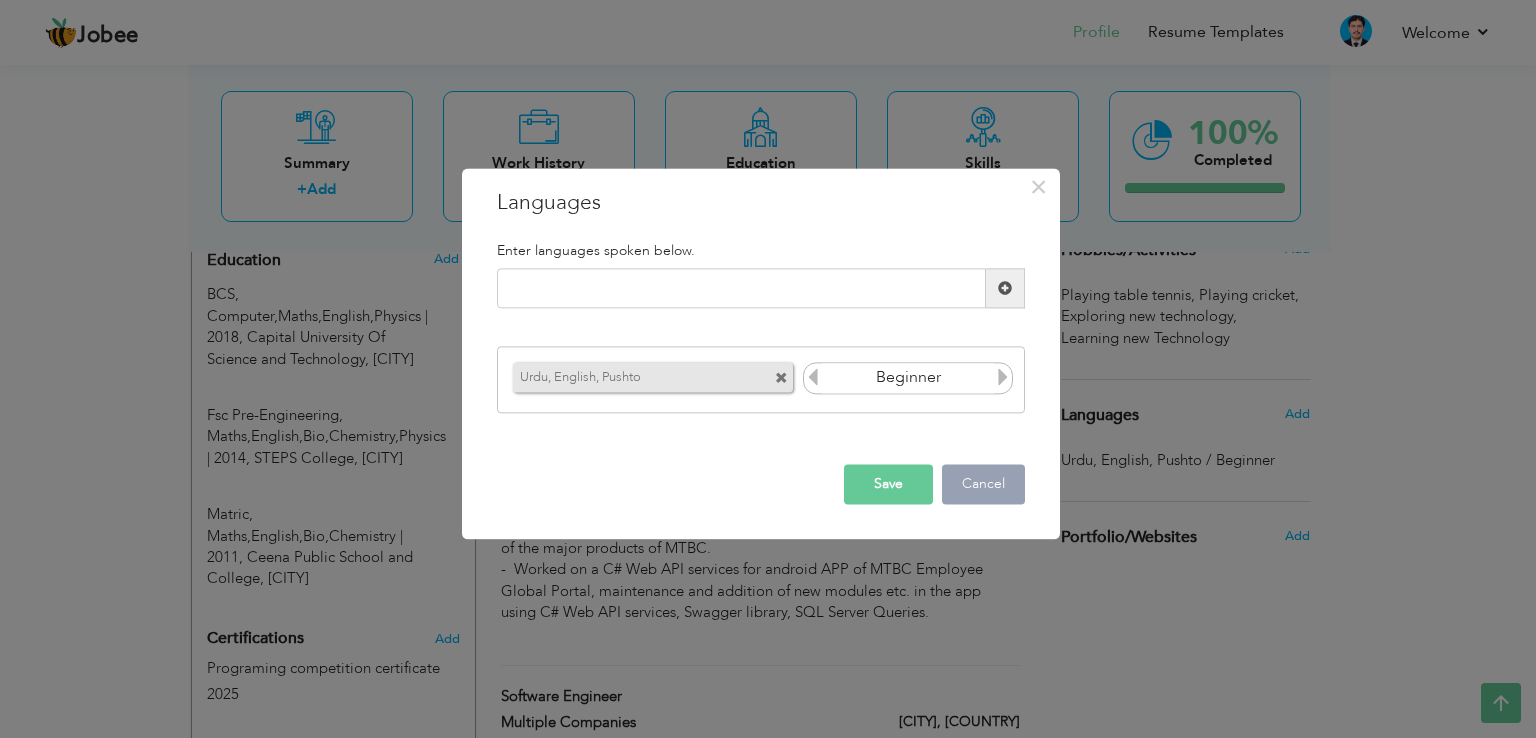 click on "Cancel" at bounding box center [983, 485] 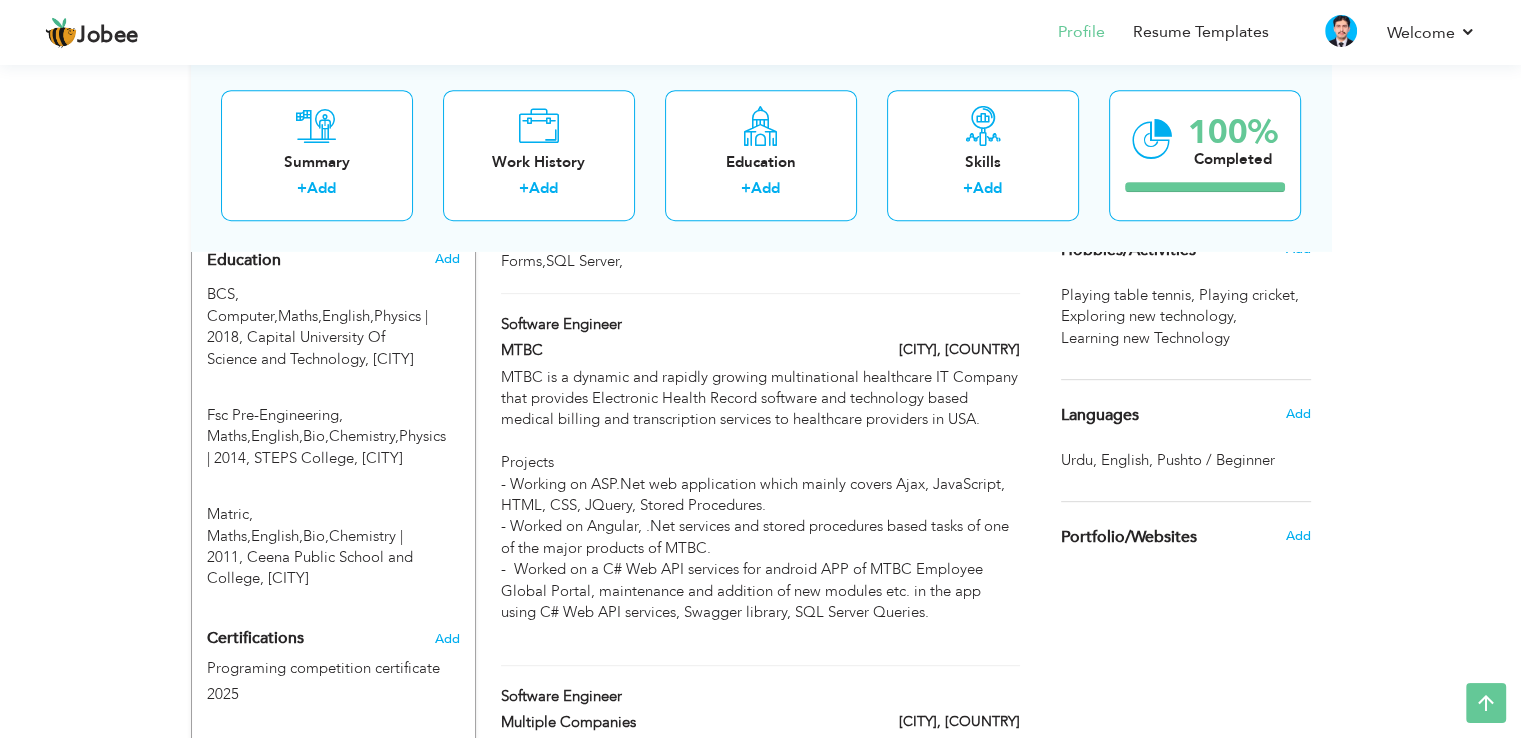 click on "Urdu, English, Pushto / Beginner" at bounding box center (1168, 460) 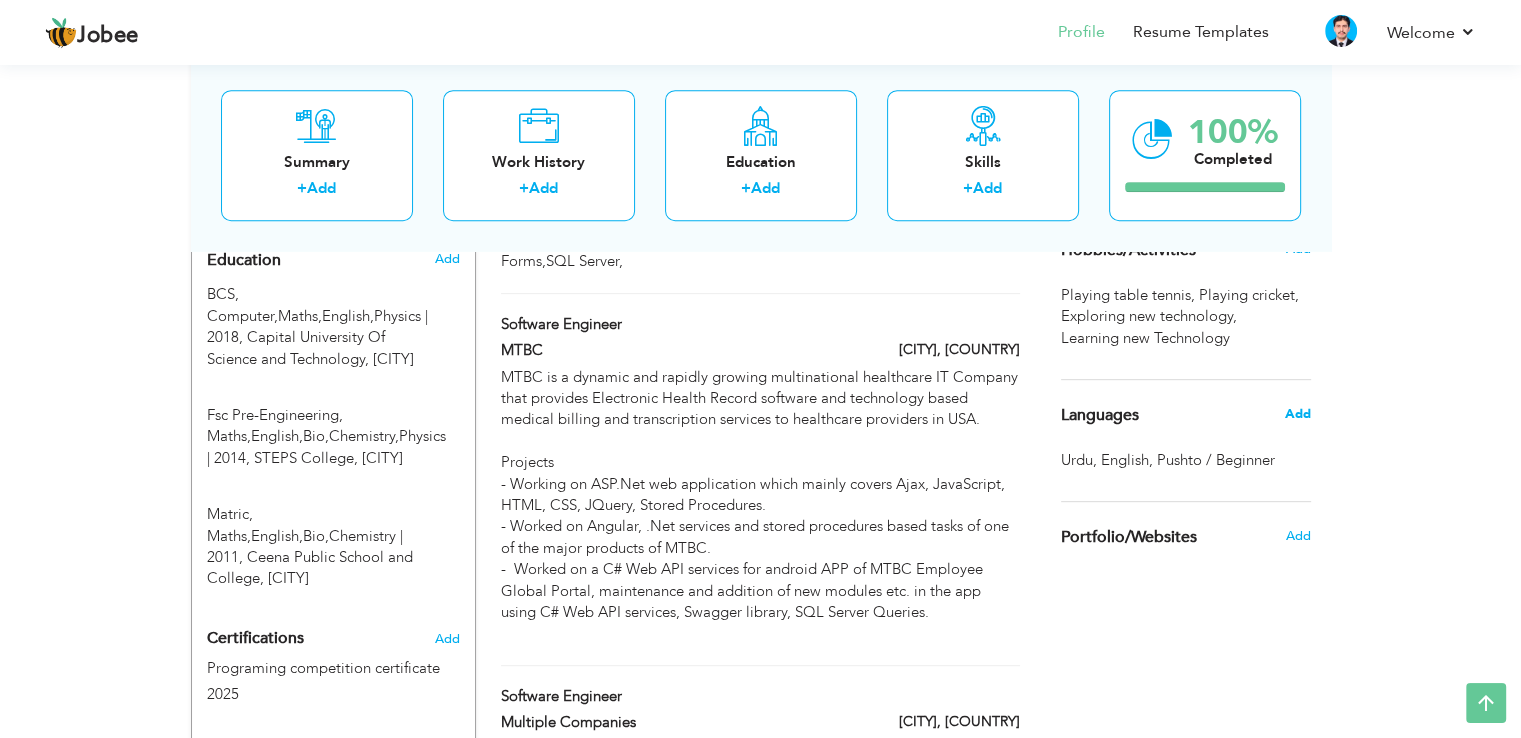click on "Add" at bounding box center (1297, 414) 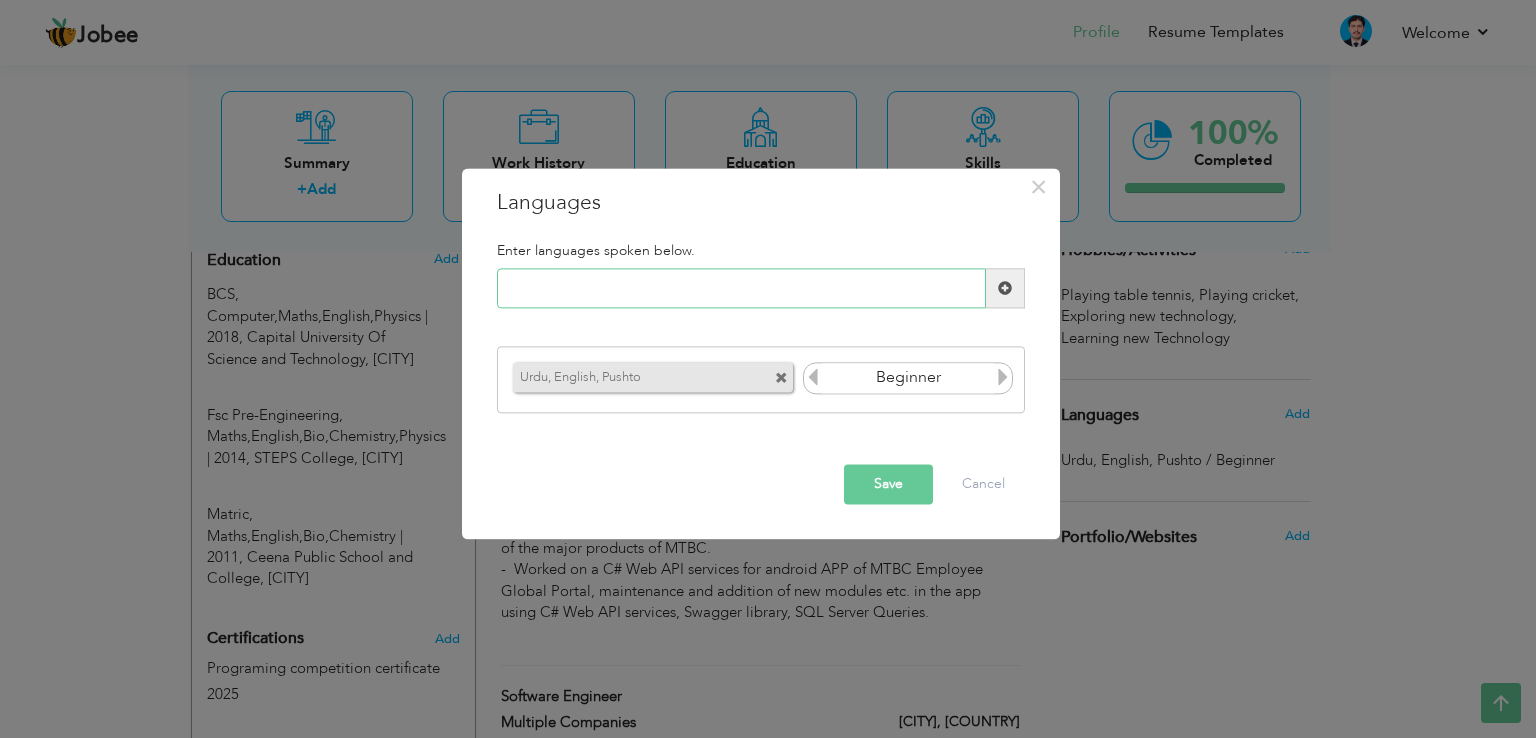 click at bounding box center (741, 289) 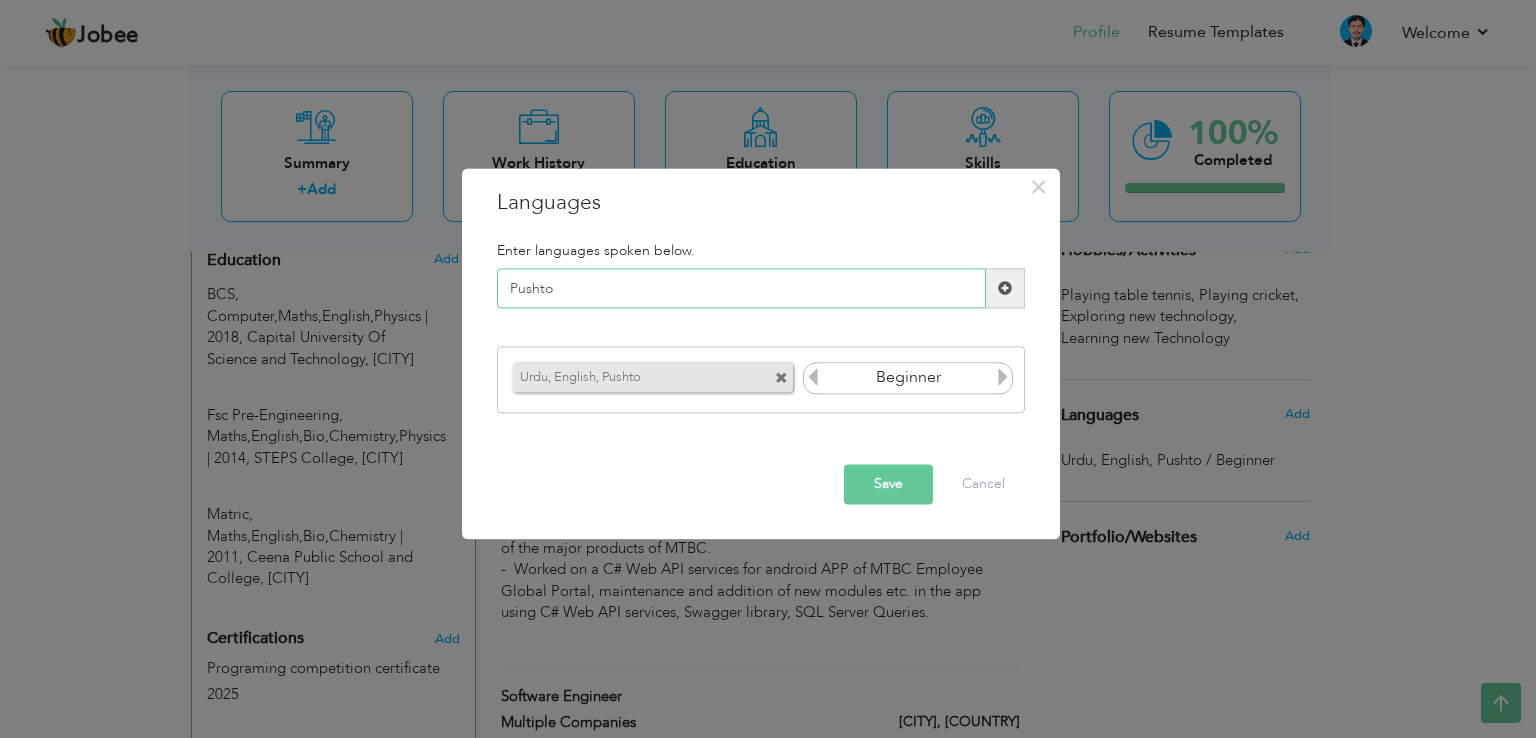 type on "Pushto" 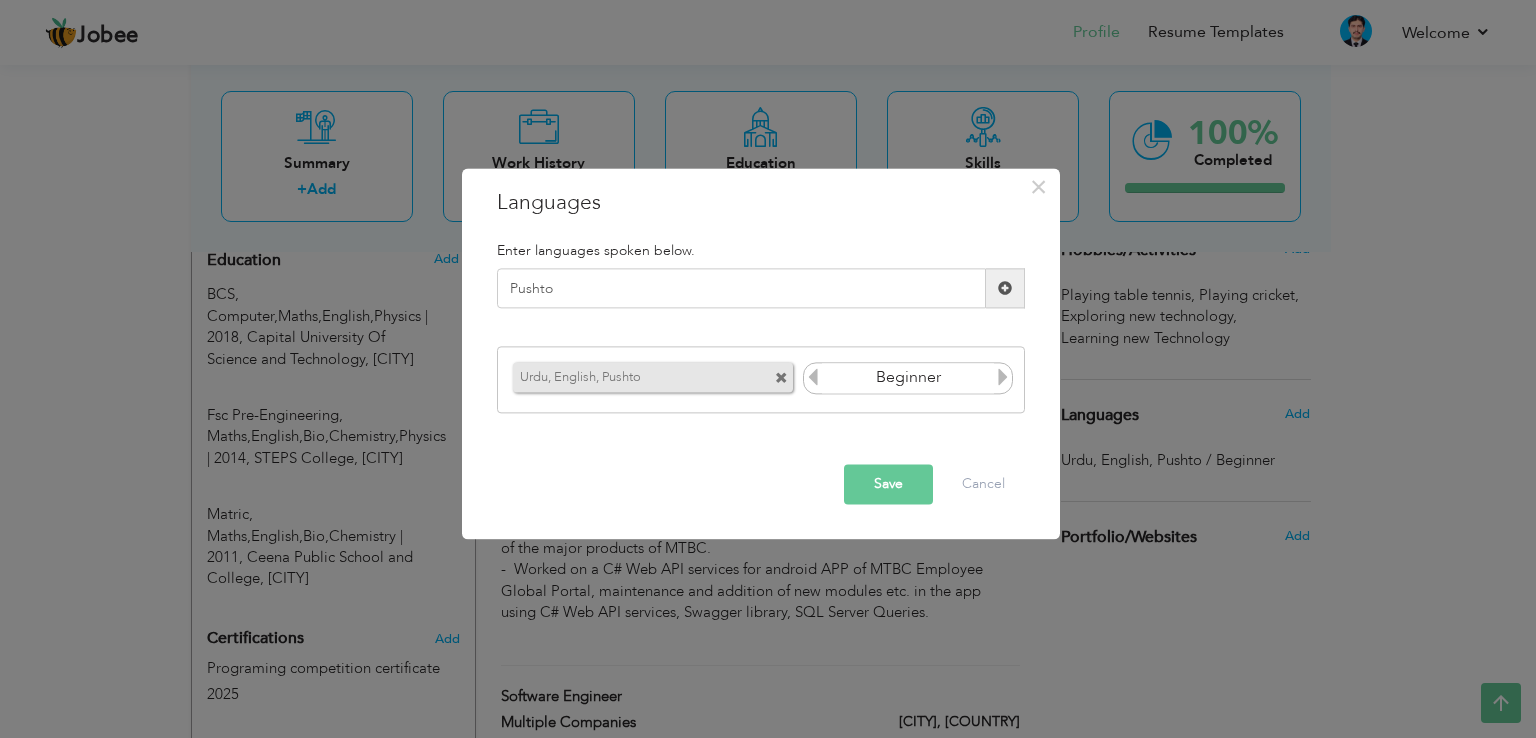 click on "Save" at bounding box center (888, 485) 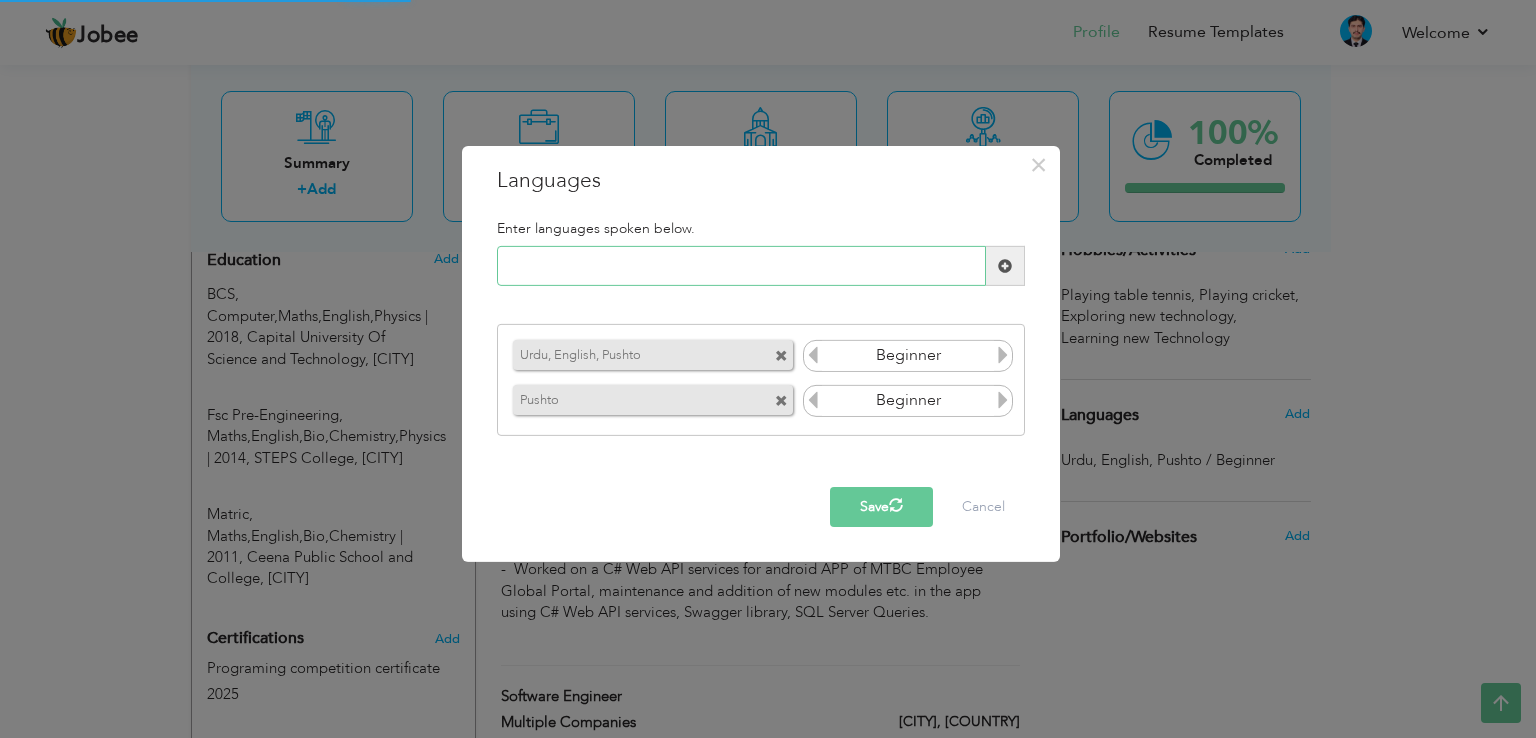 click at bounding box center [741, 266] 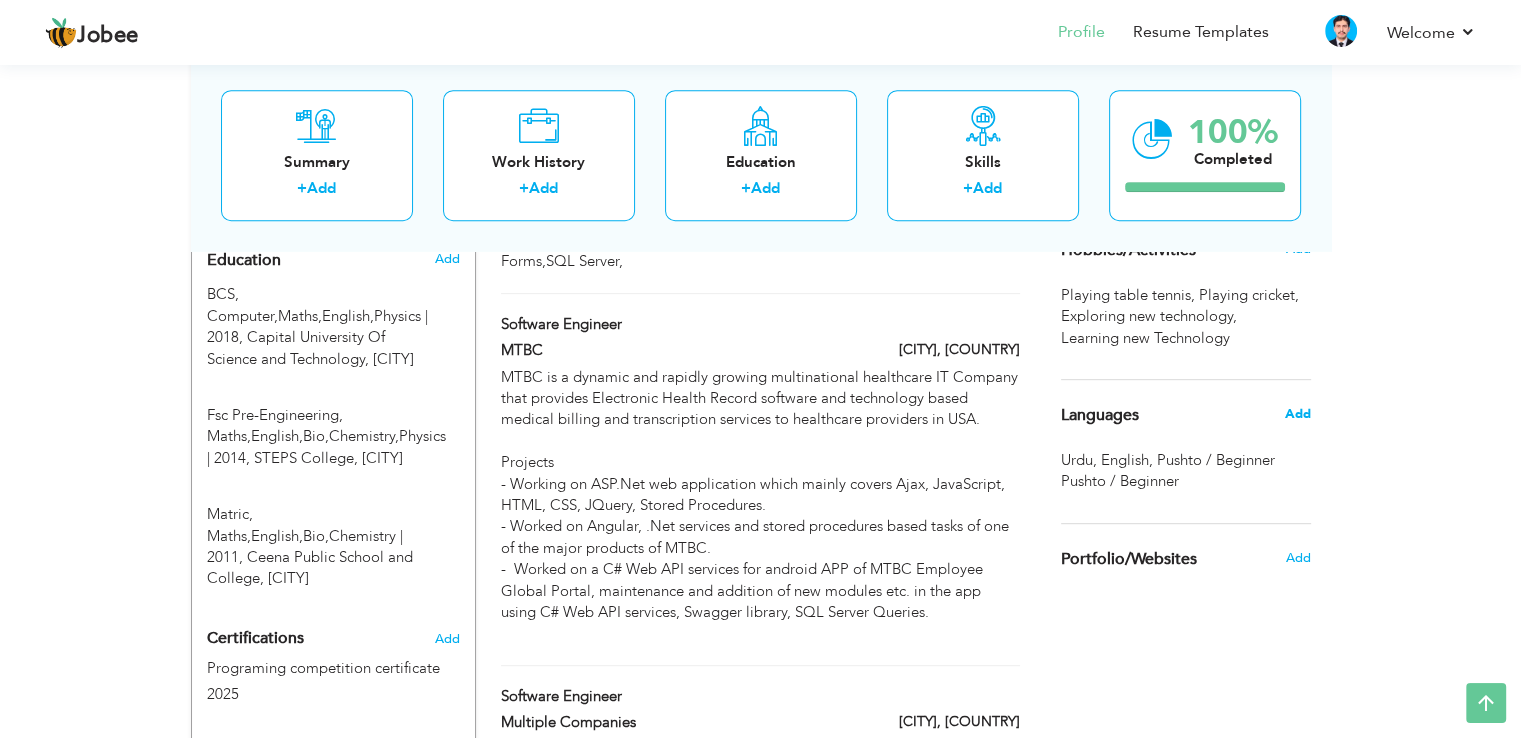 click on "Add" at bounding box center [1297, 414] 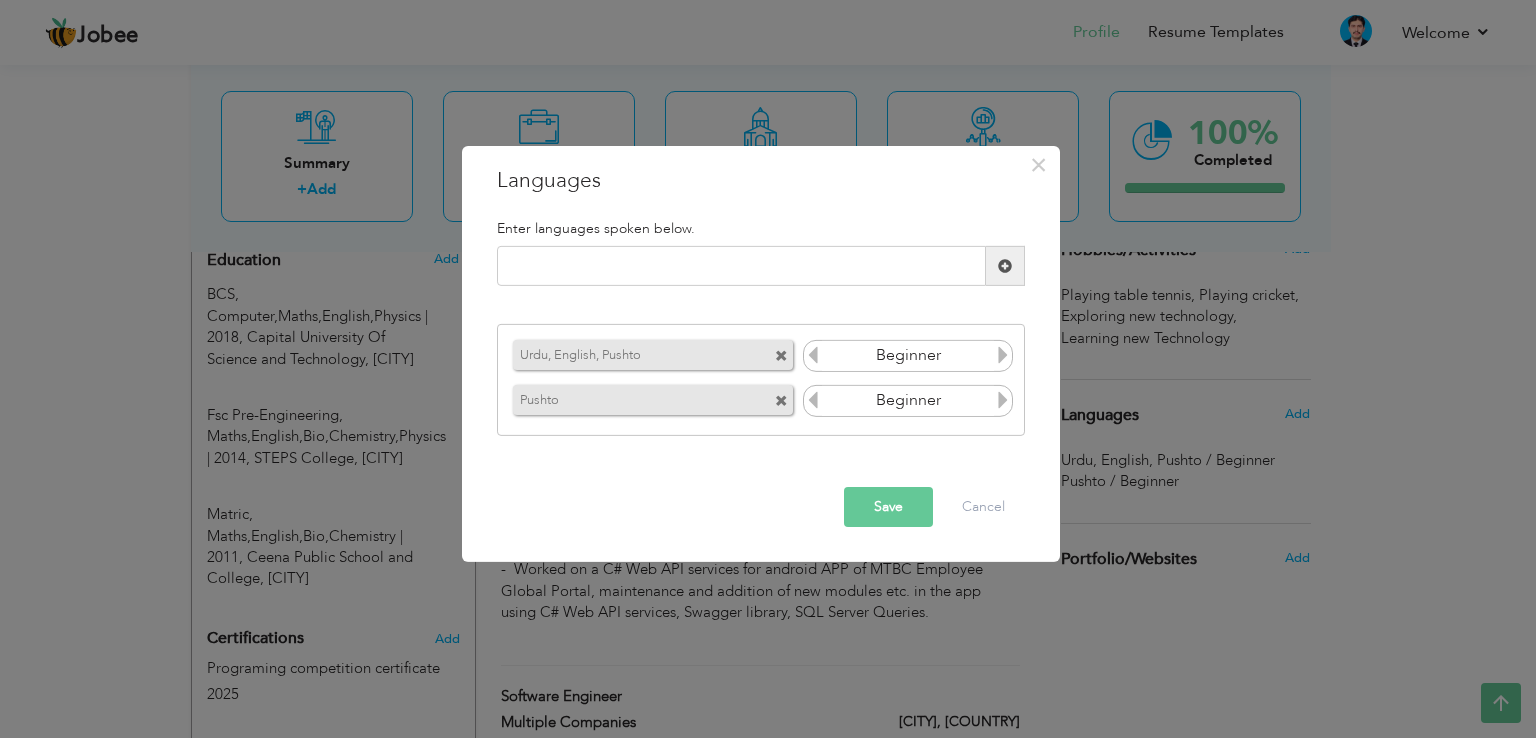click at bounding box center [781, 401] 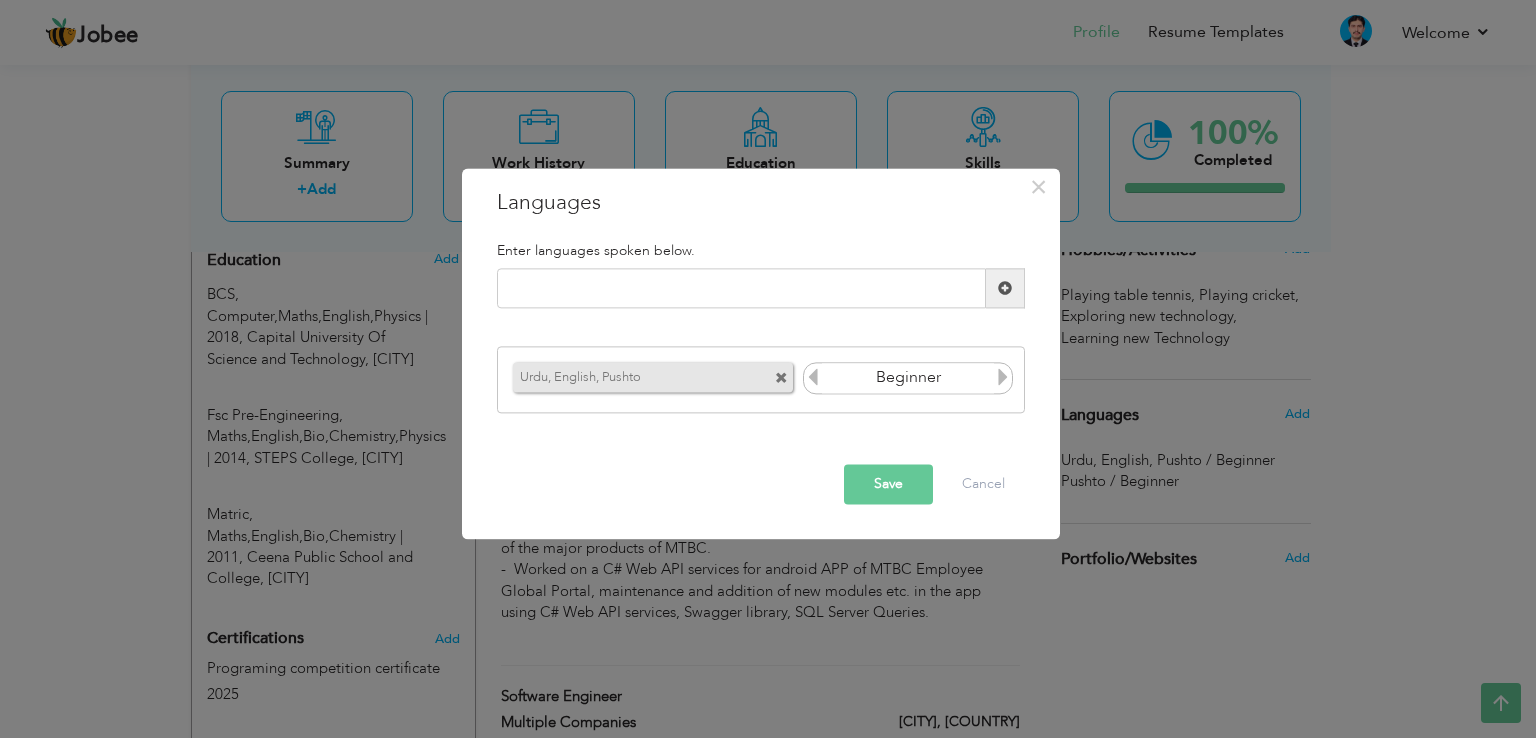 click on "Save" at bounding box center (888, 485) 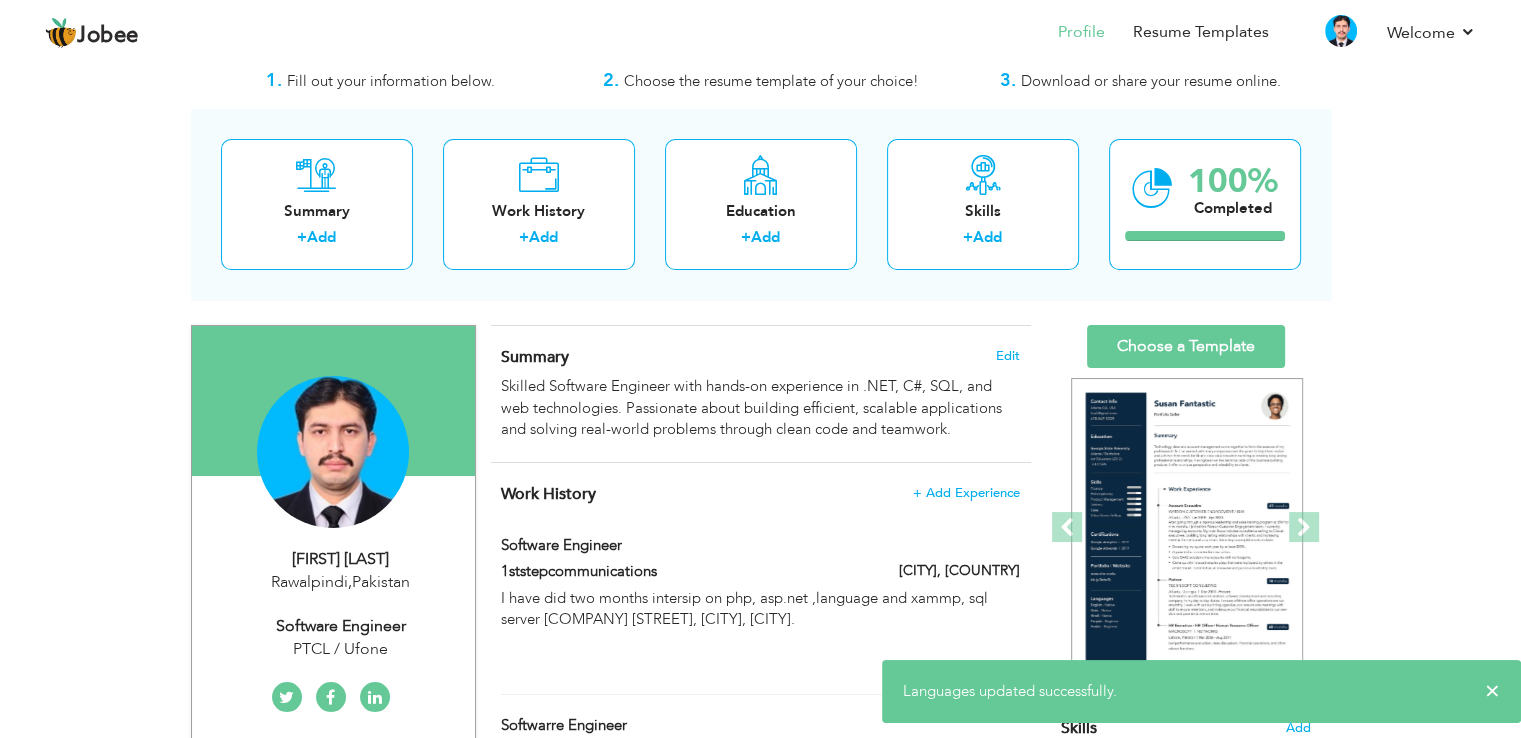 scroll, scrollTop: 0, scrollLeft: 0, axis: both 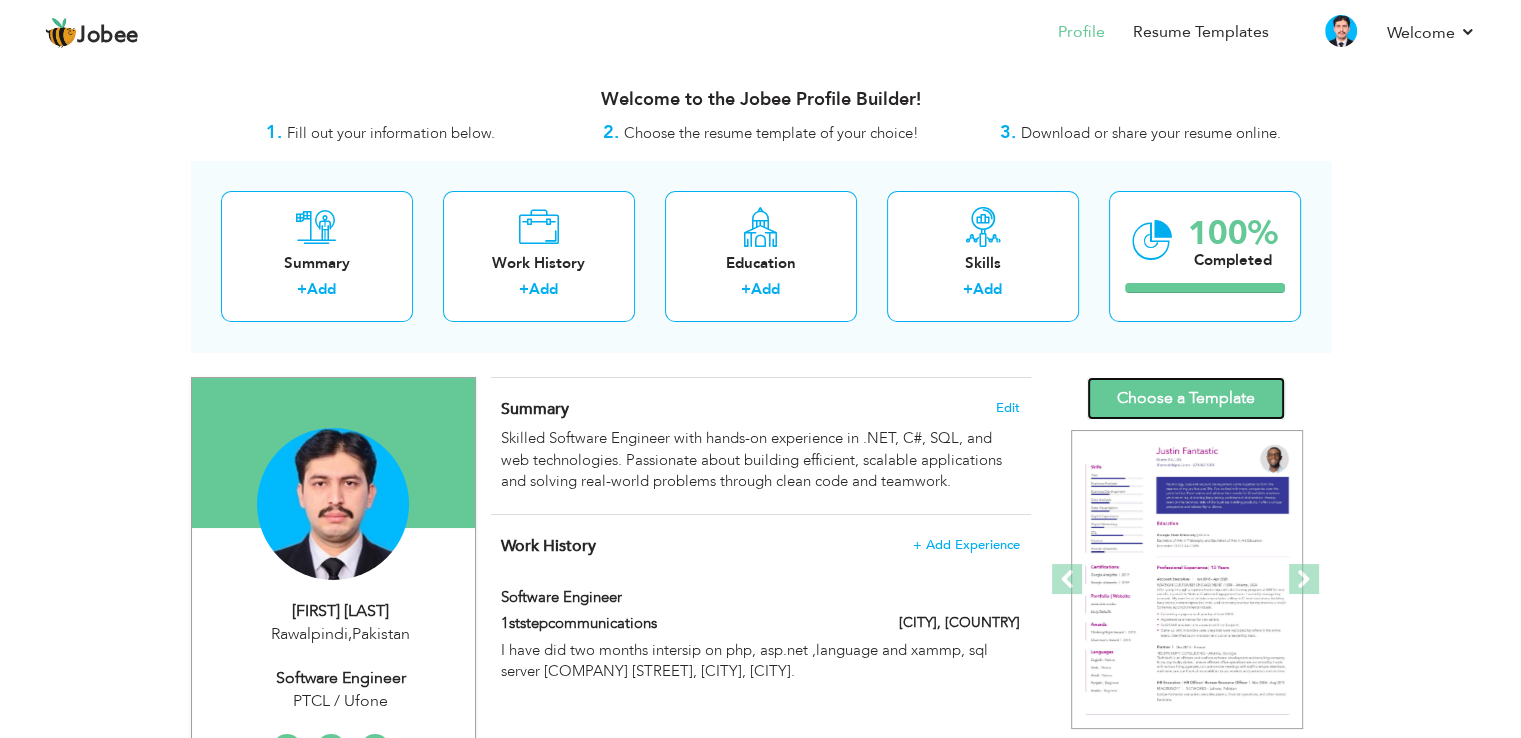 click on "Choose a Template" at bounding box center (1186, 398) 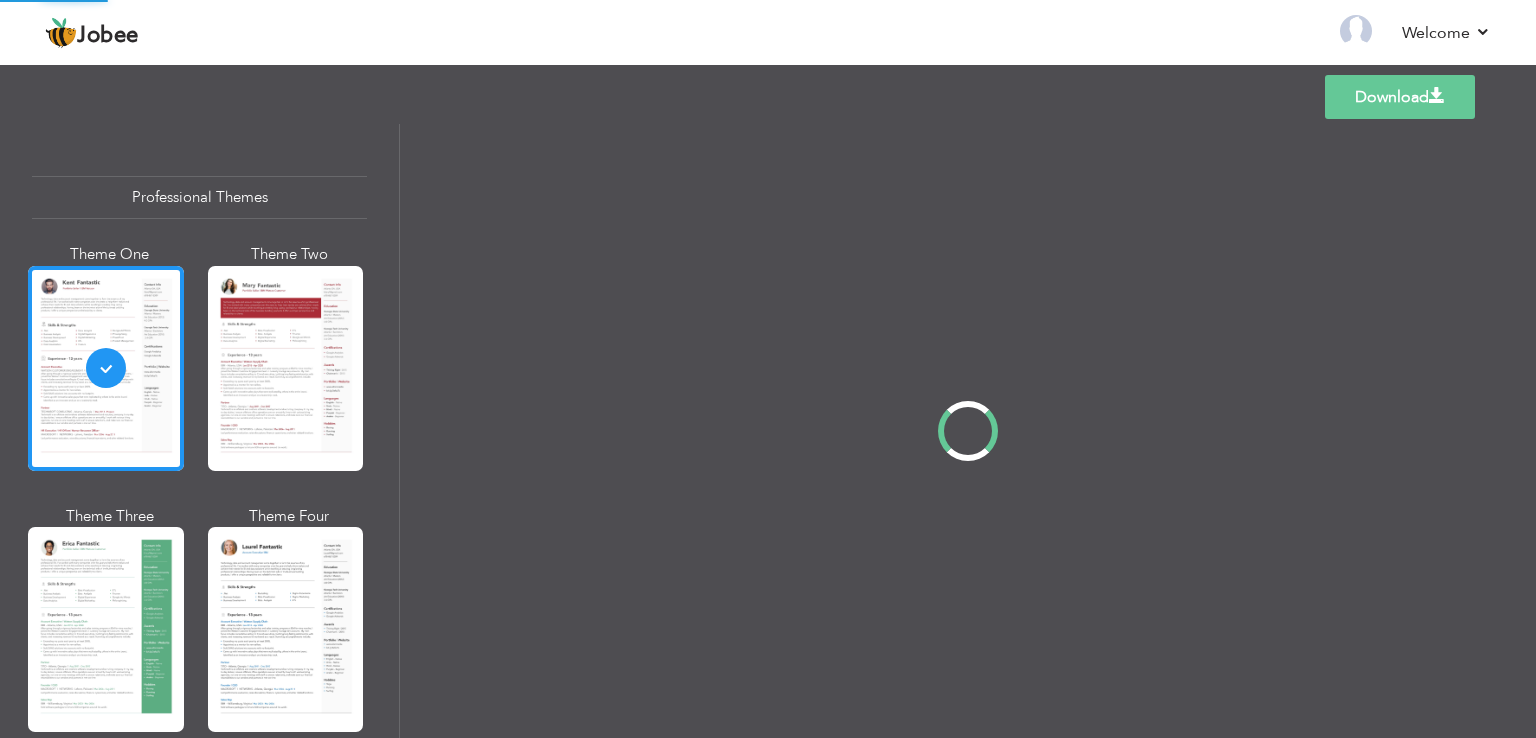 scroll, scrollTop: 0, scrollLeft: 0, axis: both 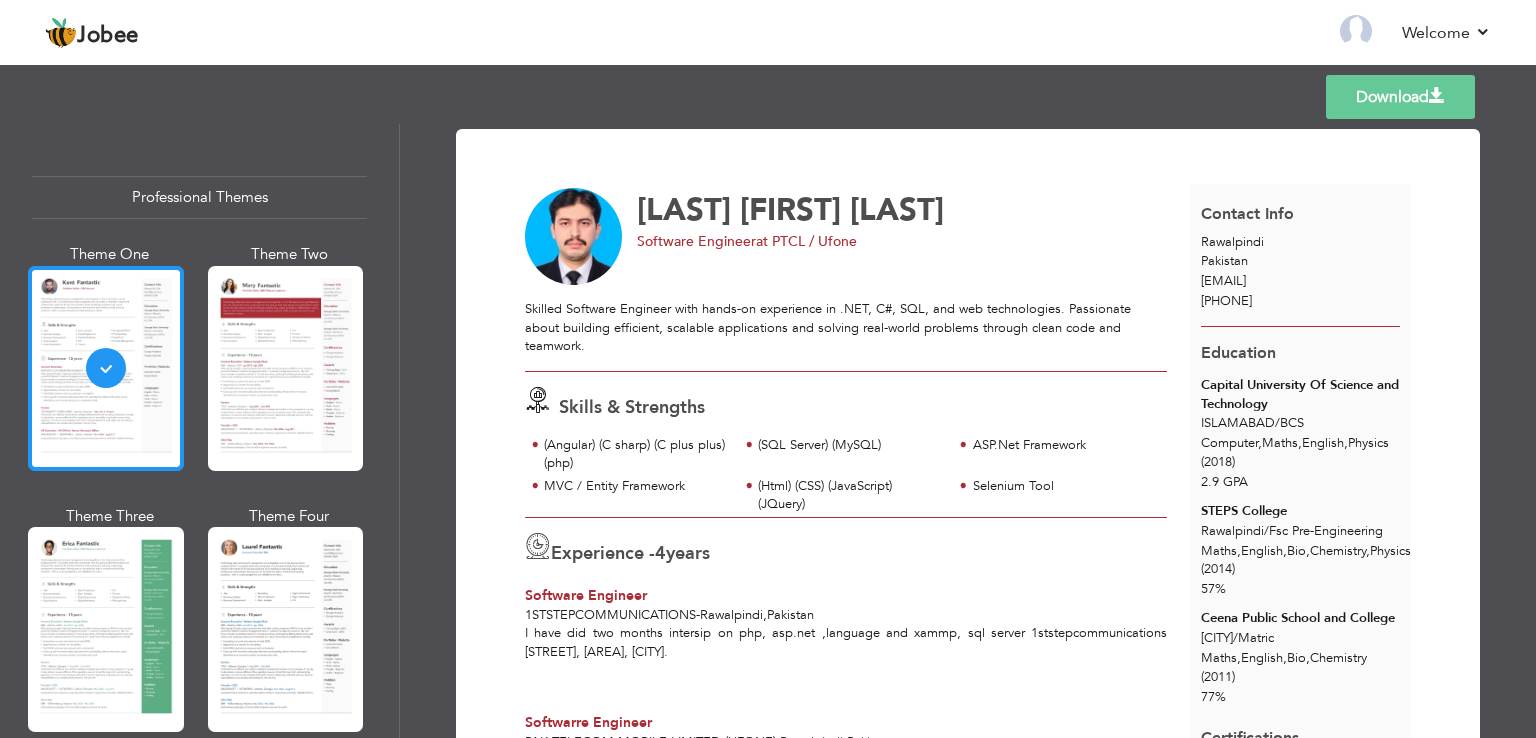 click at bounding box center [106, 368] 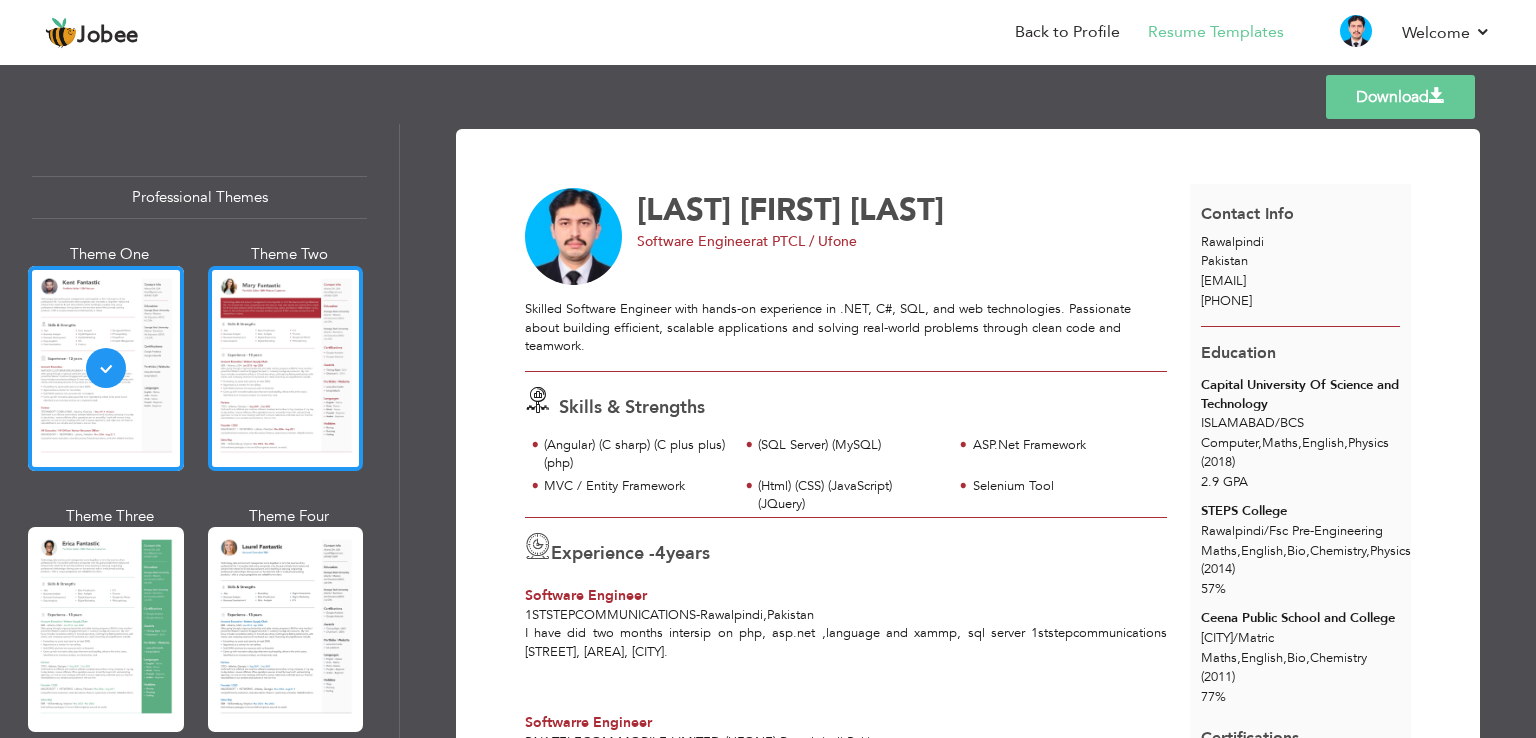click at bounding box center (286, 368) 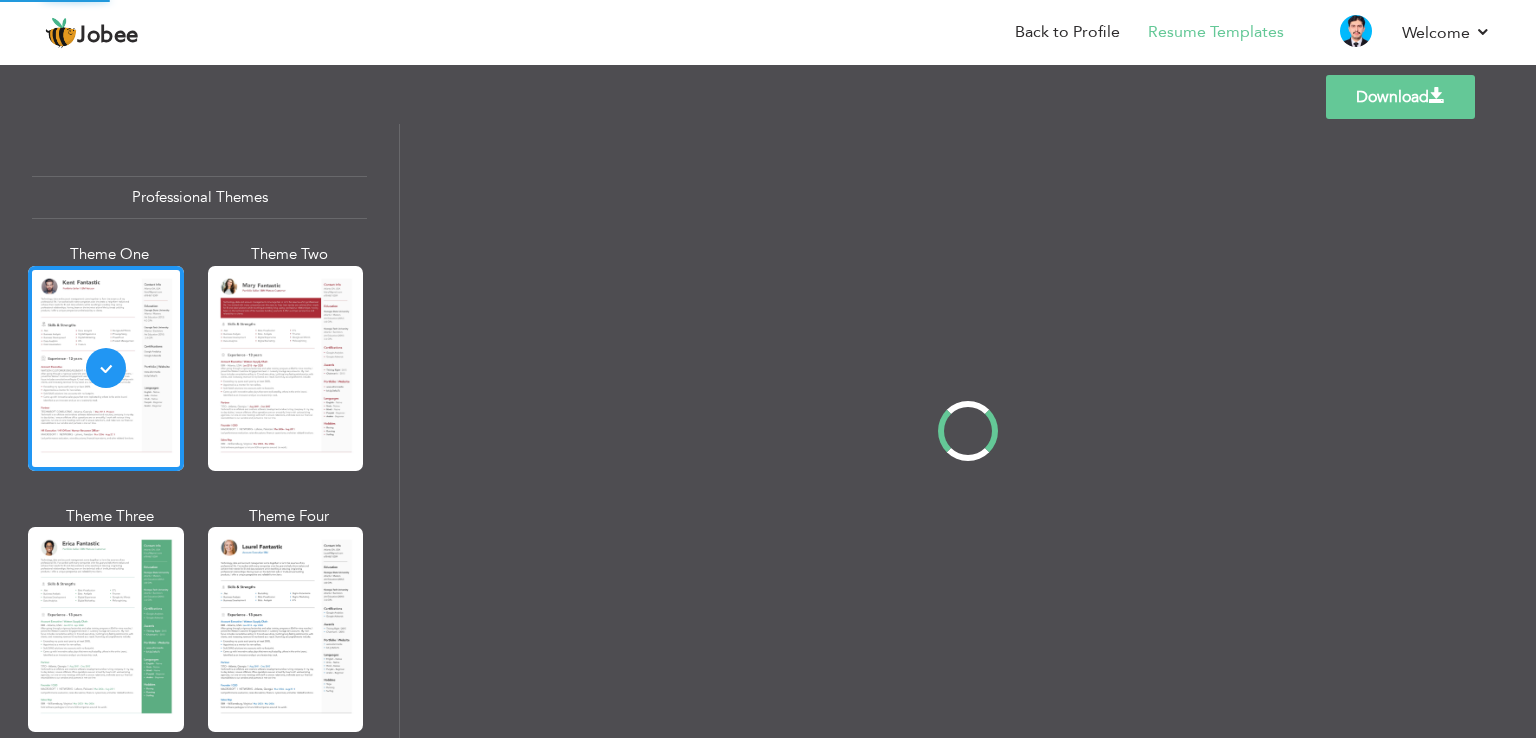 click on "Professional Themes
Theme One
Theme Two
Theme Three
Theme Four" at bounding box center (768, 431) 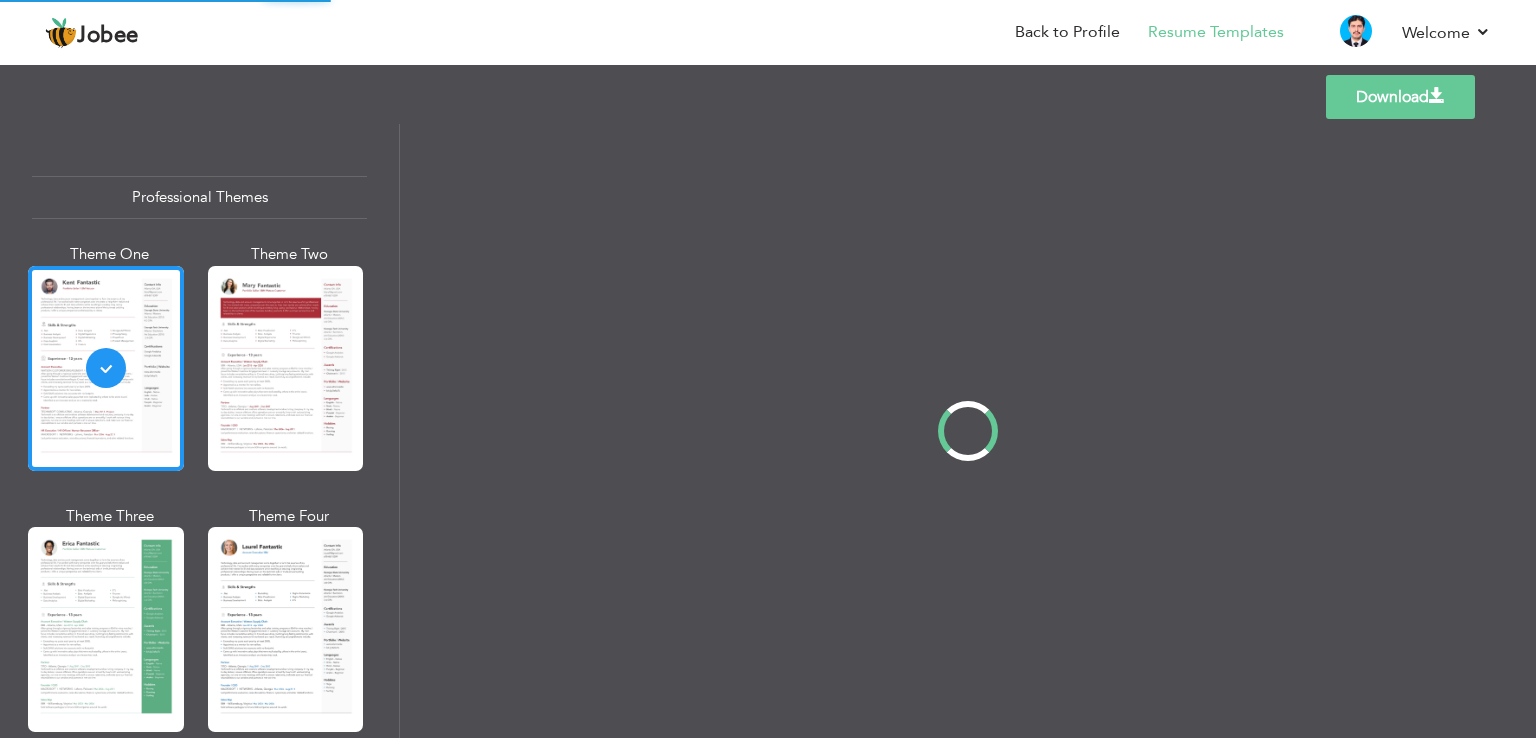 click on "Professional Themes
Theme One
Theme Two
Theme Three
Theme Four" at bounding box center [768, 431] 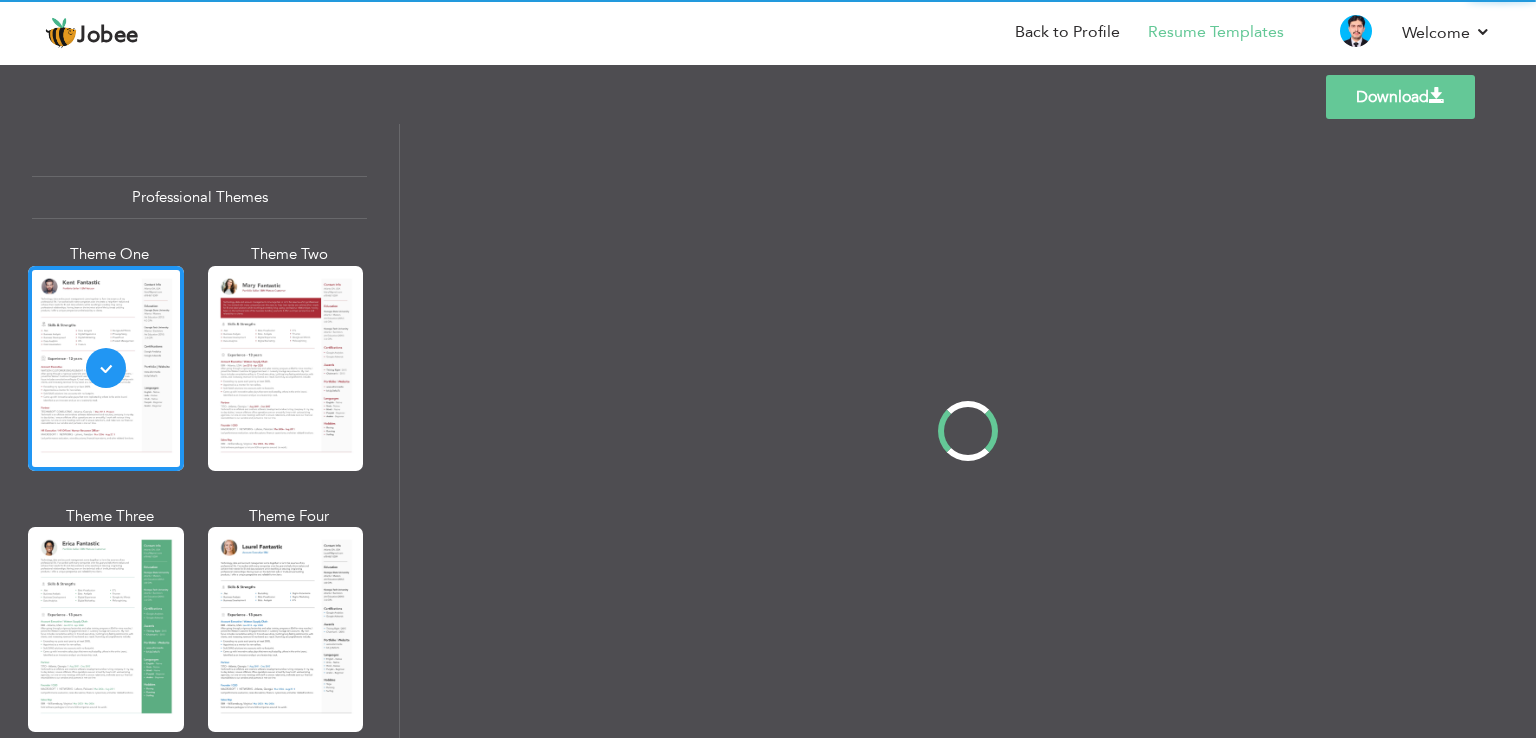 click on "Professional Themes
Theme One
Theme Two
Theme Three
Theme Four" at bounding box center (768, 431) 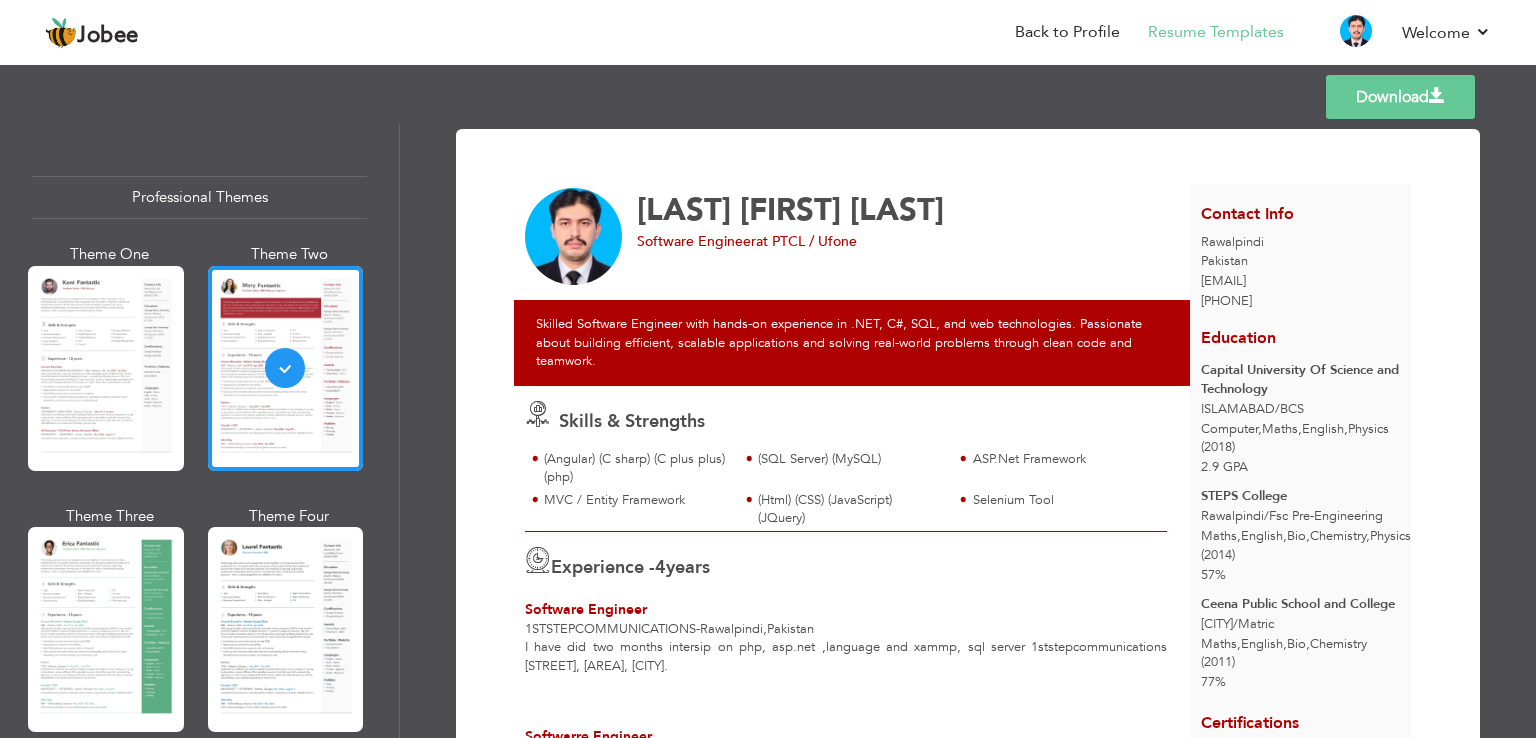 click on "Download" at bounding box center [1400, 97] 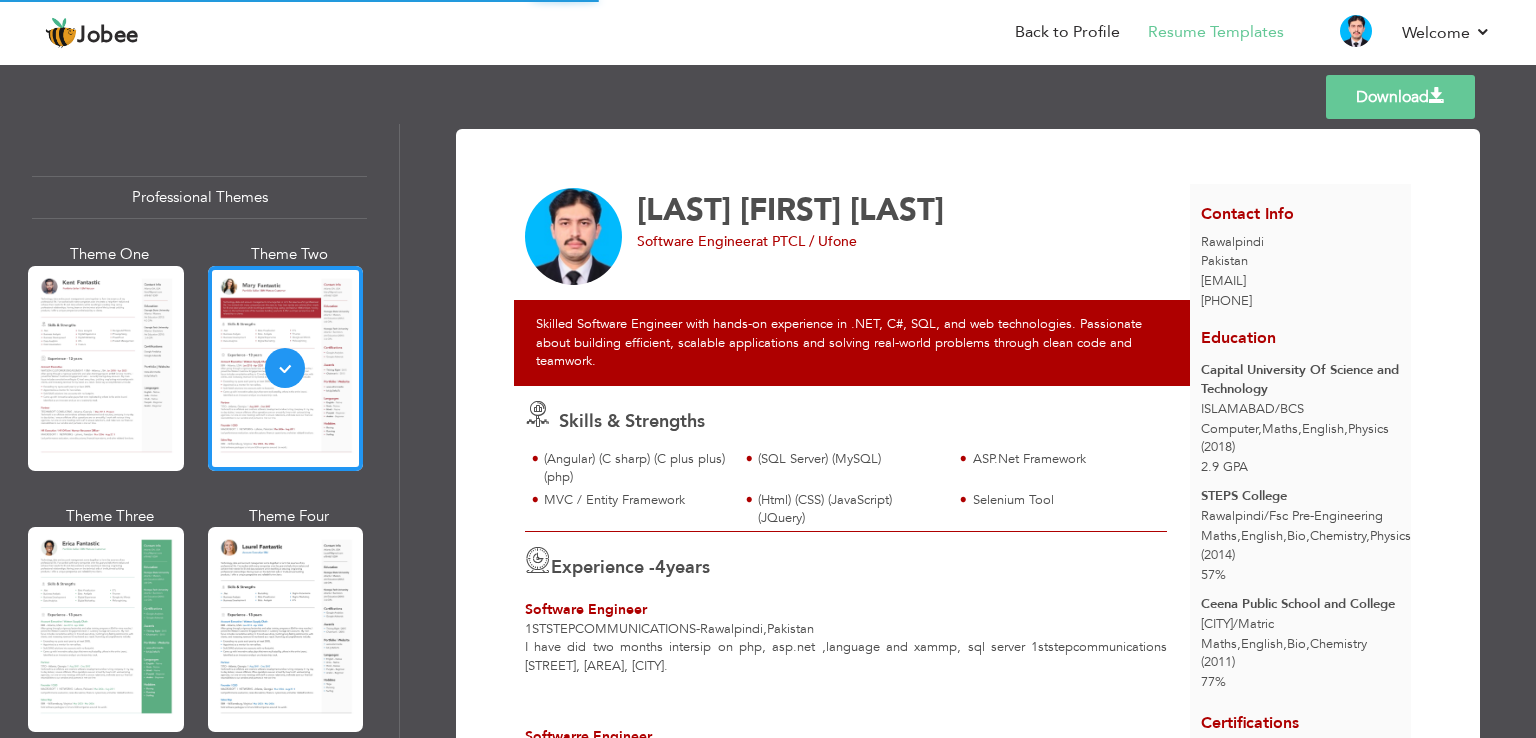 click on "Templates
Download" at bounding box center (768, 97) 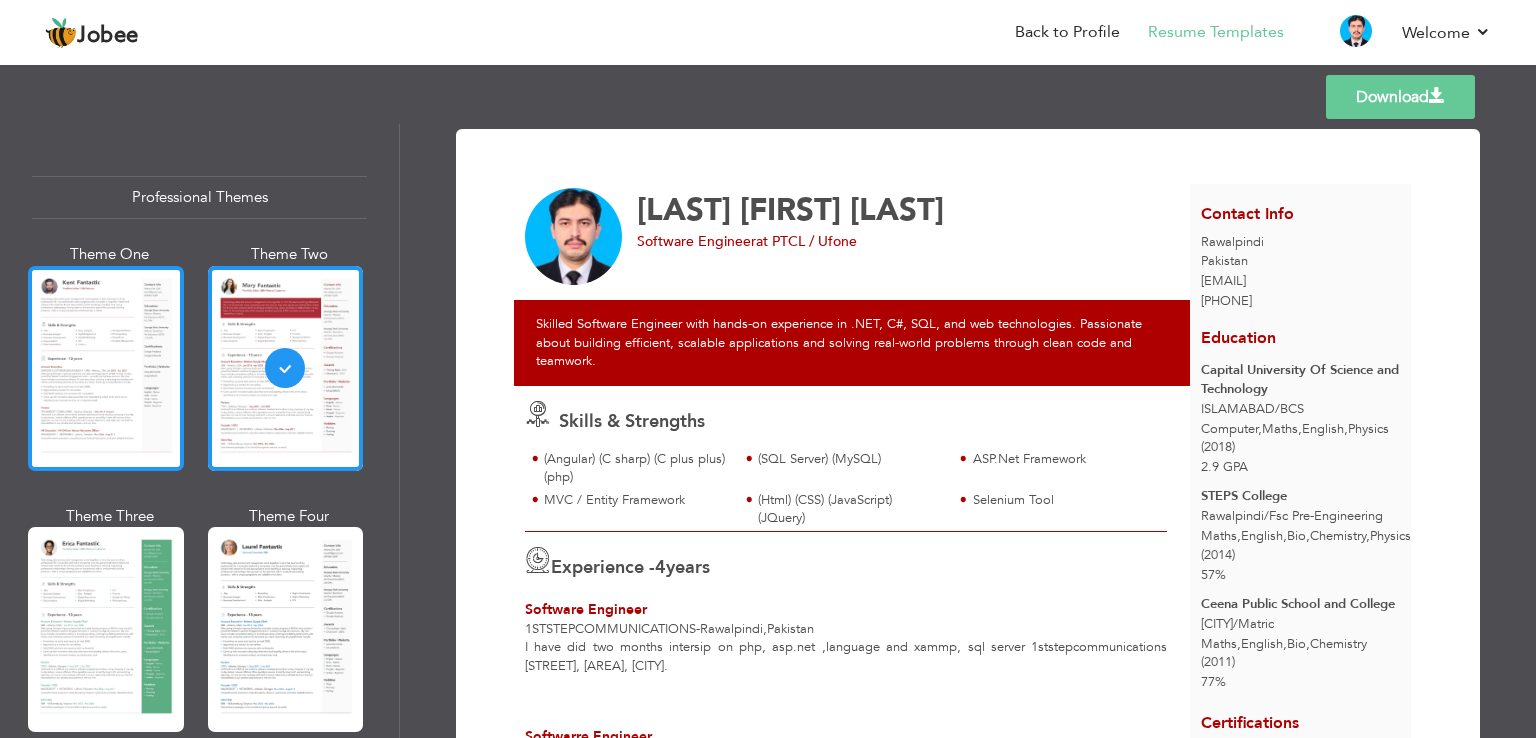 click at bounding box center (106, 368) 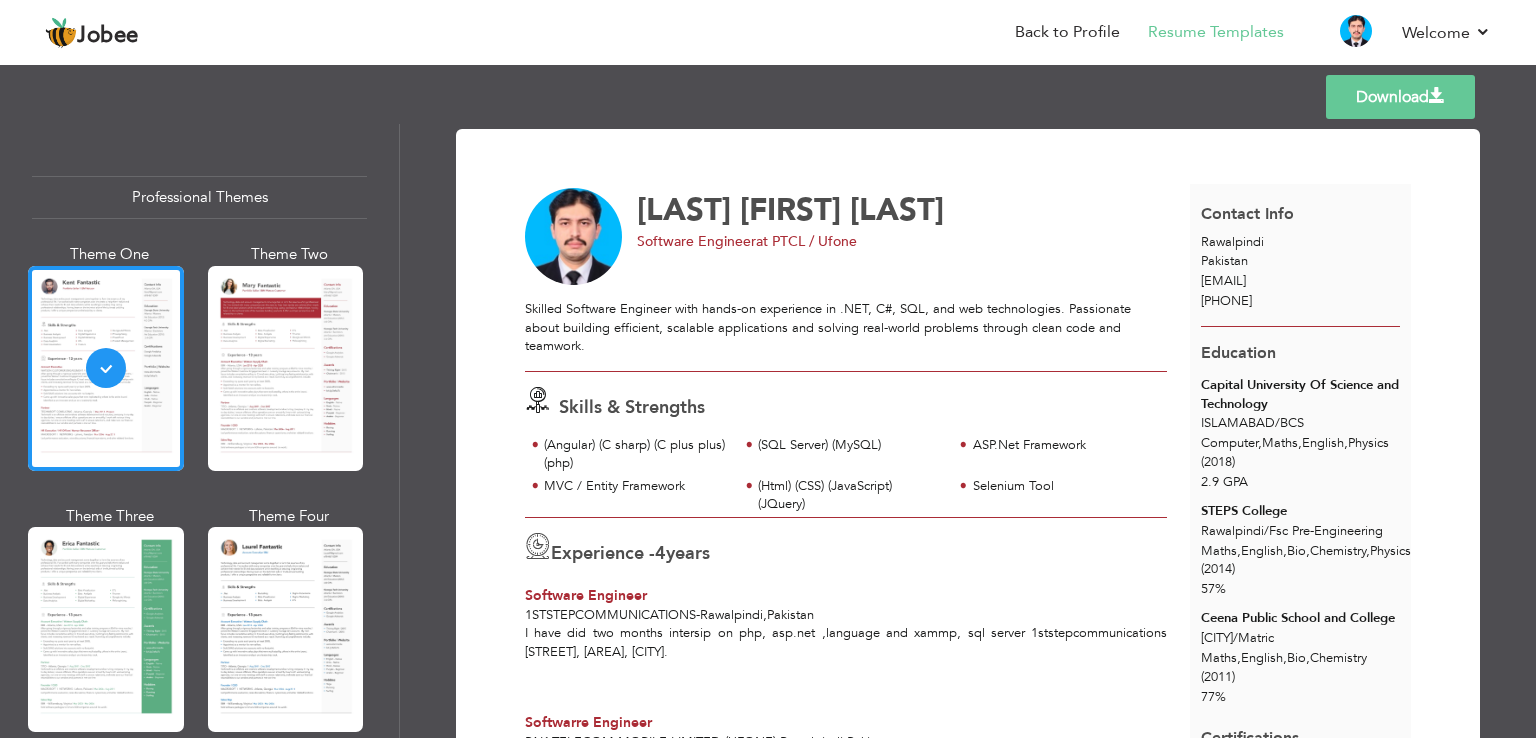 click on "Download" at bounding box center [1400, 97] 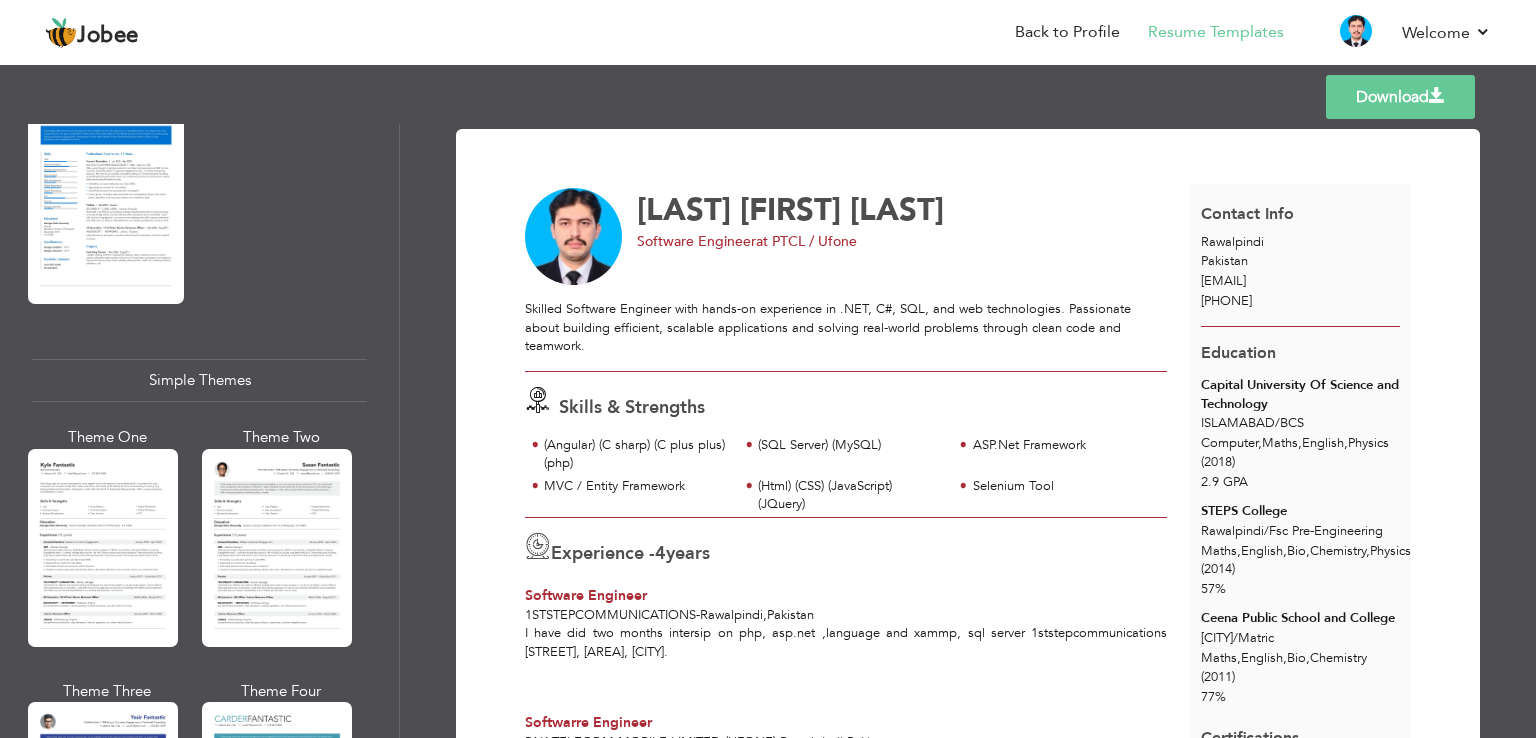 scroll, scrollTop: 3467, scrollLeft: 0, axis: vertical 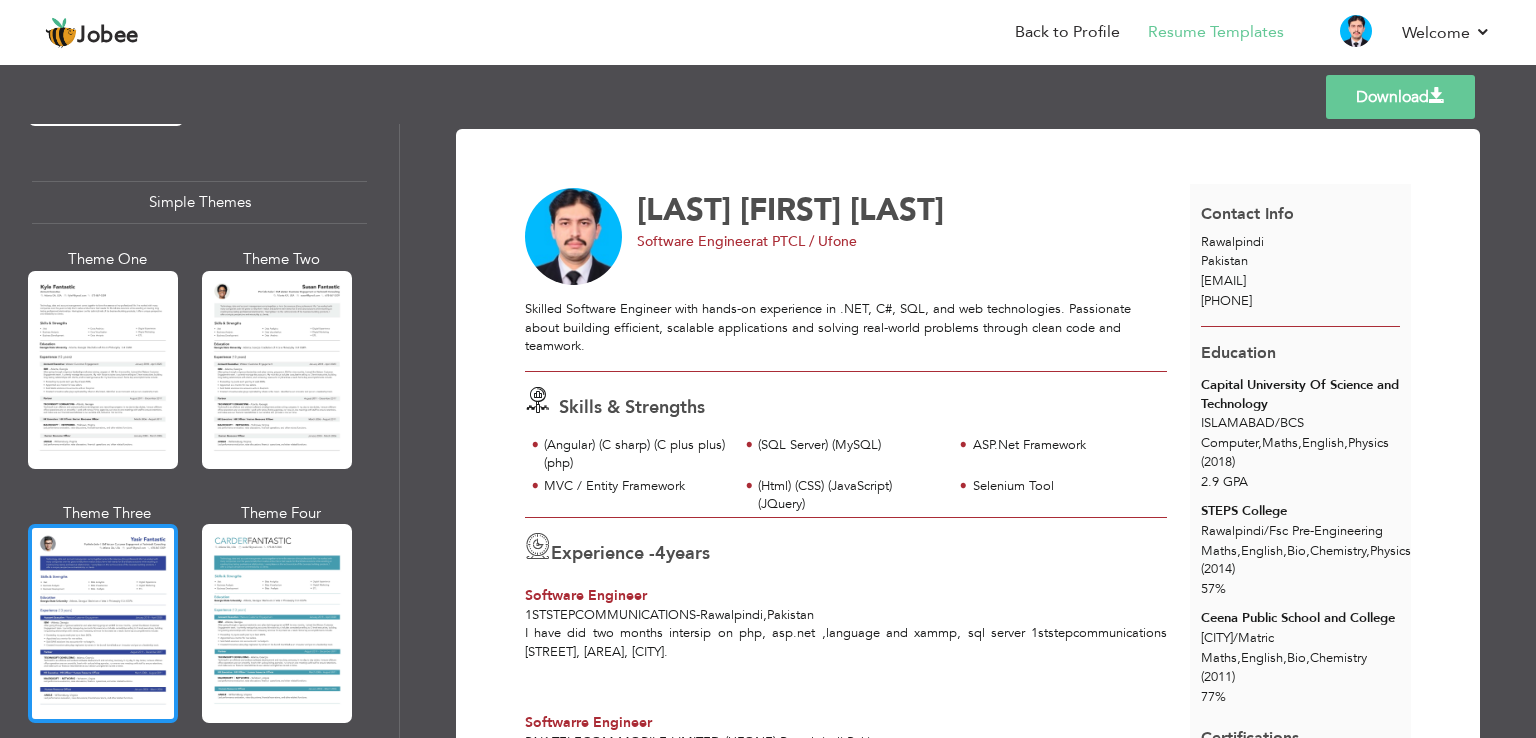 click at bounding box center [103, 623] 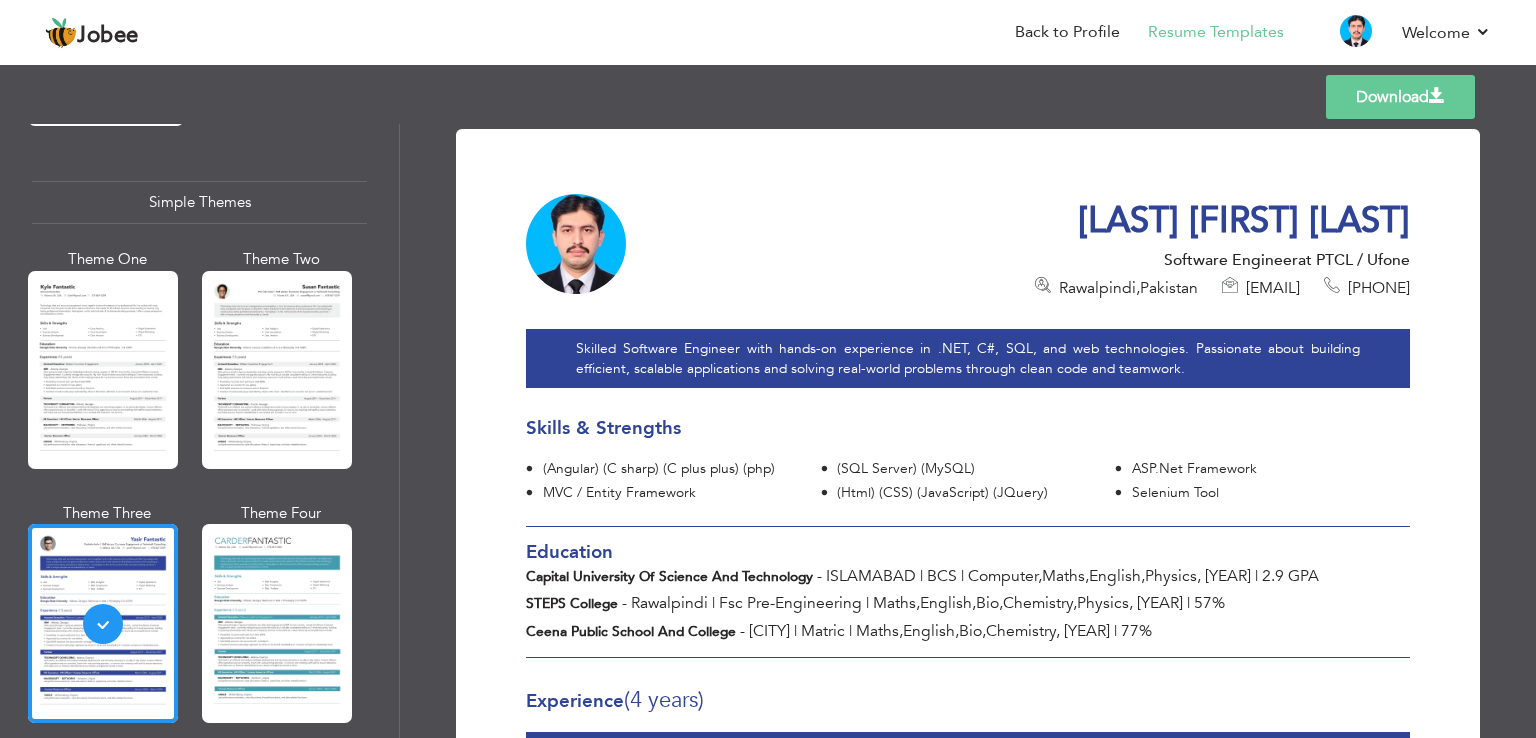 click on "Download" at bounding box center (1400, 97) 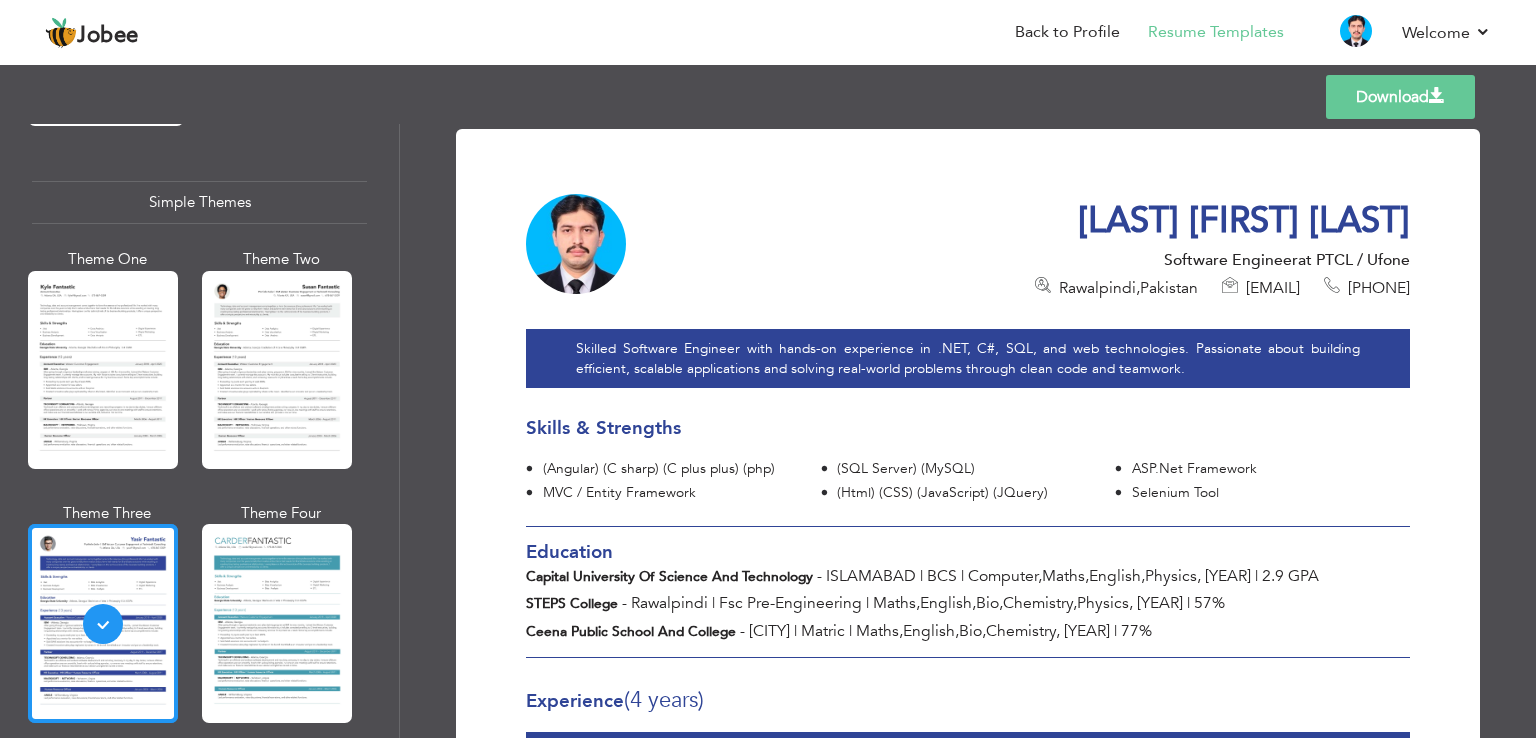click at bounding box center [103, 623] 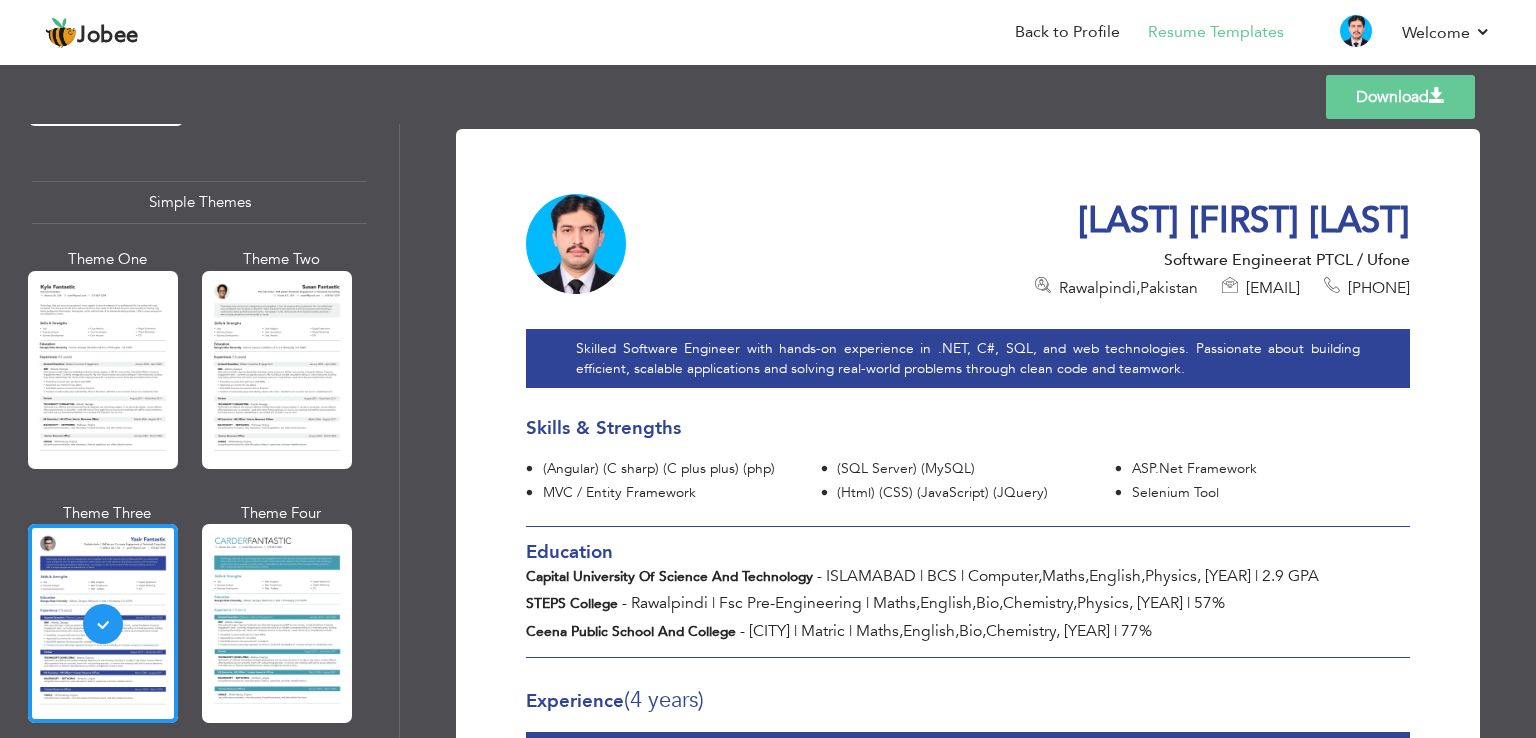 click on "Download" at bounding box center (1400, 97) 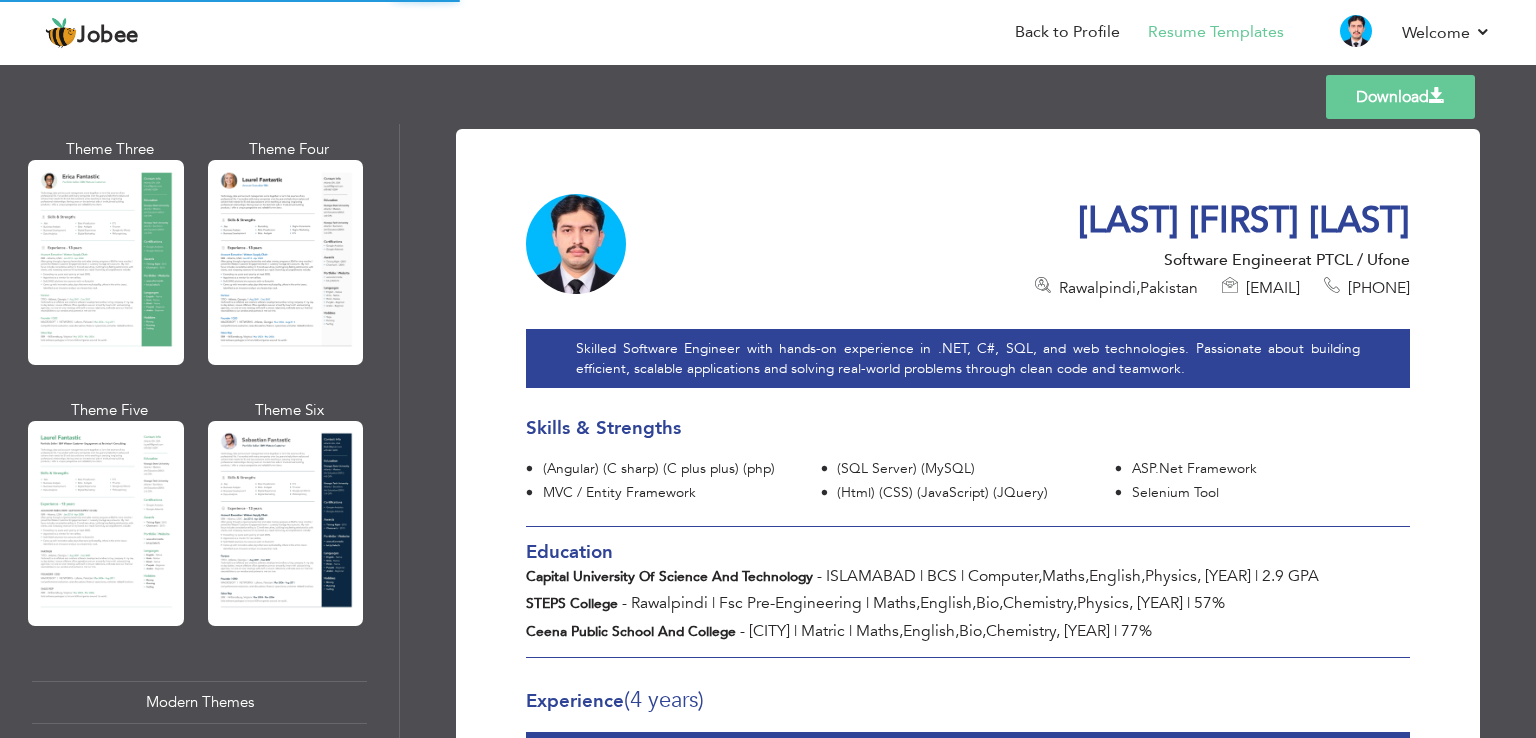 scroll, scrollTop: 0, scrollLeft: 0, axis: both 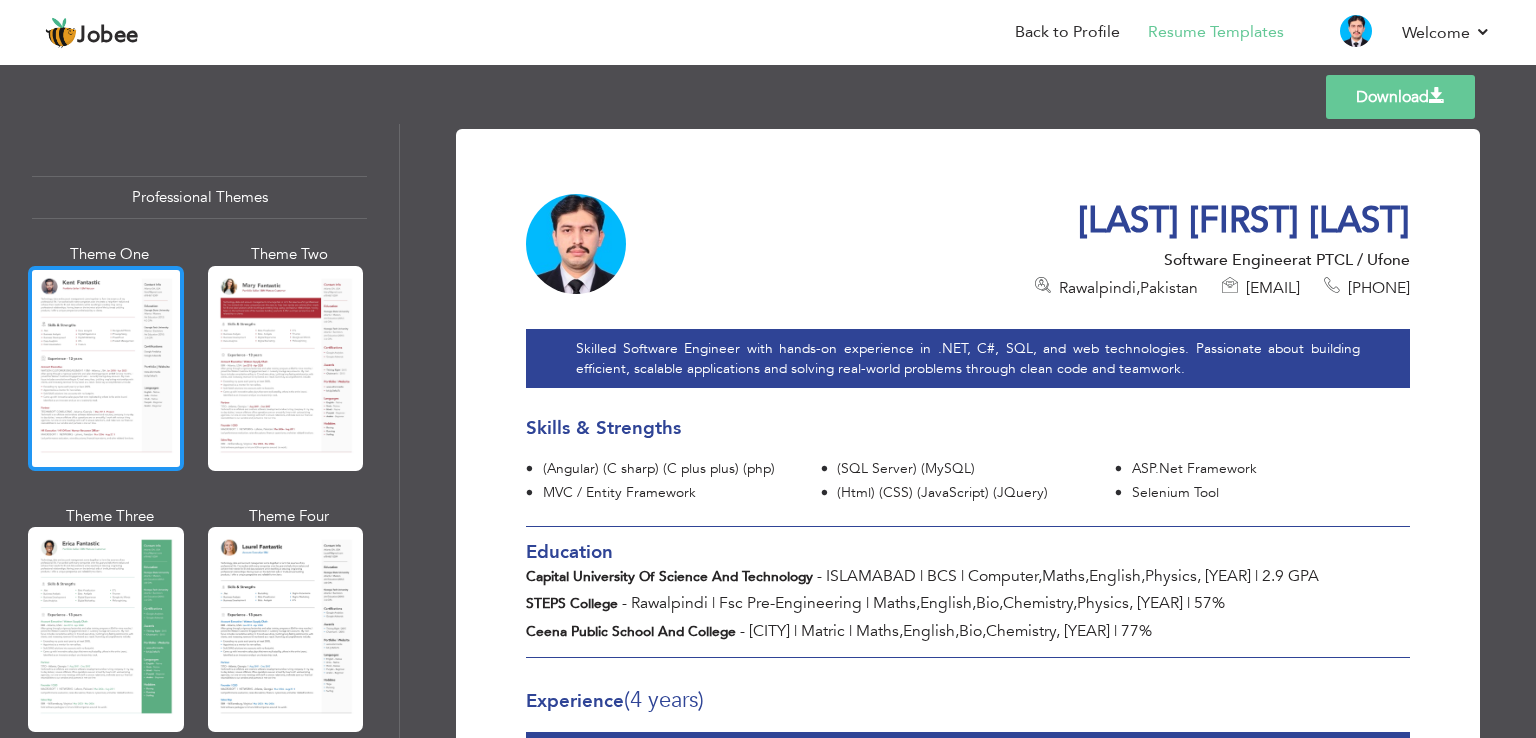 click at bounding box center [106, 368] 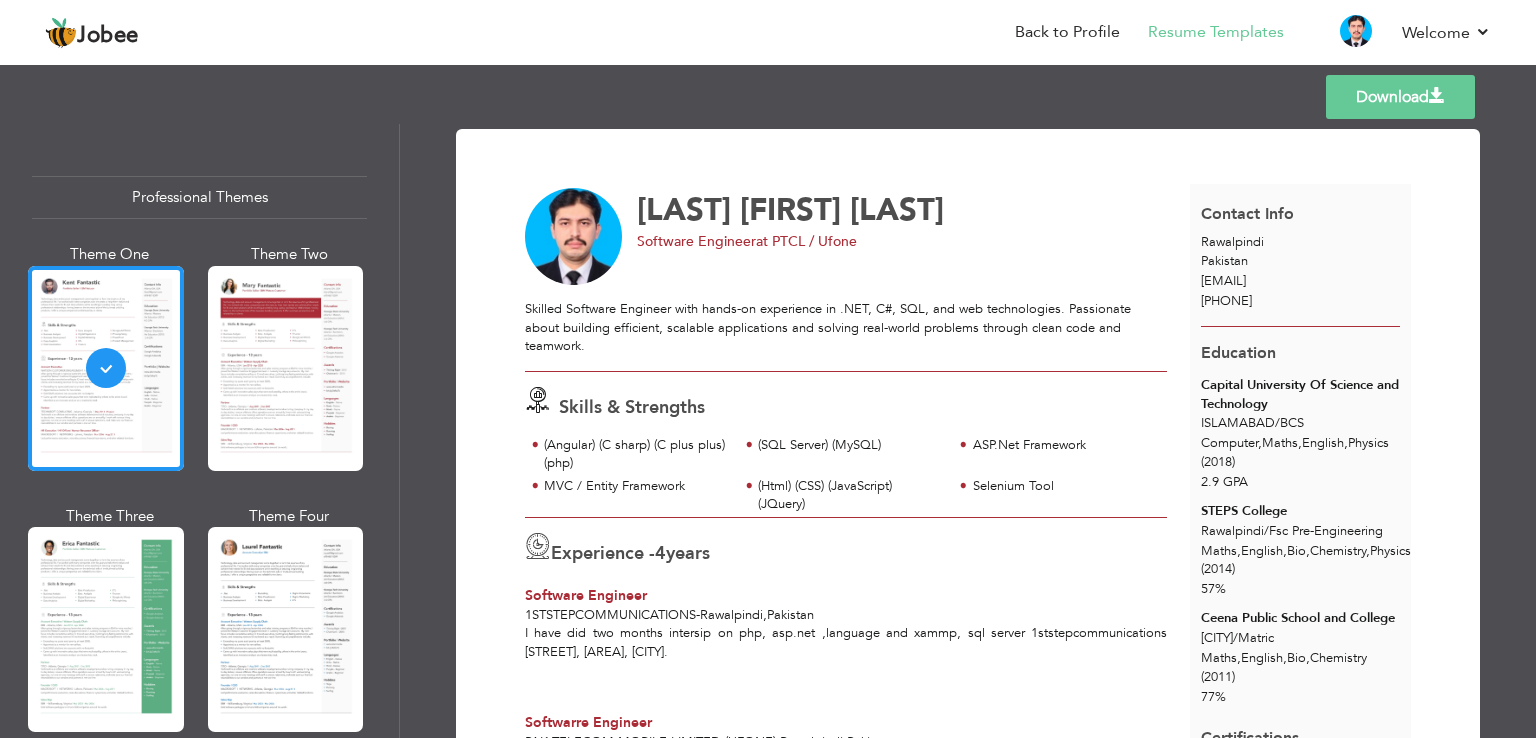 click on "Download" at bounding box center (1400, 97) 